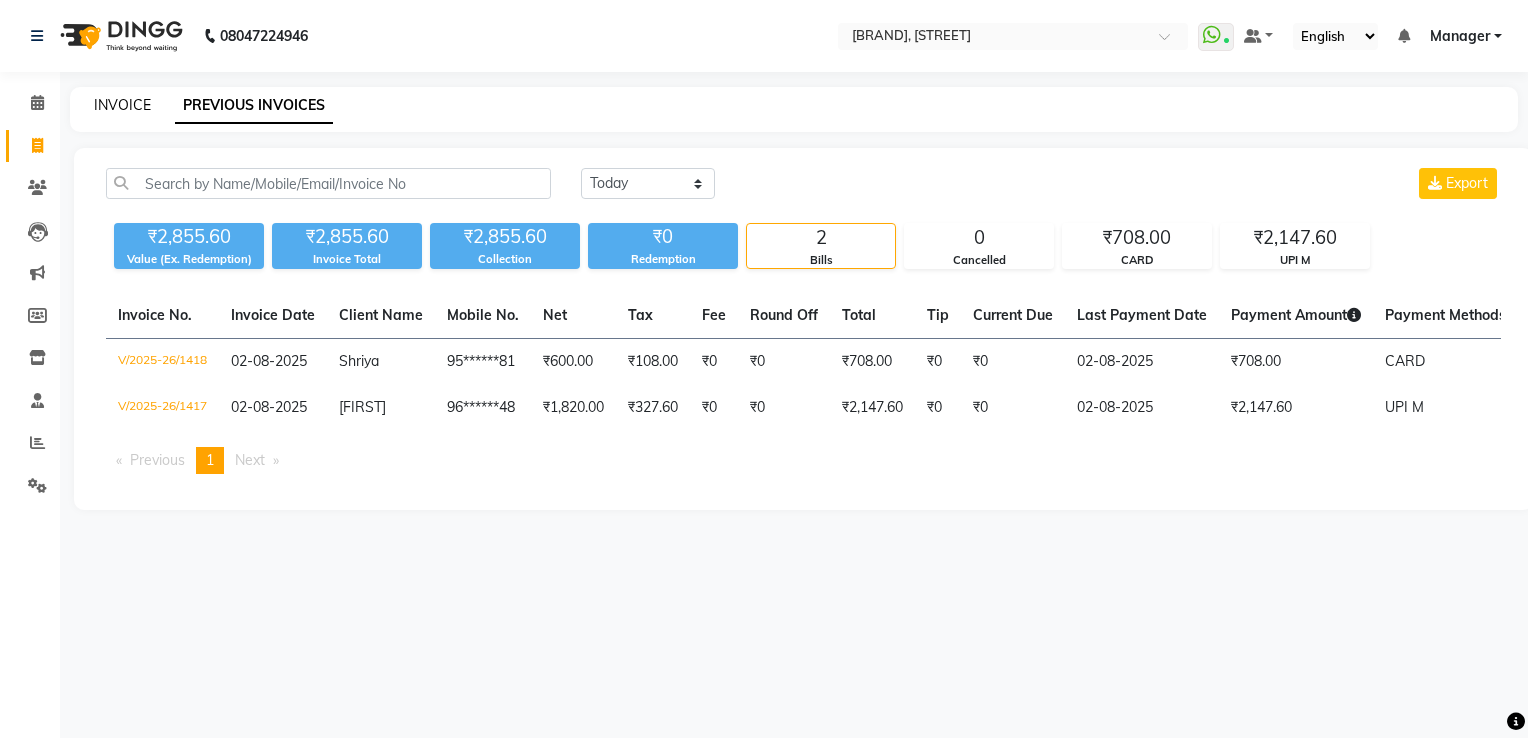 scroll, scrollTop: 0, scrollLeft: 0, axis: both 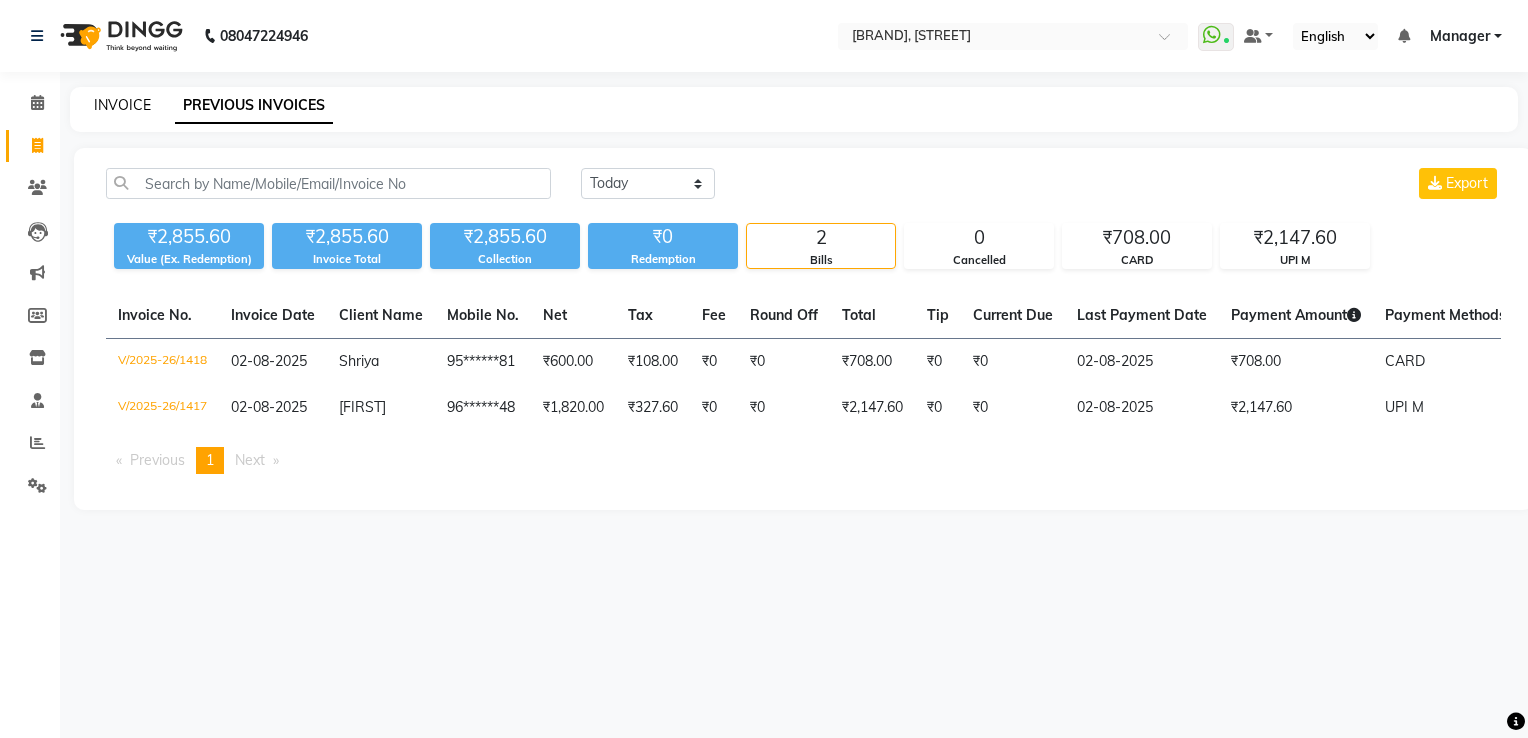 click on "INVOICE" 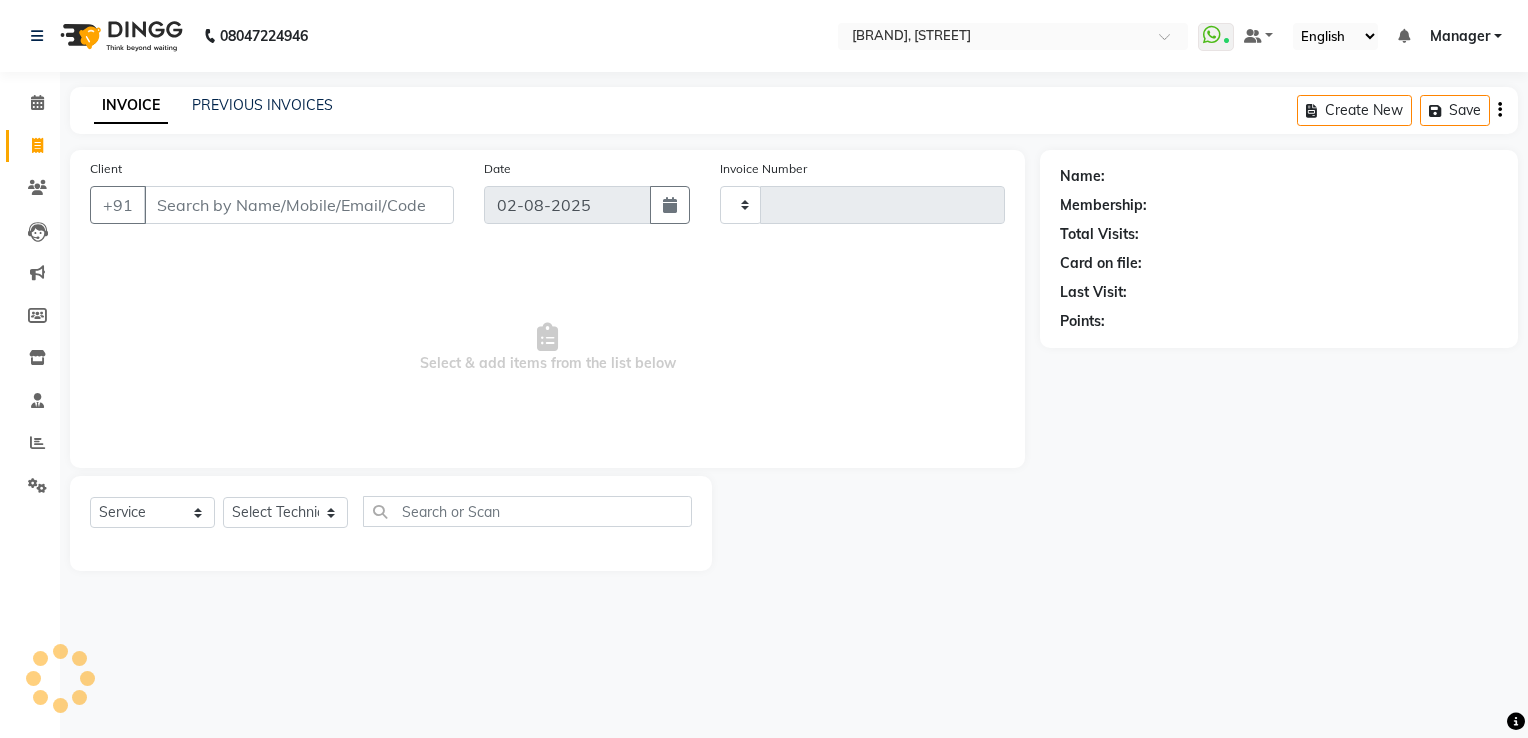 type on "1419" 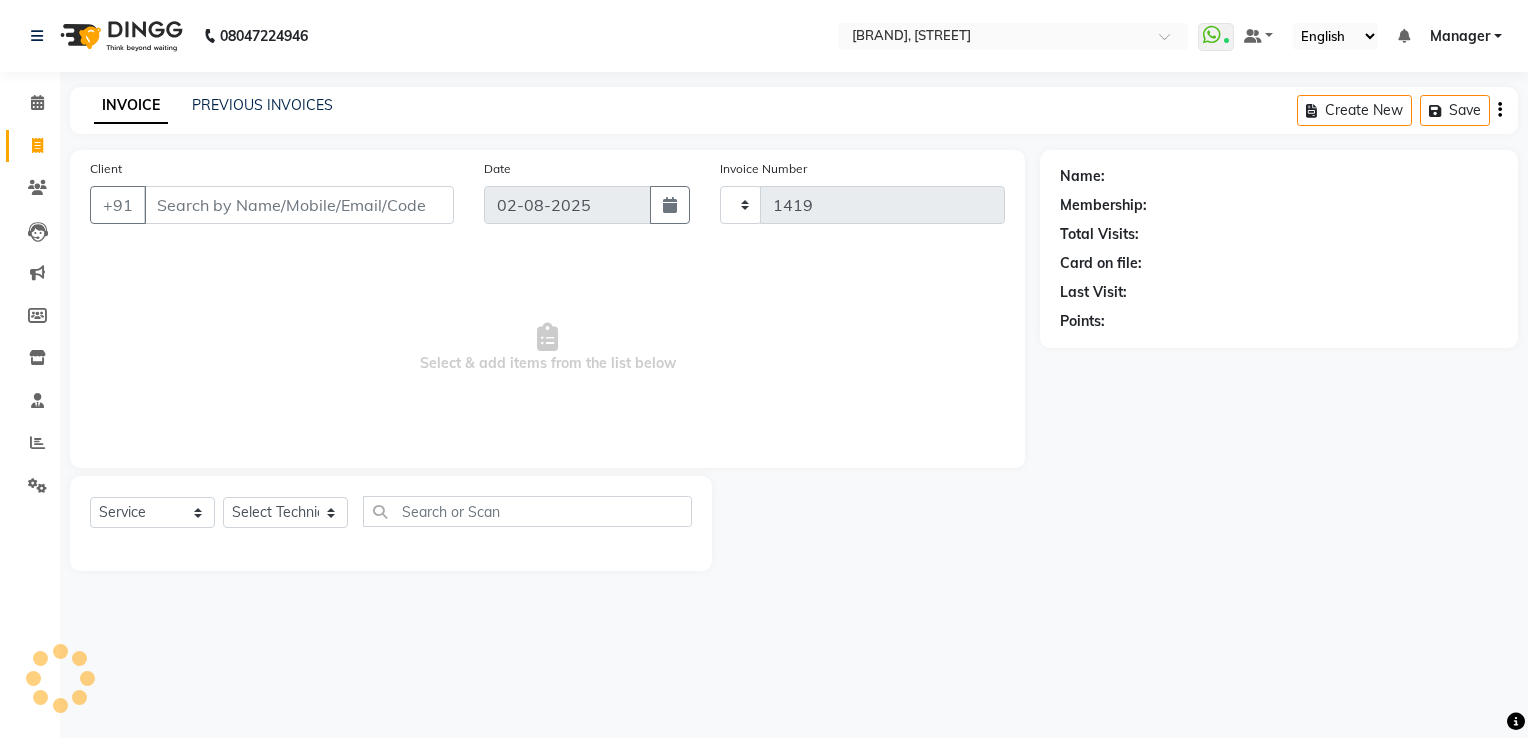 select on "6579" 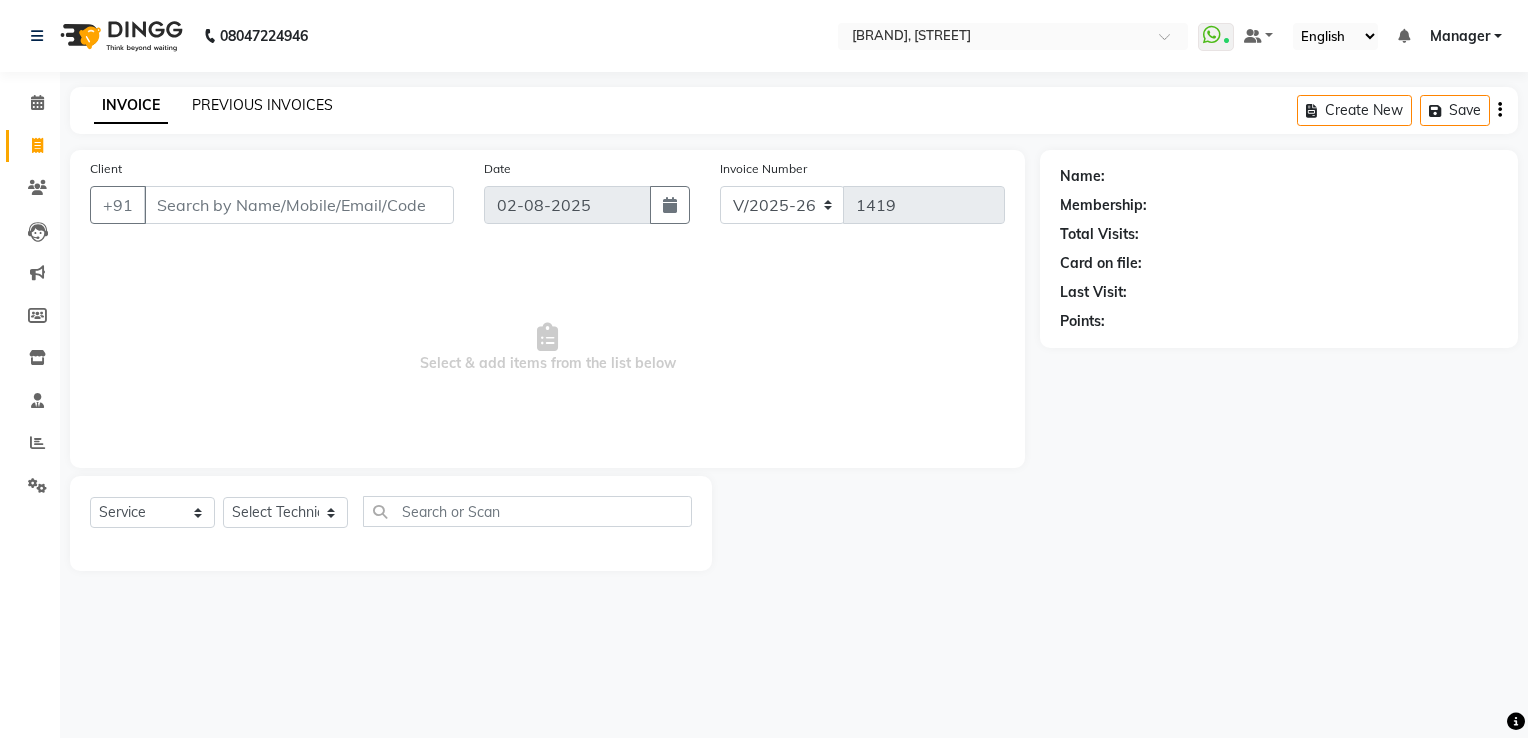 click on "PREVIOUS INVOICES" 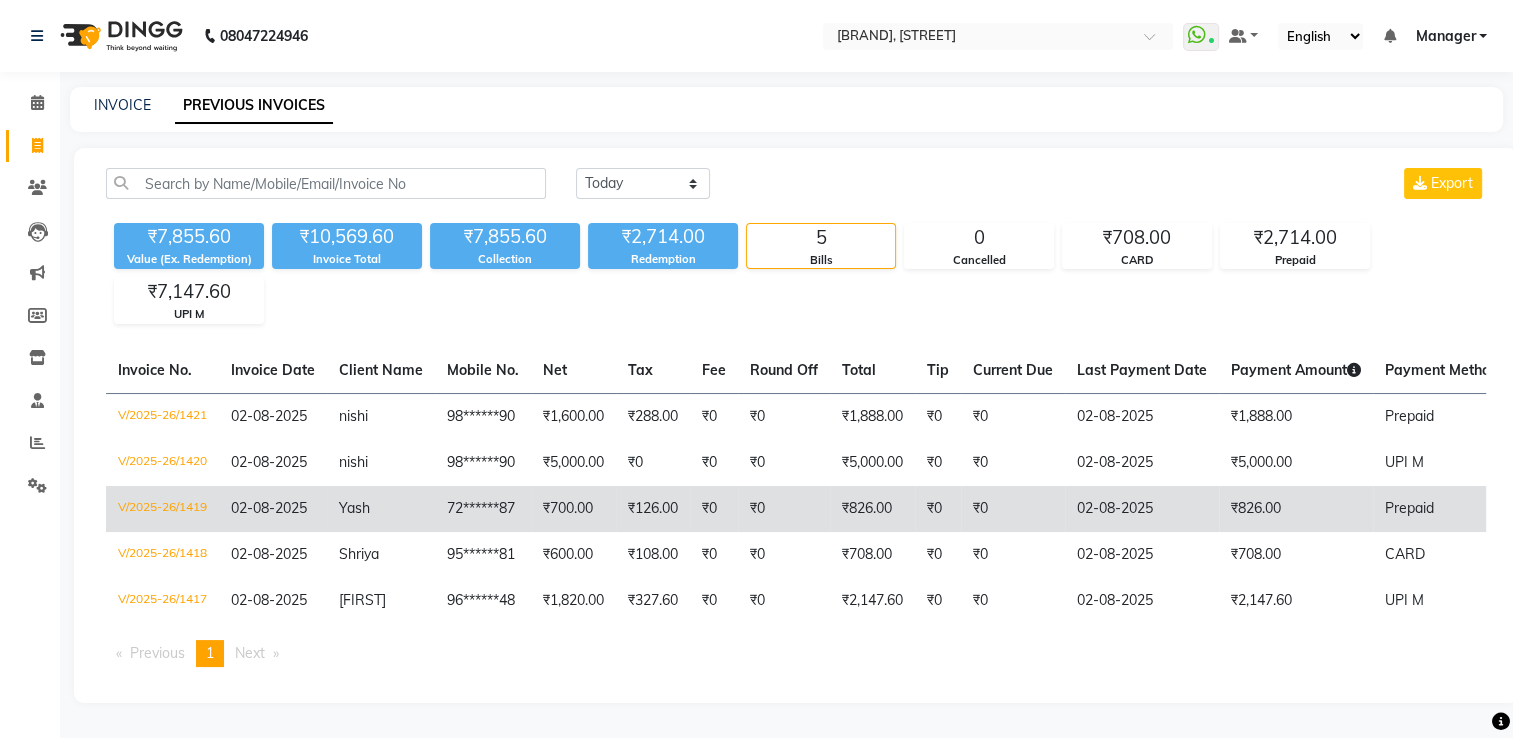 click on "₹700.00" 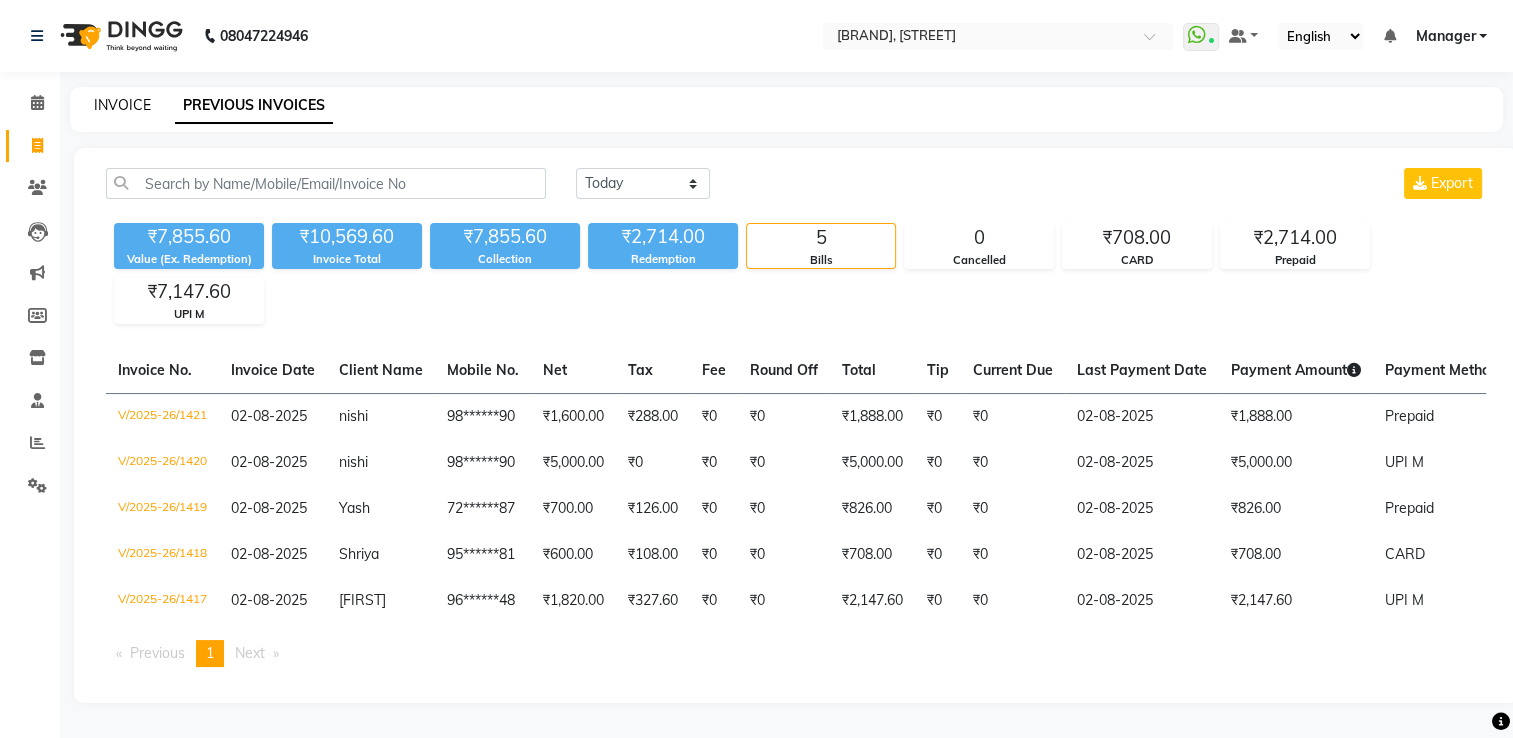 click on "INVOICE" 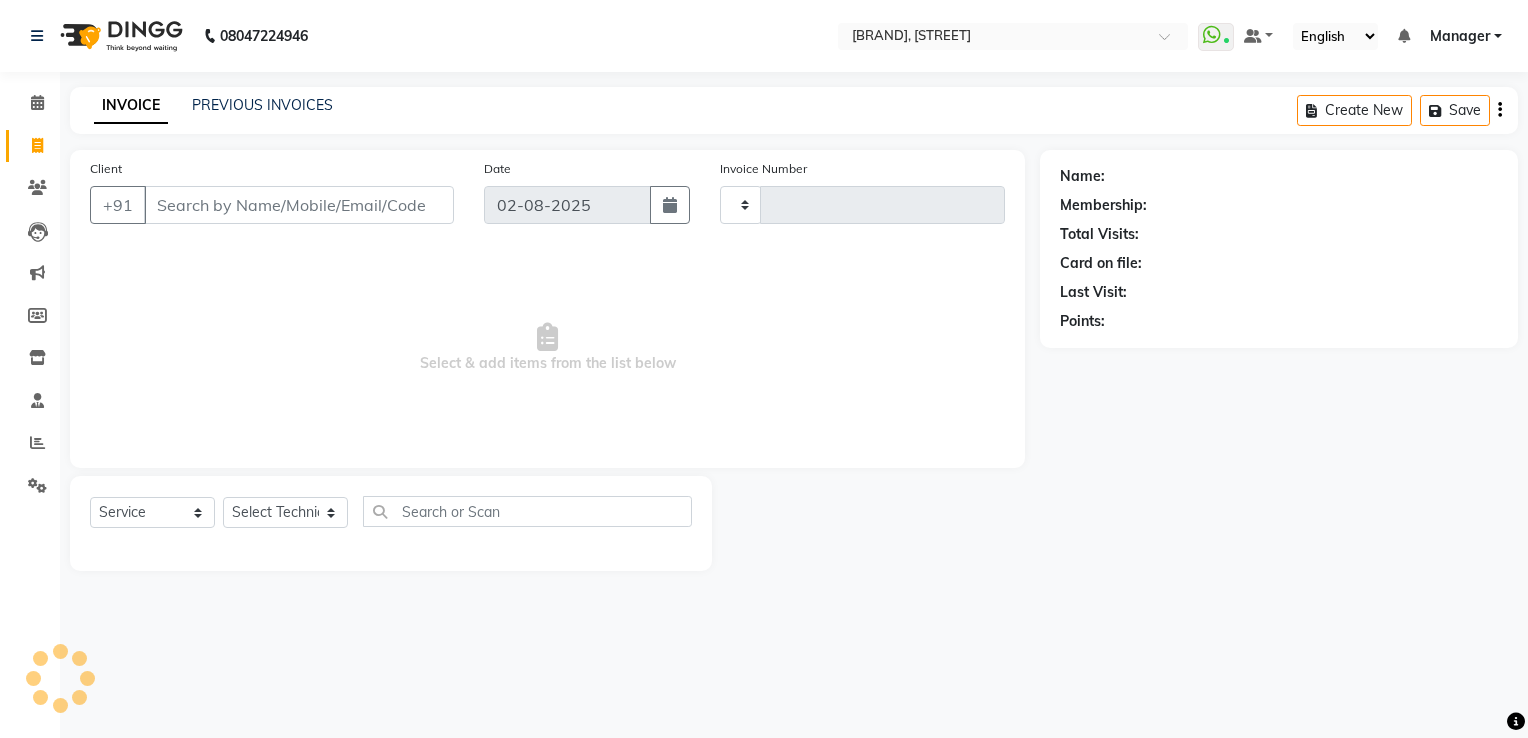 type on "1422" 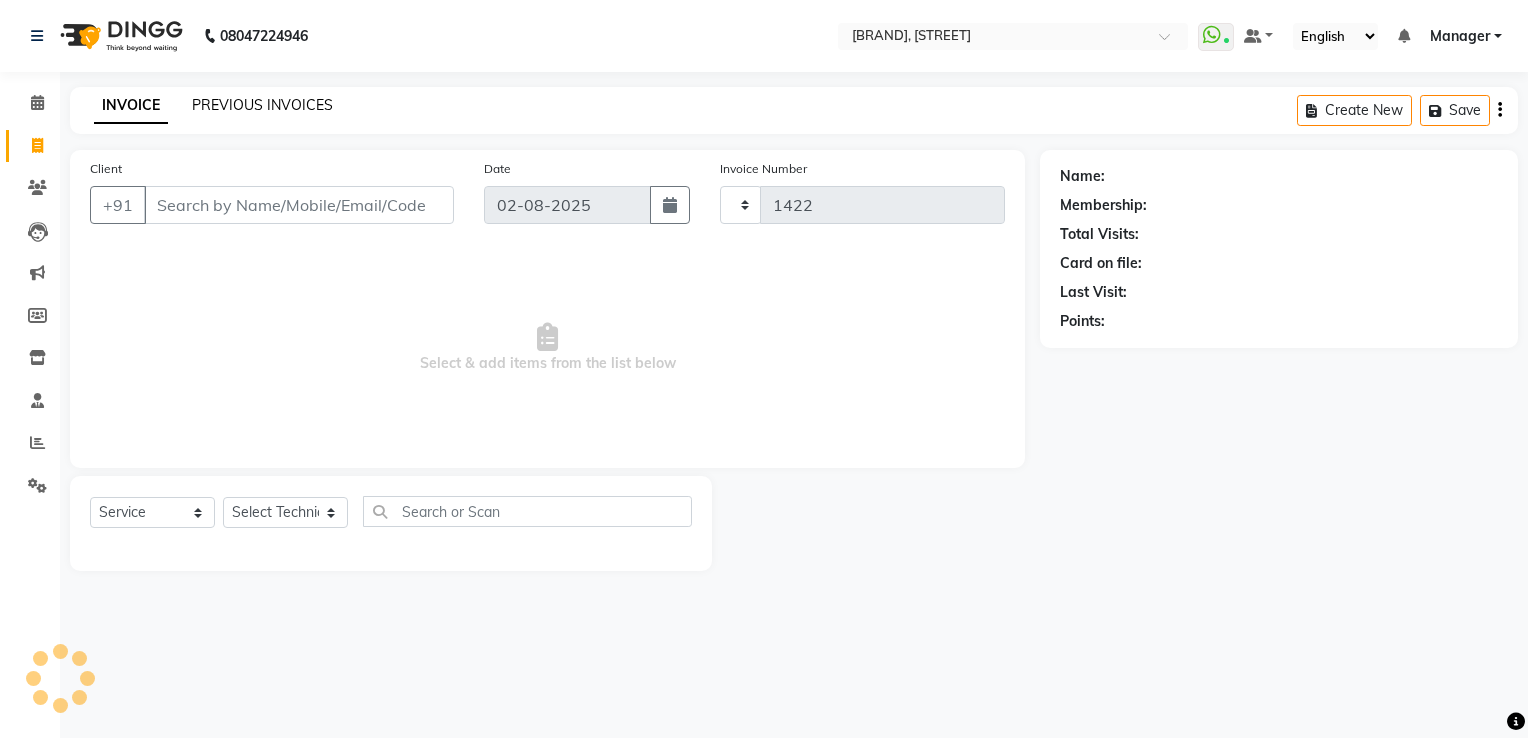 select on "6579" 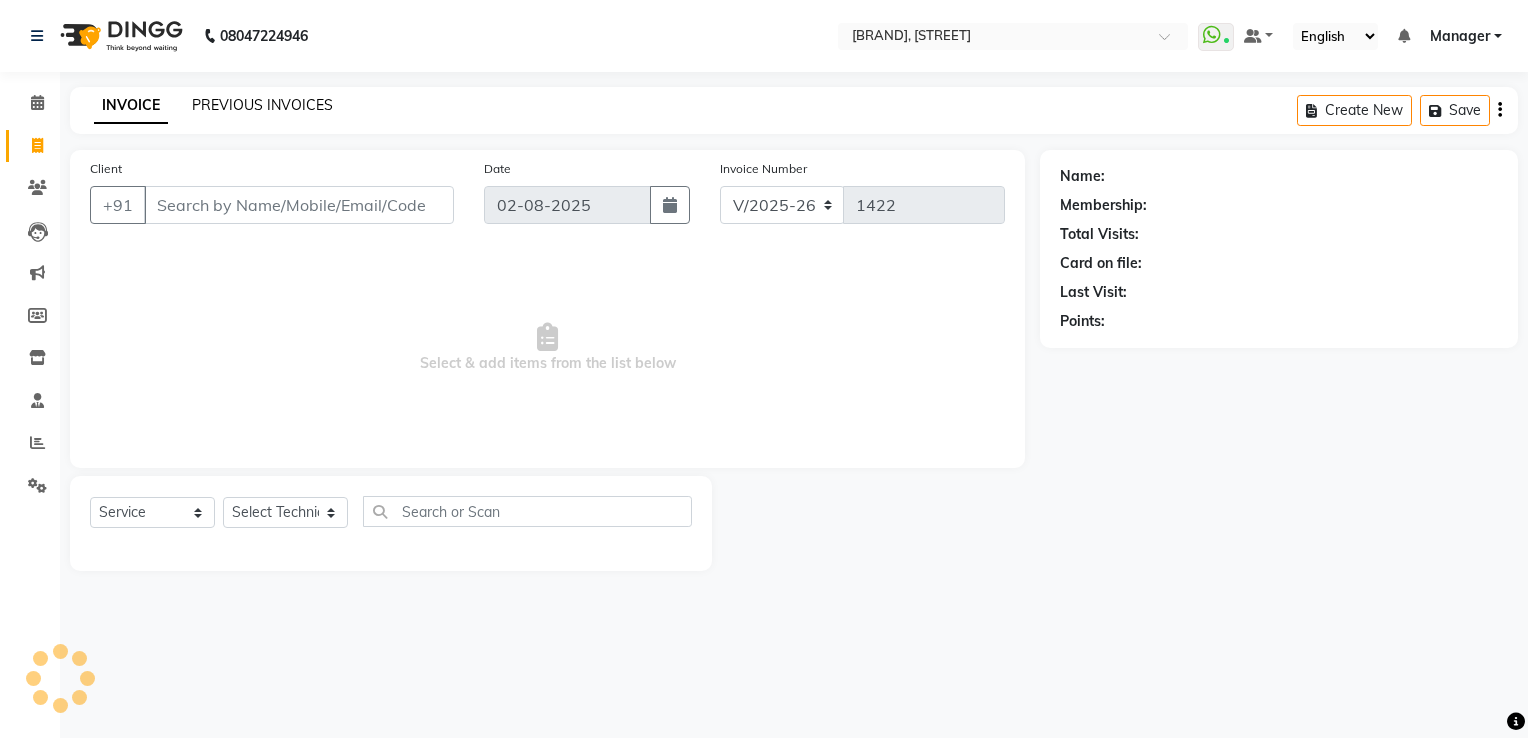 click on "PREVIOUS INVOICES" 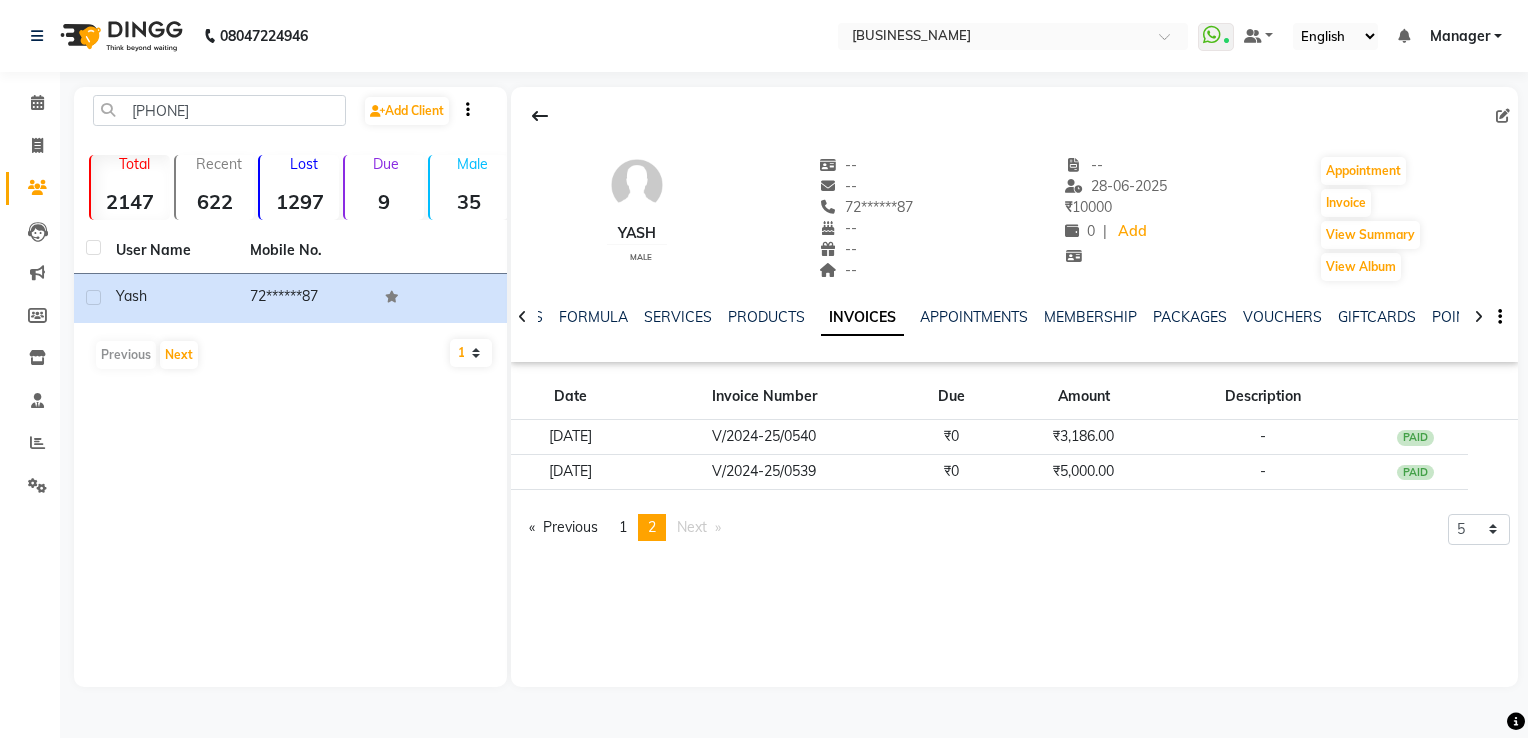 scroll, scrollTop: 0, scrollLeft: 0, axis: both 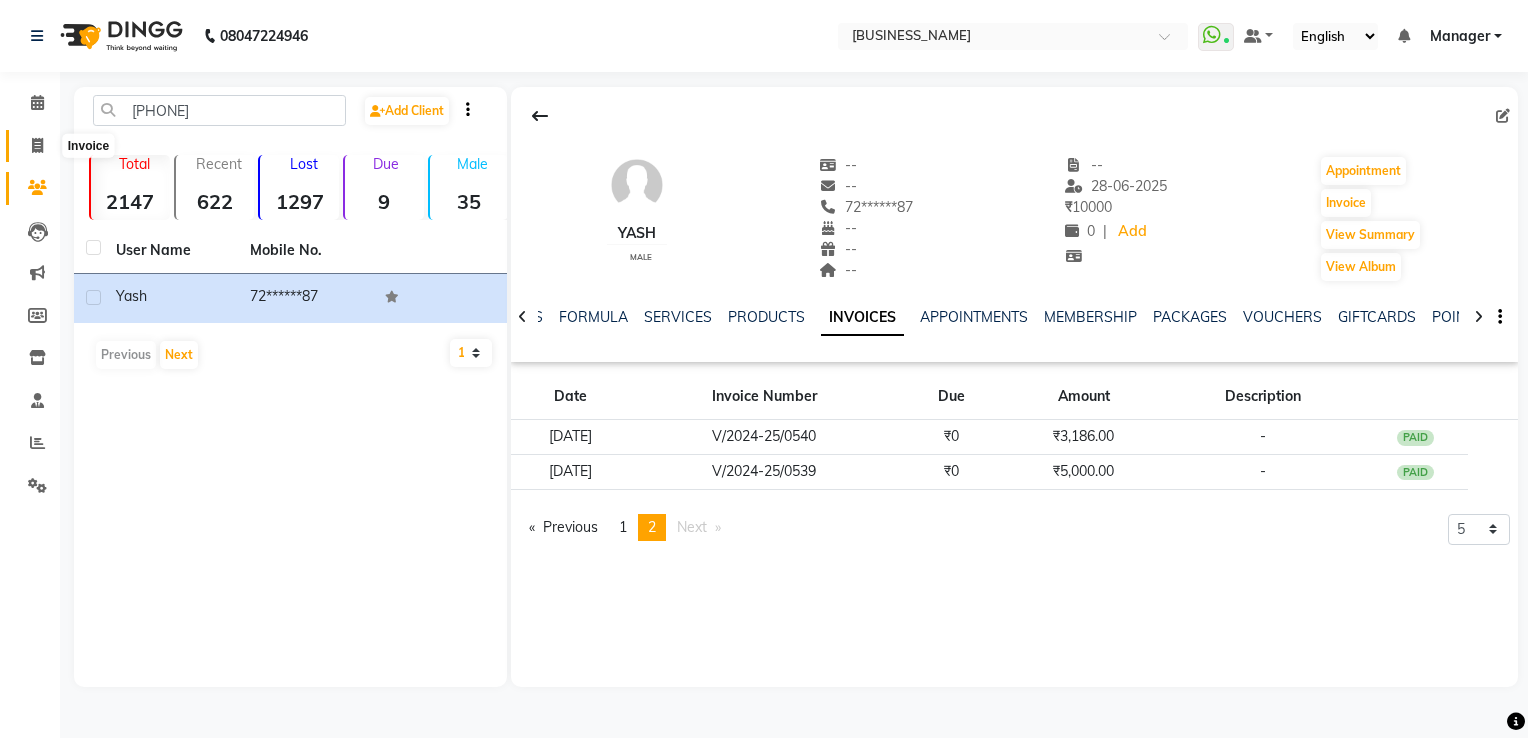 click 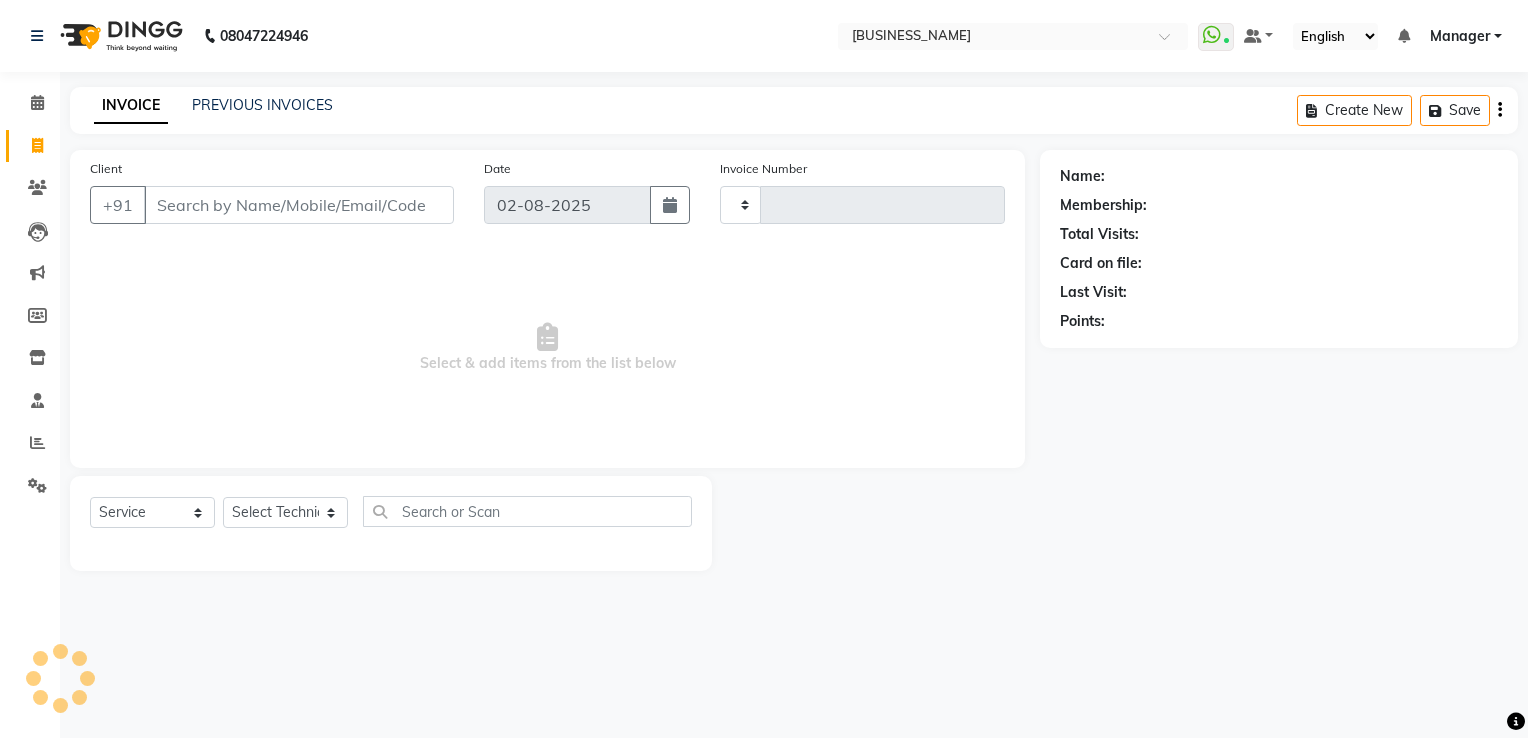 type on "1419" 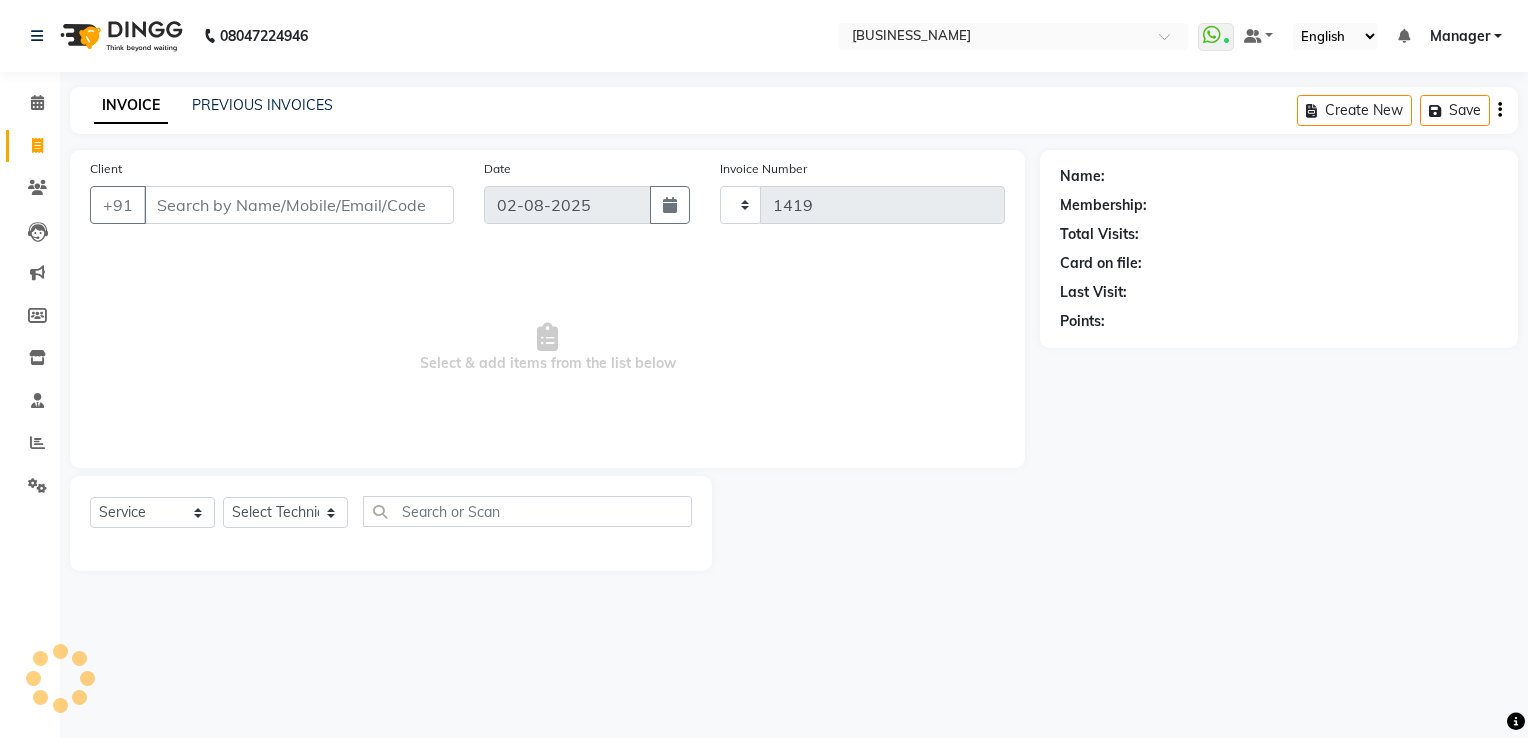 select on "6579" 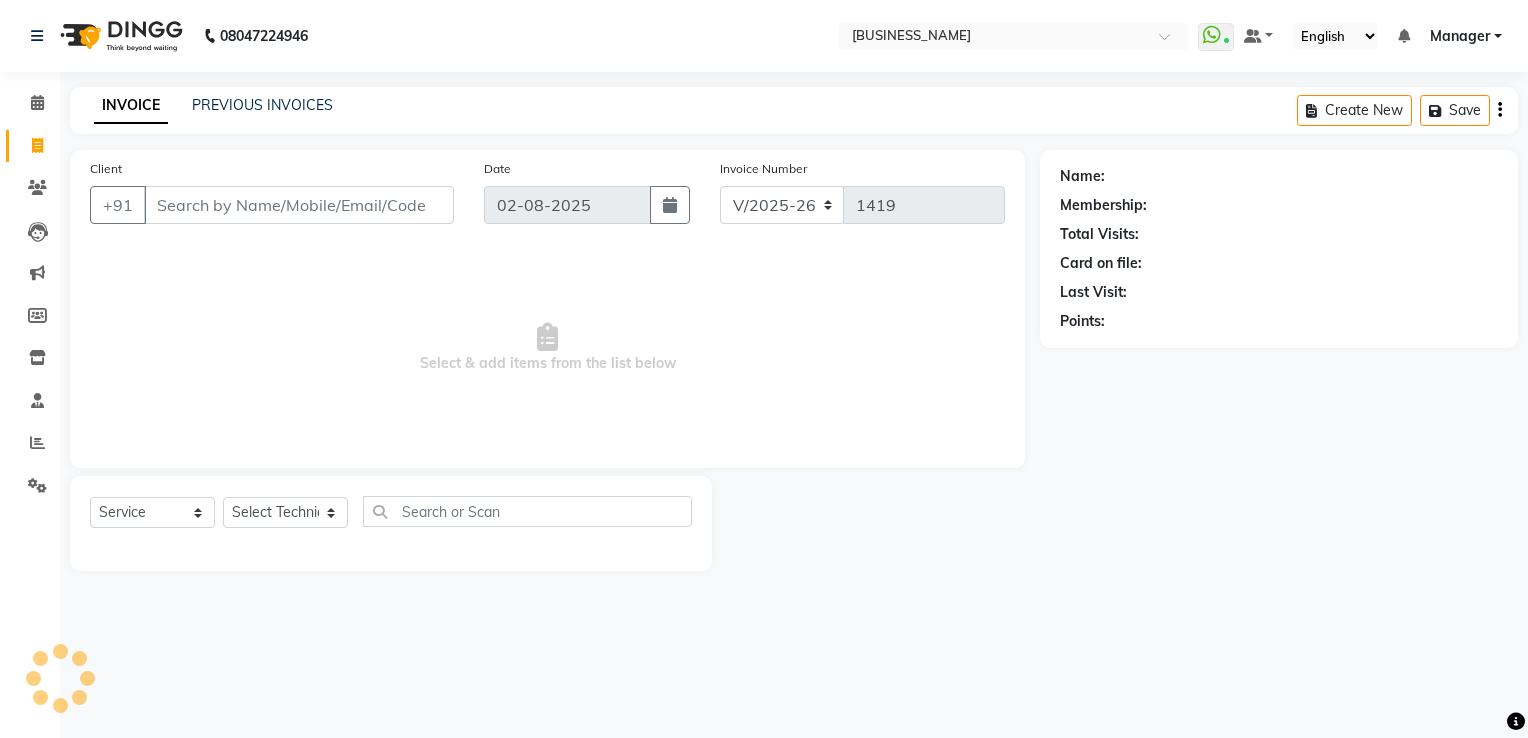 click on "Client" at bounding box center (299, 205) 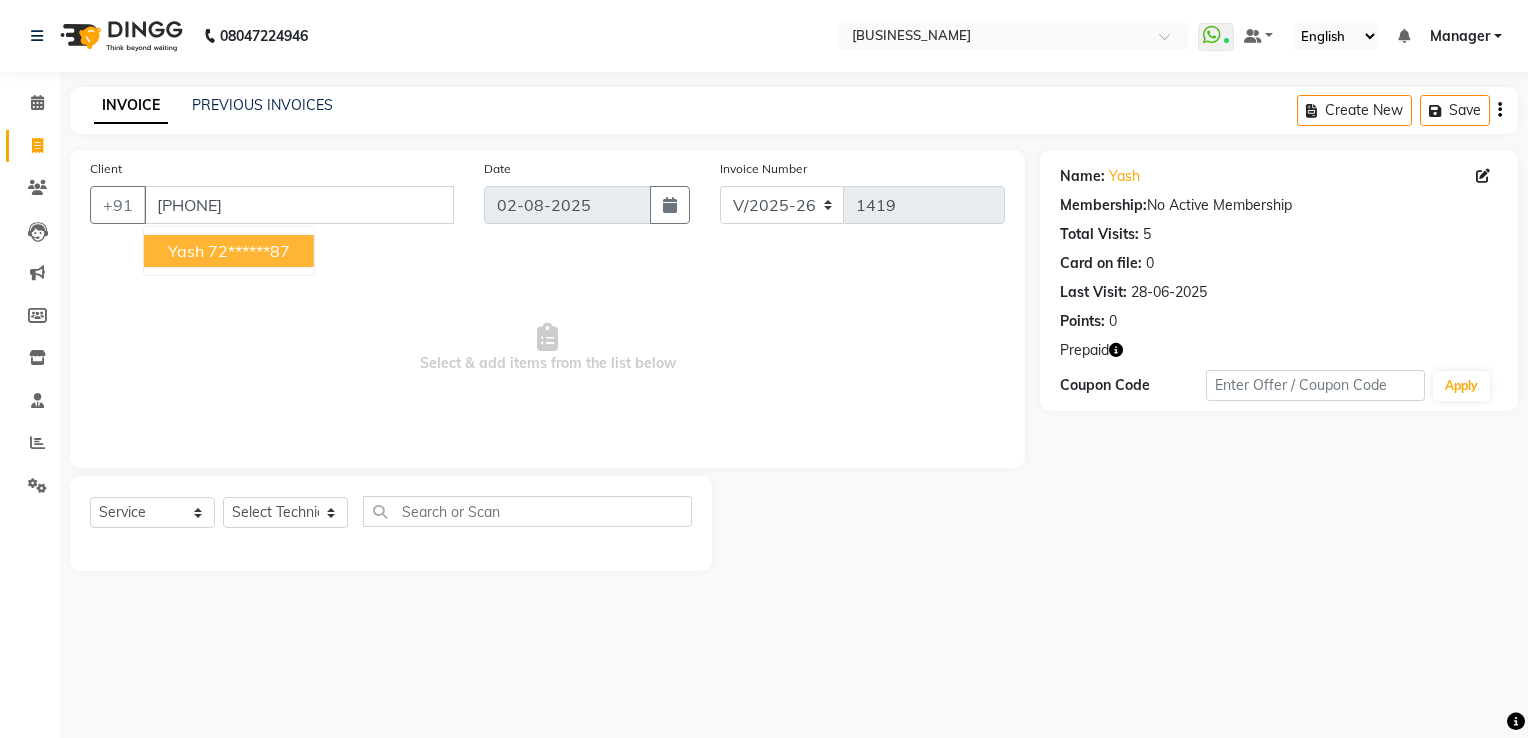 click on "Yash" at bounding box center [186, 251] 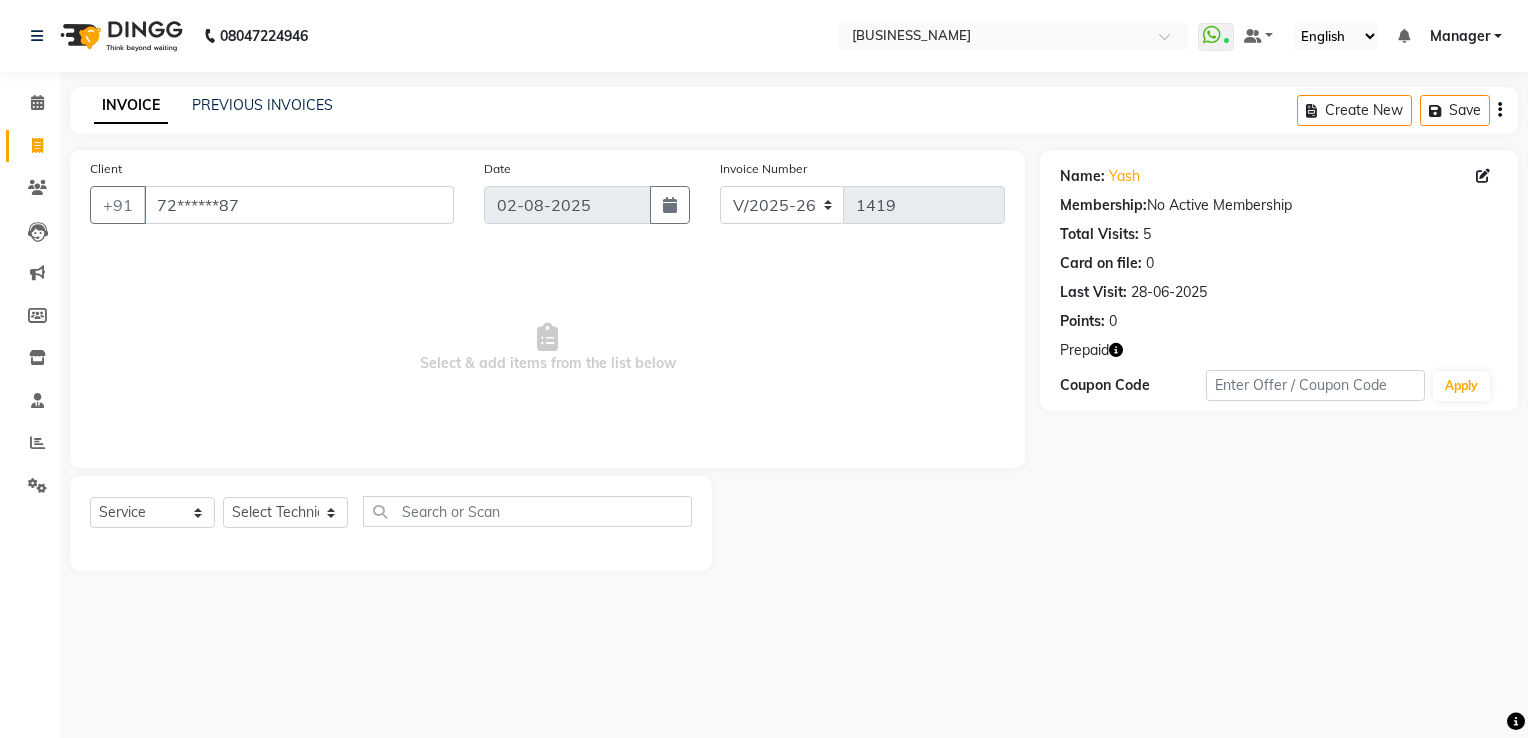 click 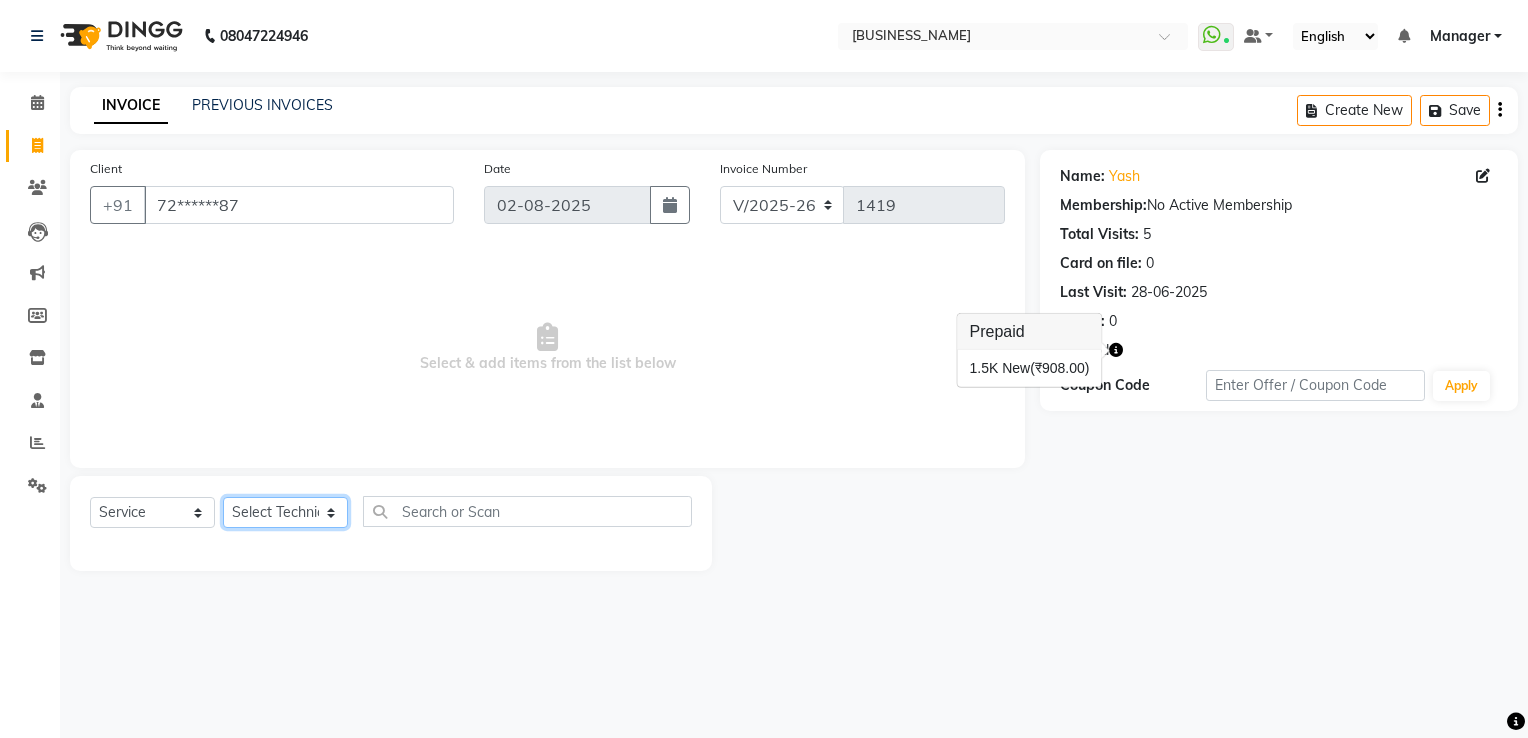 click on "Select Technician [NAME] [NAME] [NAME] [NAME] [NAME] [NAME] [NAME] [NAME] [NAME] Manager [NAME] [NAME] Owner [NAME] [NAME] [NAME] [NAME]" 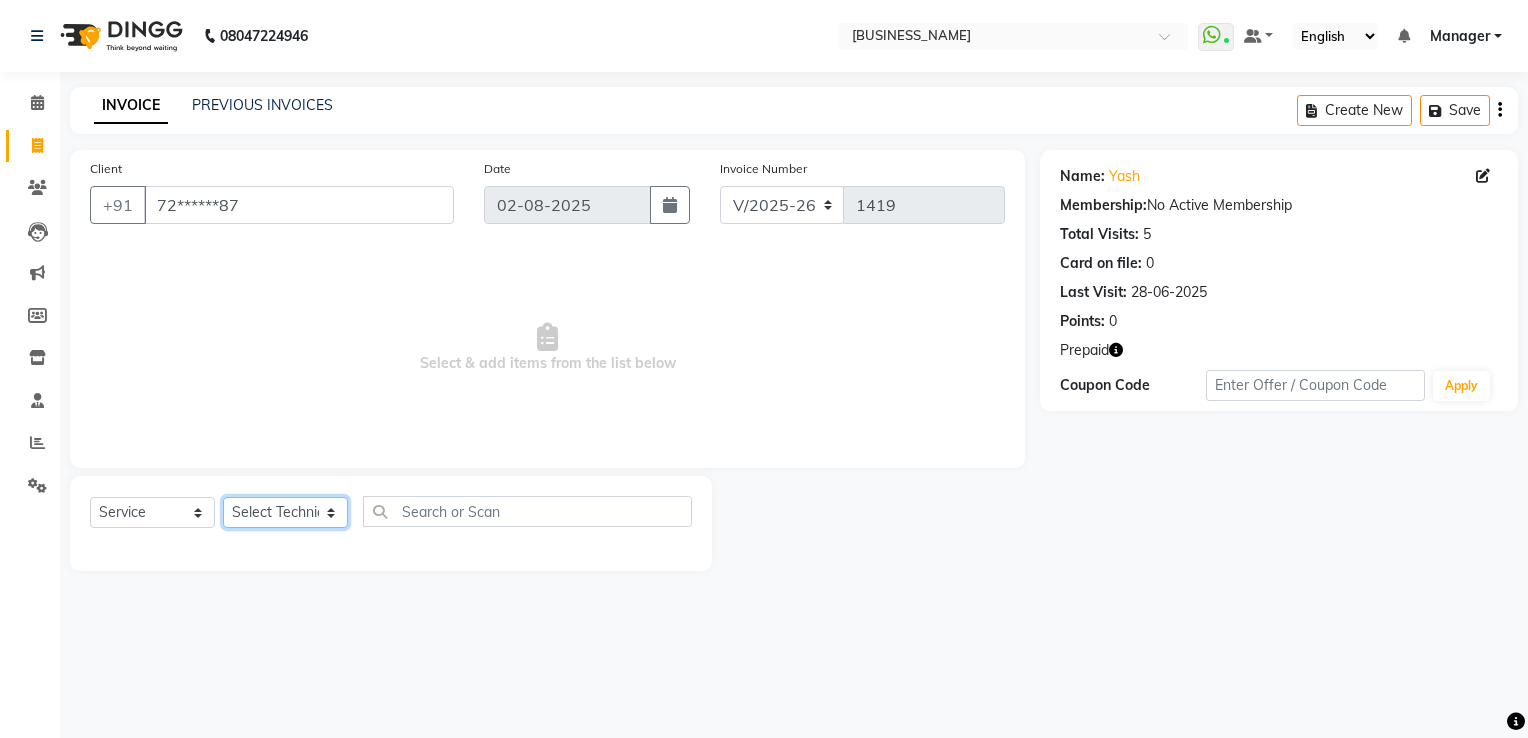 select on "[PHONE]" 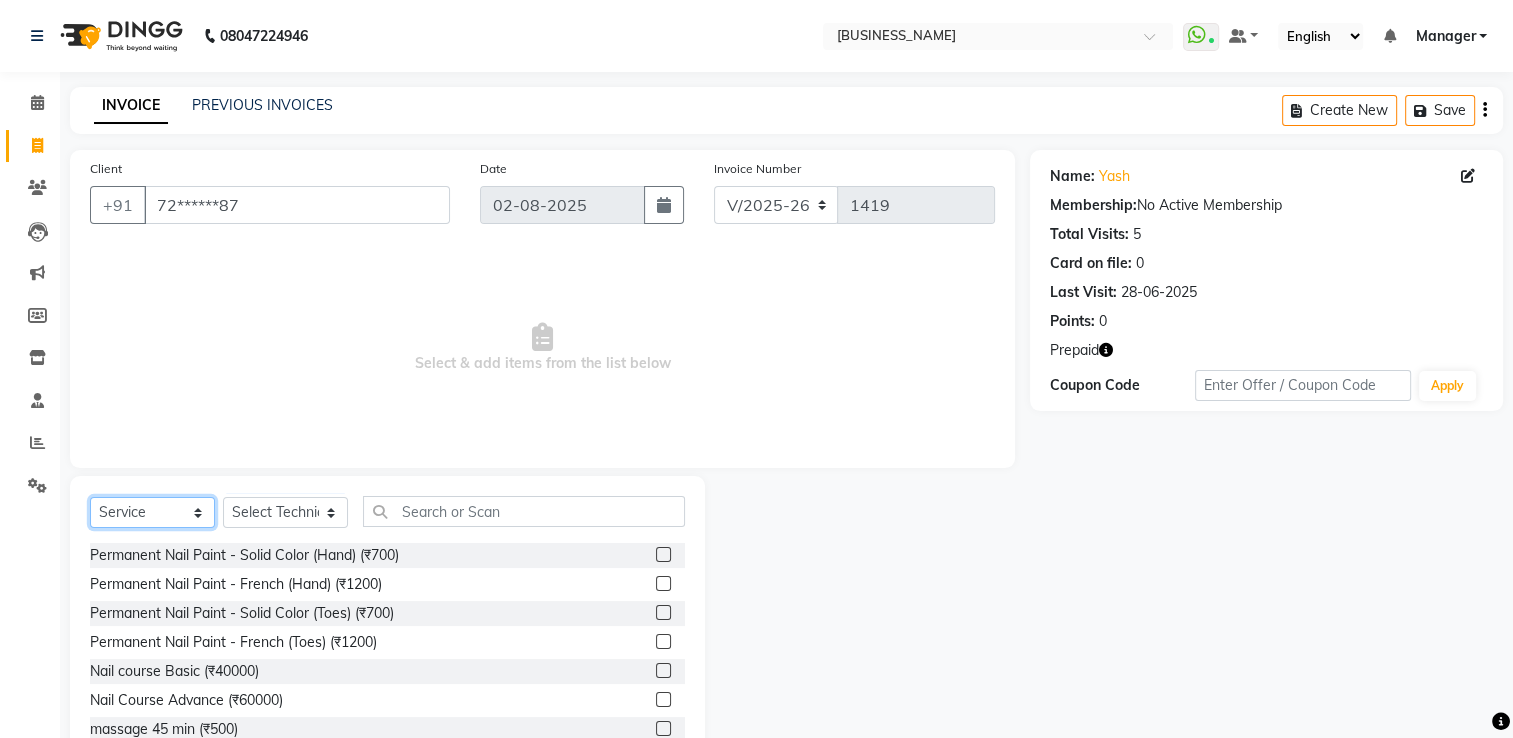 click on "Select  Service  Product  Membership  Package Voucher Prepaid Gift Card" 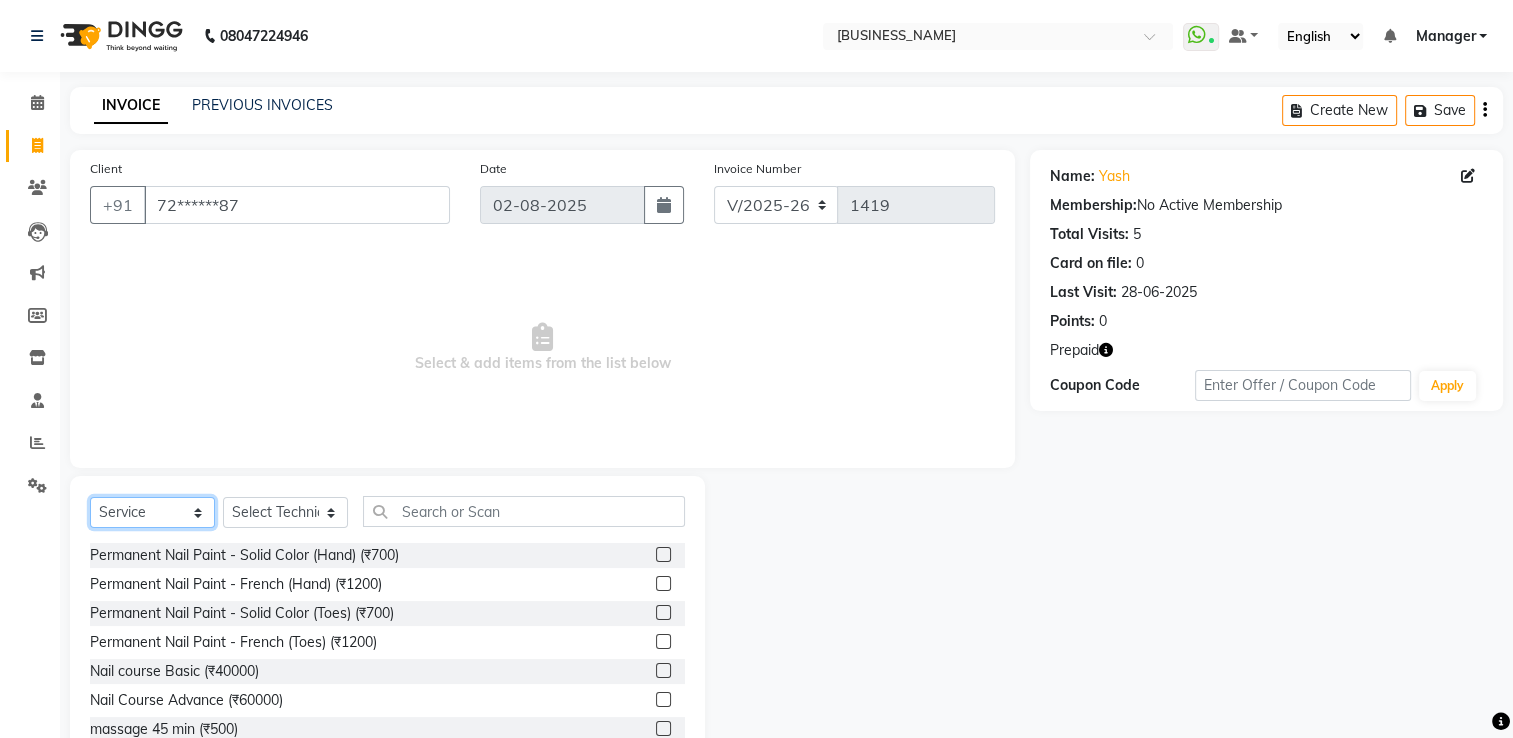 select on "P" 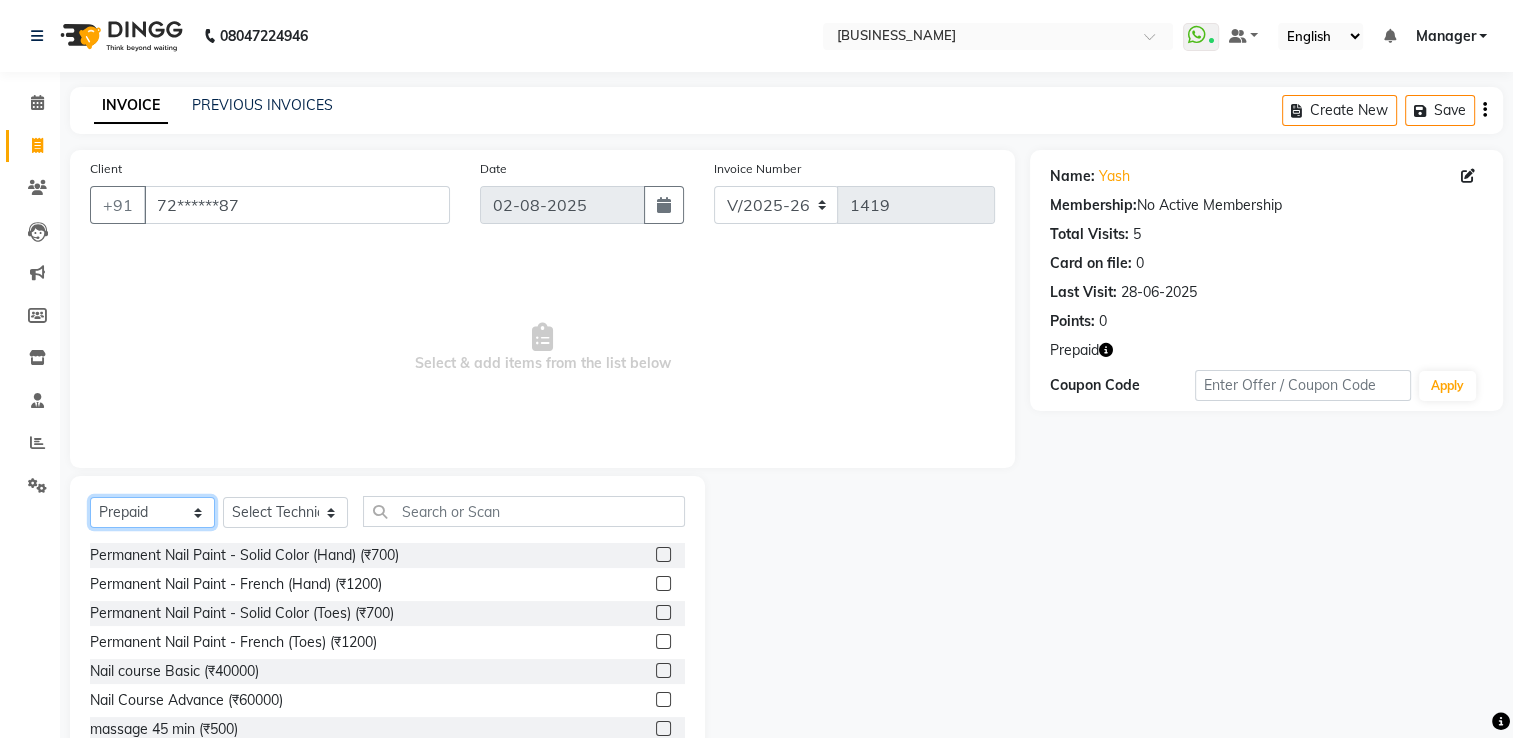 click on "Select  Service  Product  Membership  Package Voucher Prepaid Gift Card" 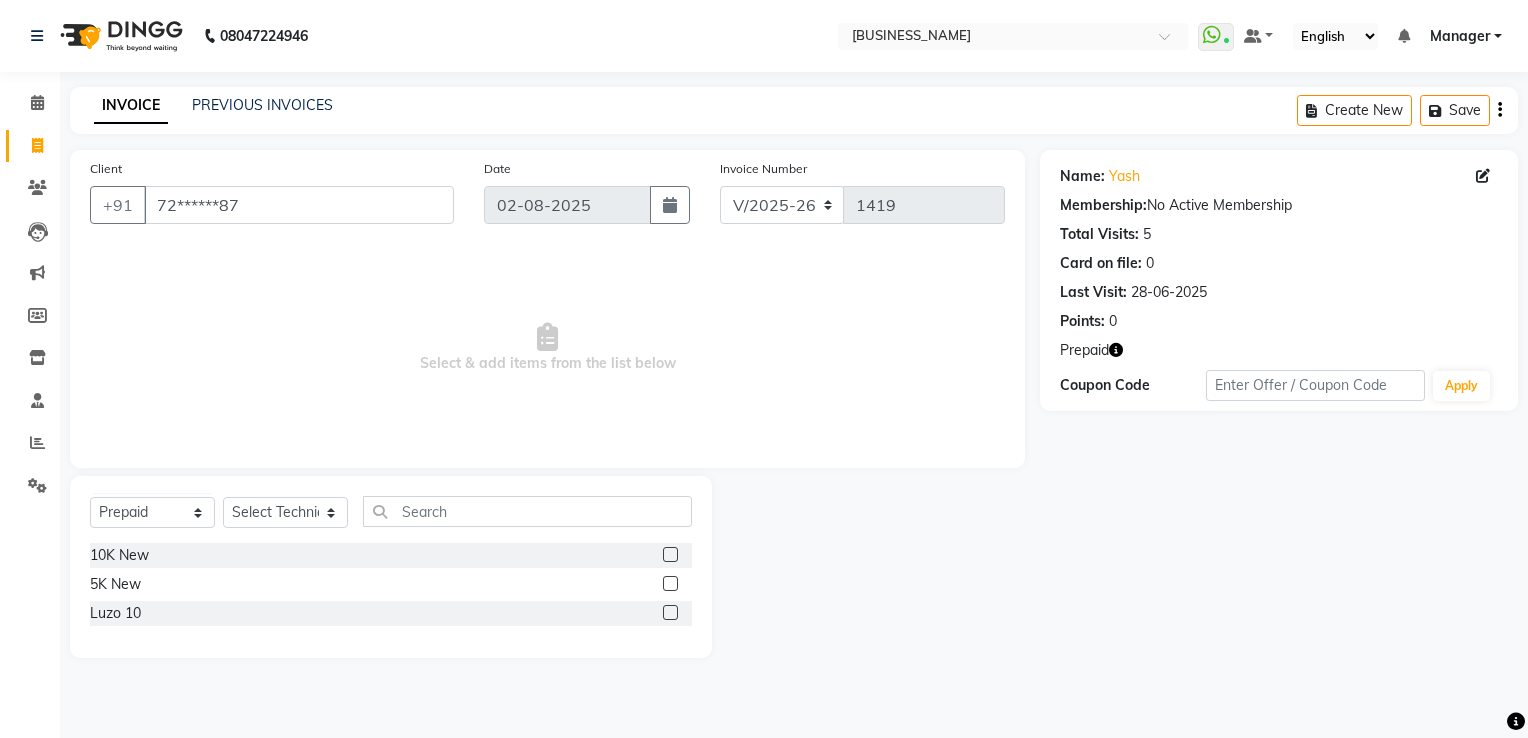 click 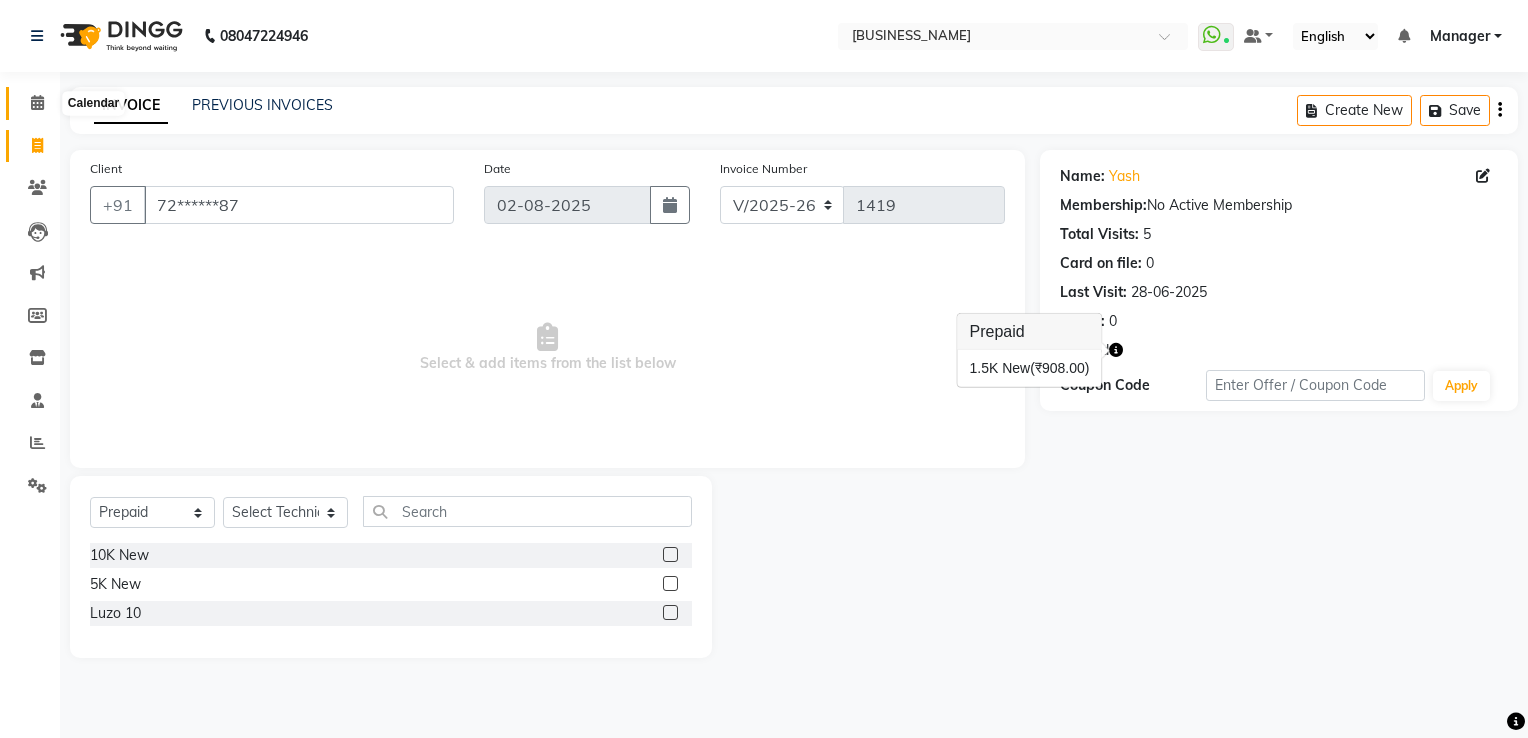 click 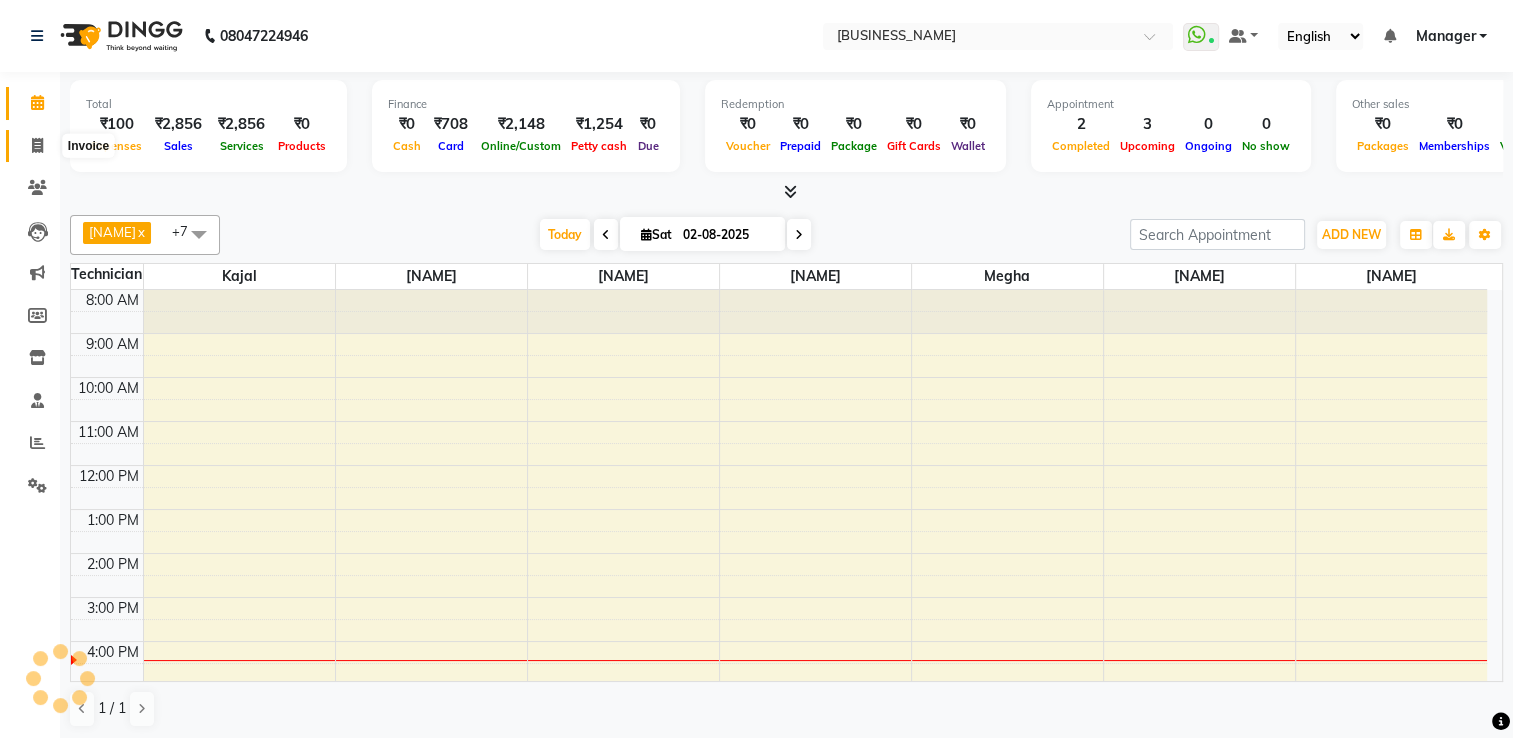 scroll, scrollTop: 136, scrollLeft: 0, axis: vertical 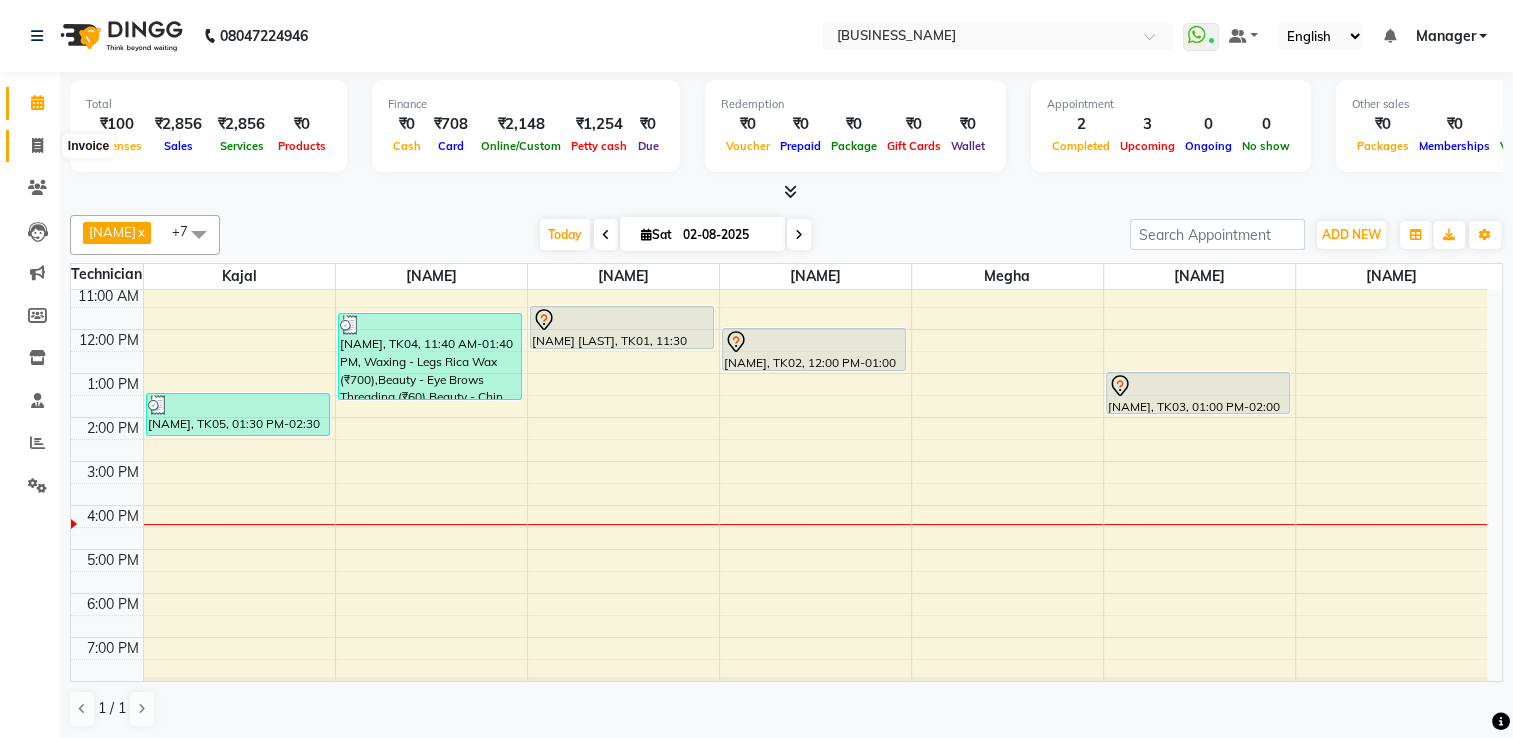 click 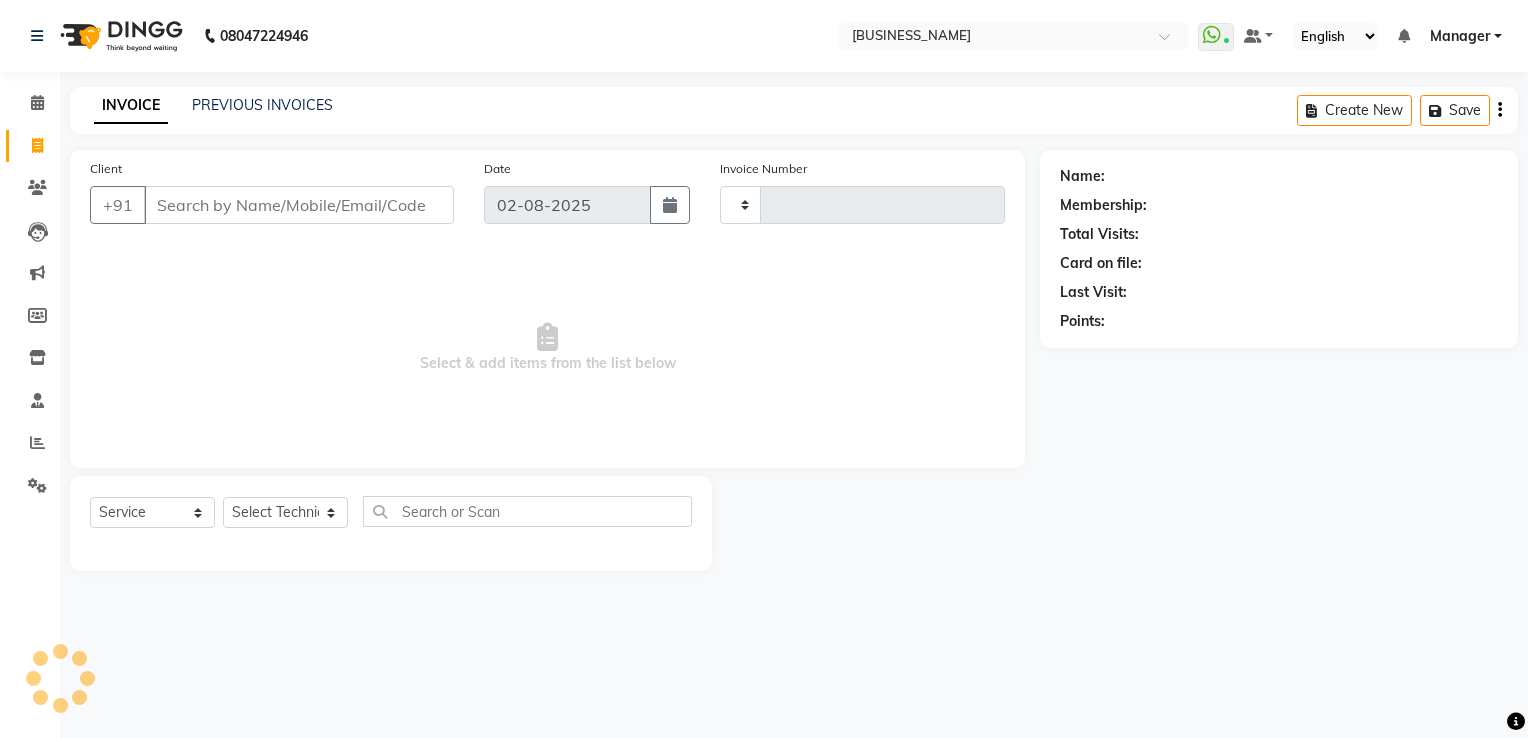 type on "1419" 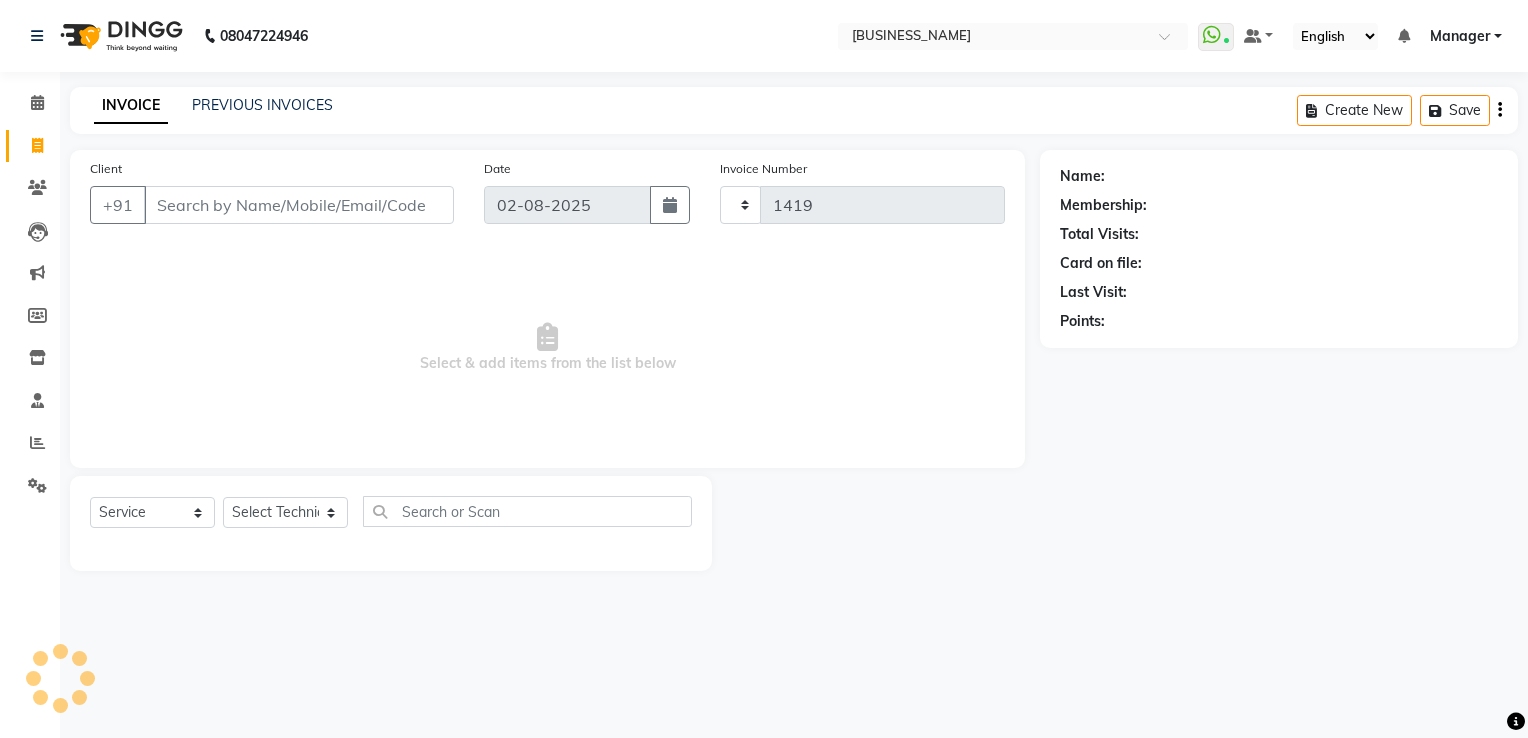 select on "6579" 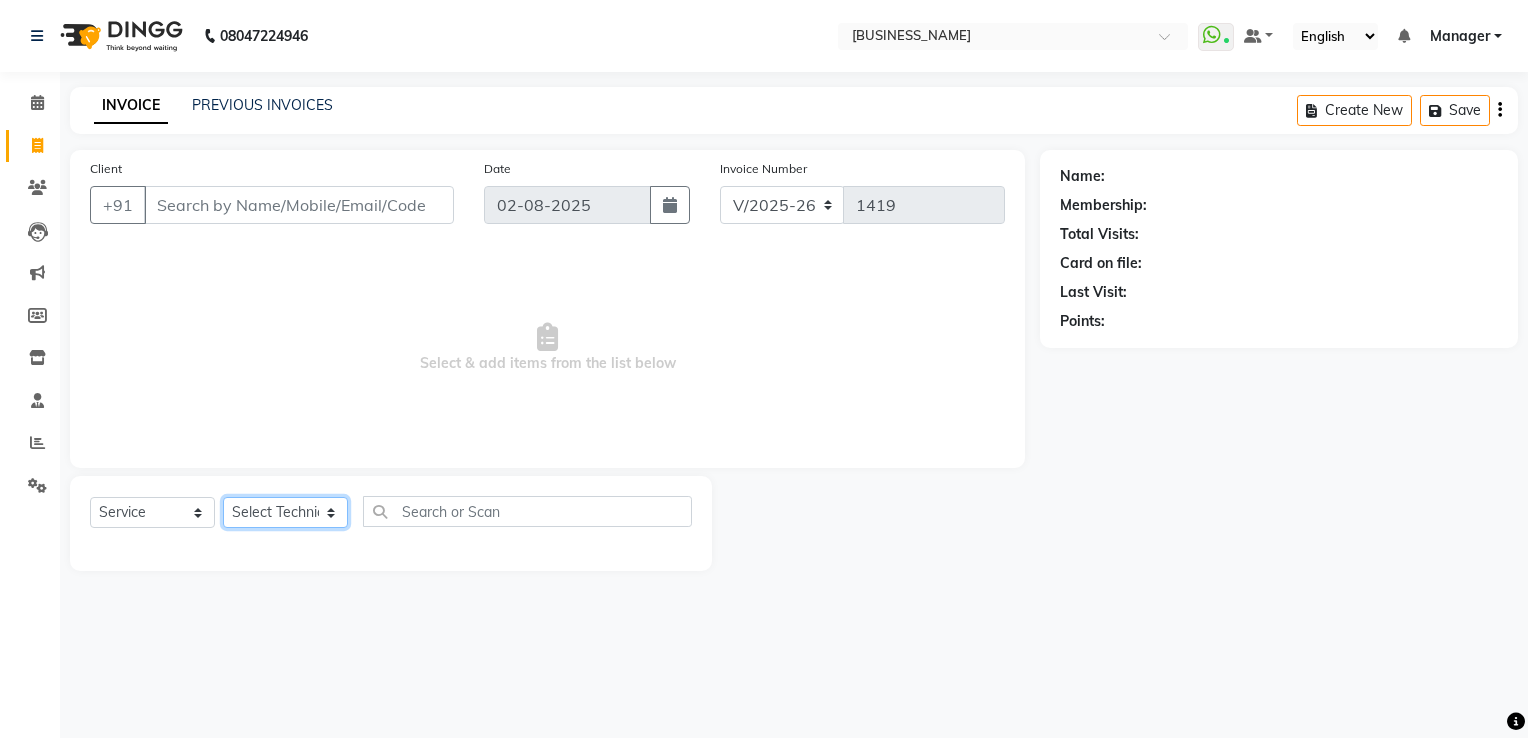 click on "Select Technician [NAME] [NAME] [NAME] [NAME] [NAME] [NAME] [NAME] [NAME] [NAME] Manager [NAME] [NAME] Owner [NAME] [NAME] [NAME] [NAME]" 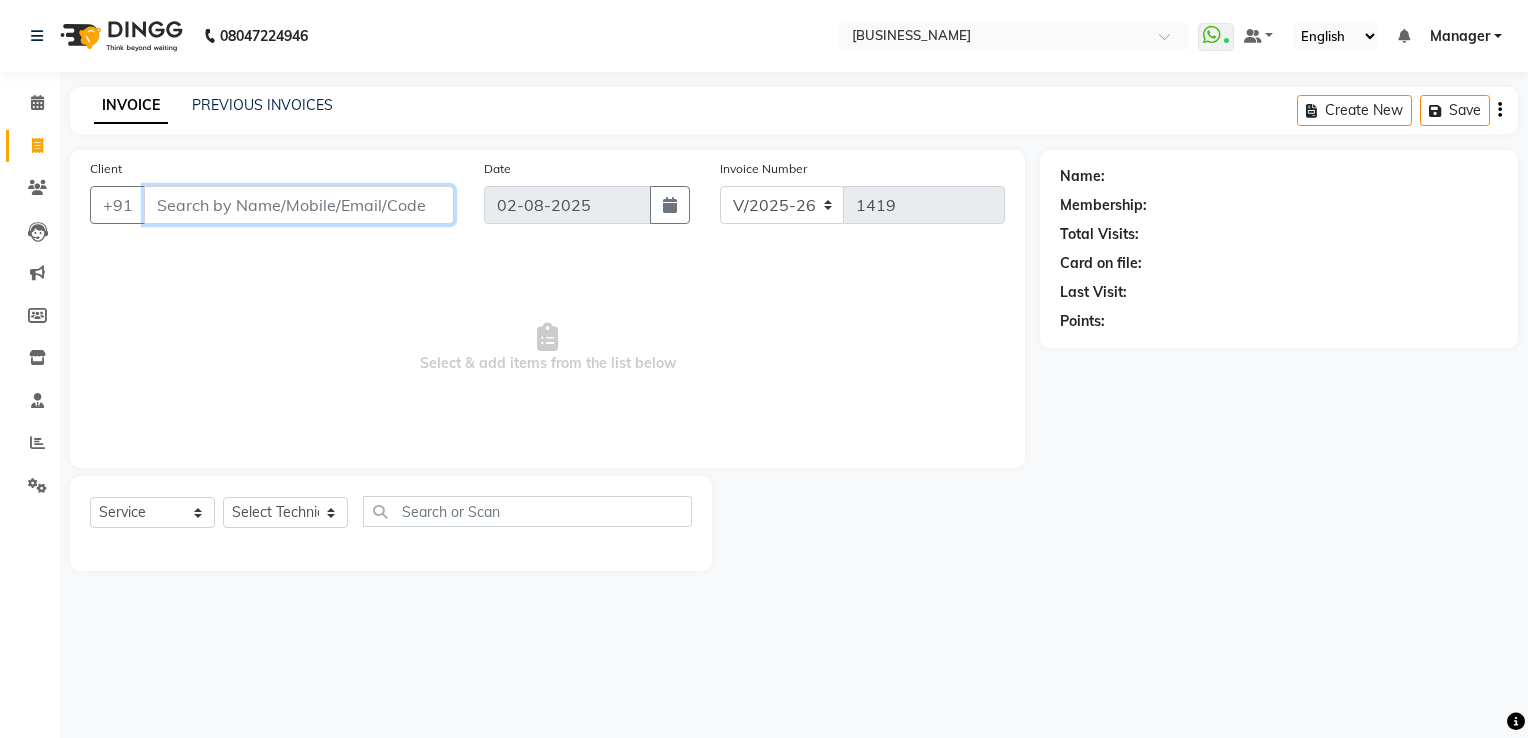 click on "Client" at bounding box center (299, 205) 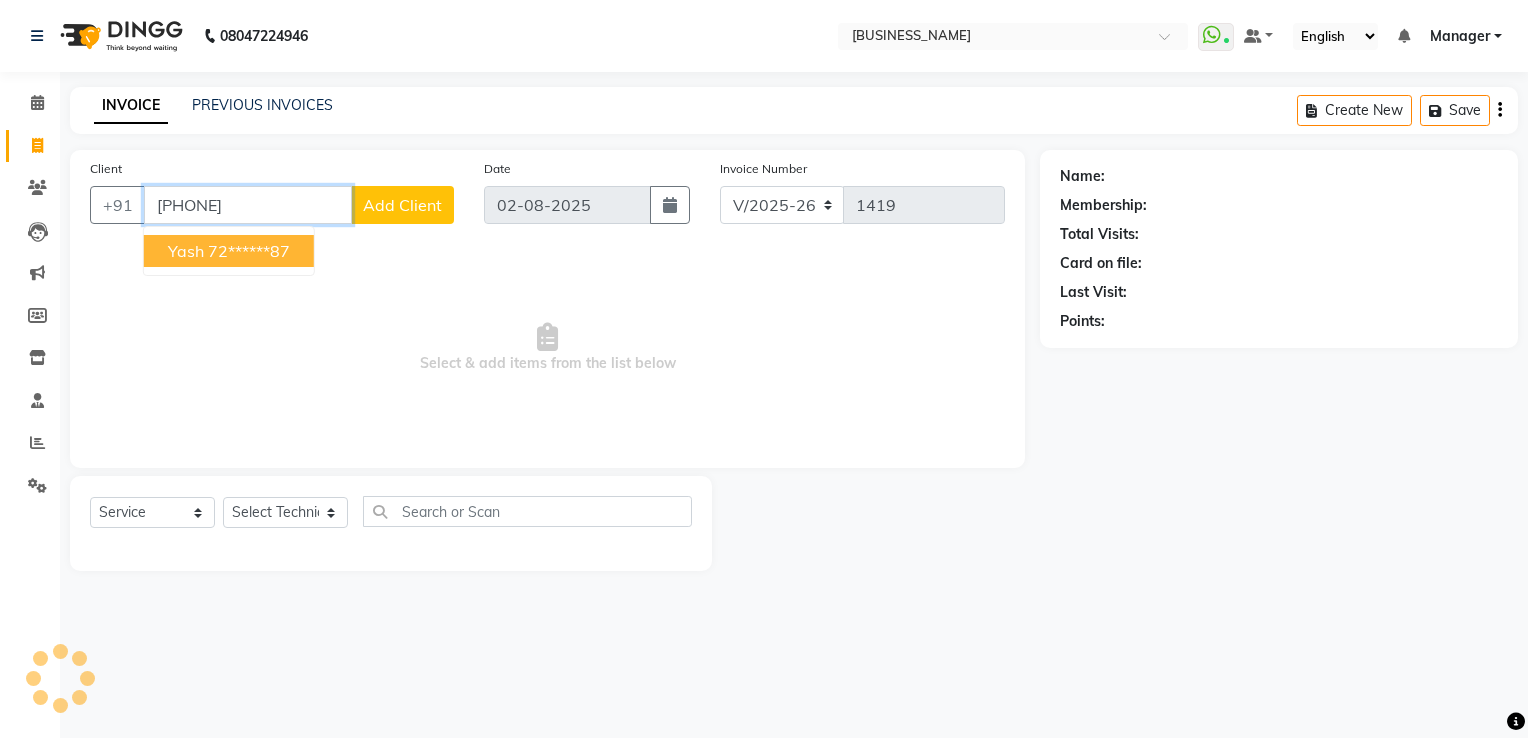 click on "72******87" at bounding box center (249, 251) 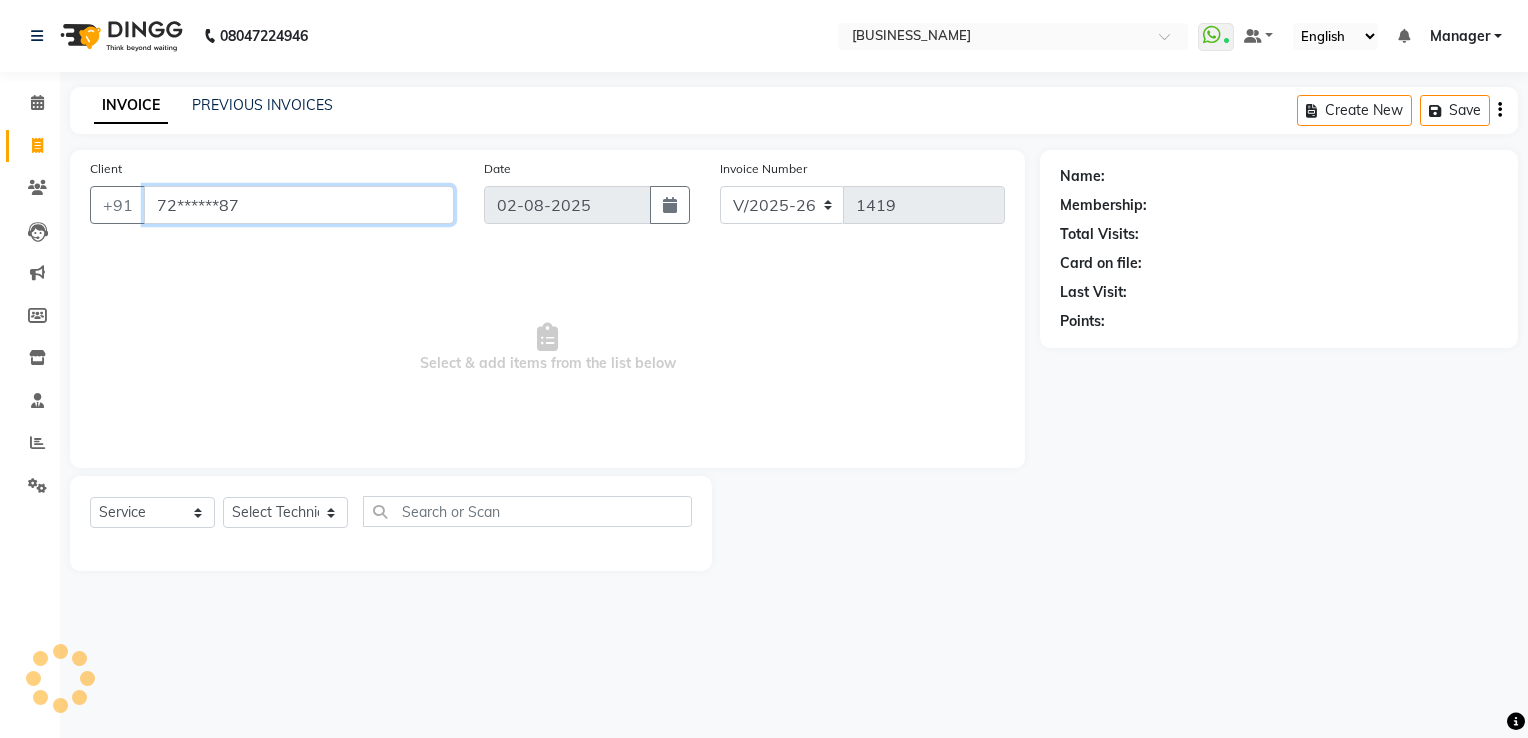 type on "72******87" 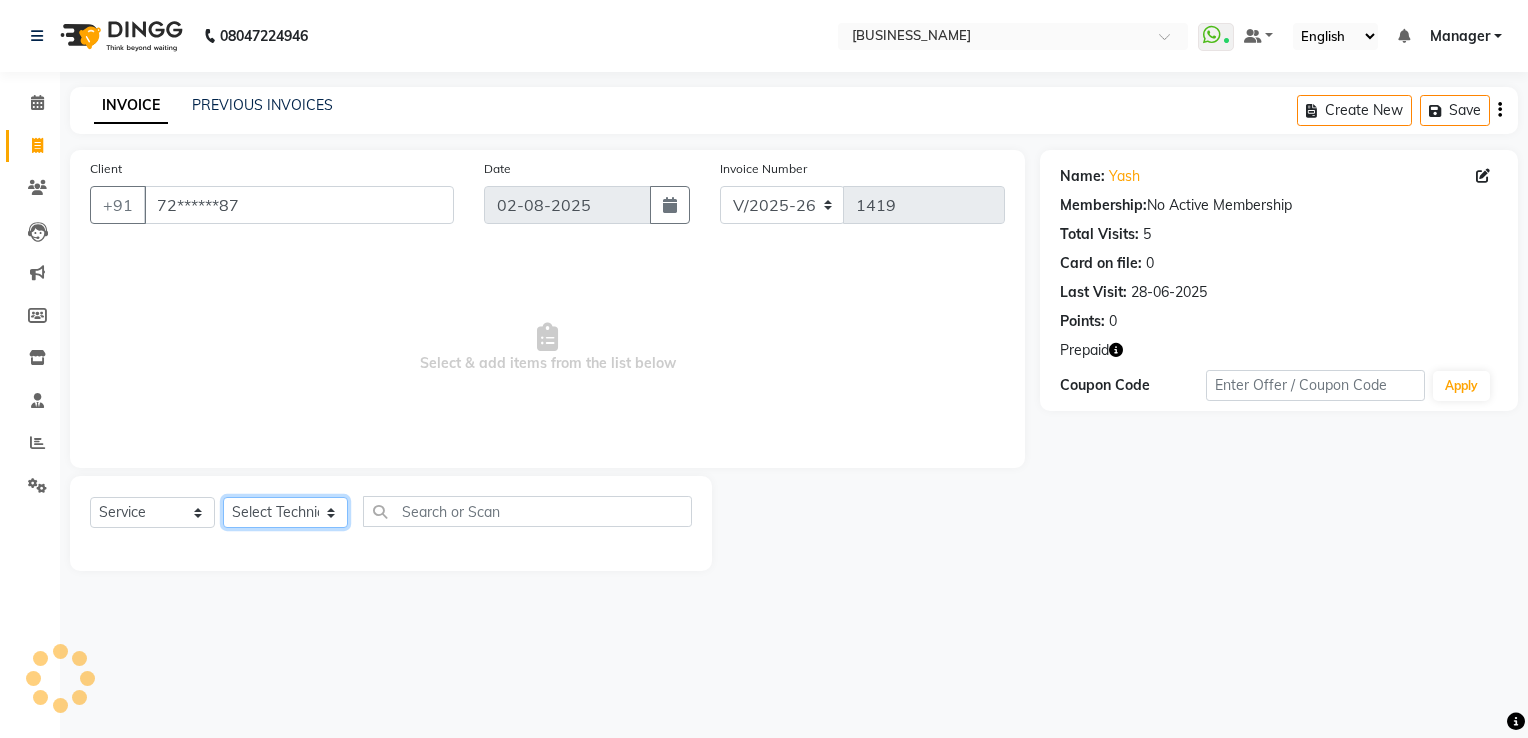 click on "Select Technician [NAME] [NAME] [NAME] [NAME] [NAME] [NAME] [NAME] [NAME] [NAME] Manager [NAME] [NAME] Owner [NAME] [NAME] [NAME] [NAME]" 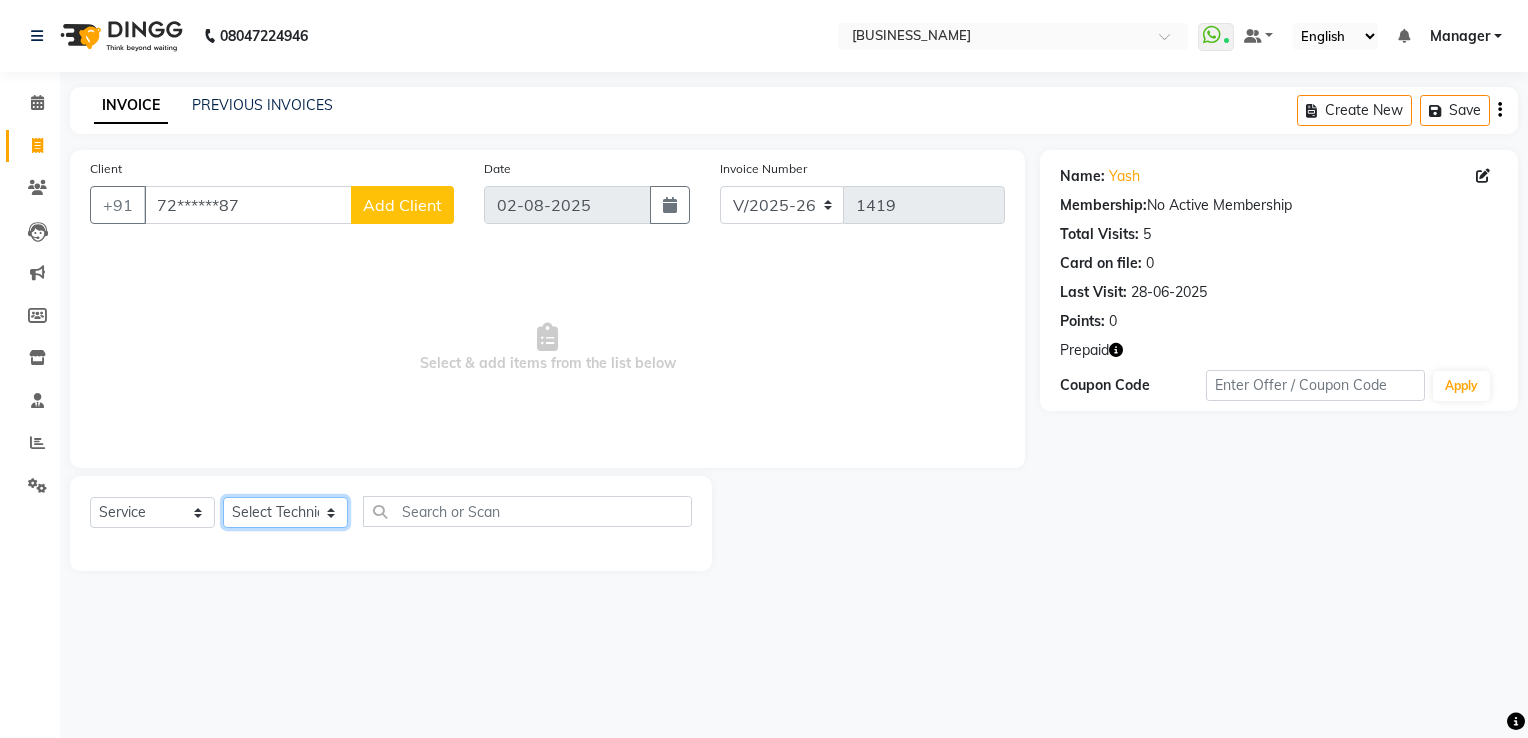 select on "68736" 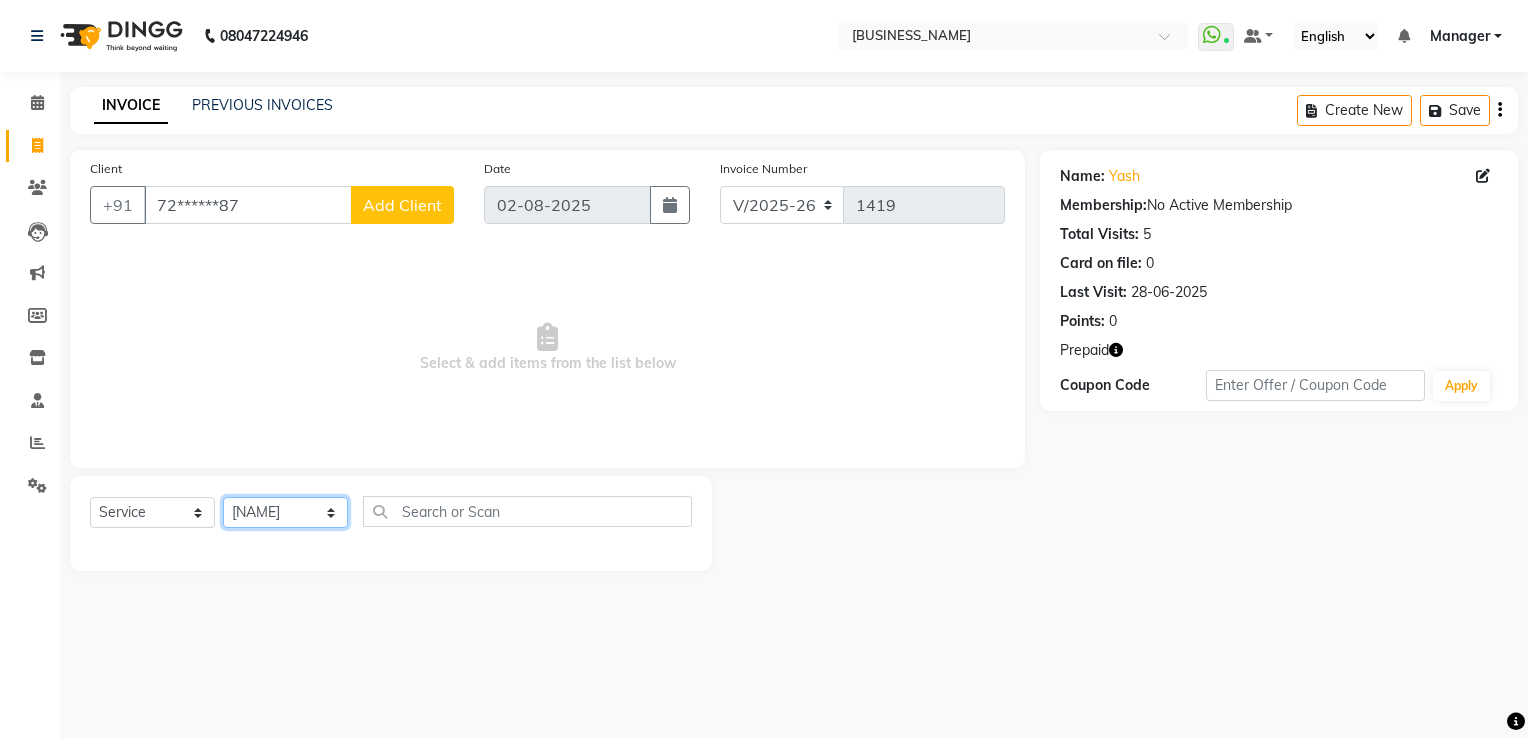 click on "Select Technician [NAME] [NAME] [NAME] [NAME] [NAME] [NAME] [NAME] [NAME] [NAME] Manager [NAME] [NAME] Owner [NAME] [NAME] [NAME] [NAME]" 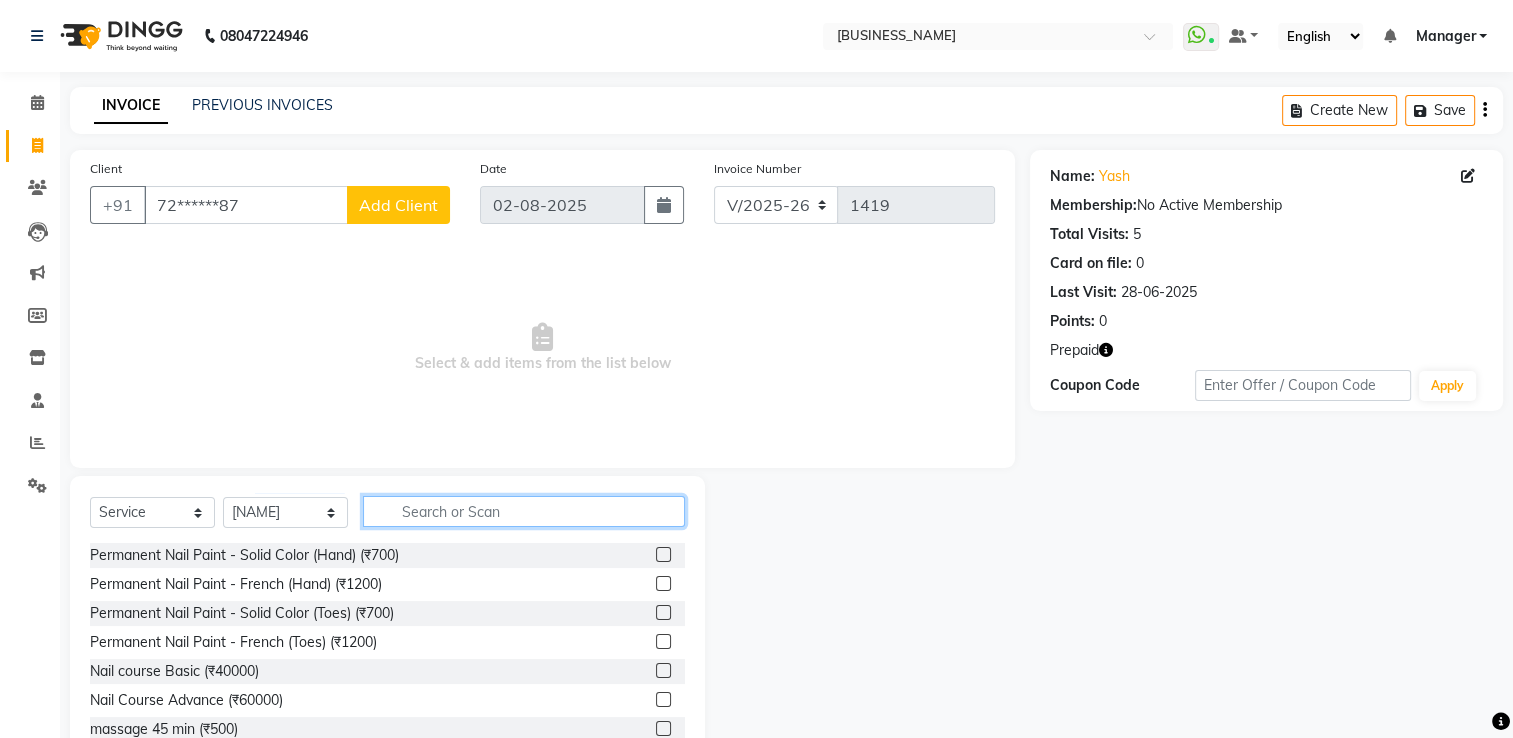 click 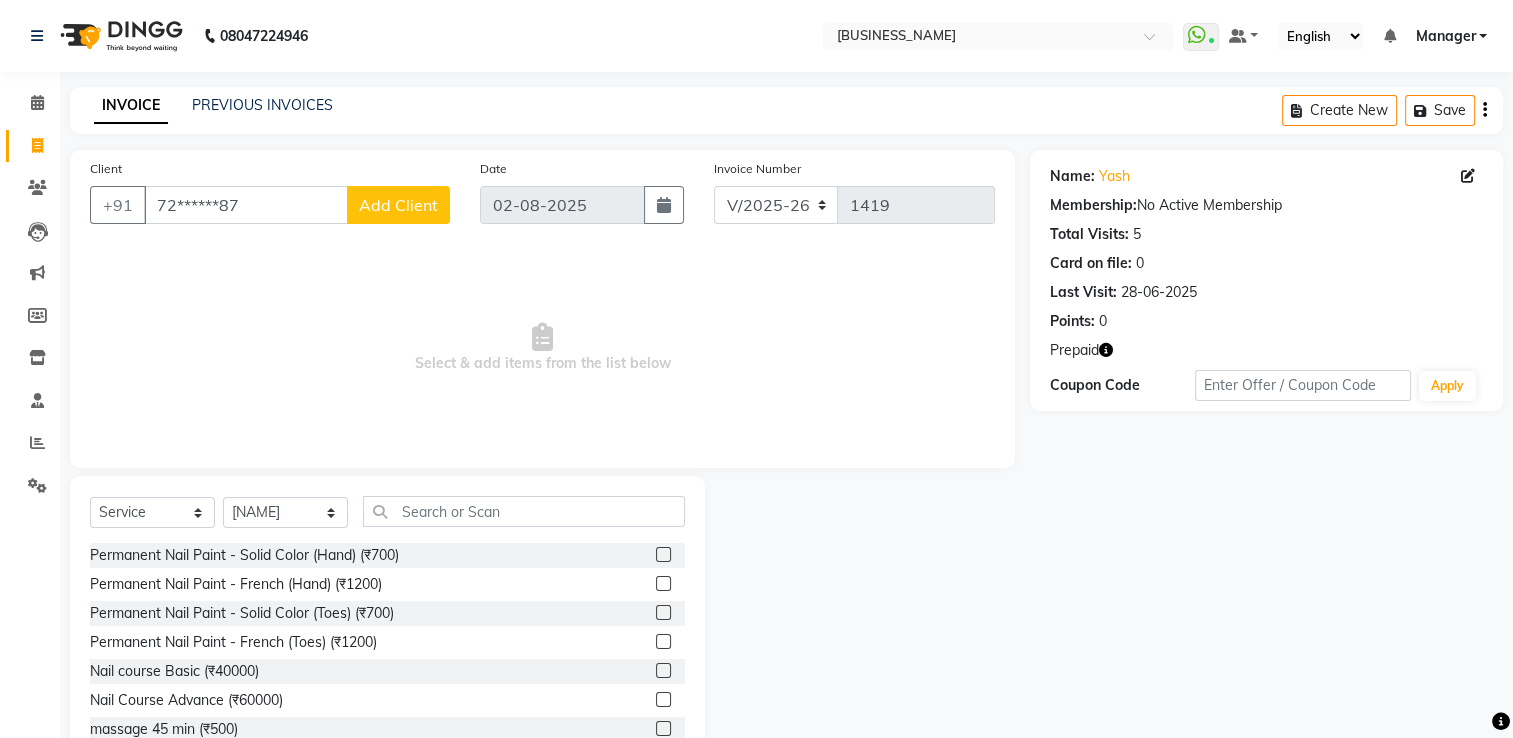 click 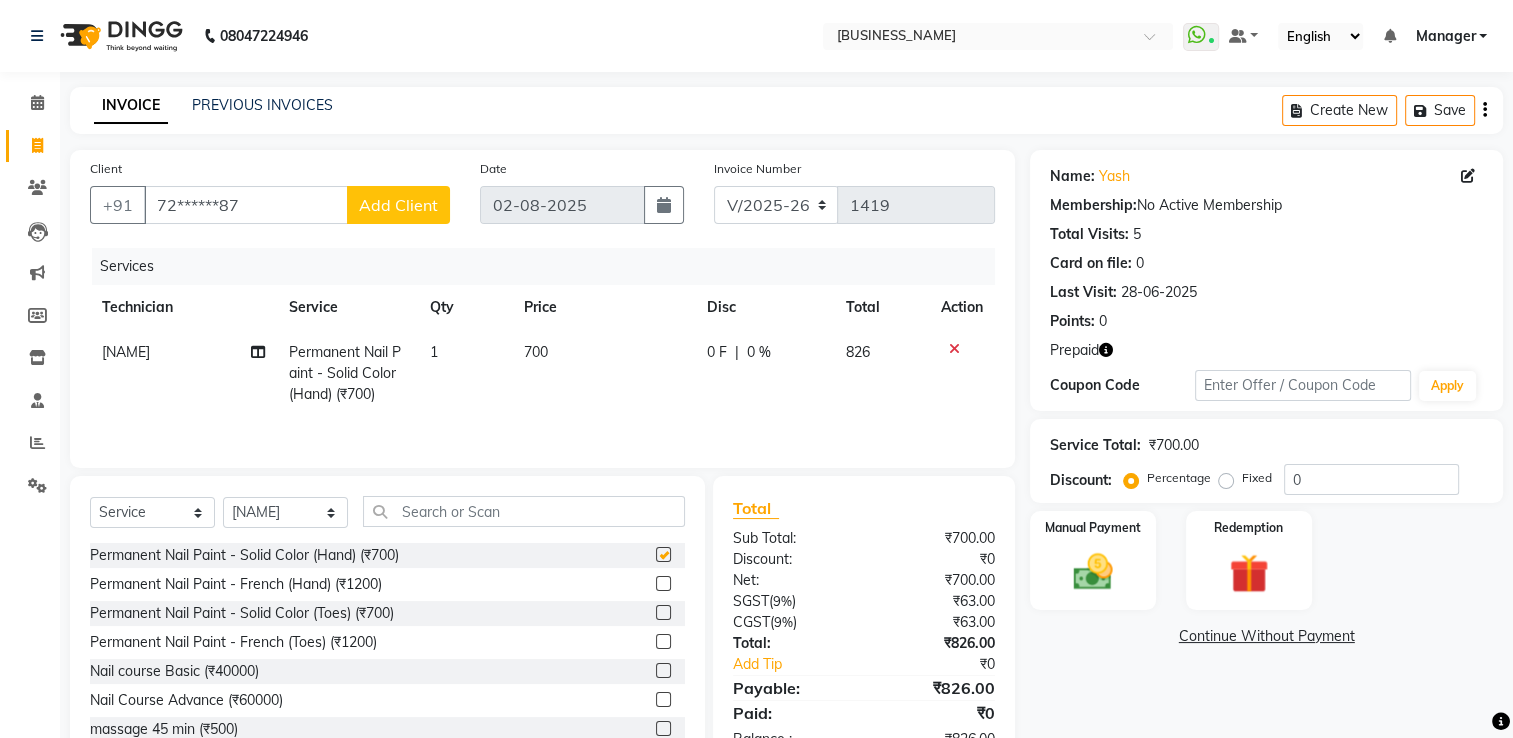 checkbox on "false" 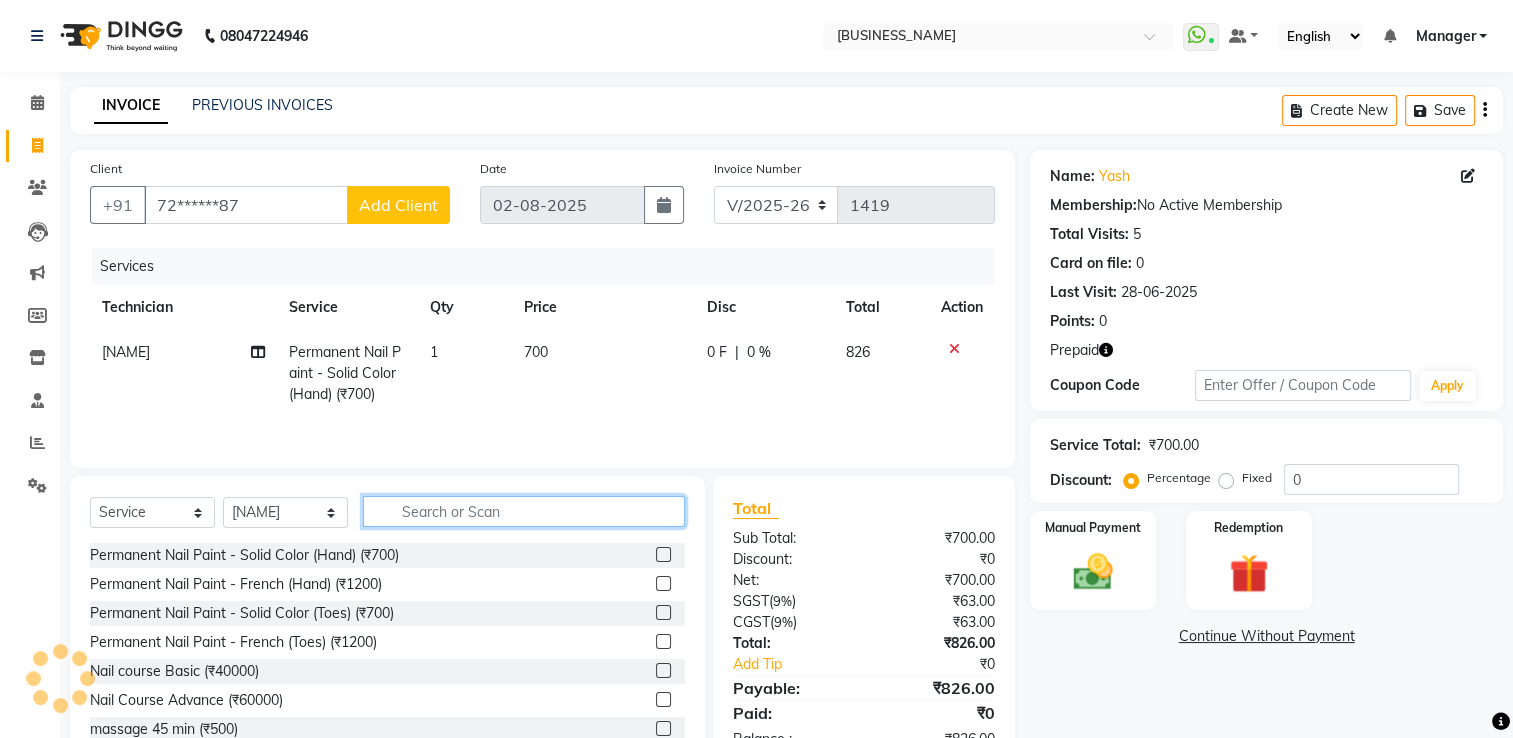 click 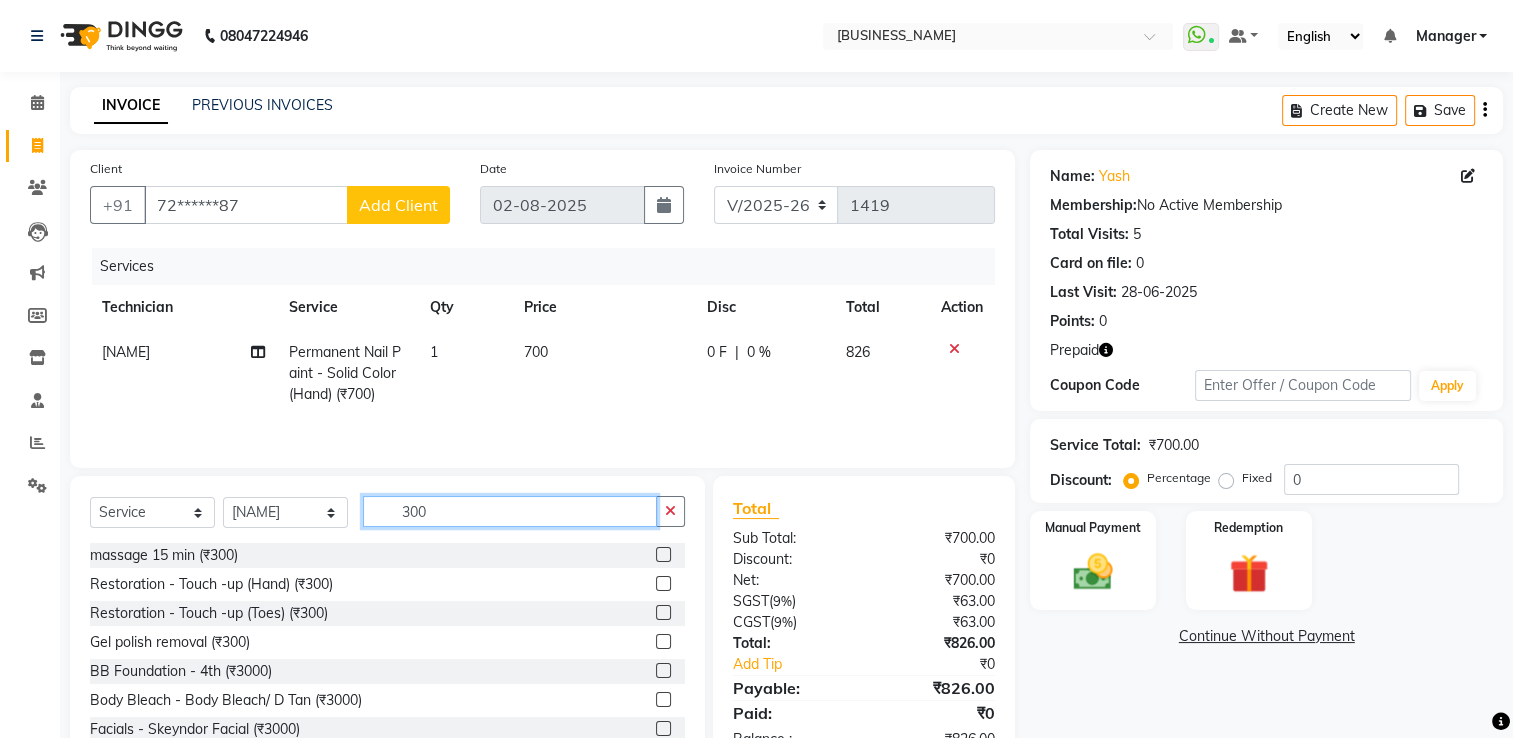 type on "300" 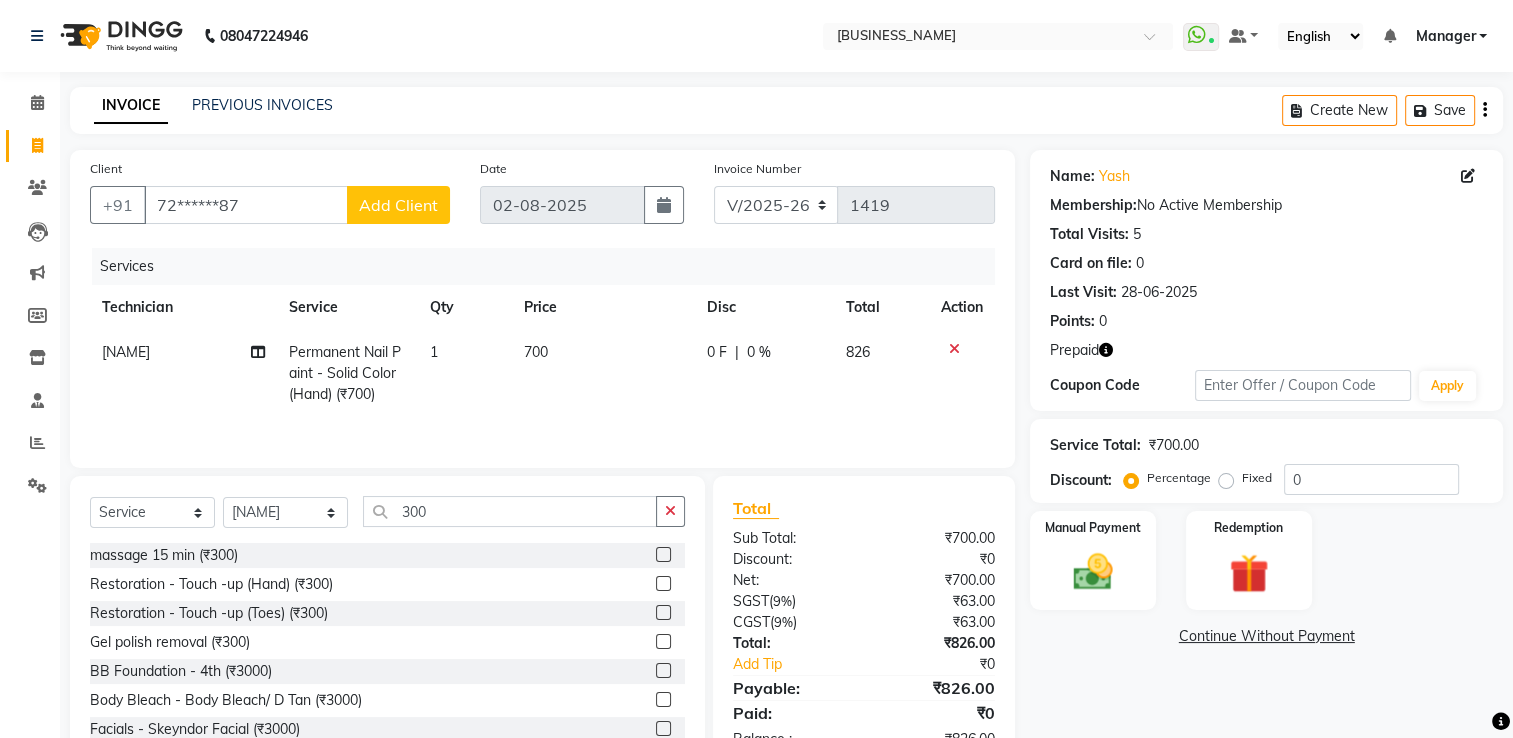 click 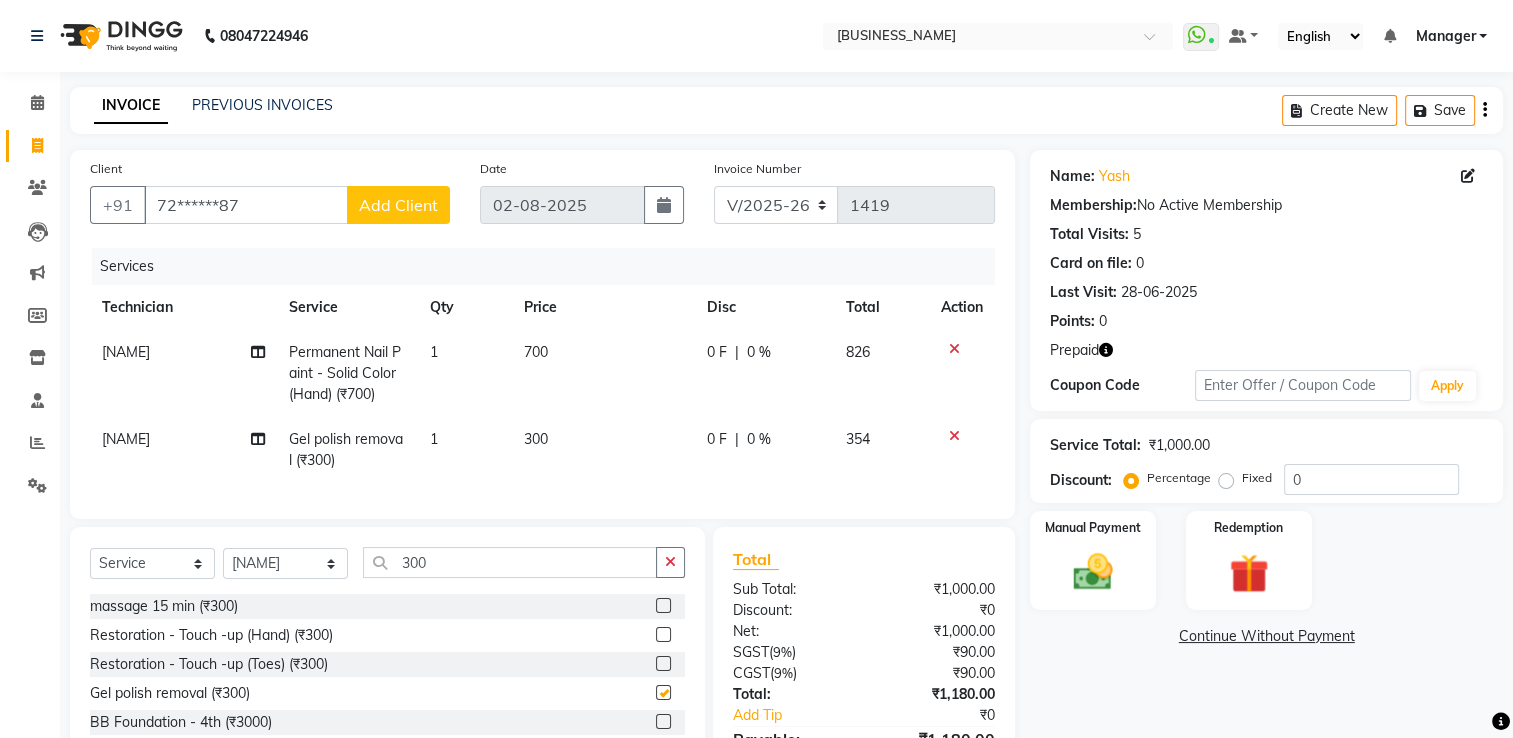 checkbox on "false" 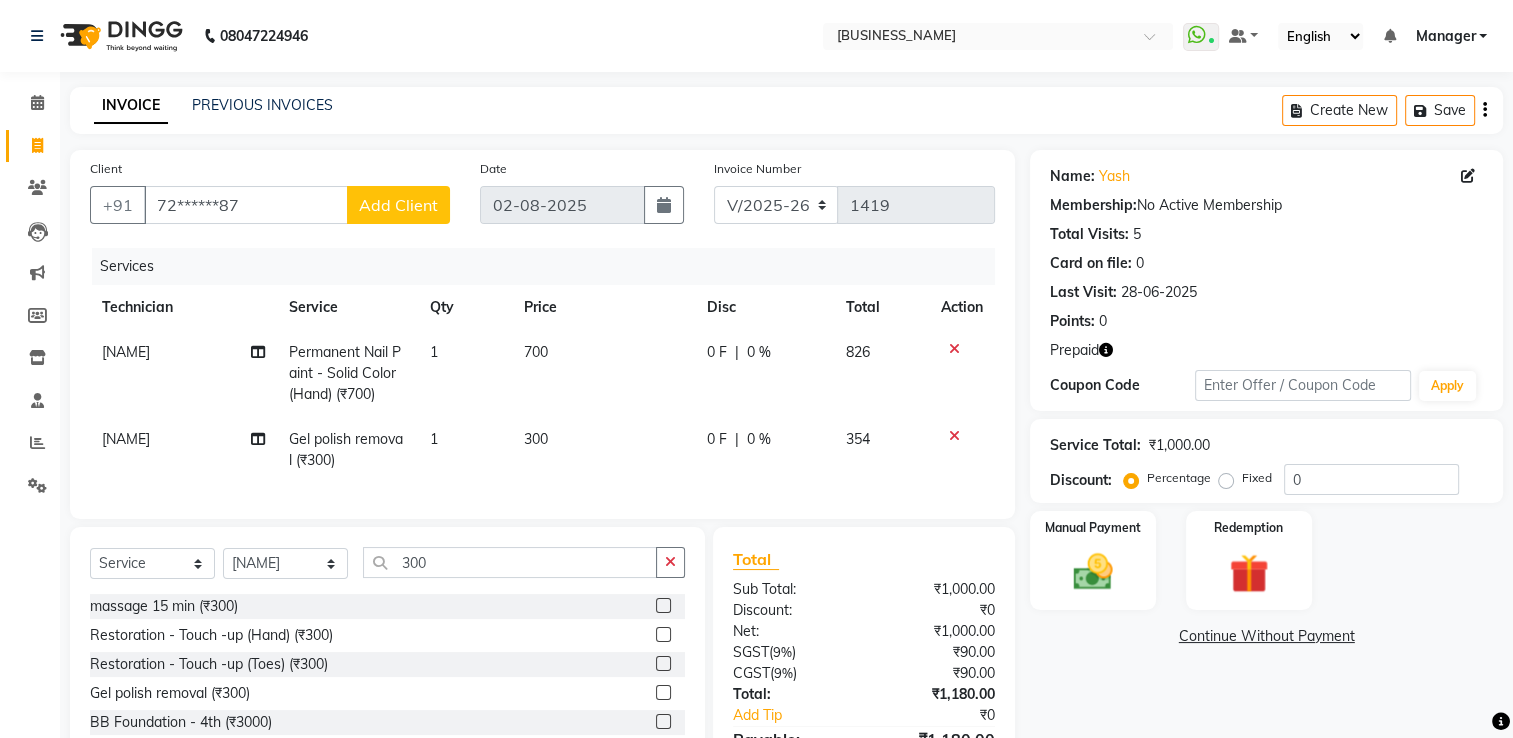 click on "300" 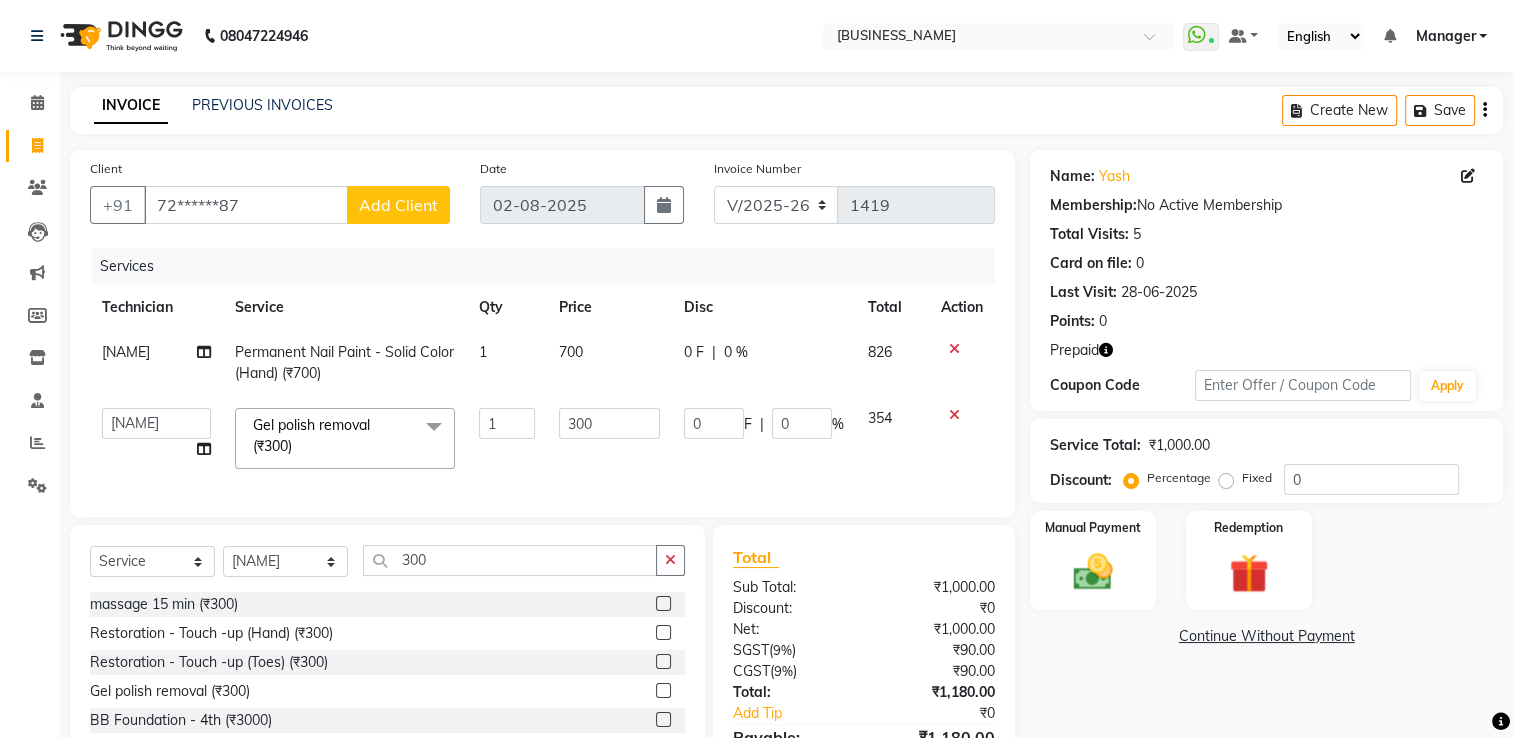 click on "1" 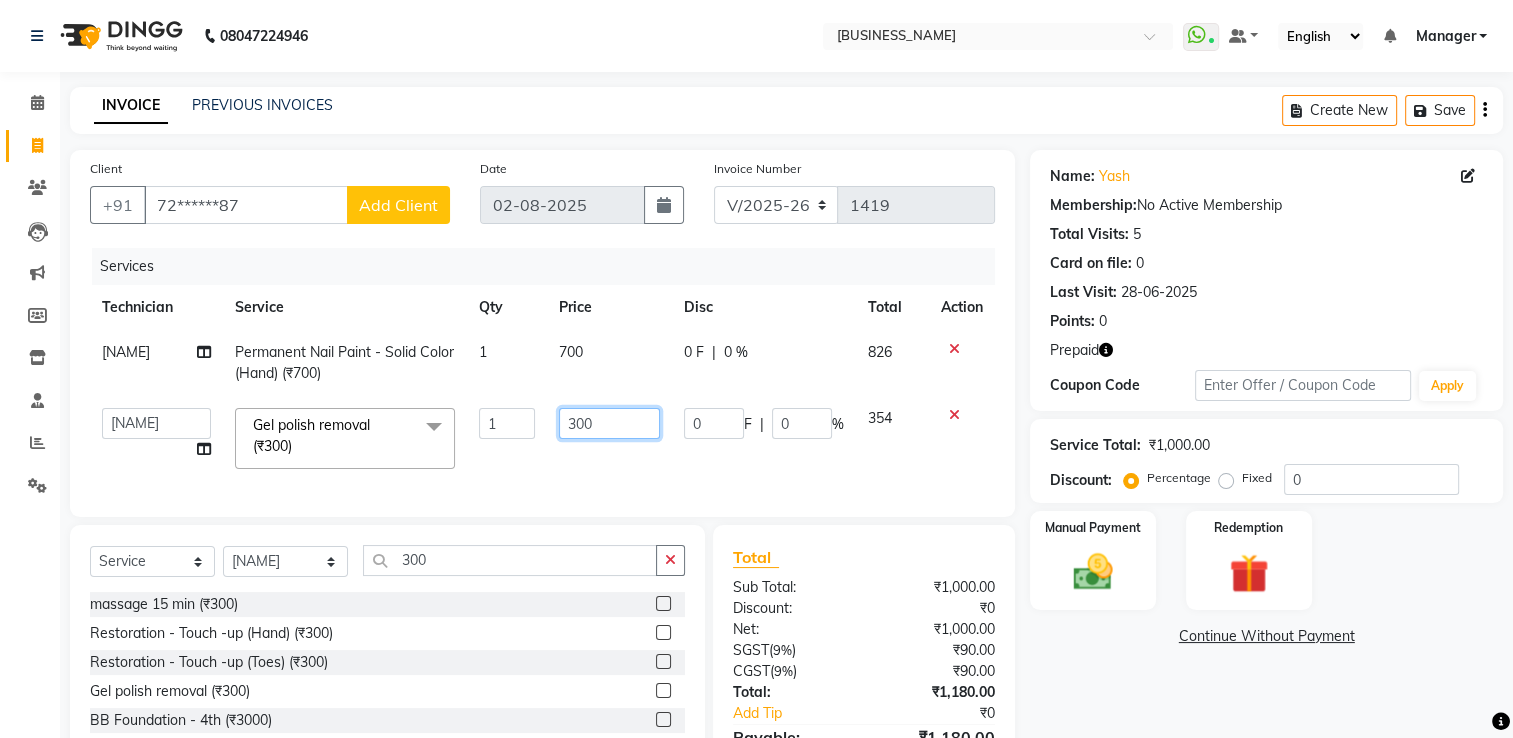 click on "300" 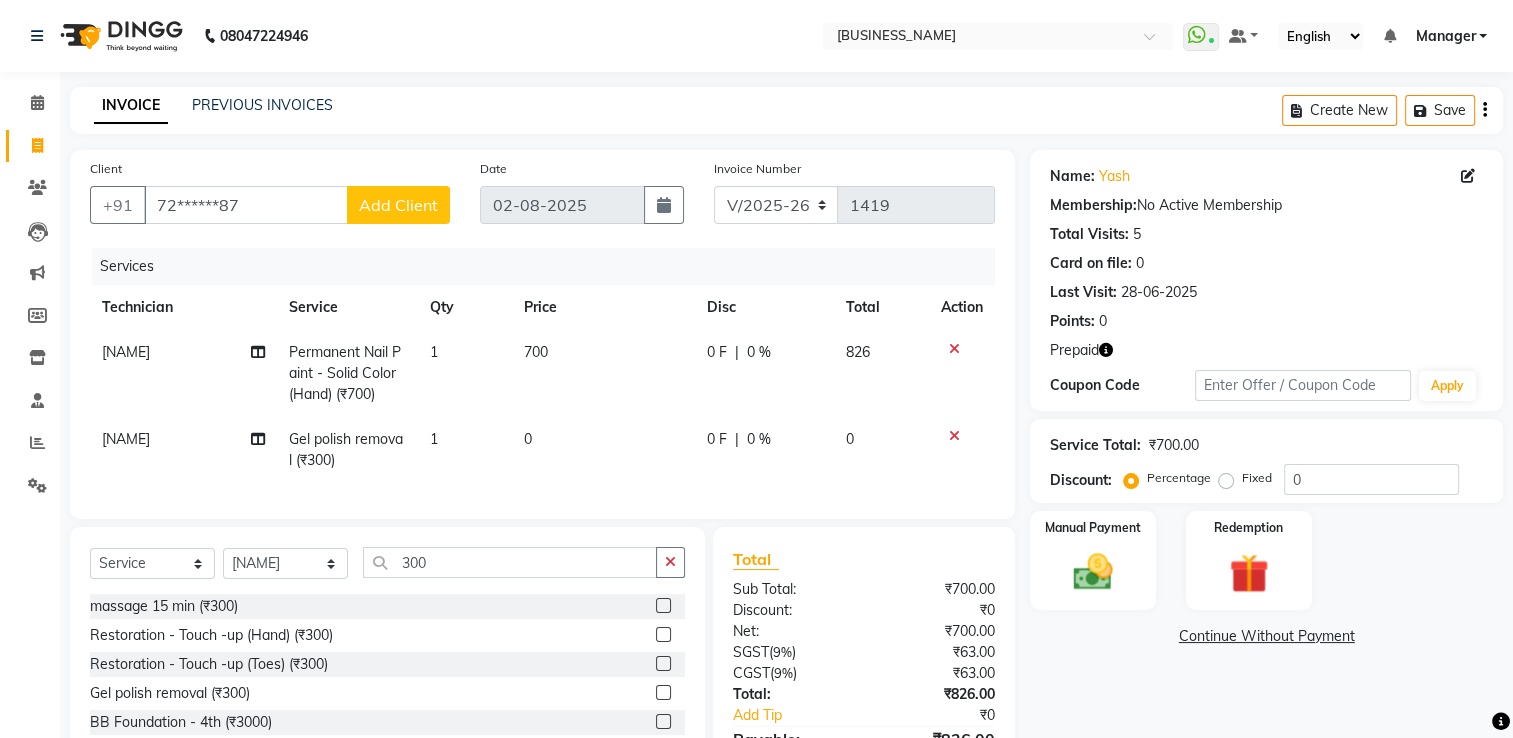 click on "0" 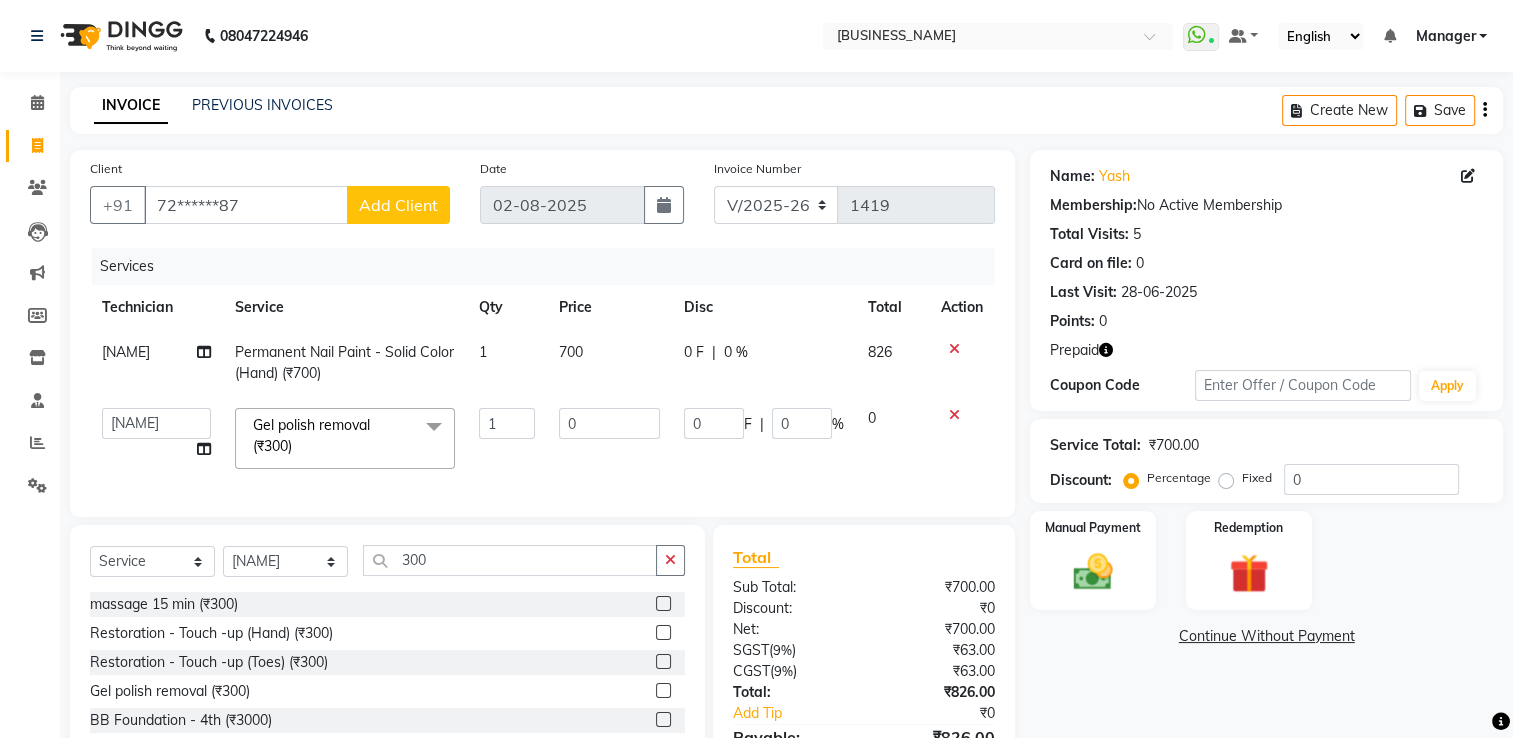 scroll, scrollTop: 127, scrollLeft: 0, axis: vertical 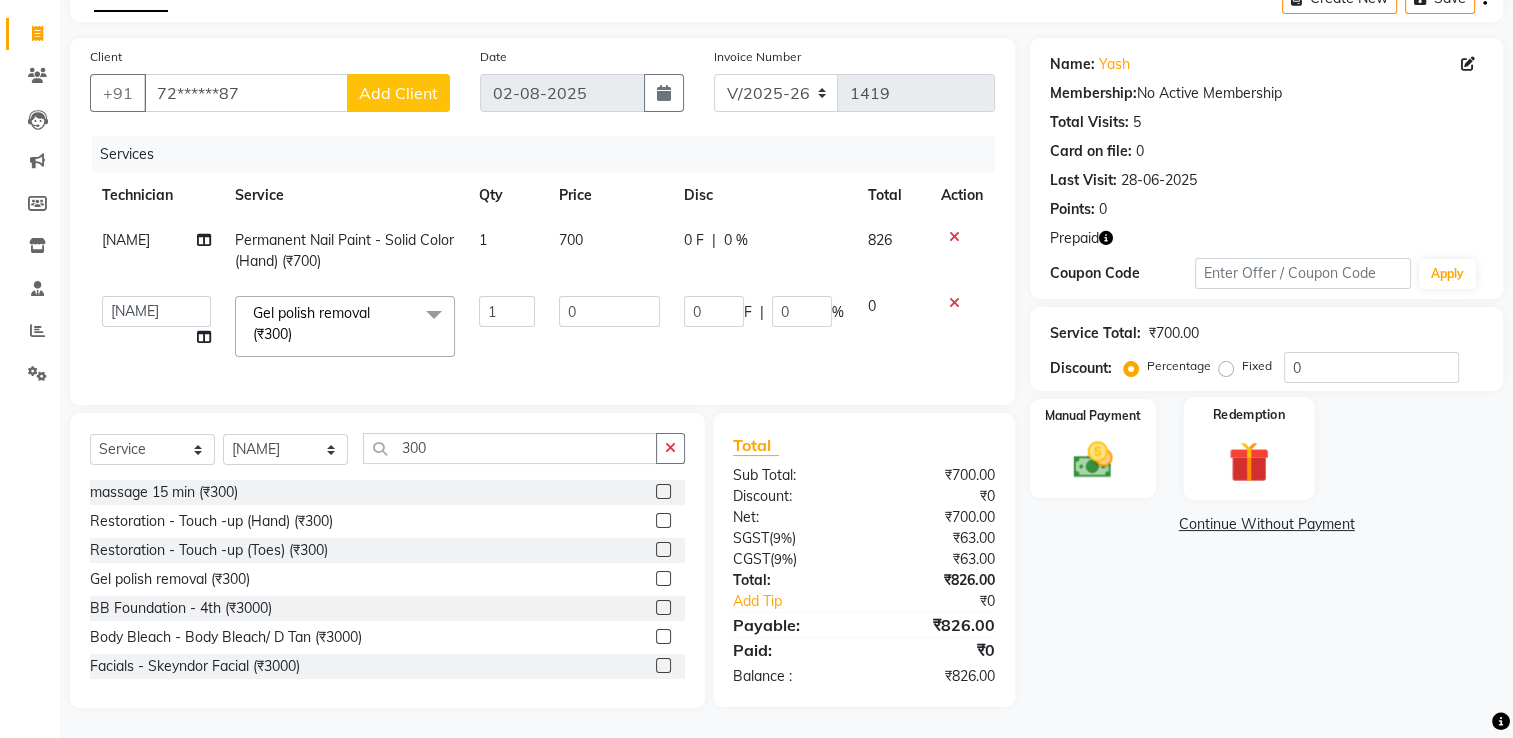 click 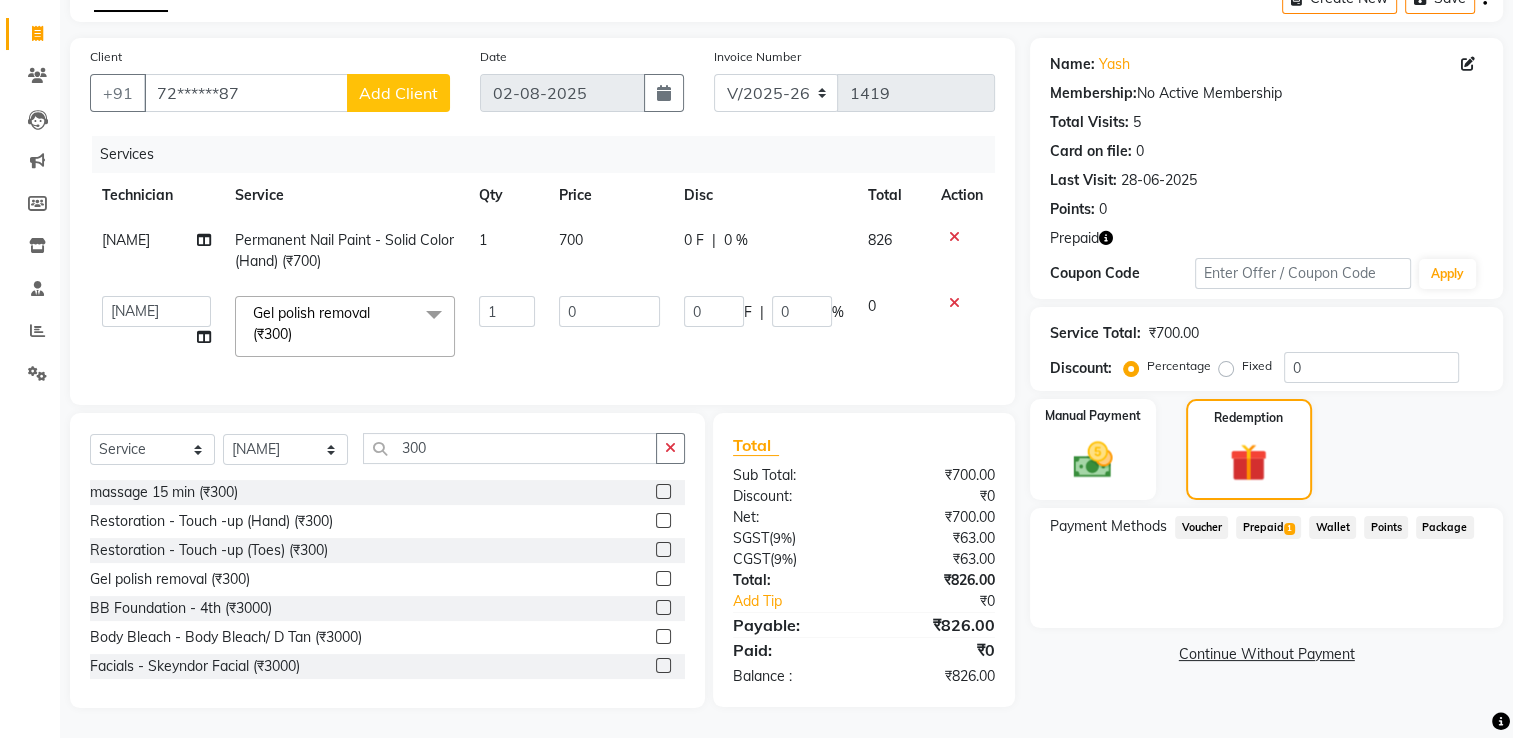 click on "Prepaid  1" 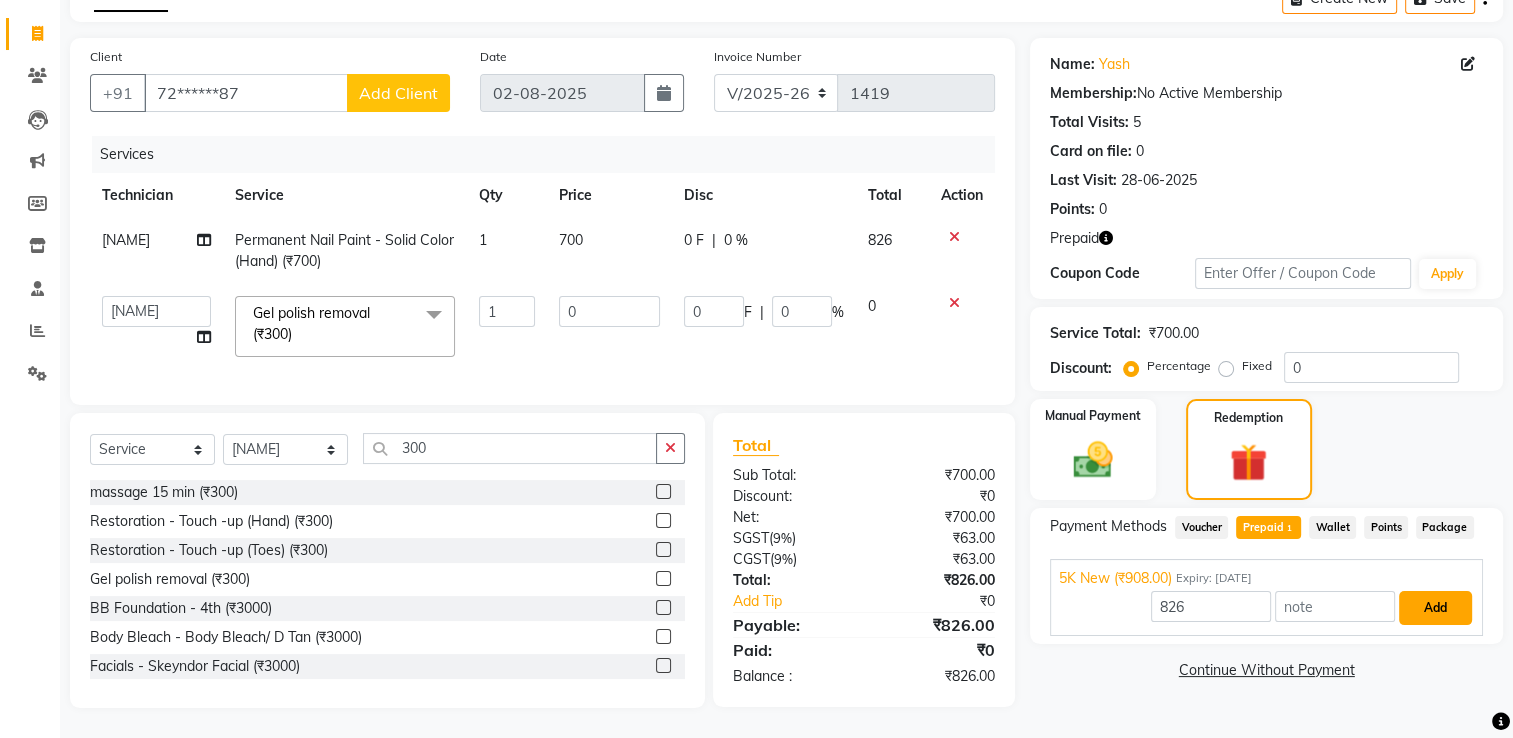 click on "Add" at bounding box center (1435, 608) 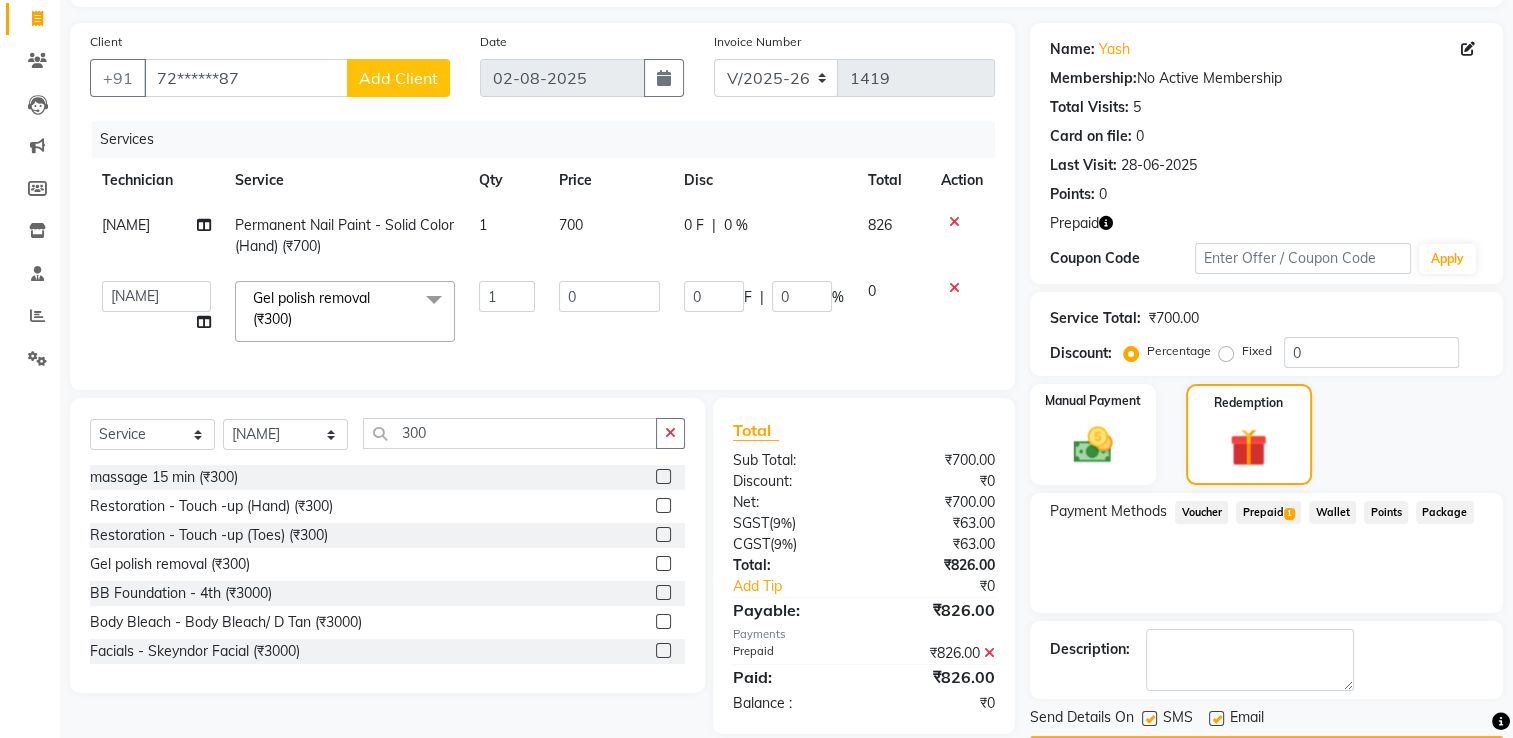 scroll, scrollTop: 184, scrollLeft: 0, axis: vertical 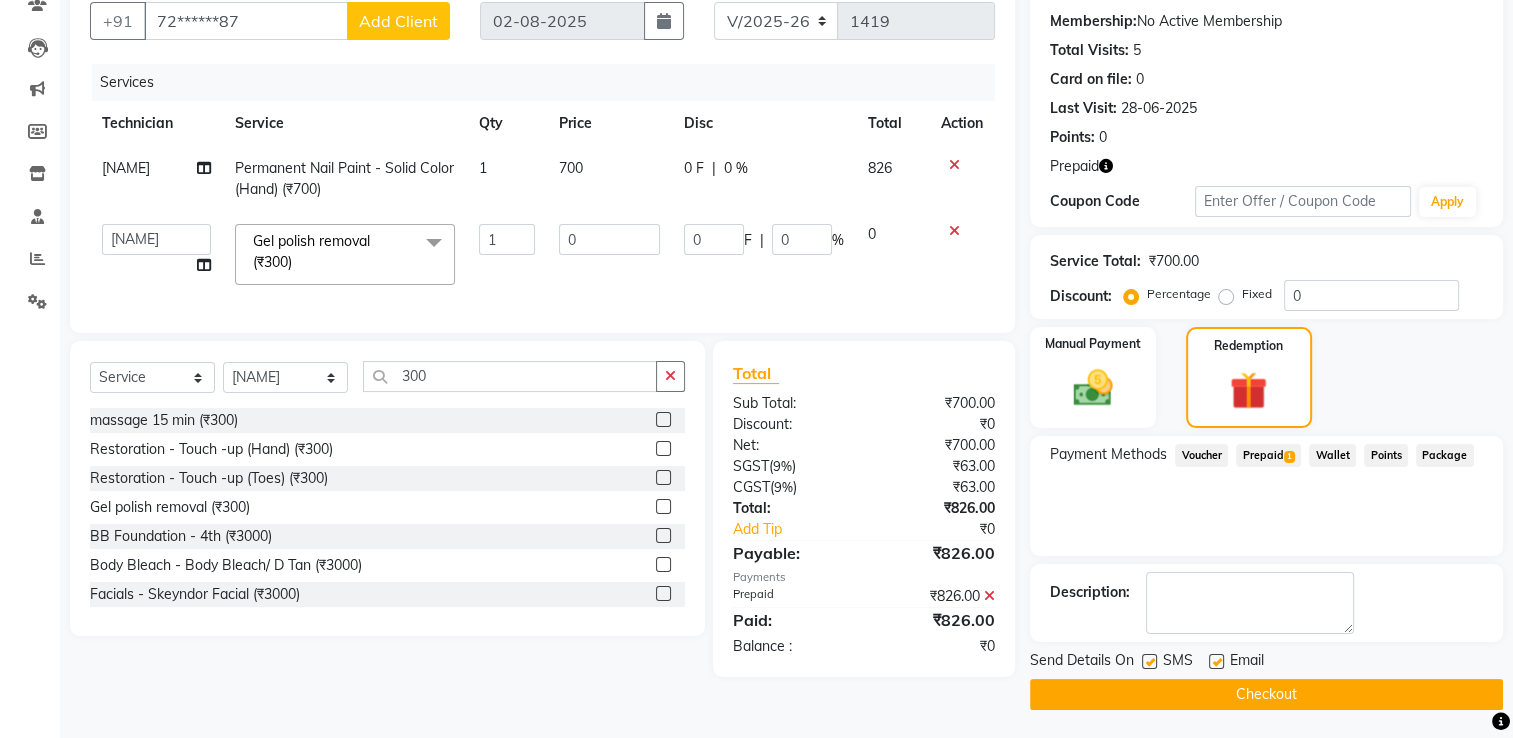 click on "Checkout" 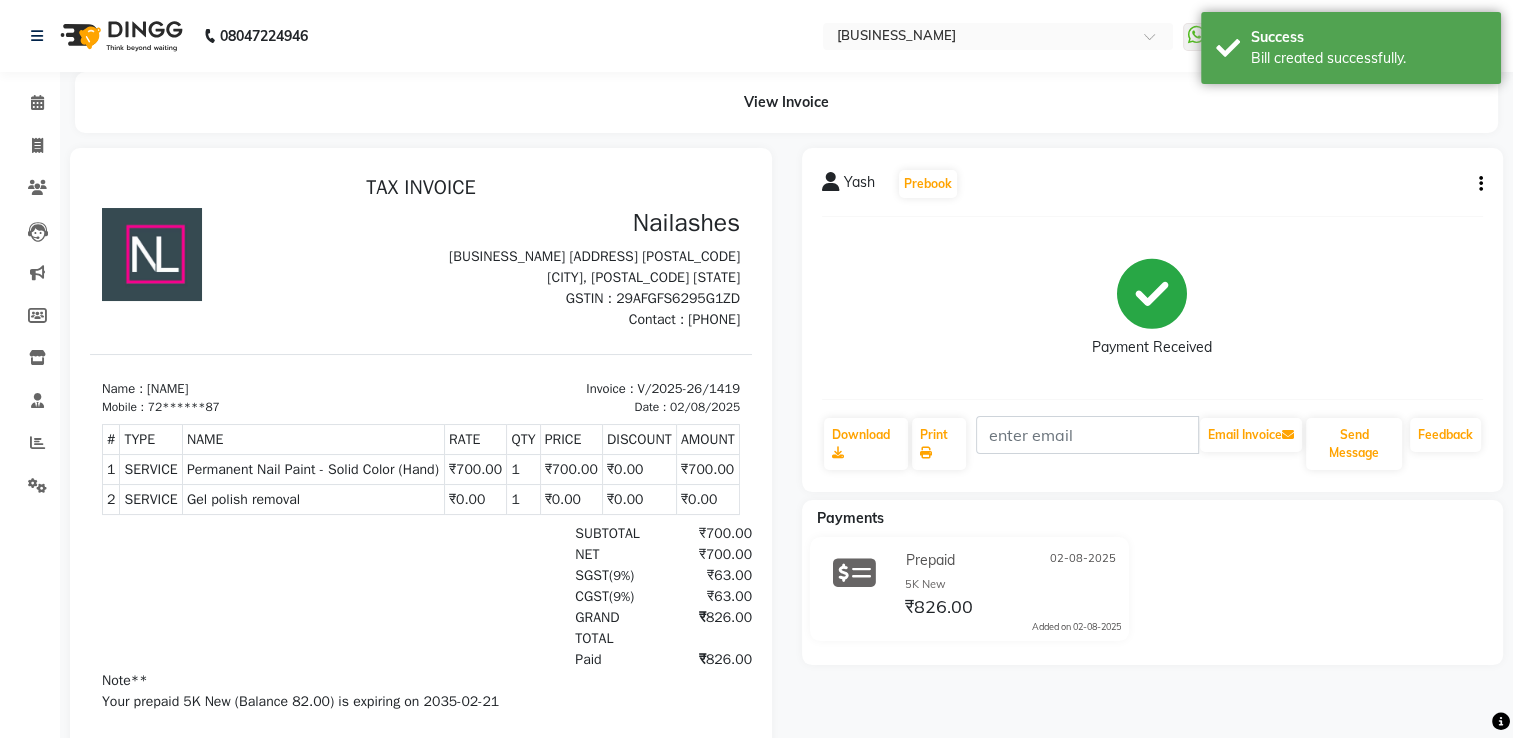 scroll, scrollTop: 0, scrollLeft: 0, axis: both 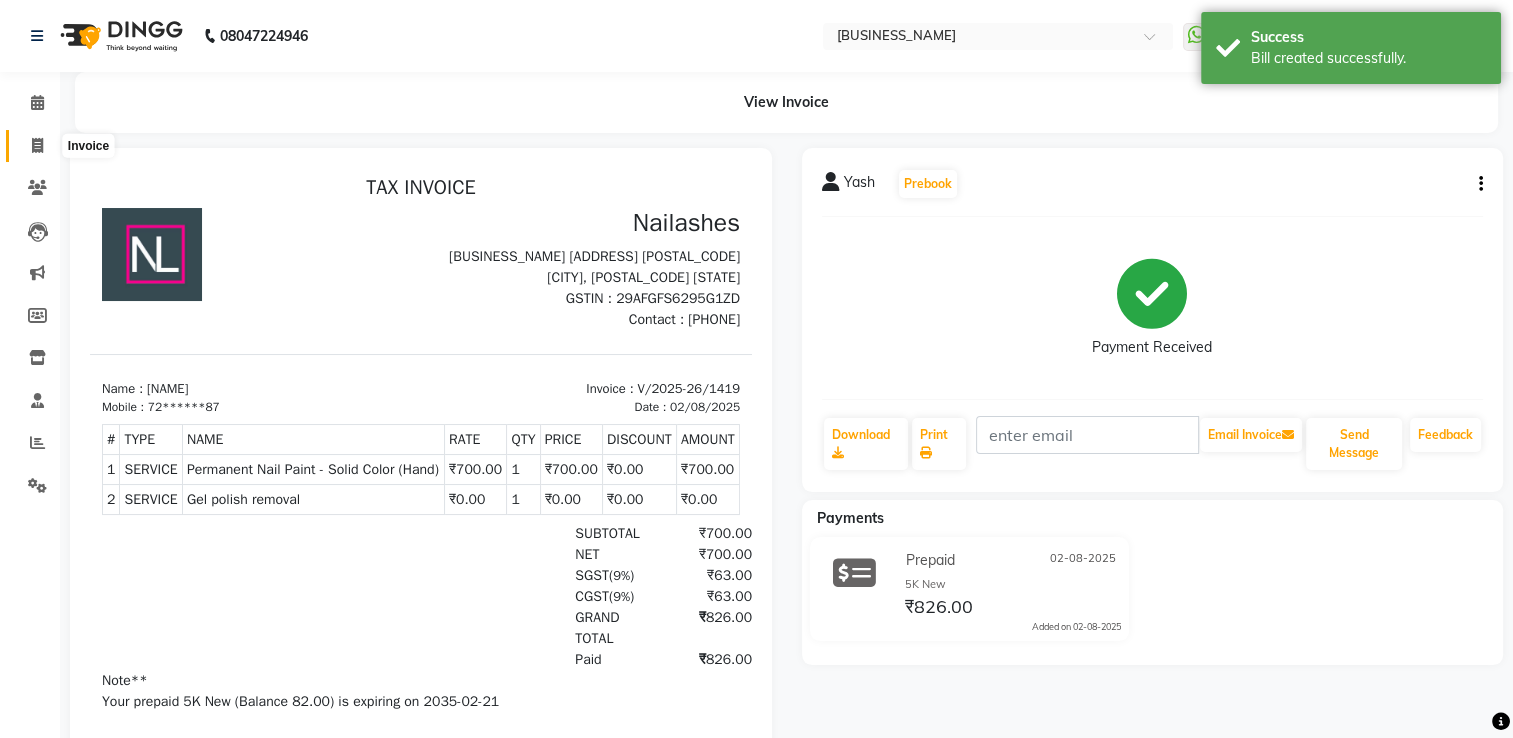 click 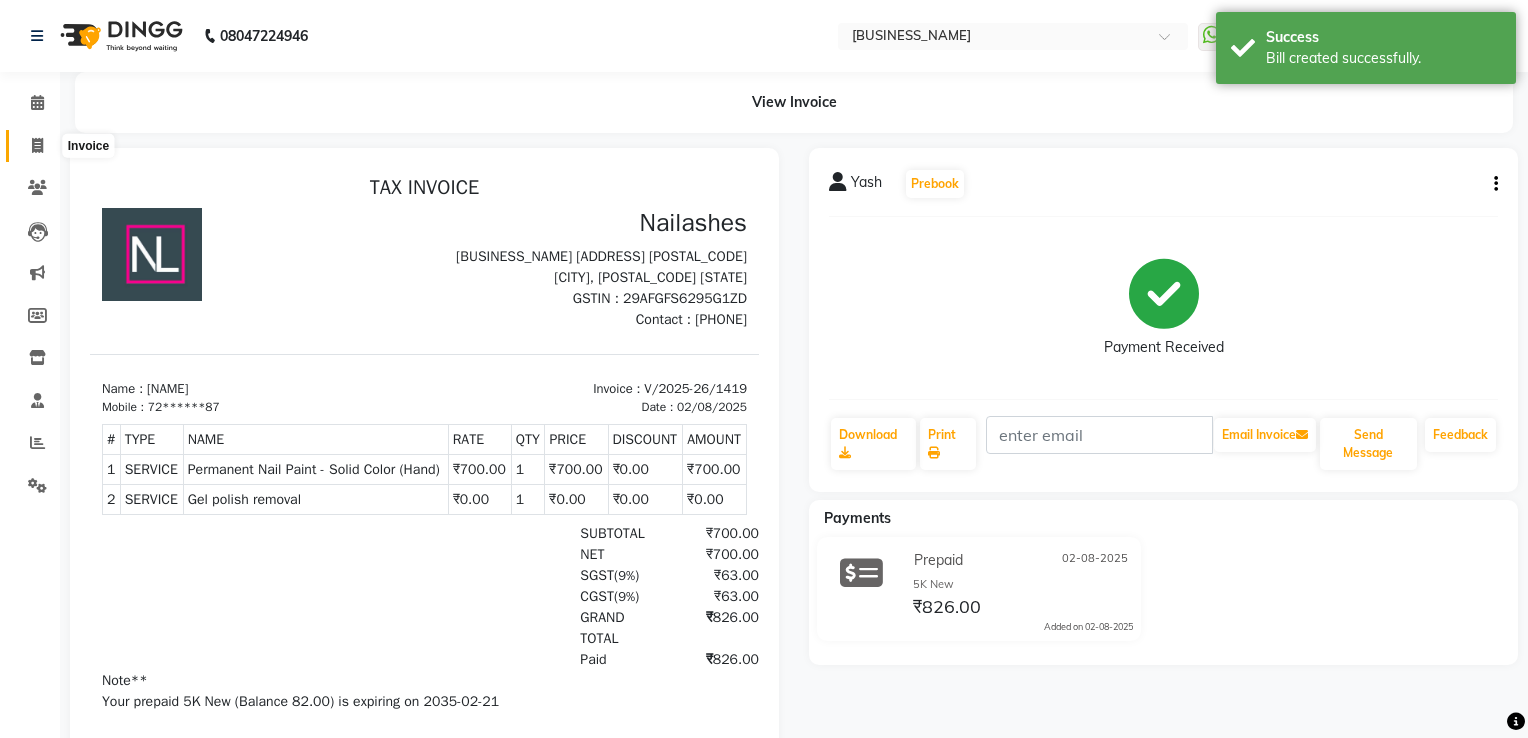 select on "service" 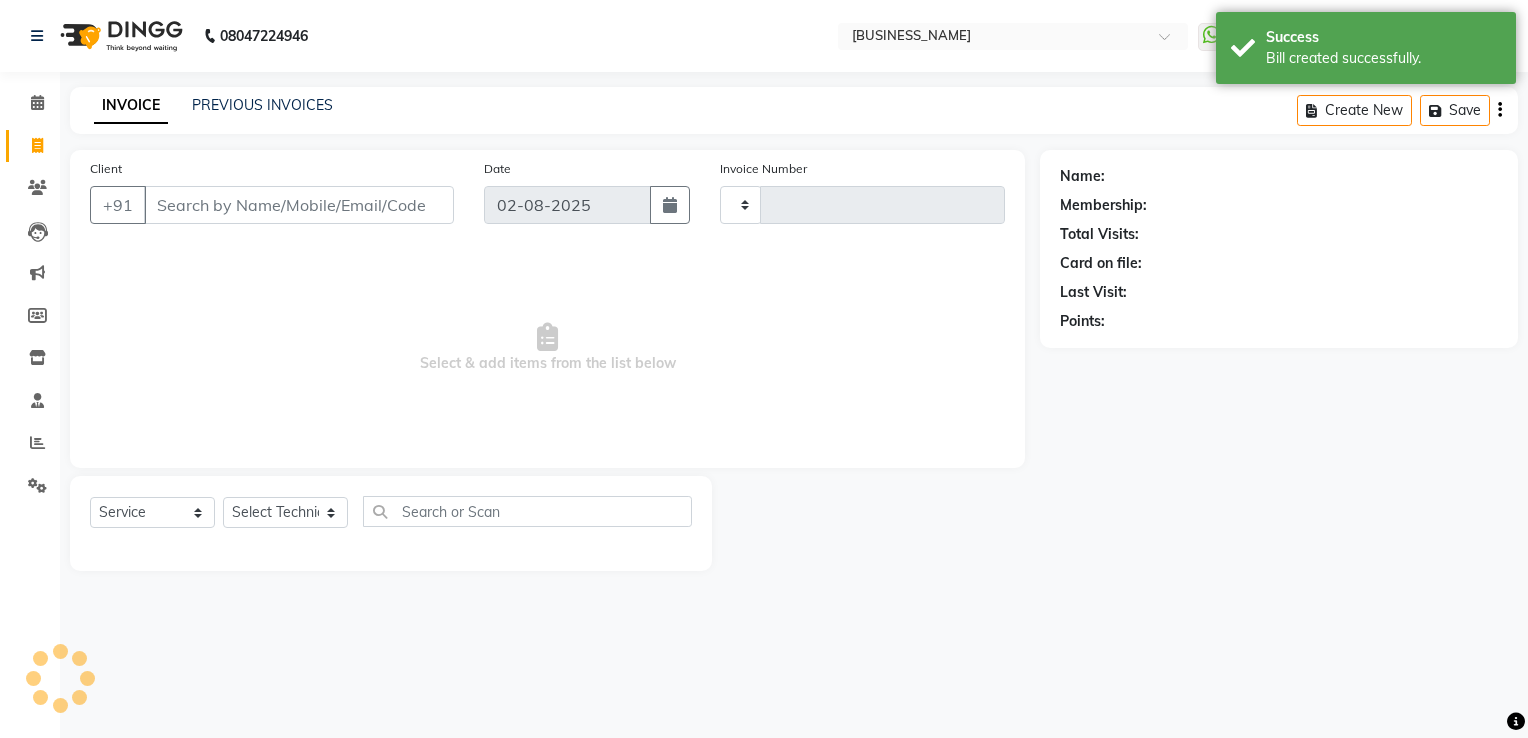 type on "1420" 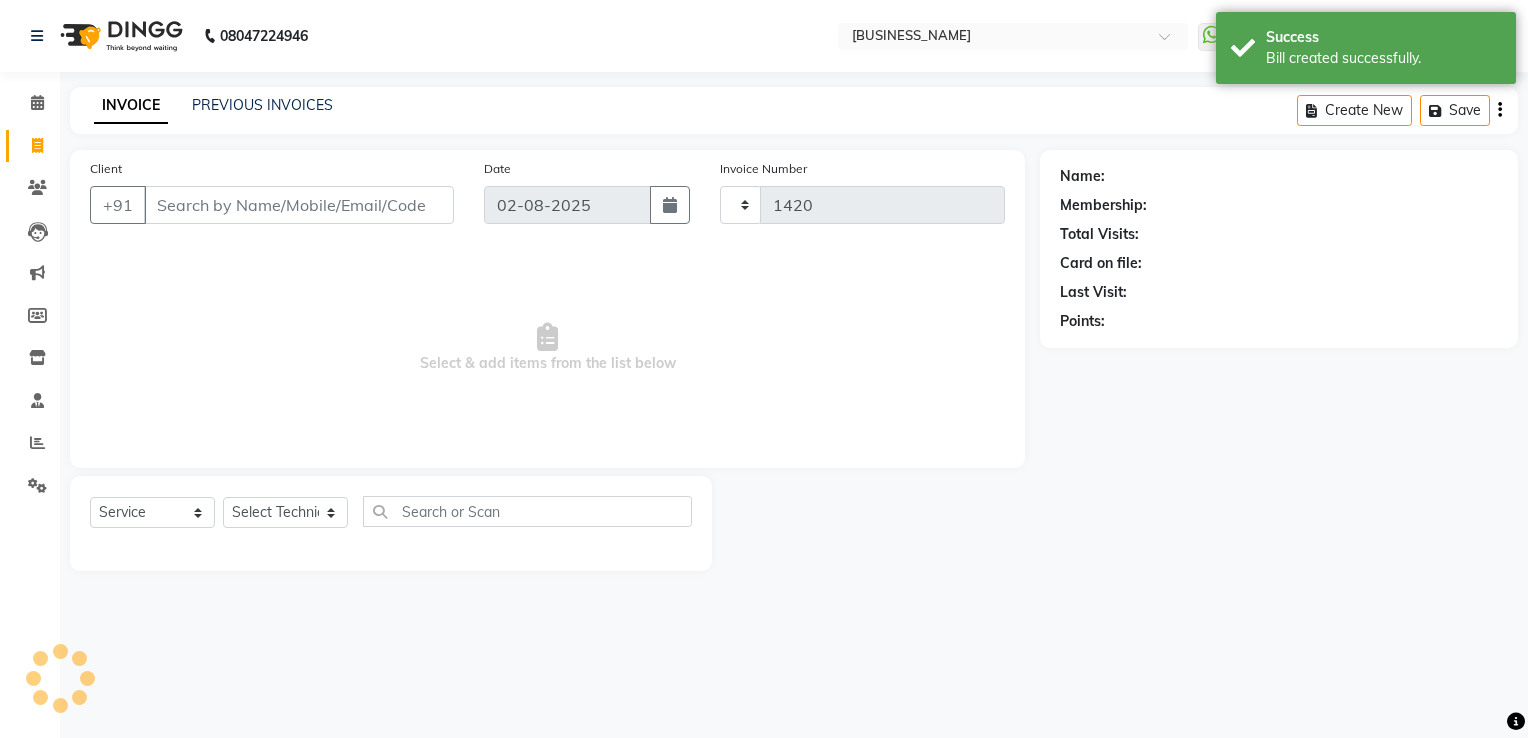 select on "6579" 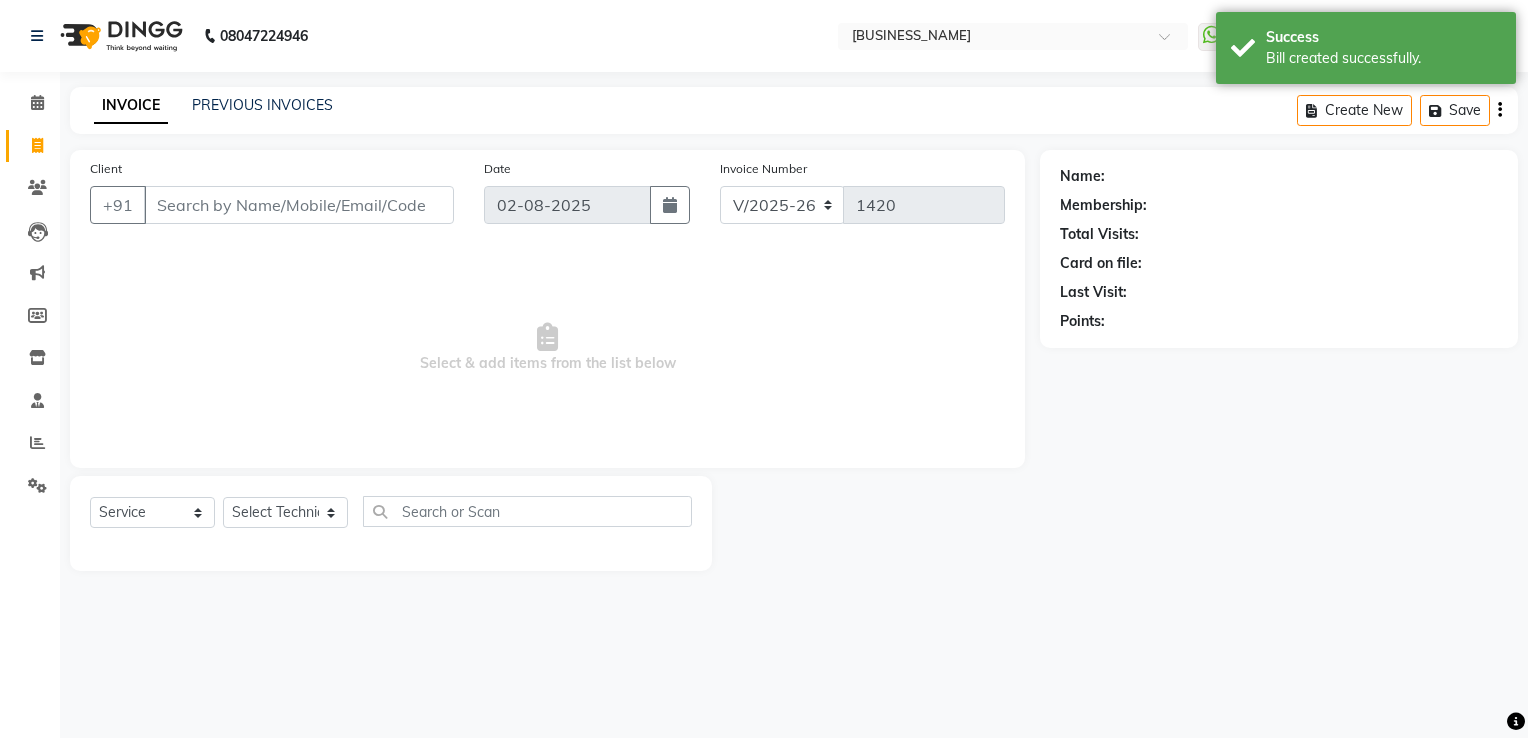 click on "Client" at bounding box center (299, 205) 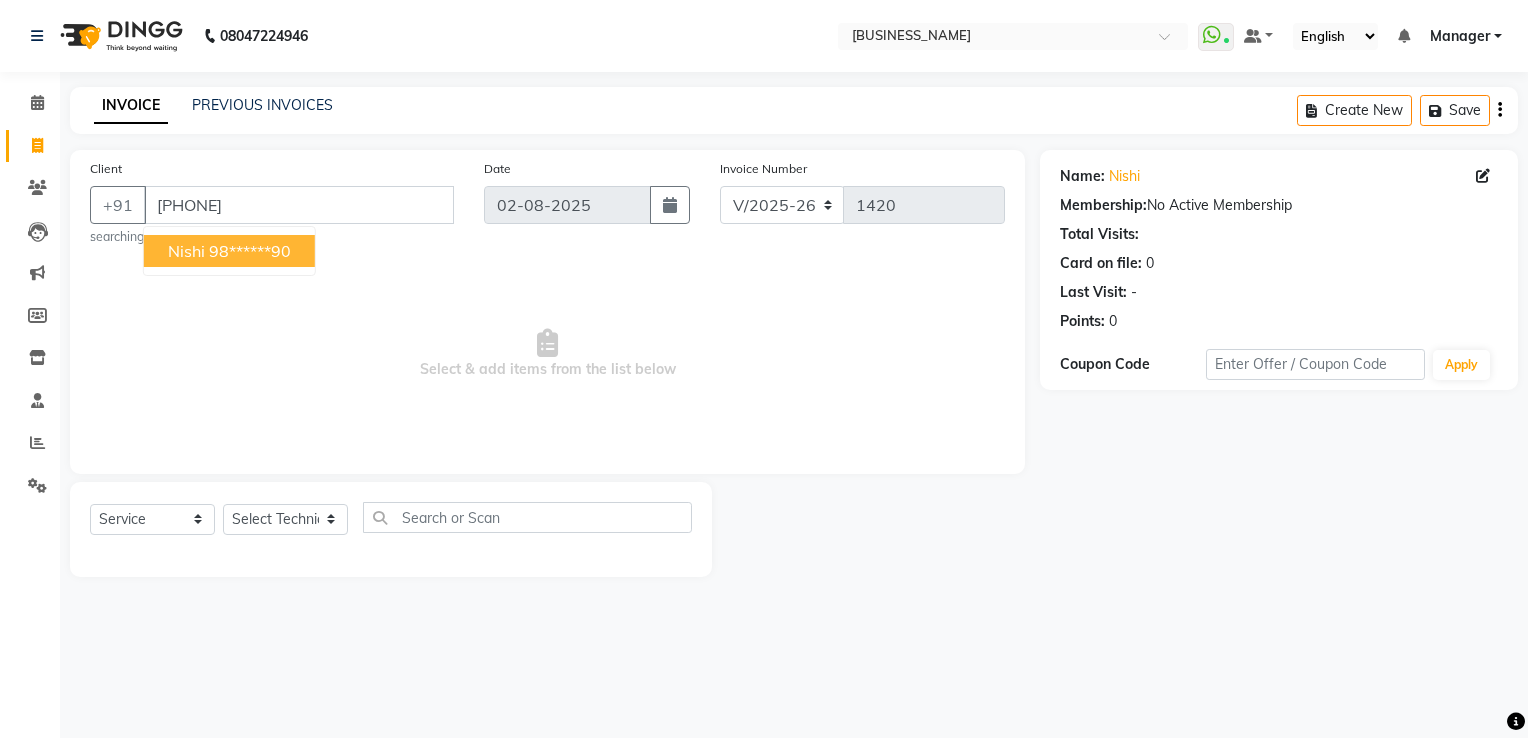 click on "98******90" at bounding box center (250, 251) 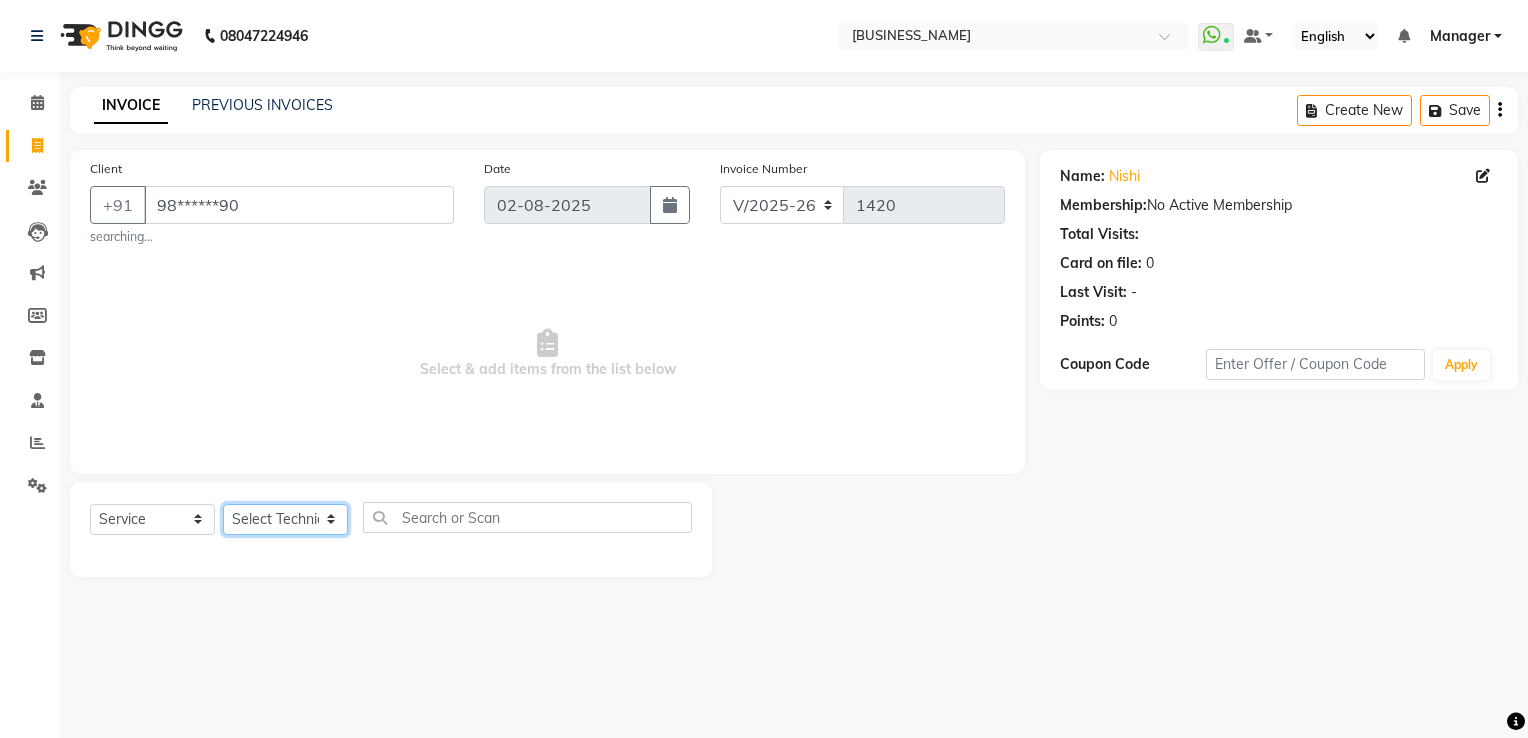 click on "Select Technician [NAME] [NAME] [NAME] [NAME] [NAME] [NAME] [NAME] [NAME] [NAME] Manager [NAME] [NAME] Owner [NAME] [NAME] [NAME] [NAME]" 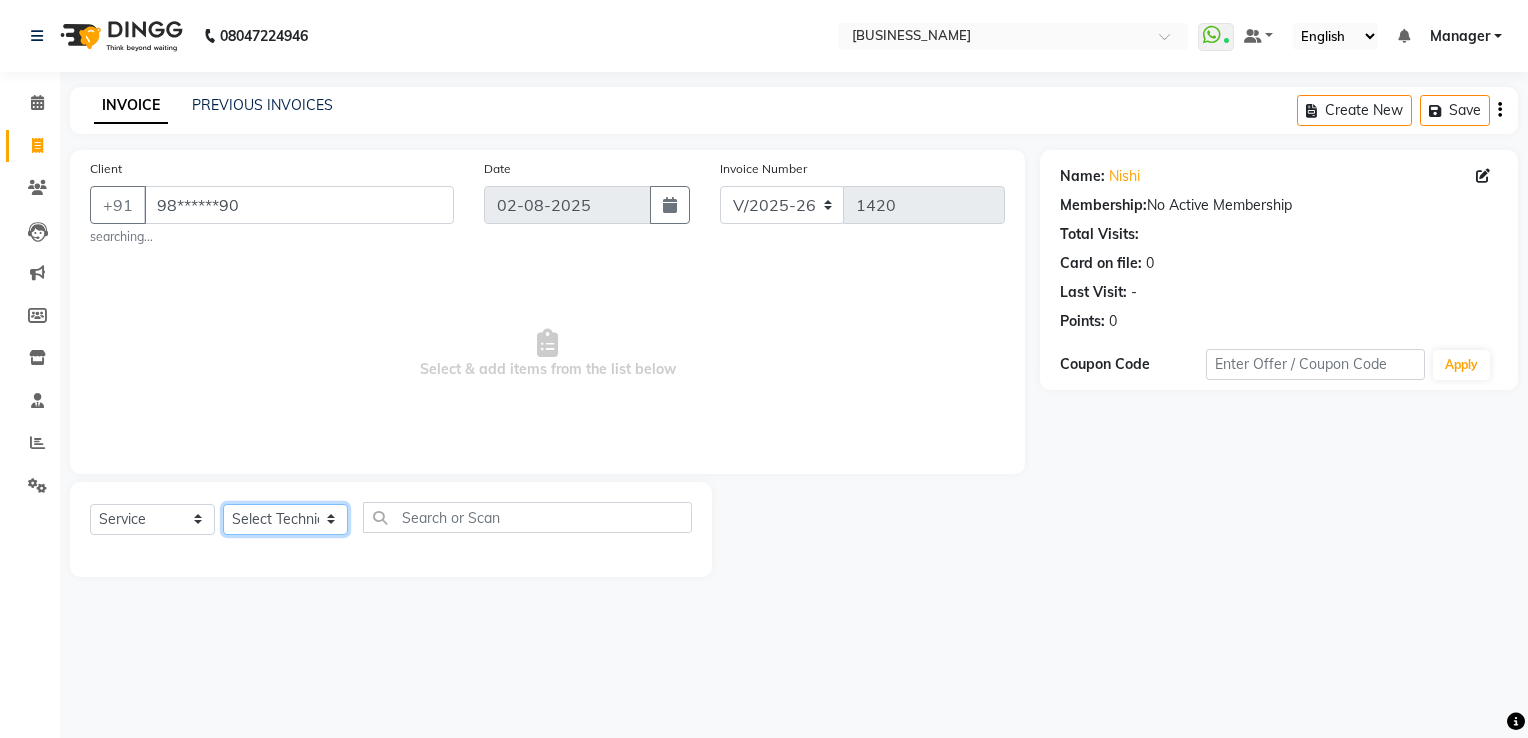 select on "[PHONE]" 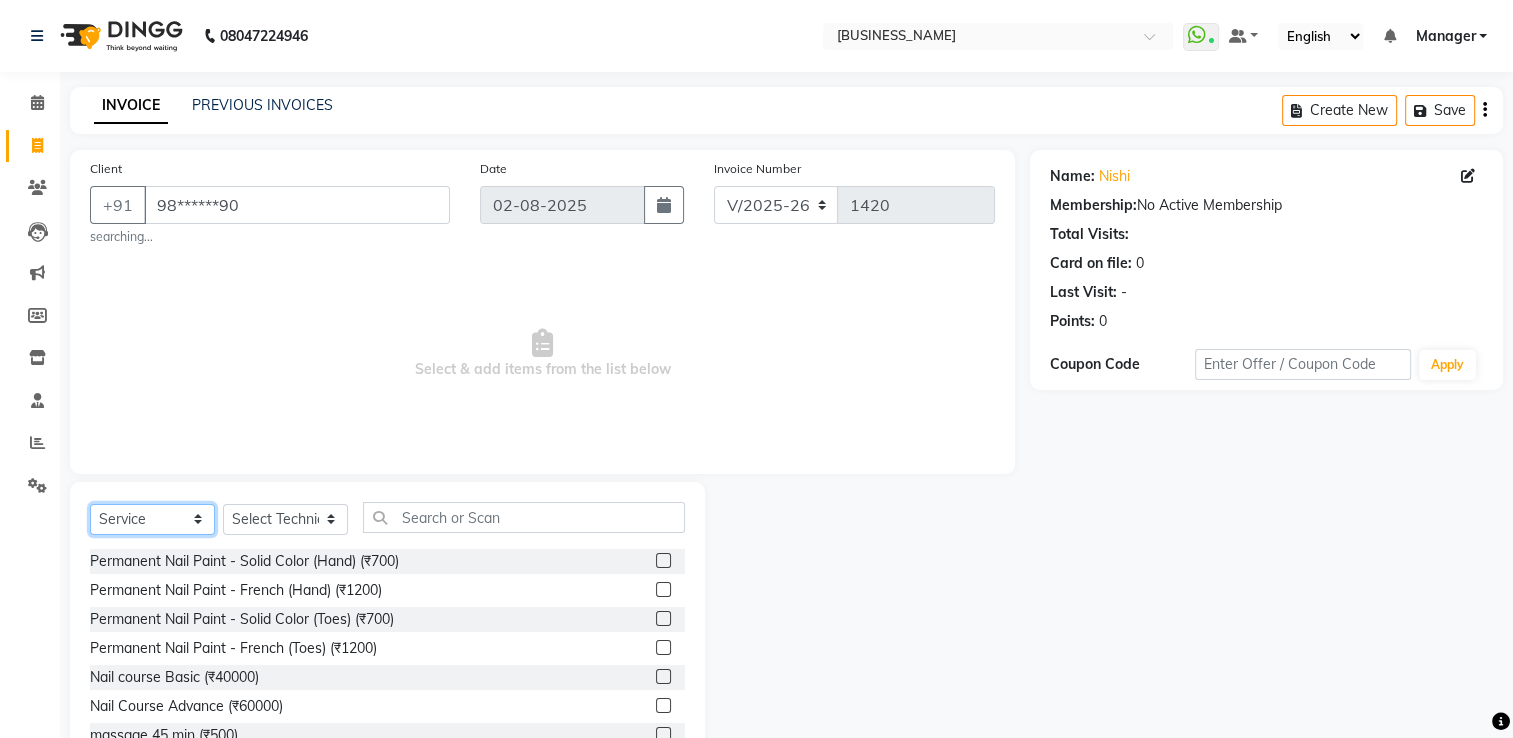 click on "Select  Service  Product  Membership  Package Voucher Prepaid Gift Card" 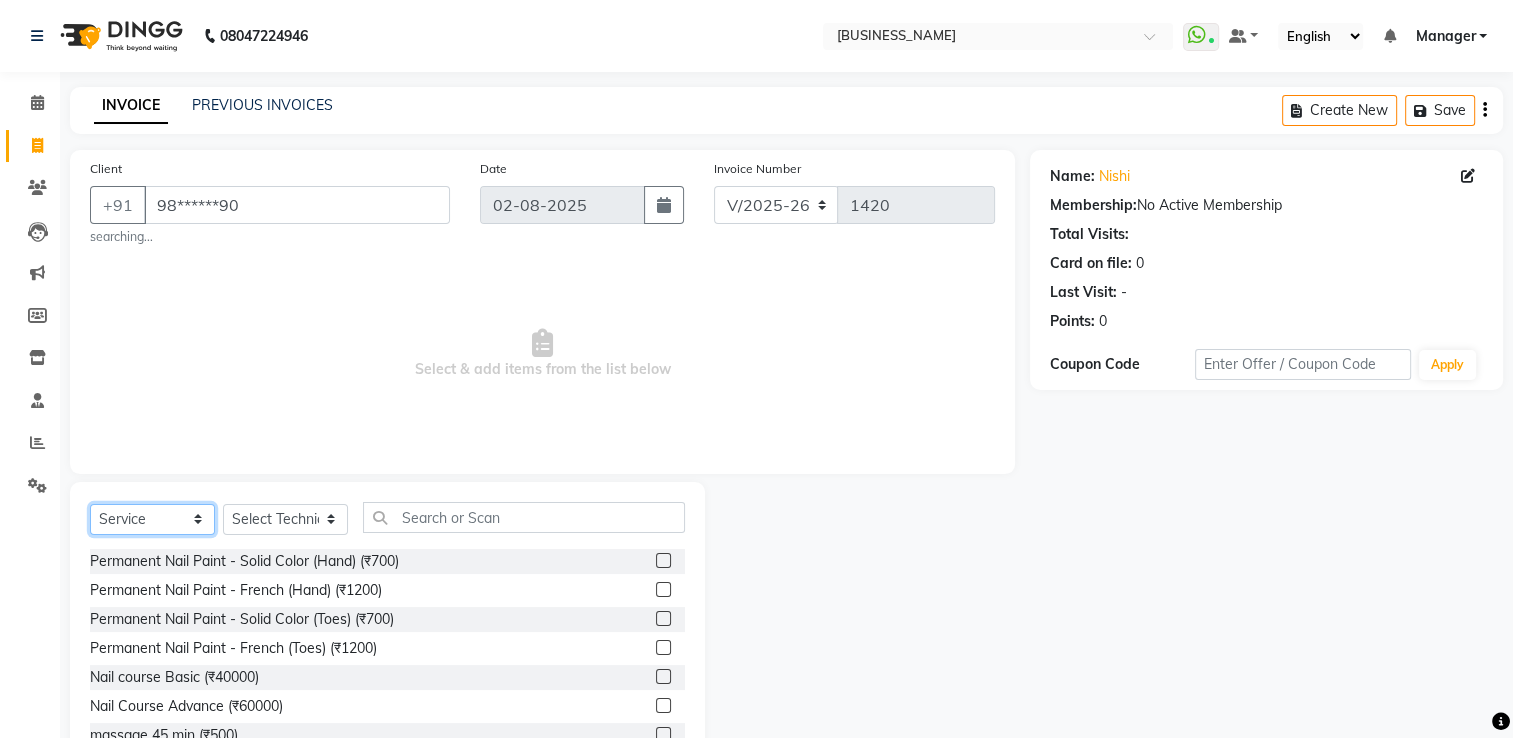 select on "P" 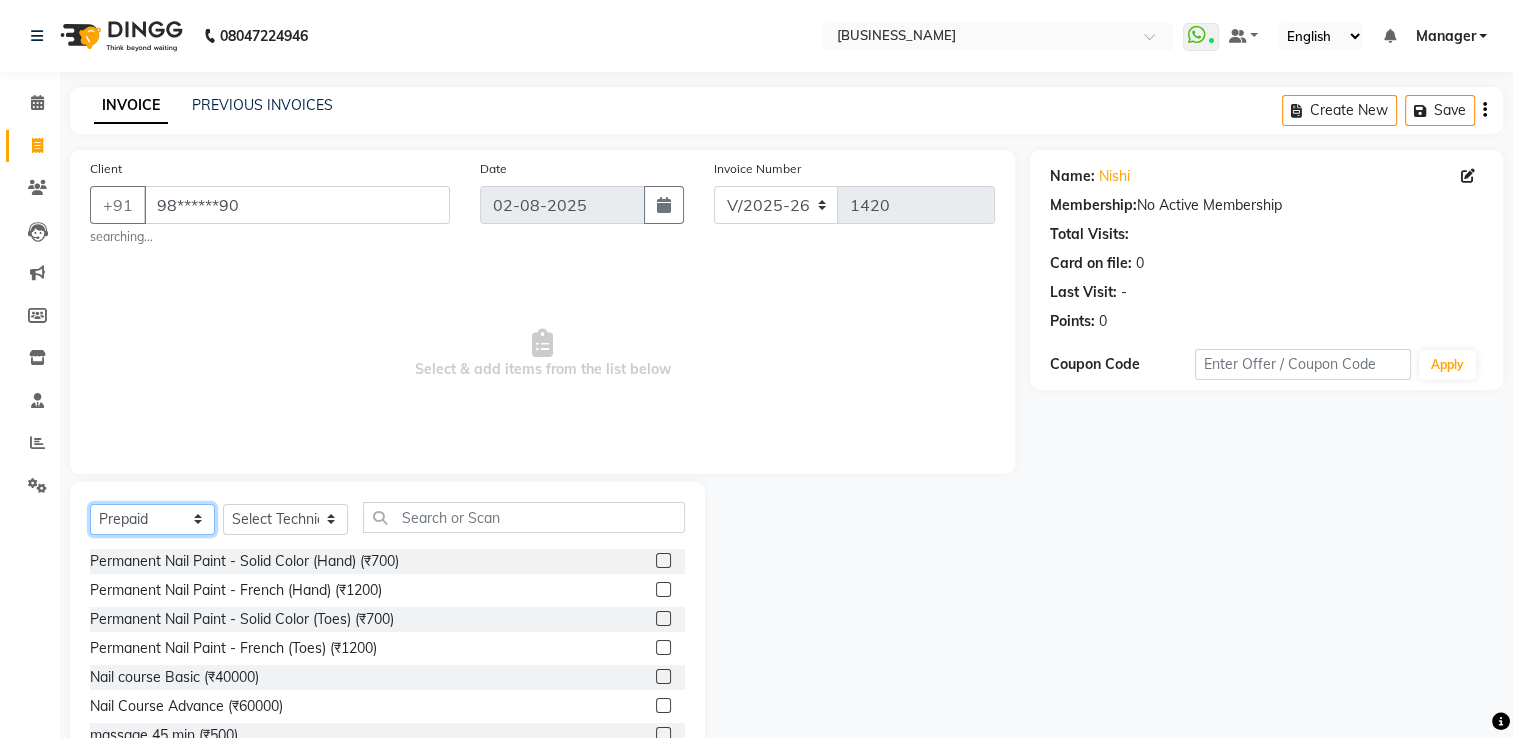 click on "Select  Service  Product  Membership  Package Voucher Prepaid Gift Card" 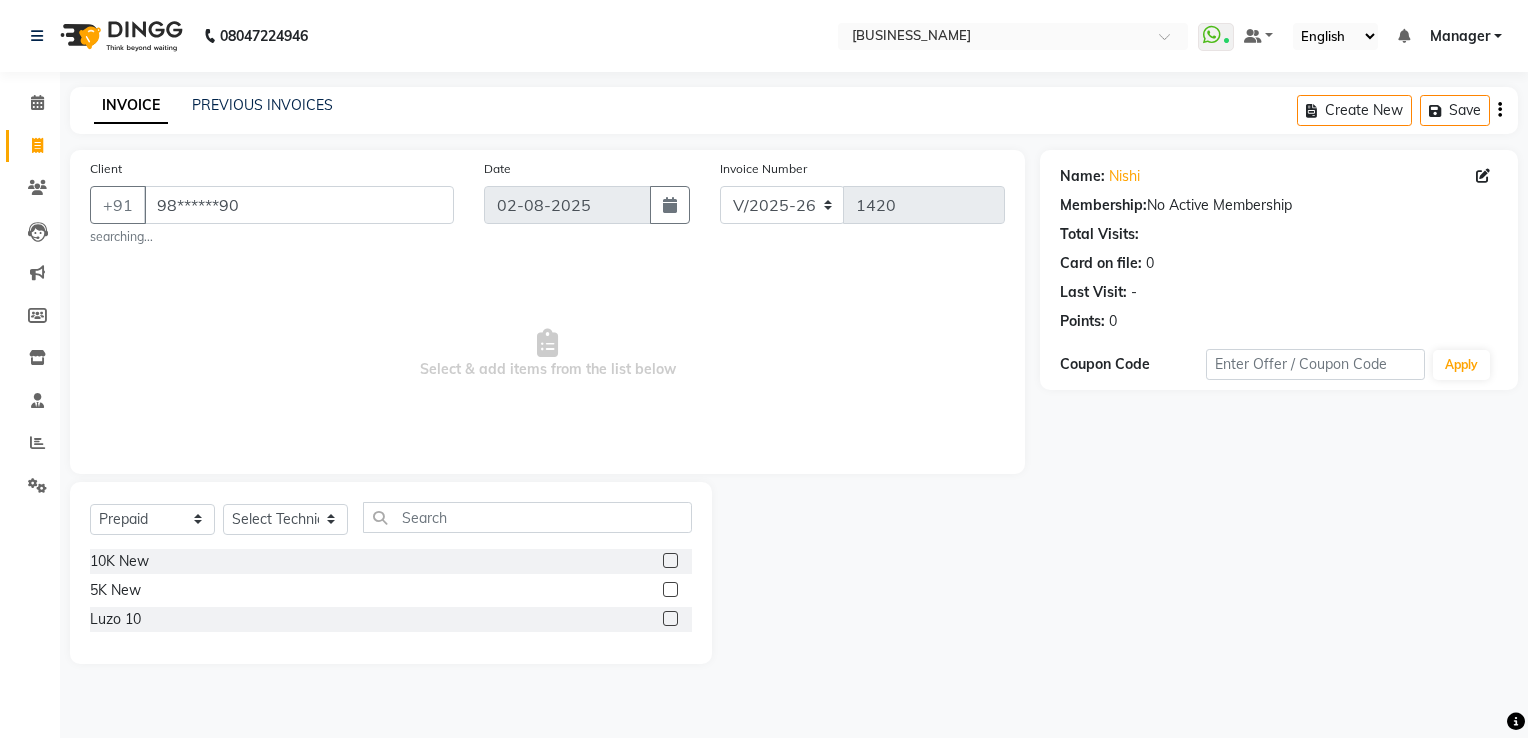 click 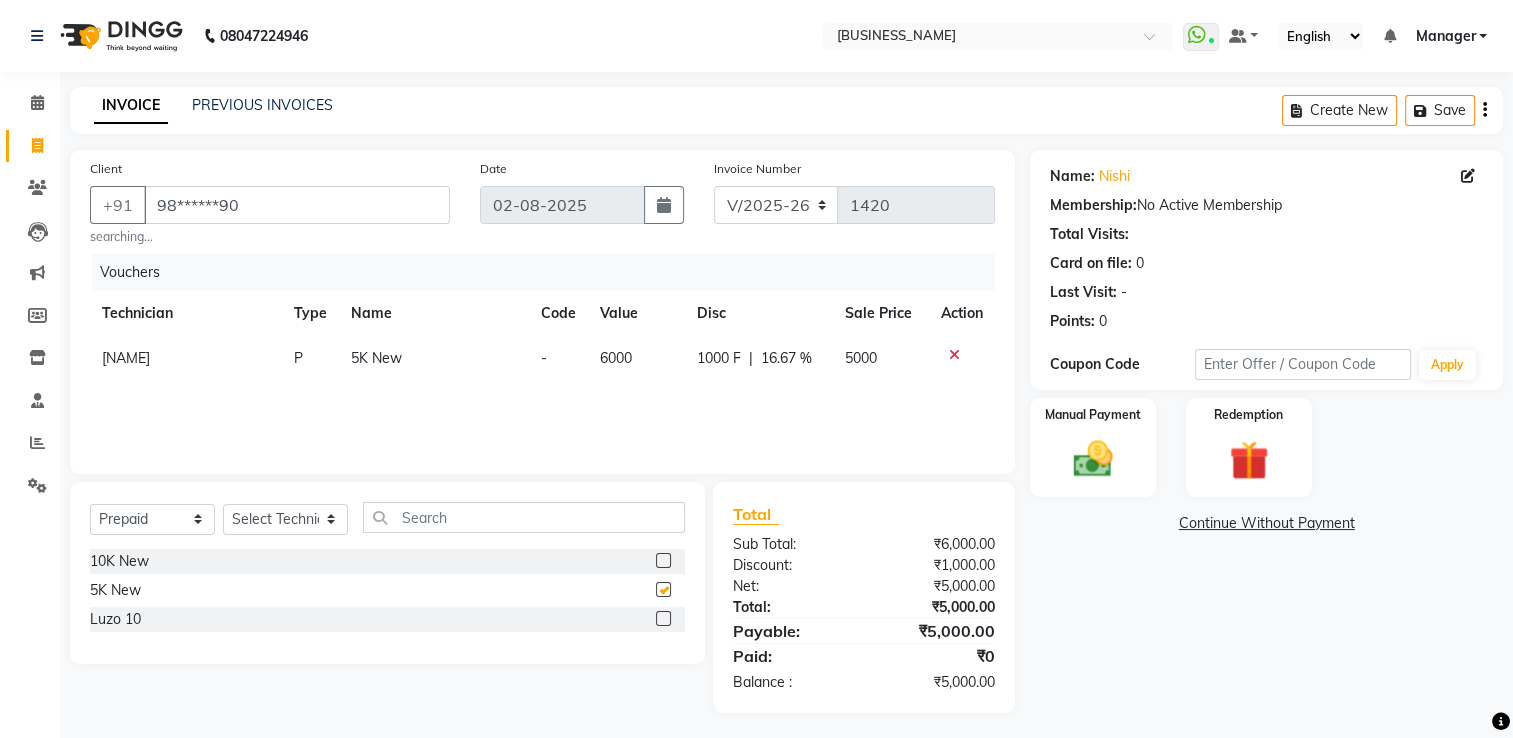 checkbox on "false" 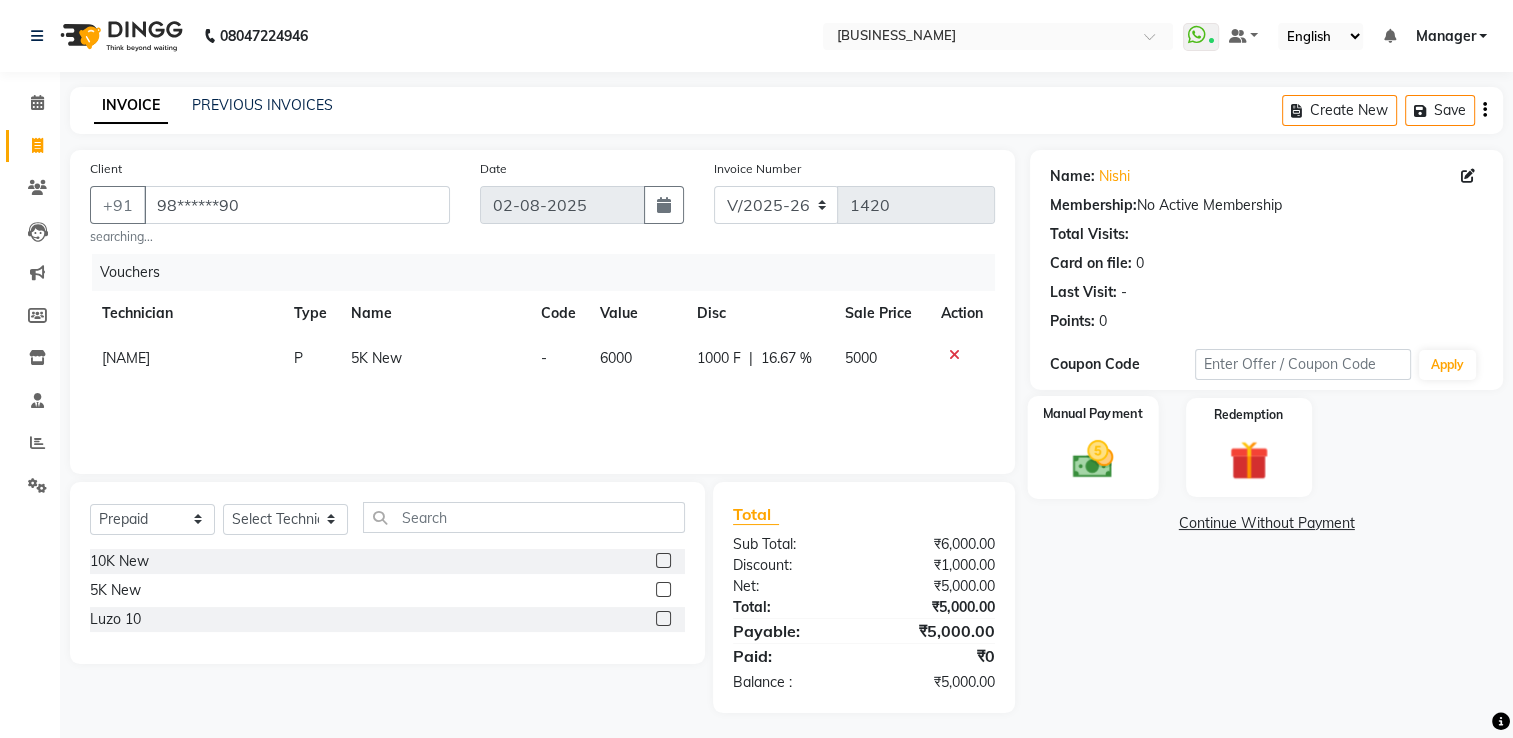 click 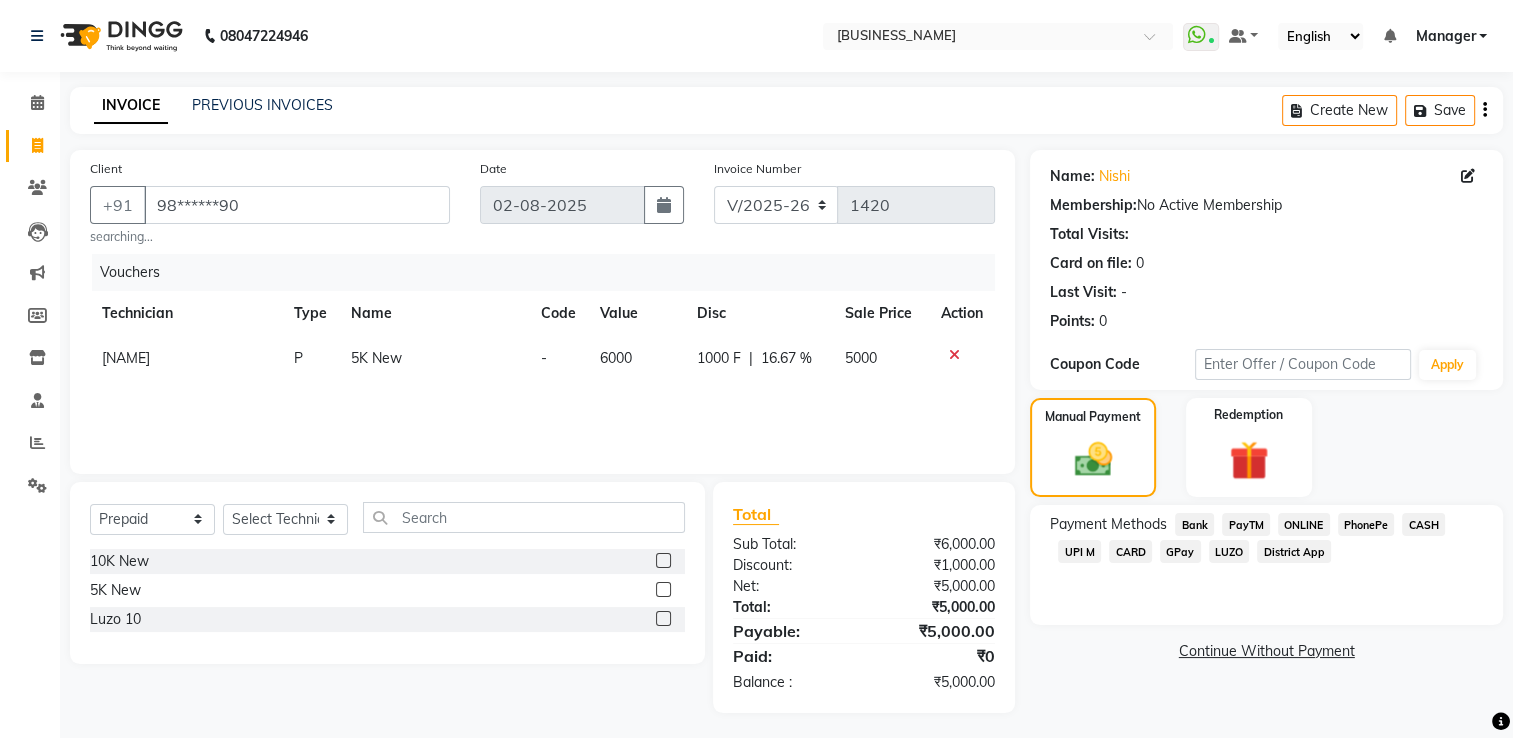 click on "UPI M" 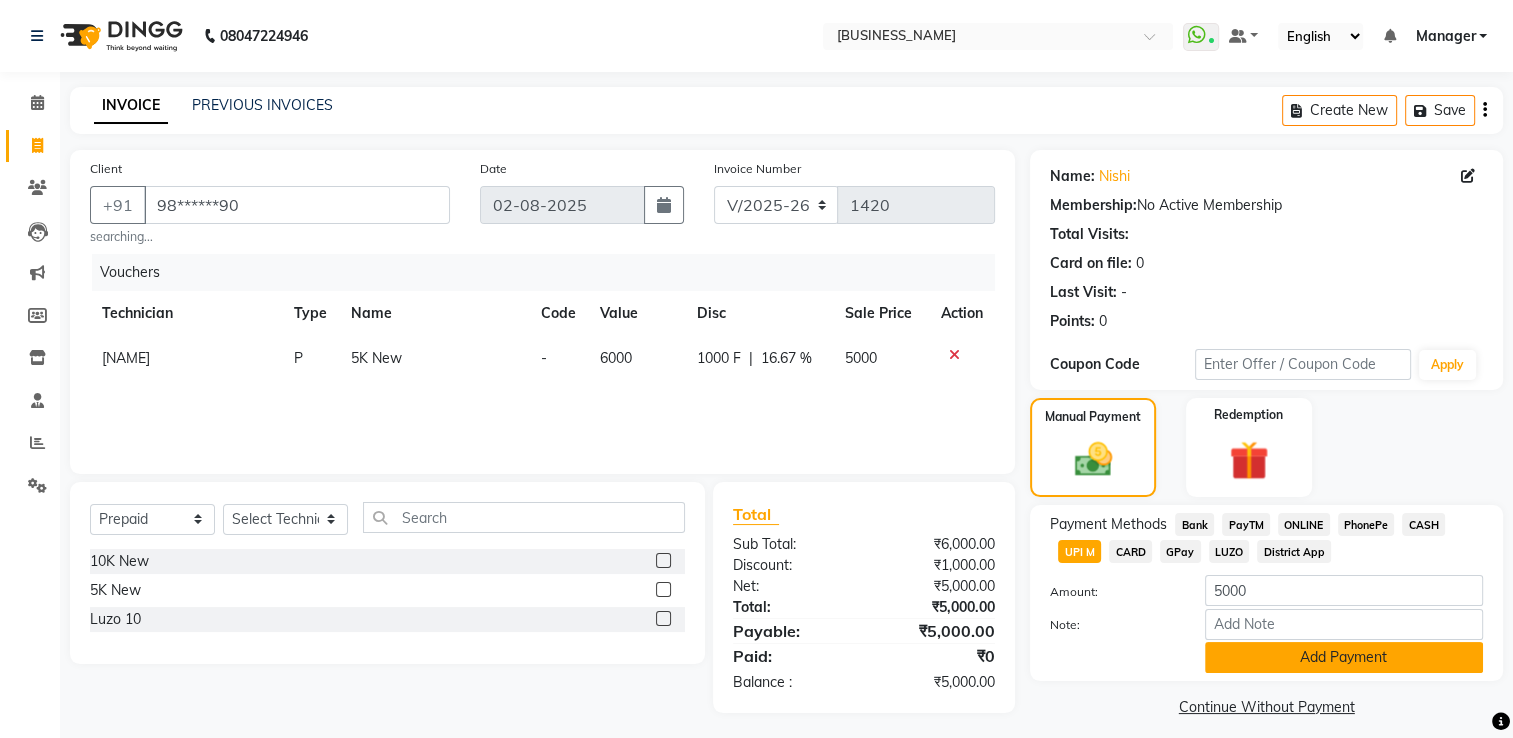 click on "Add Payment" 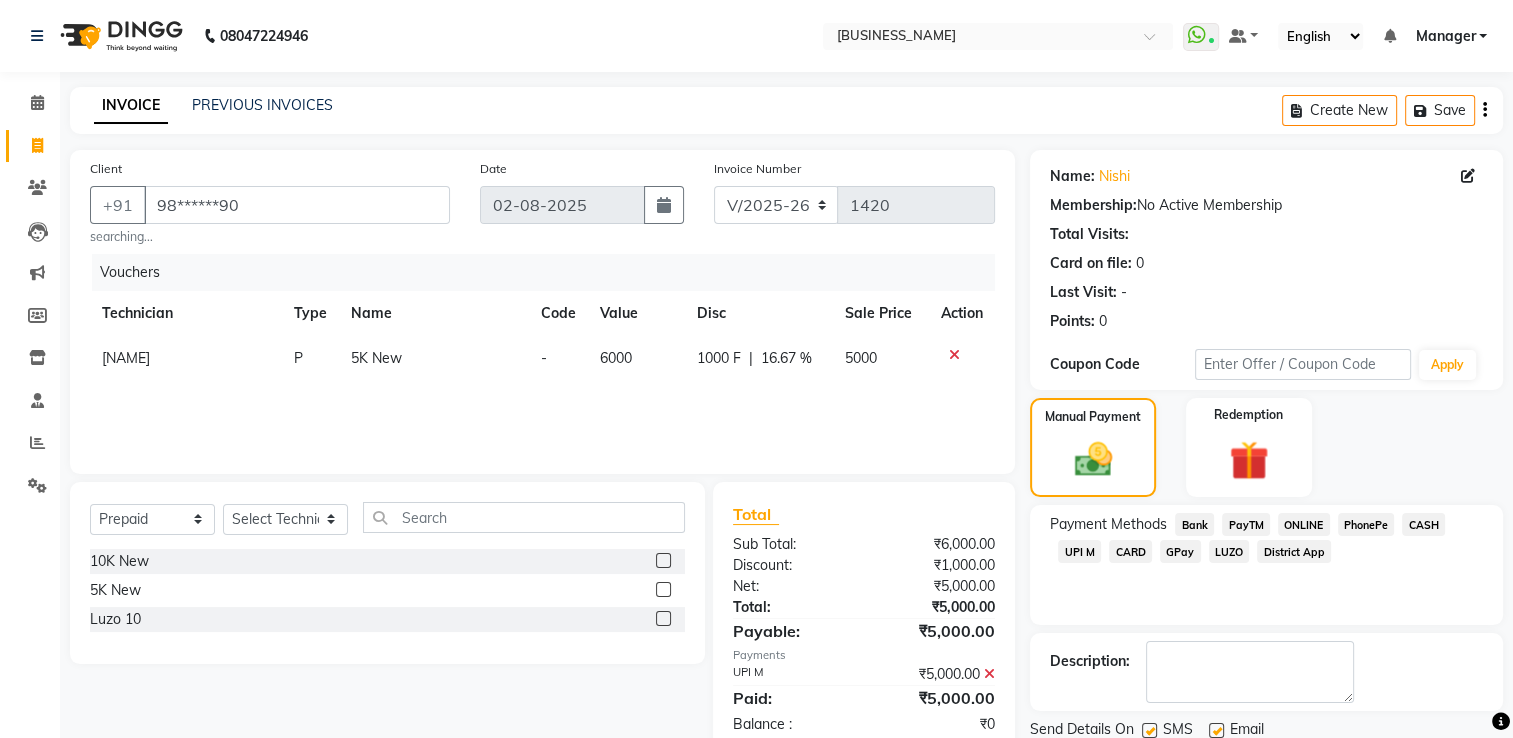 scroll, scrollTop: 69, scrollLeft: 0, axis: vertical 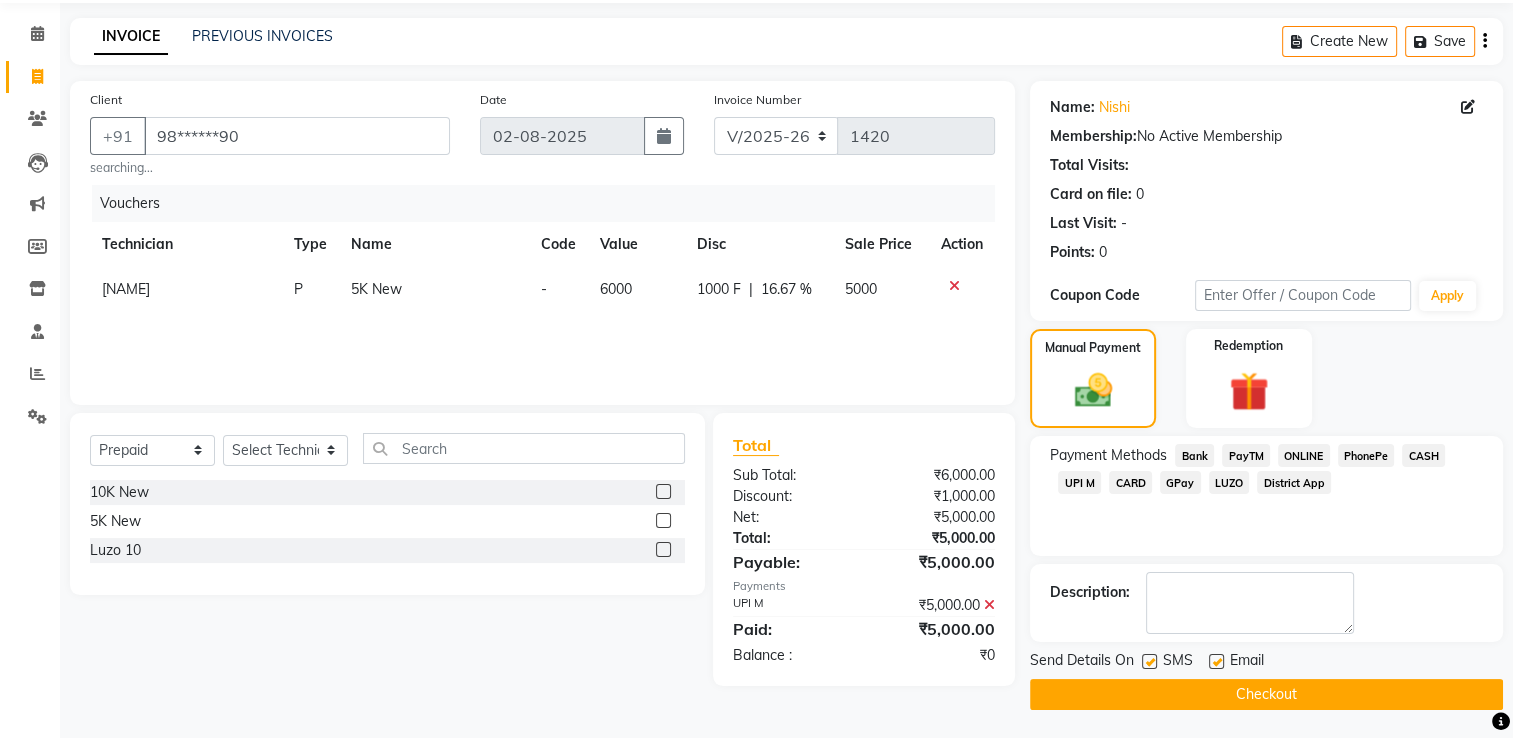 click on "Checkout" 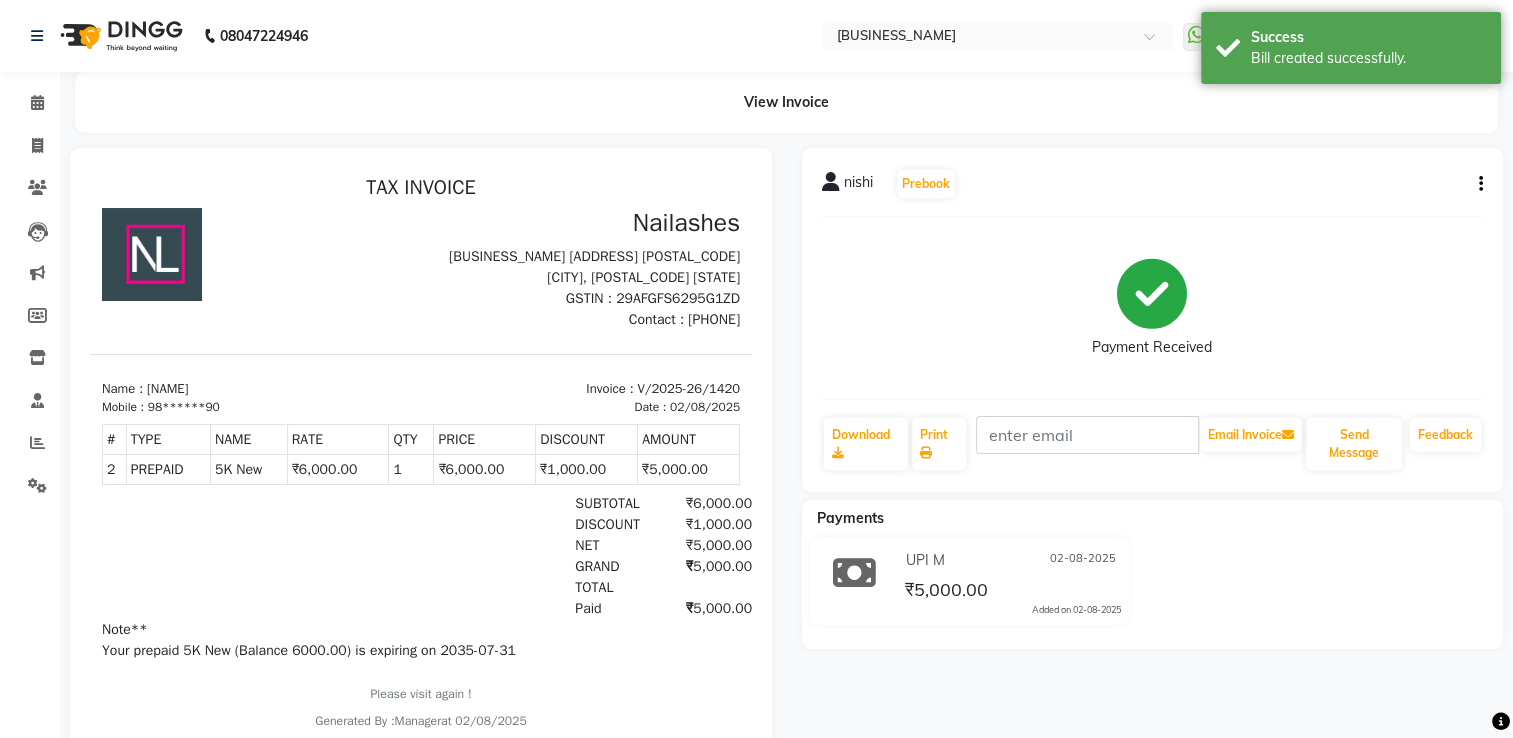 scroll, scrollTop: 0, scrollLeft: 0, axis: both 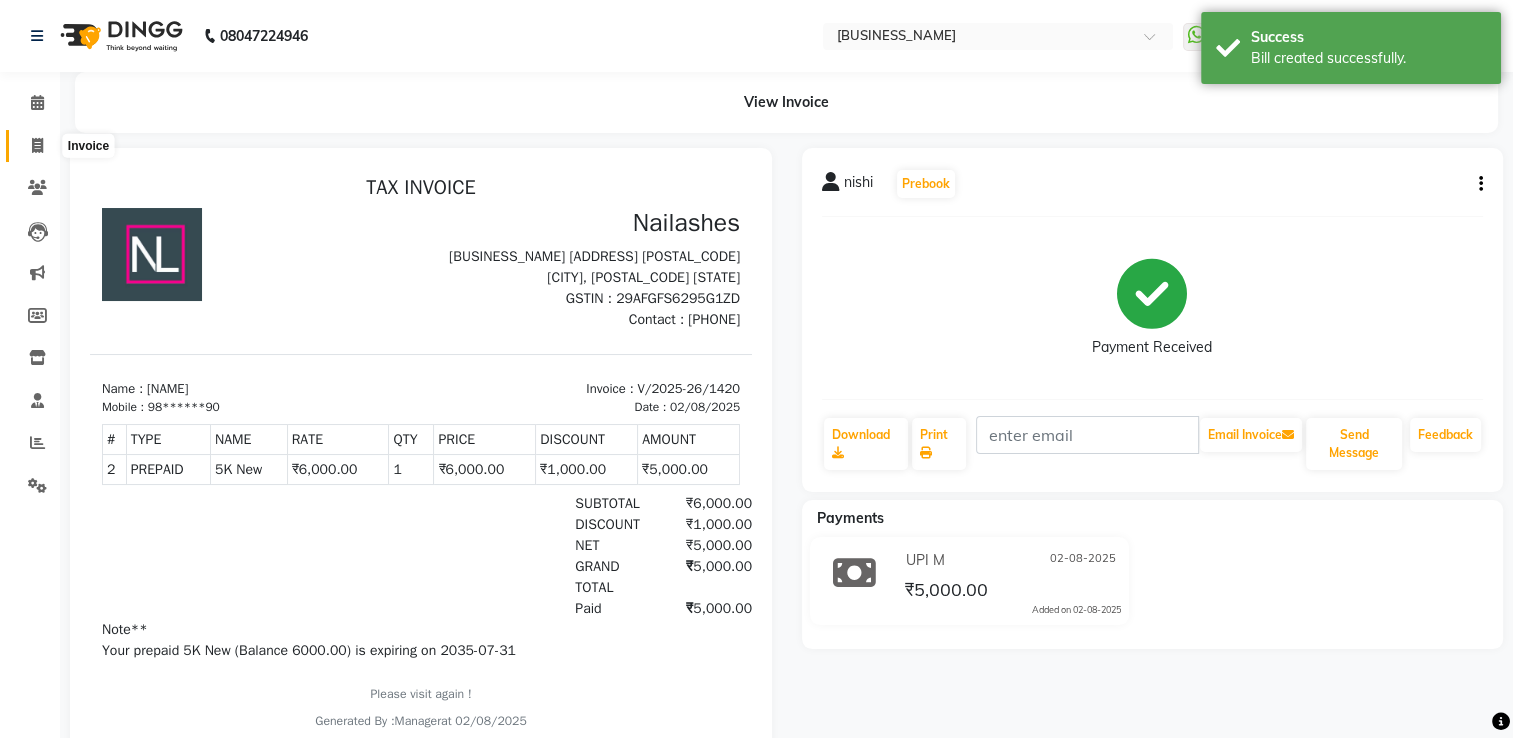click 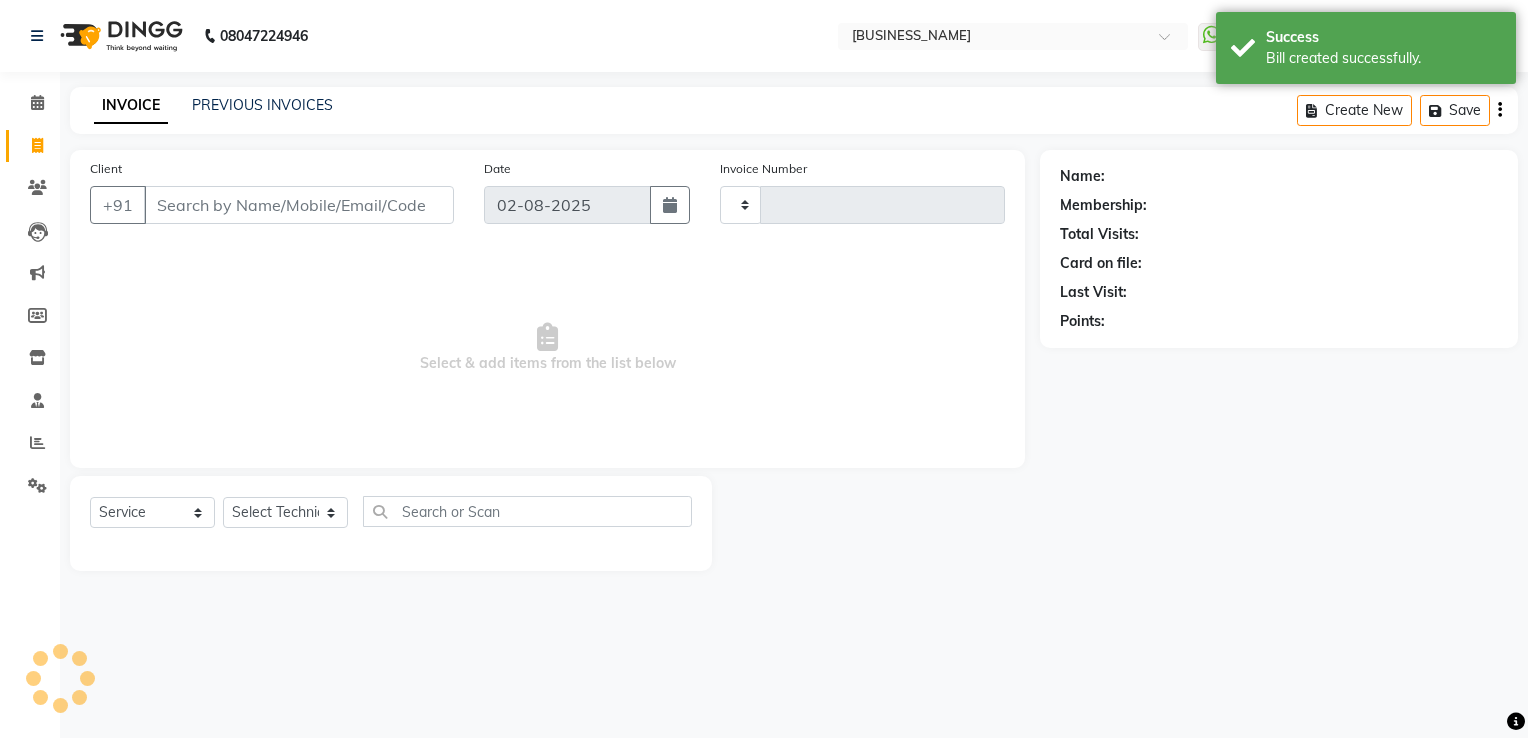 type on "1421" 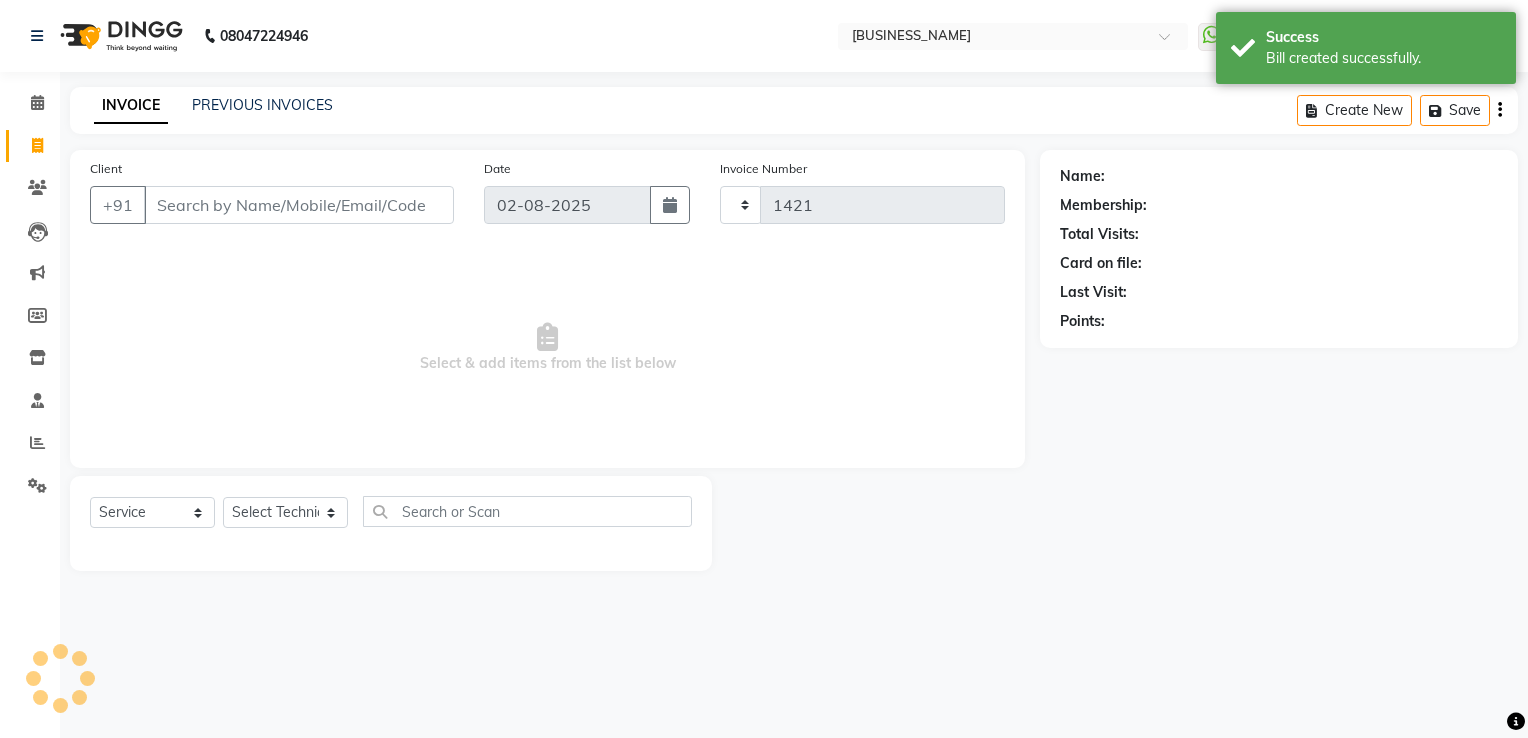 select on "6579" 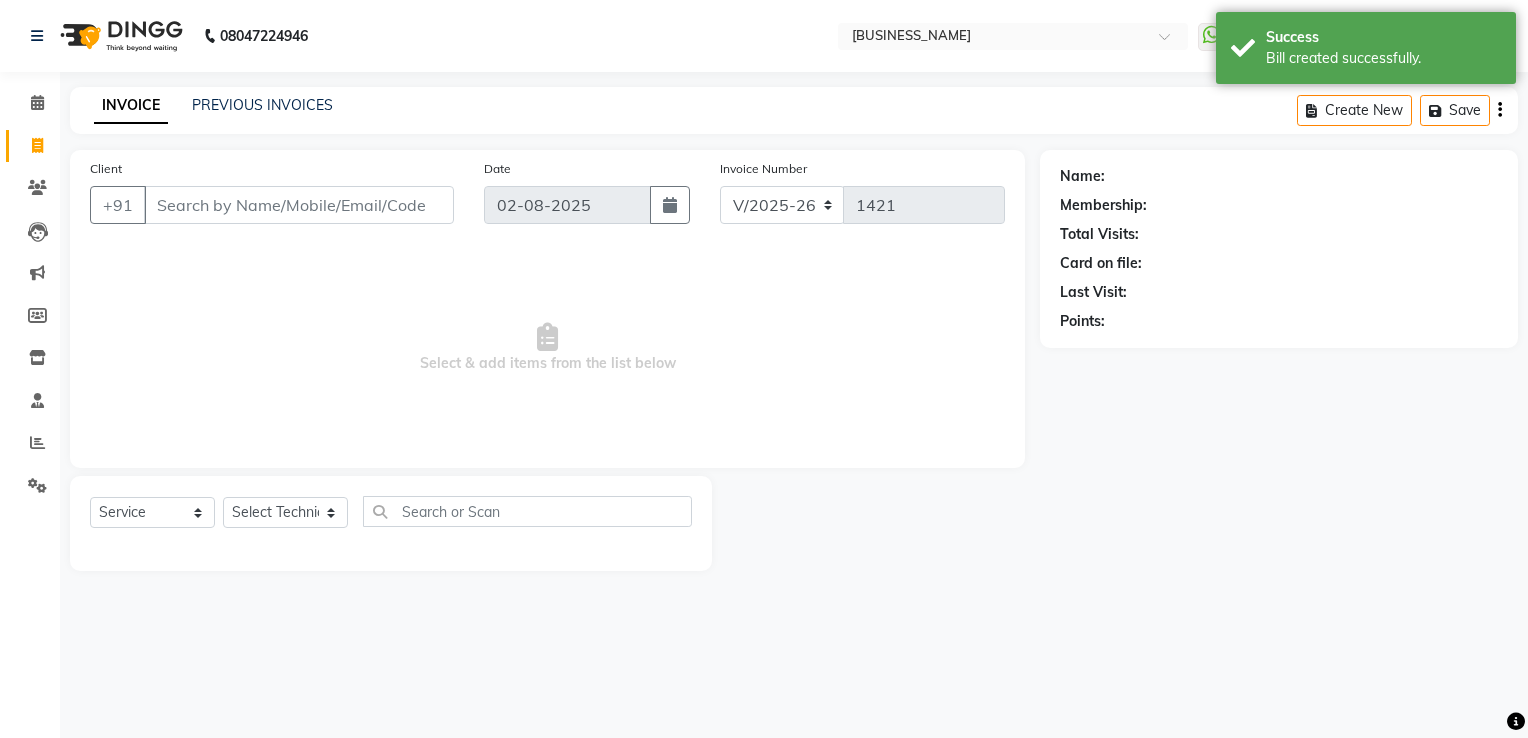 click on "Client" at bounding box center [299, 205] 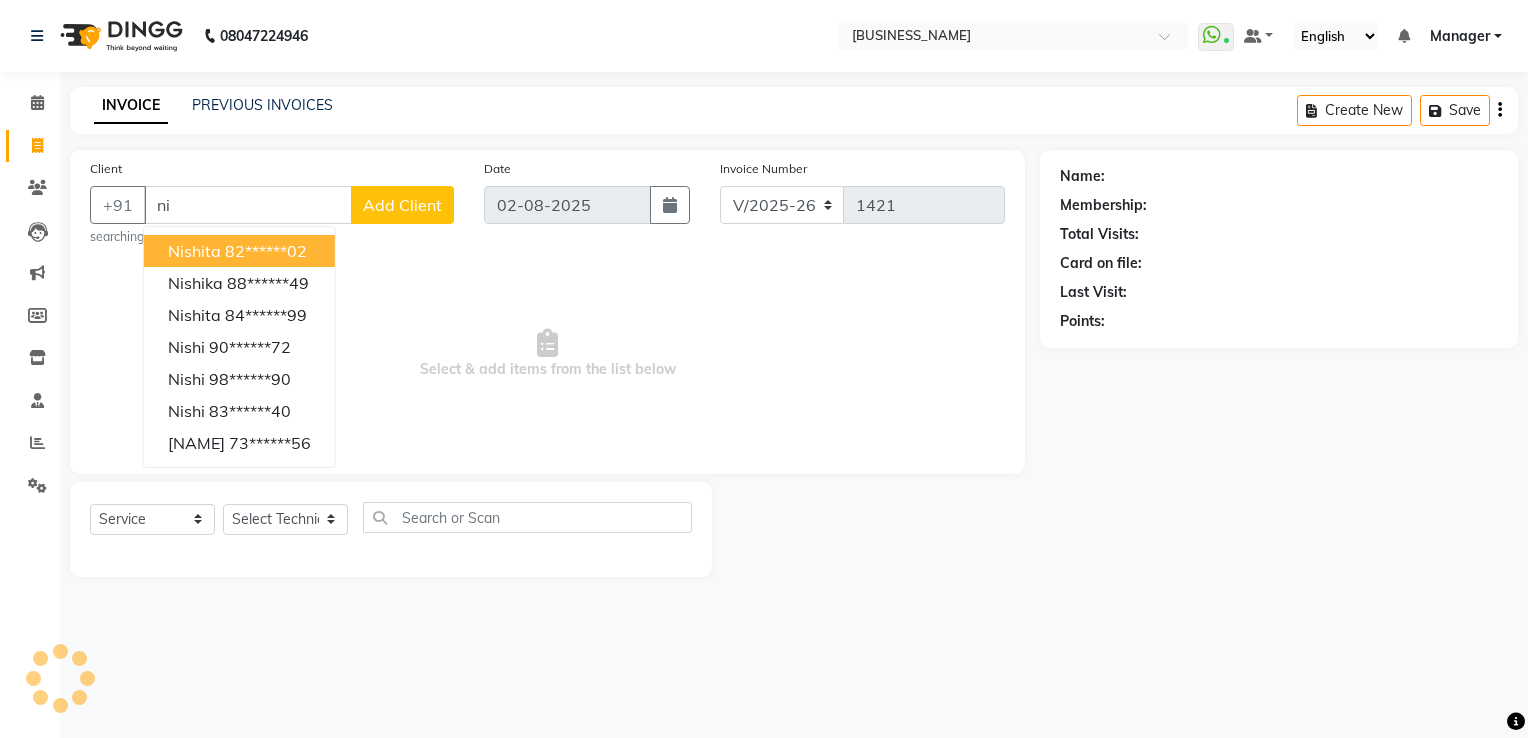 type on "n" 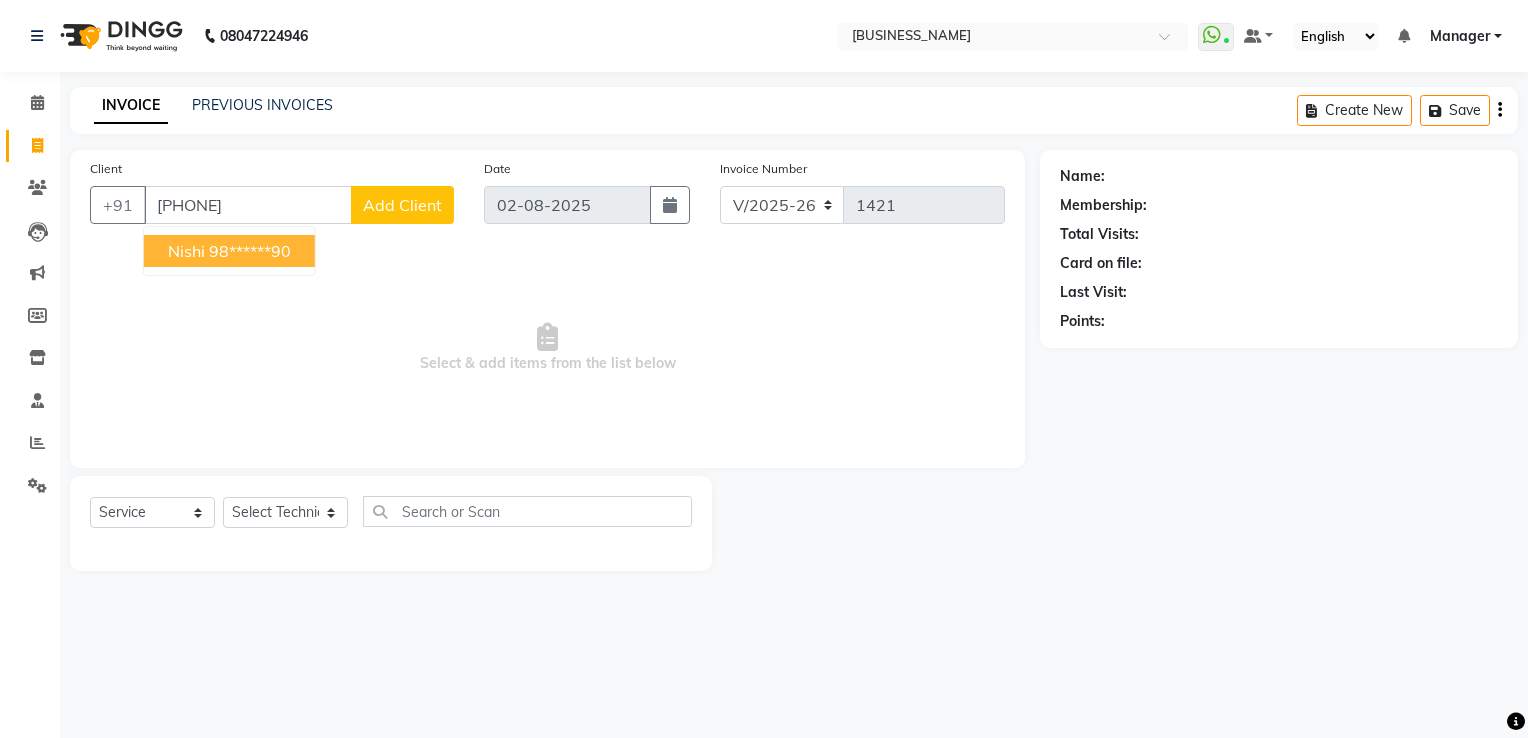 click on "nishi" at bounding box center [186, 251] 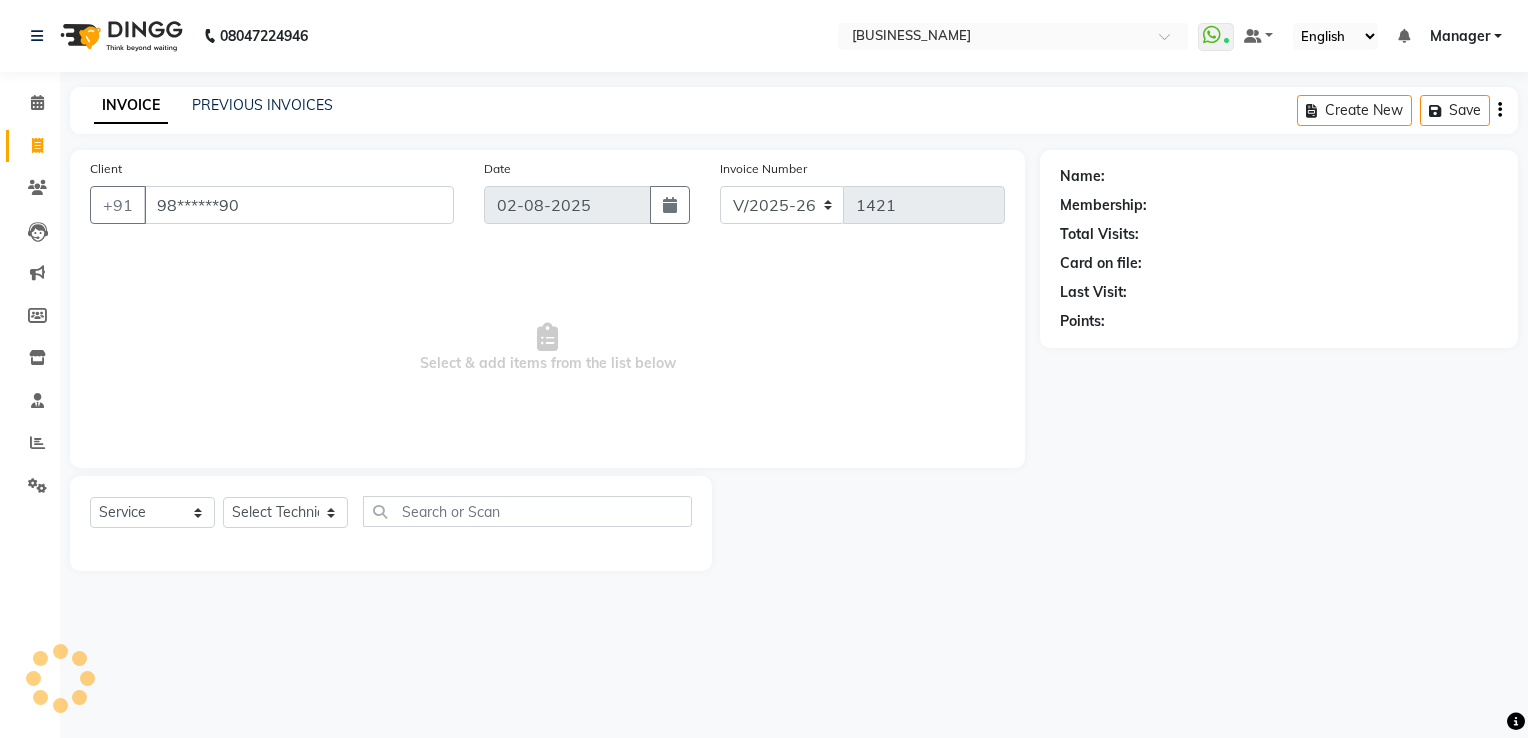 type on "98******90" 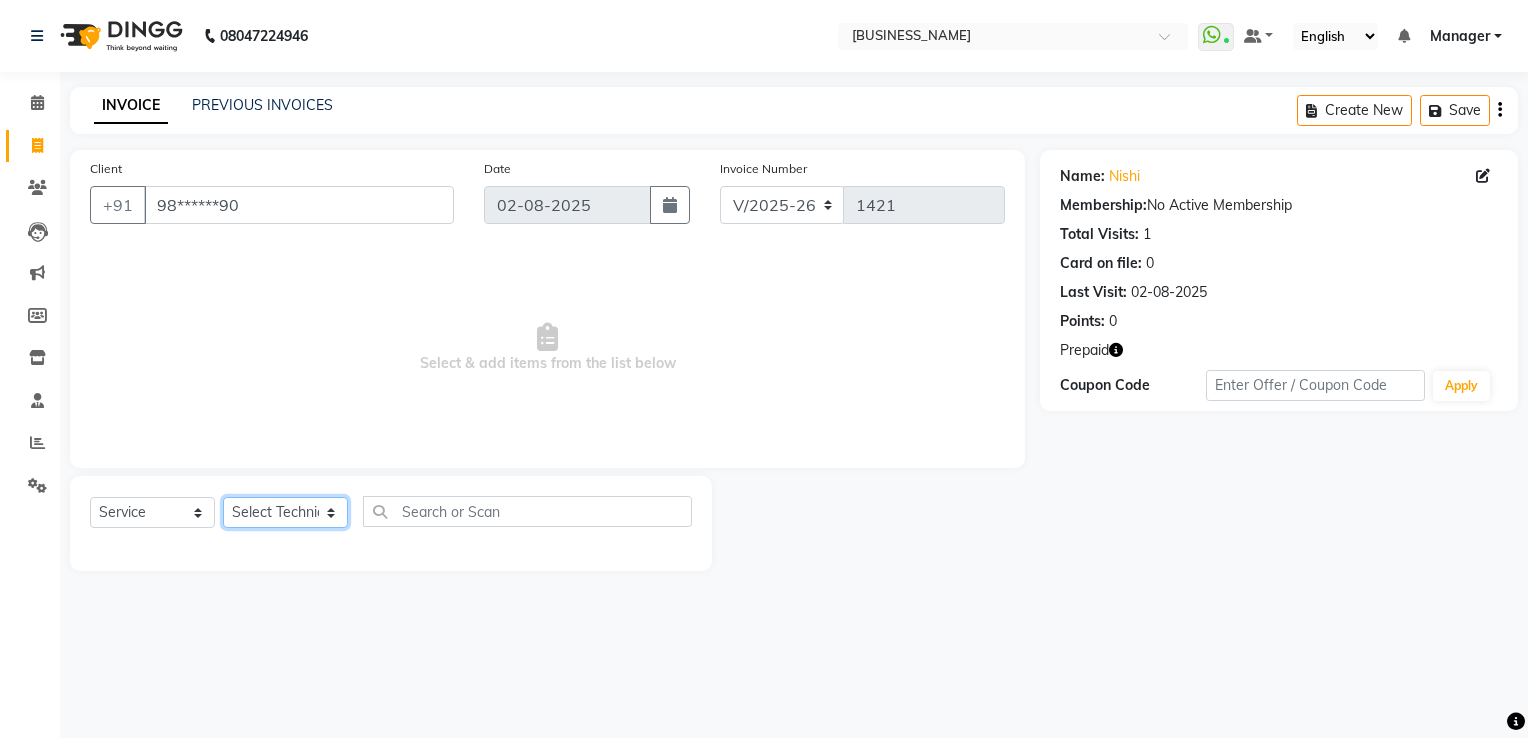 click on "Select Technician [NAME] [NAME] [NAME] [NAME] [NAME] [NAME] [NAME] [NAME] [NAME] Manager [NAME] [NAME] Owner [NAME] [NAME] [NAME] [NAME]" 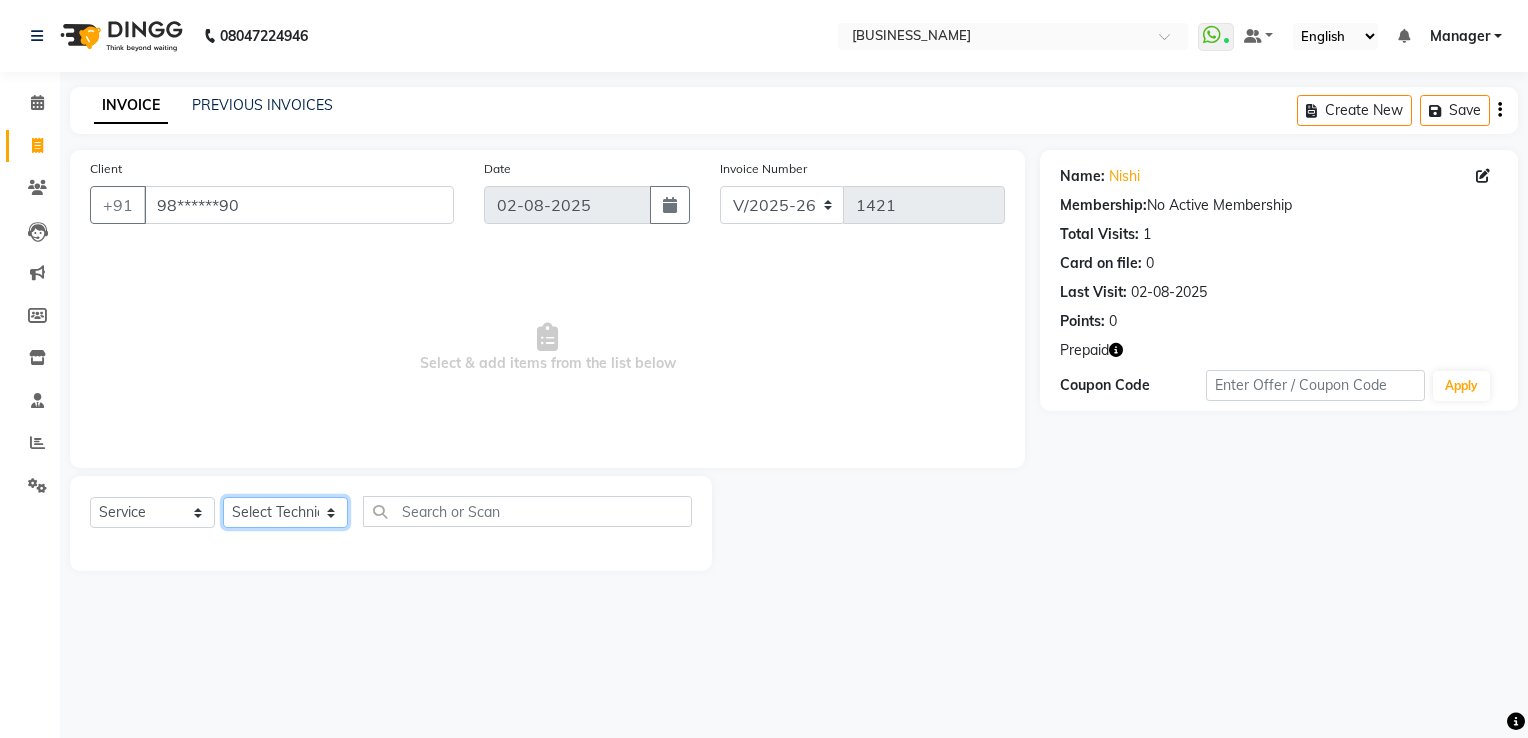 select on "65406" 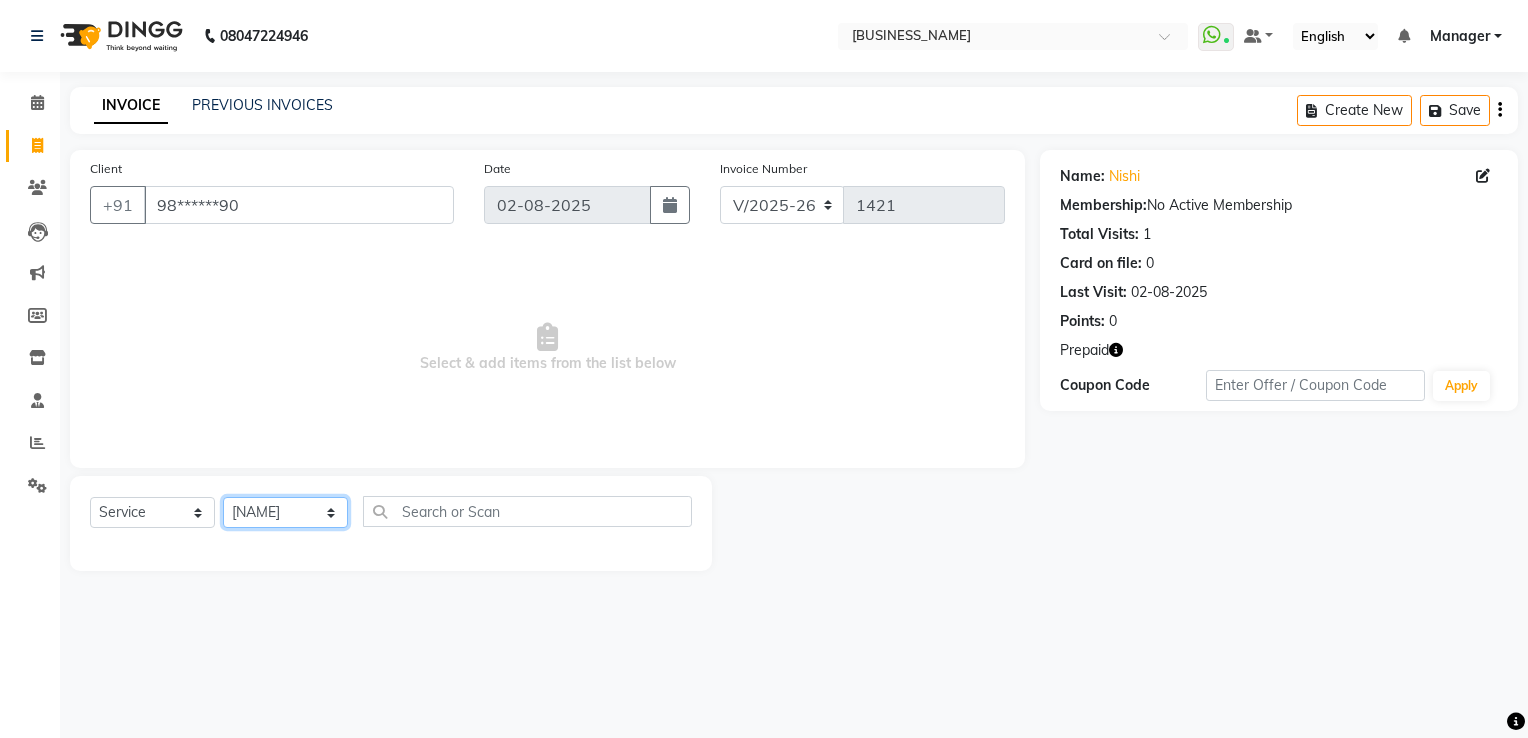 click on "Select Technician [NAME] [NAME] [NAME] [NAME] [NAME] [NAME] [NAME] [NAME] [NAME] Manager [NAME] [NAME] Owner [NAME] [NAME] [NAME] [NAME]" 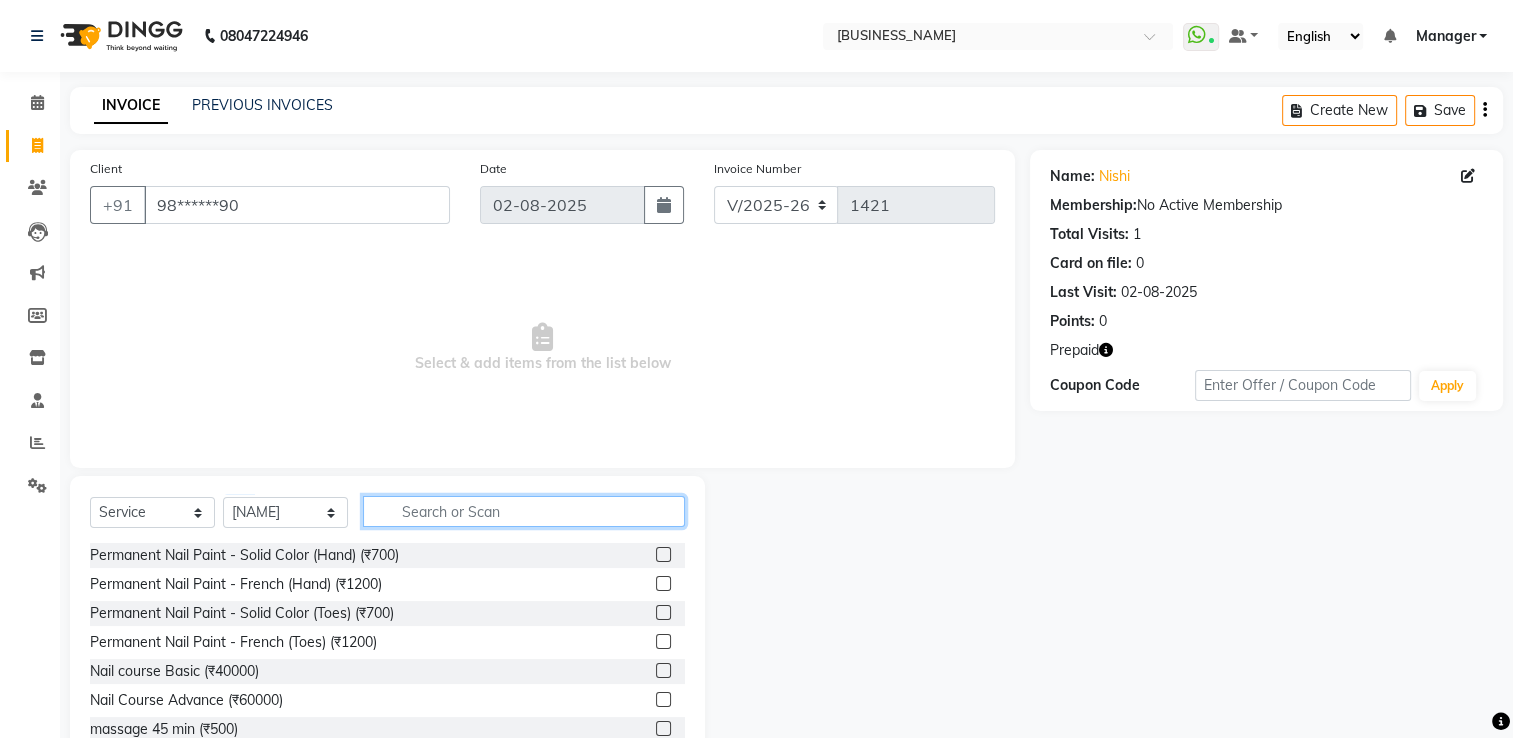 click 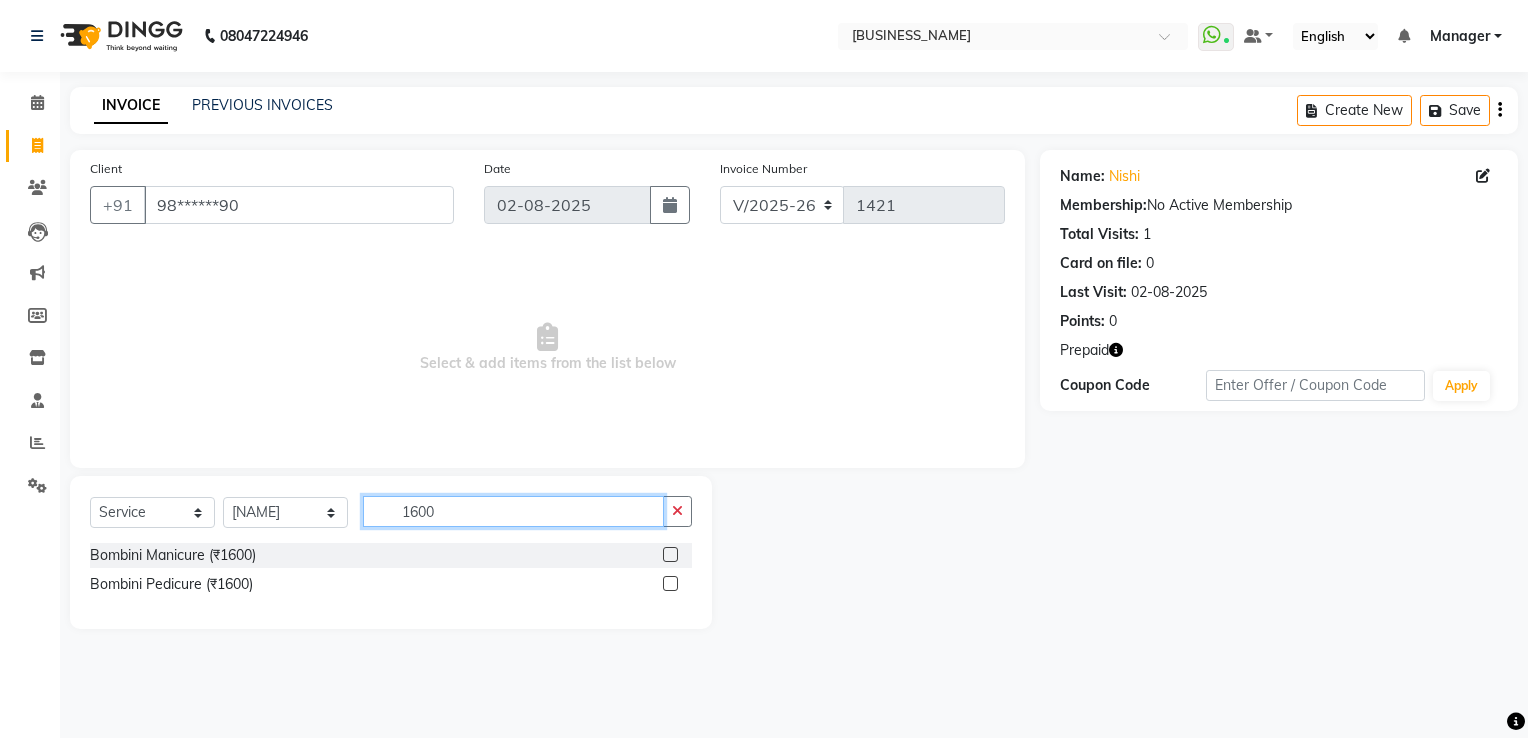 type on "1600" 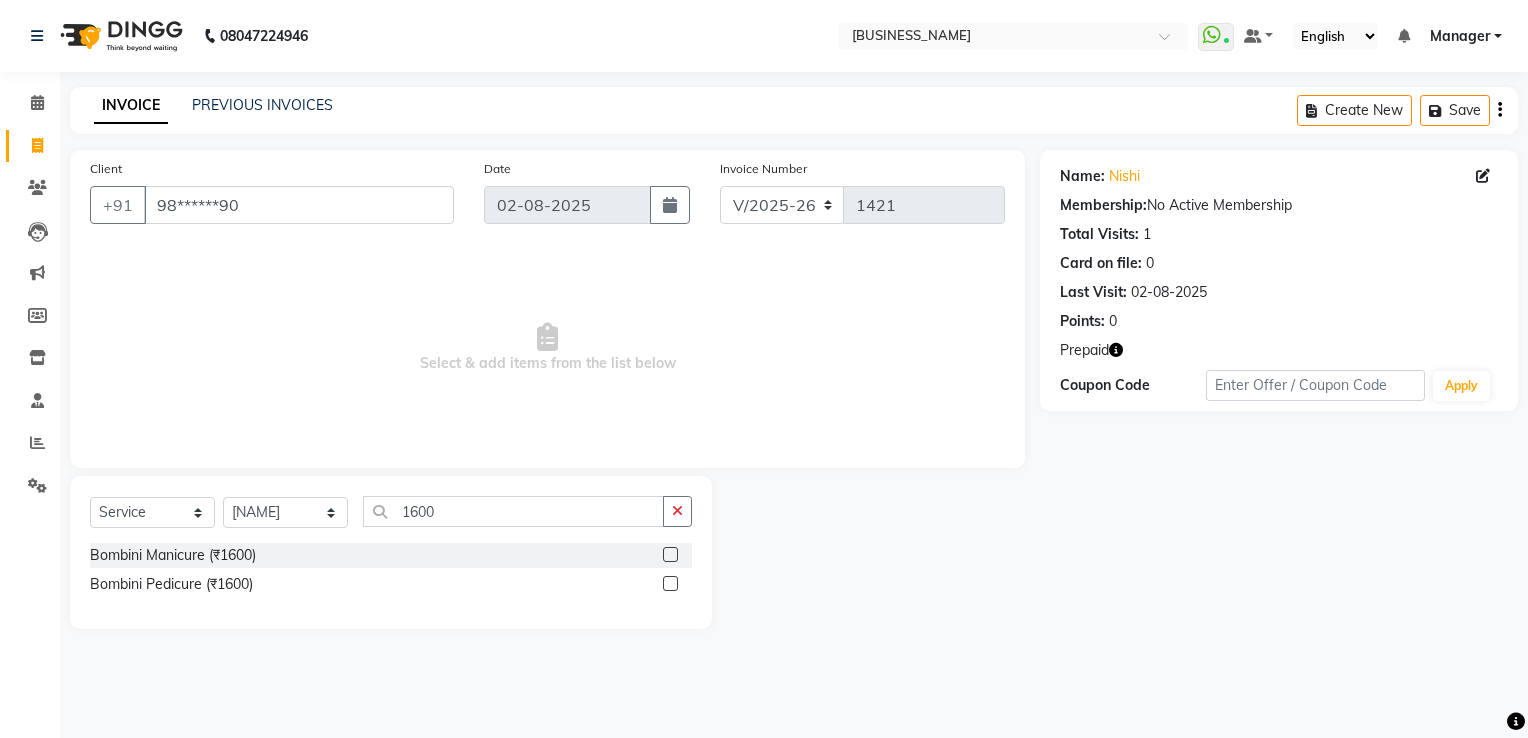 click 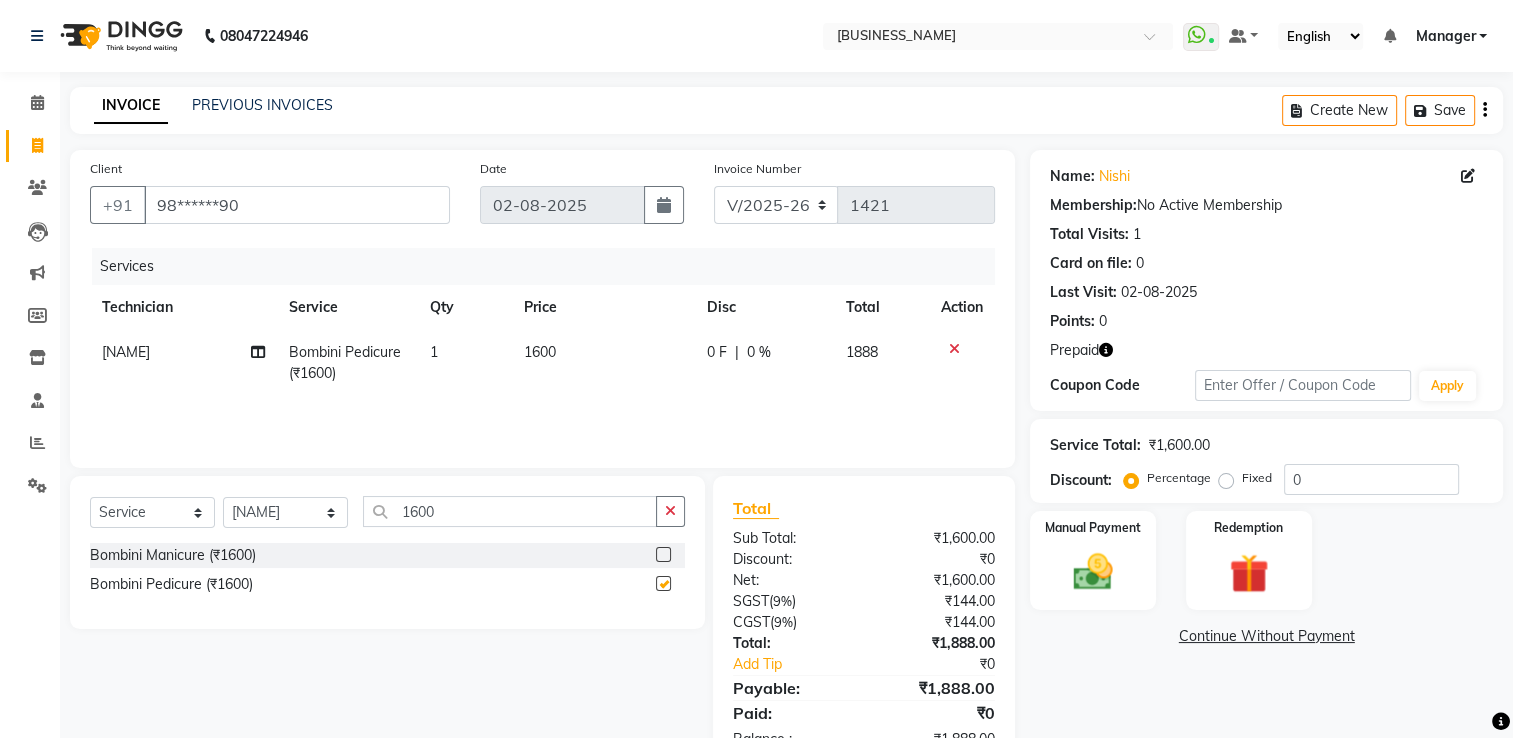 checkbox on "false" 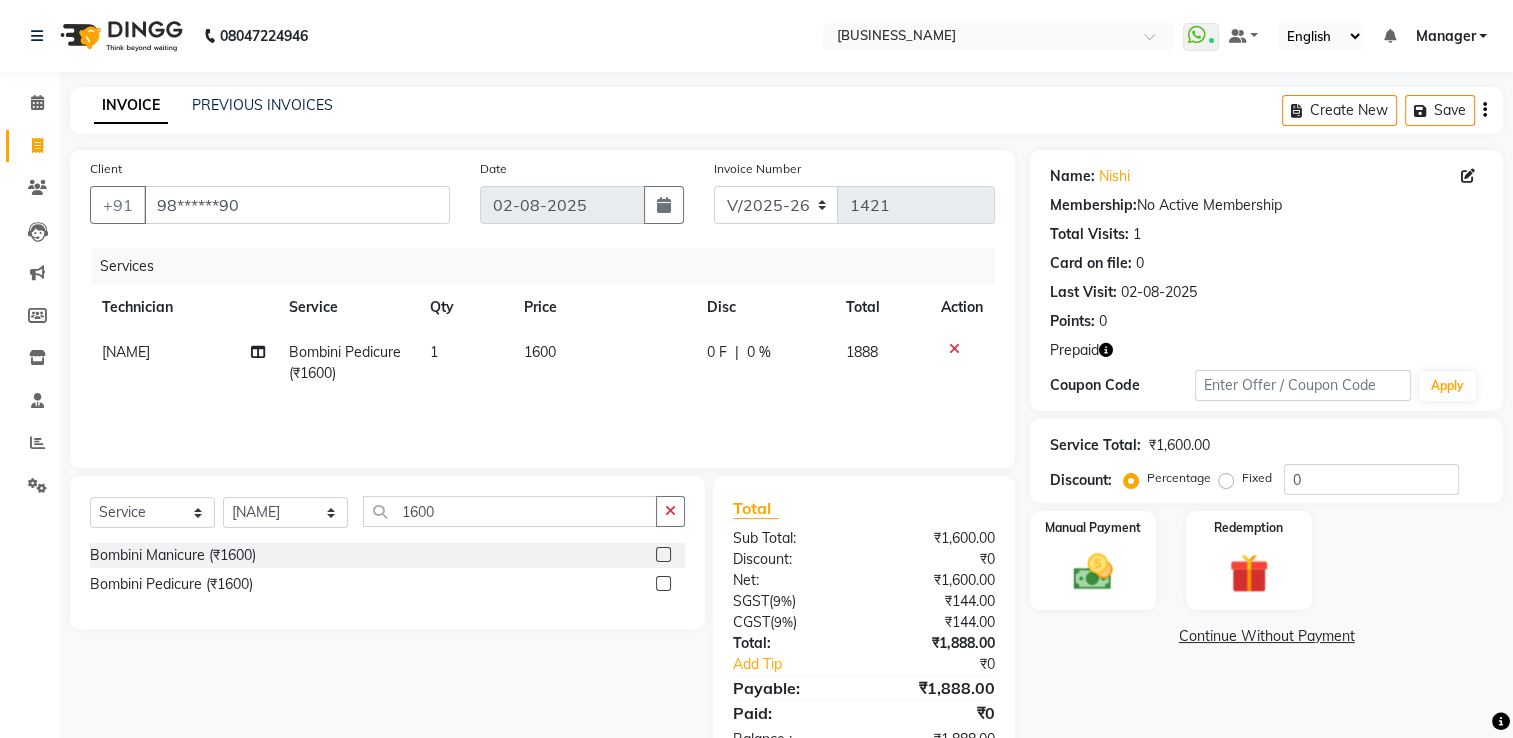 scroll, scrollTop: 62, scrollLeft: 0, axis: vertical 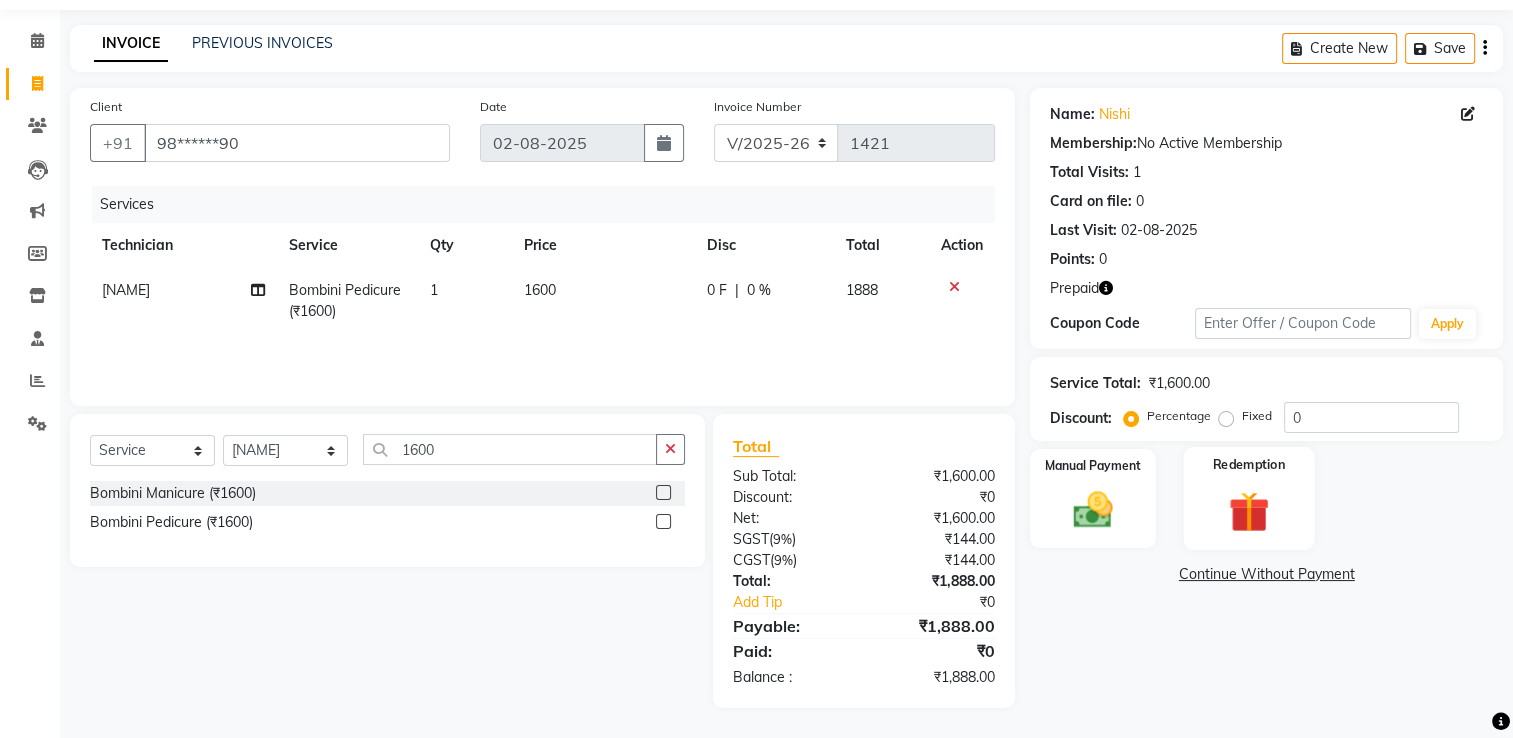 click on "Redemption" 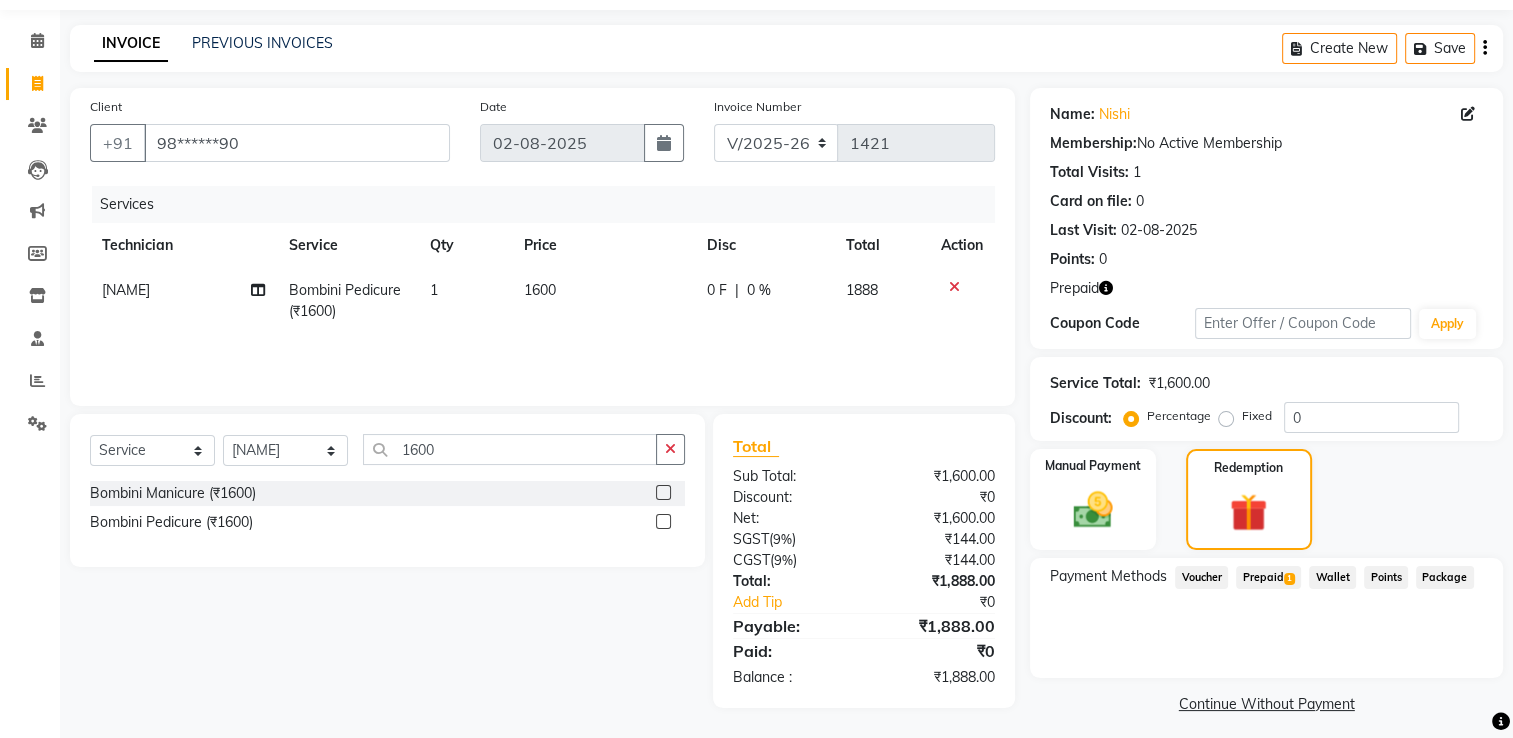 click on "Prepaid  1" 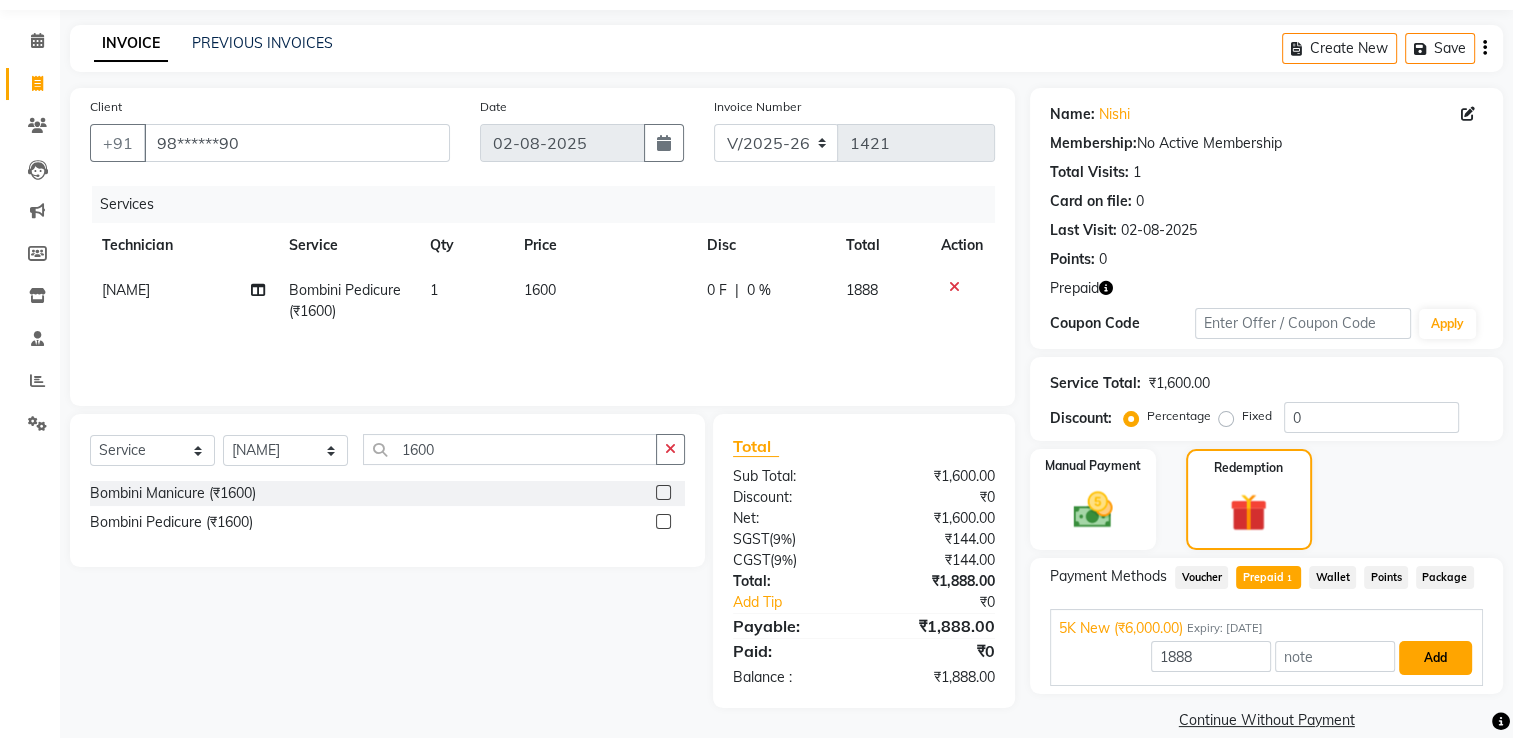 click on "Add" at bounding box center [1435, 658] 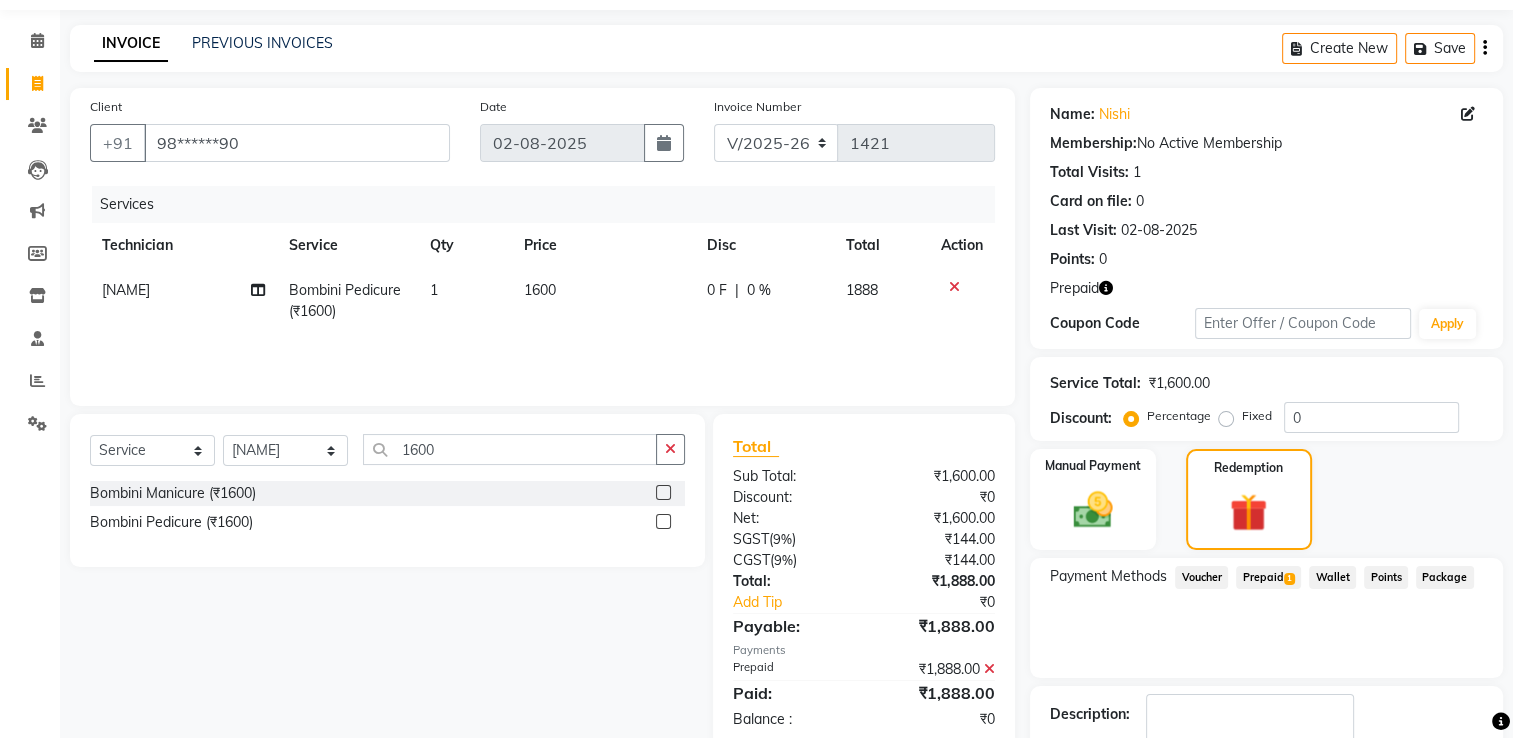 scroll, scrollTop: 184, scrollLeft: 0, axis: vertical 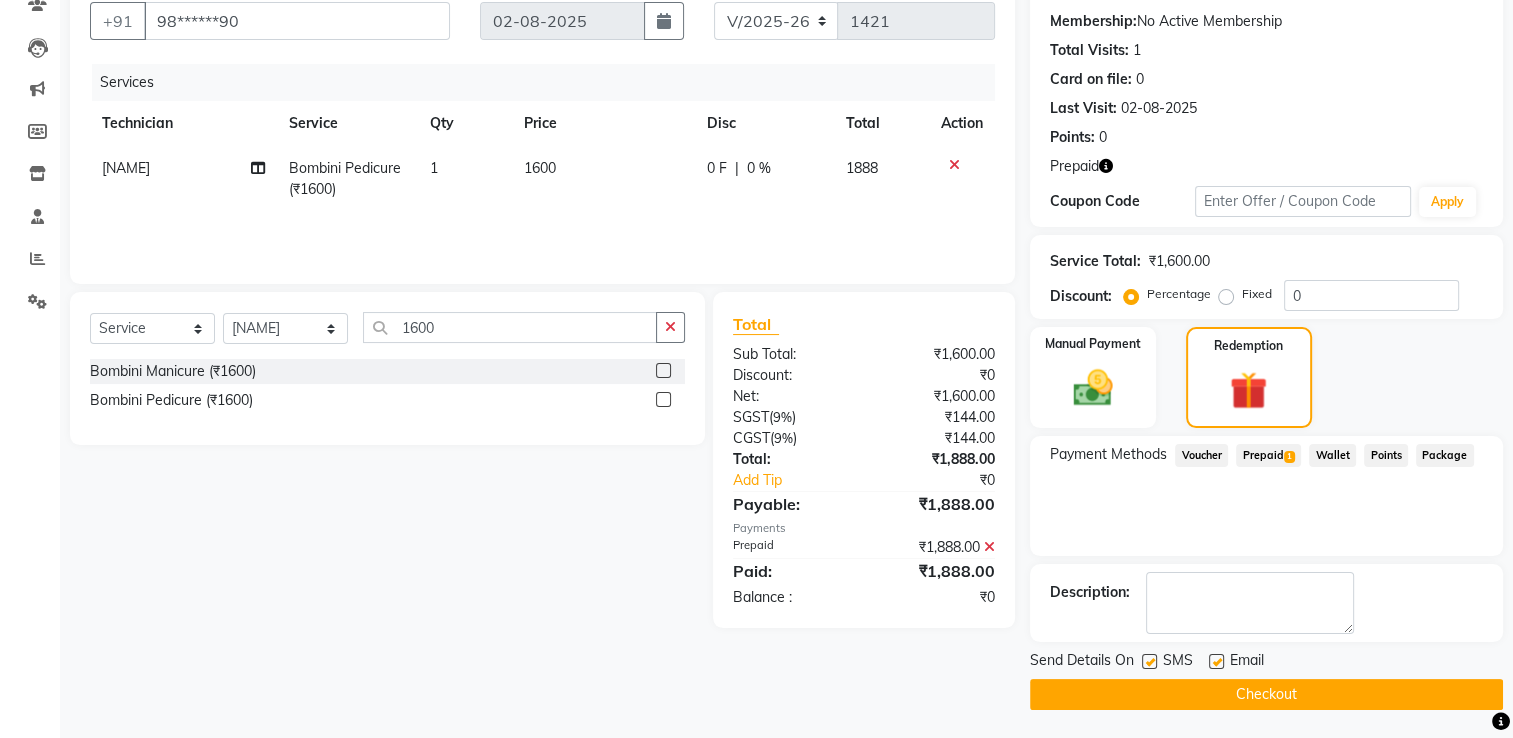 click on "Checkout" 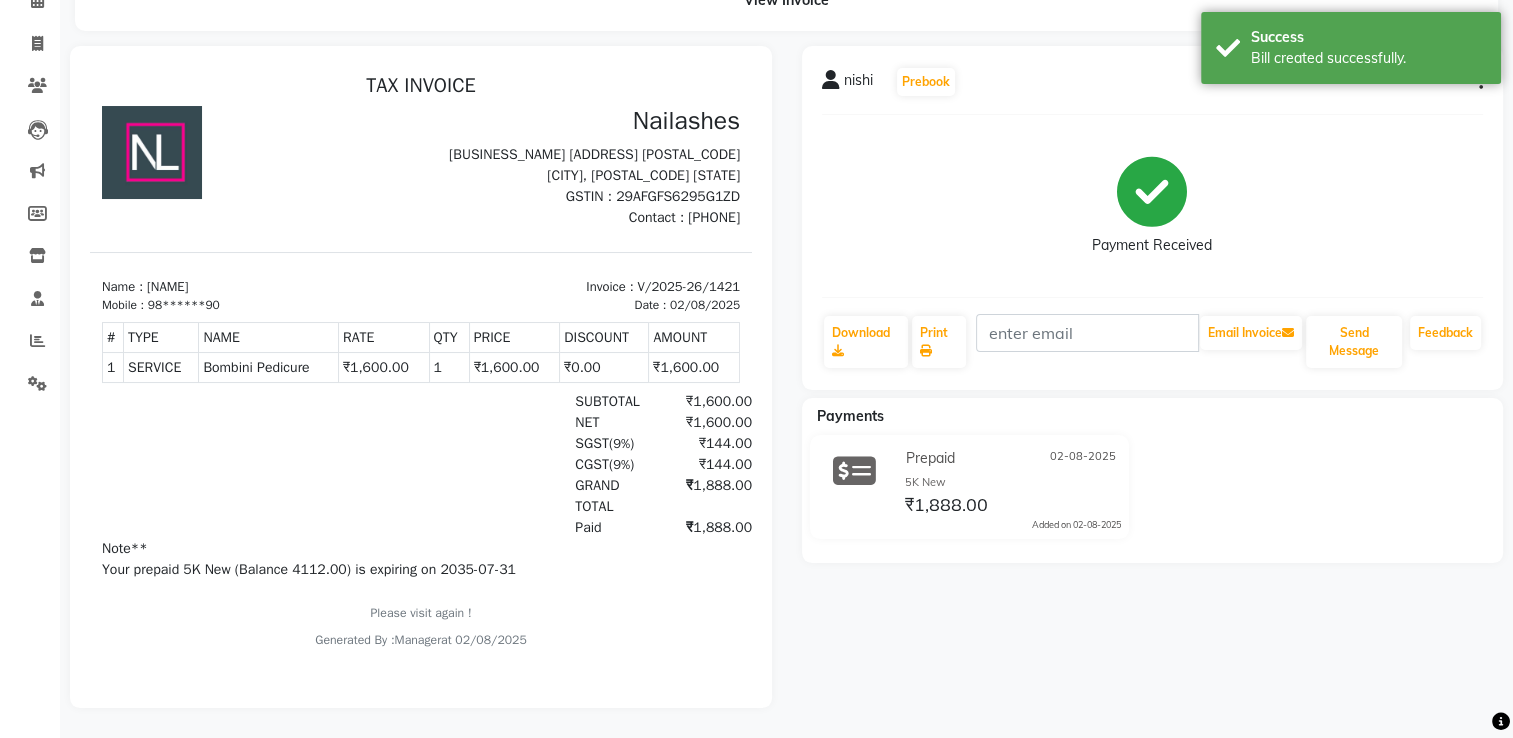 scroll, scrollTop: 0, scrollLeft: 0, axis: both 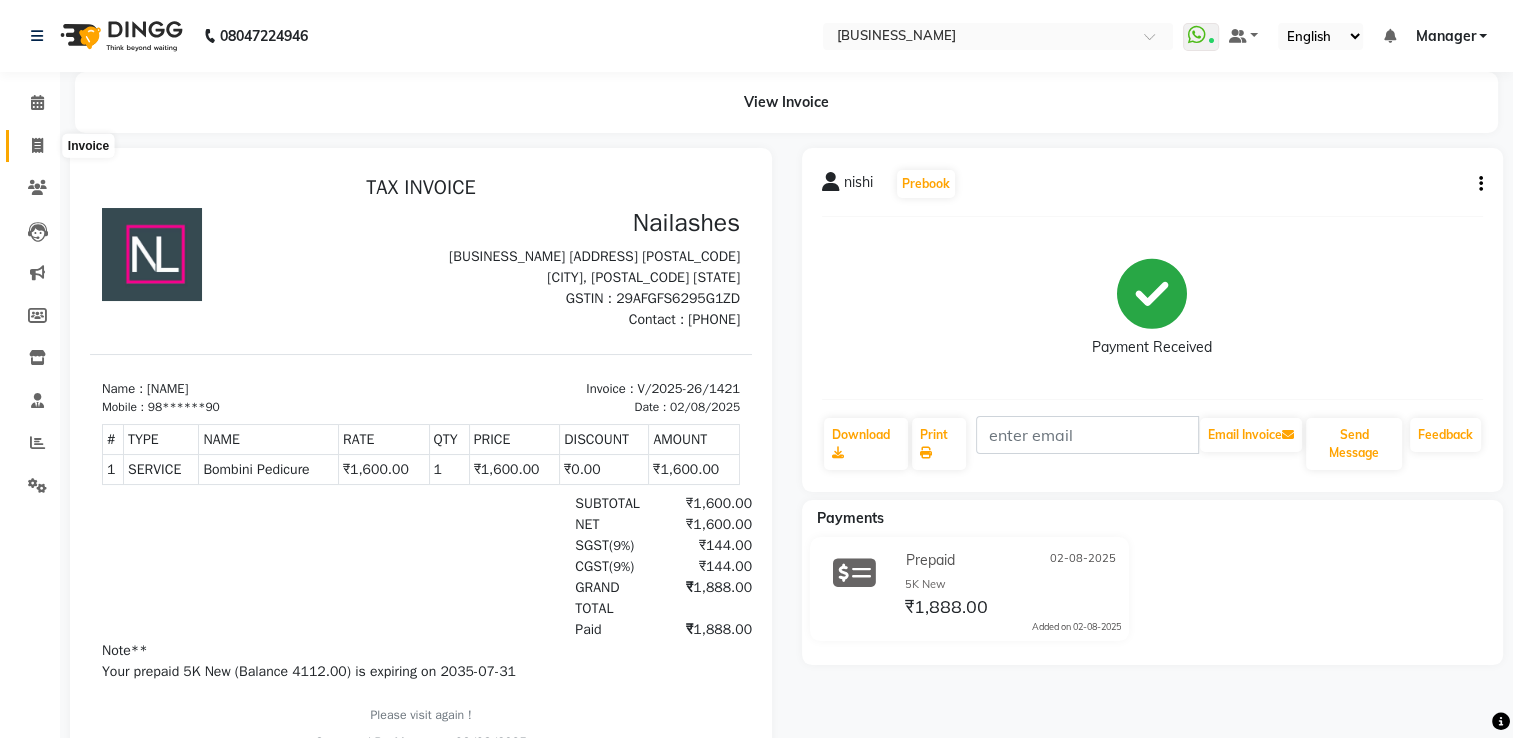 click 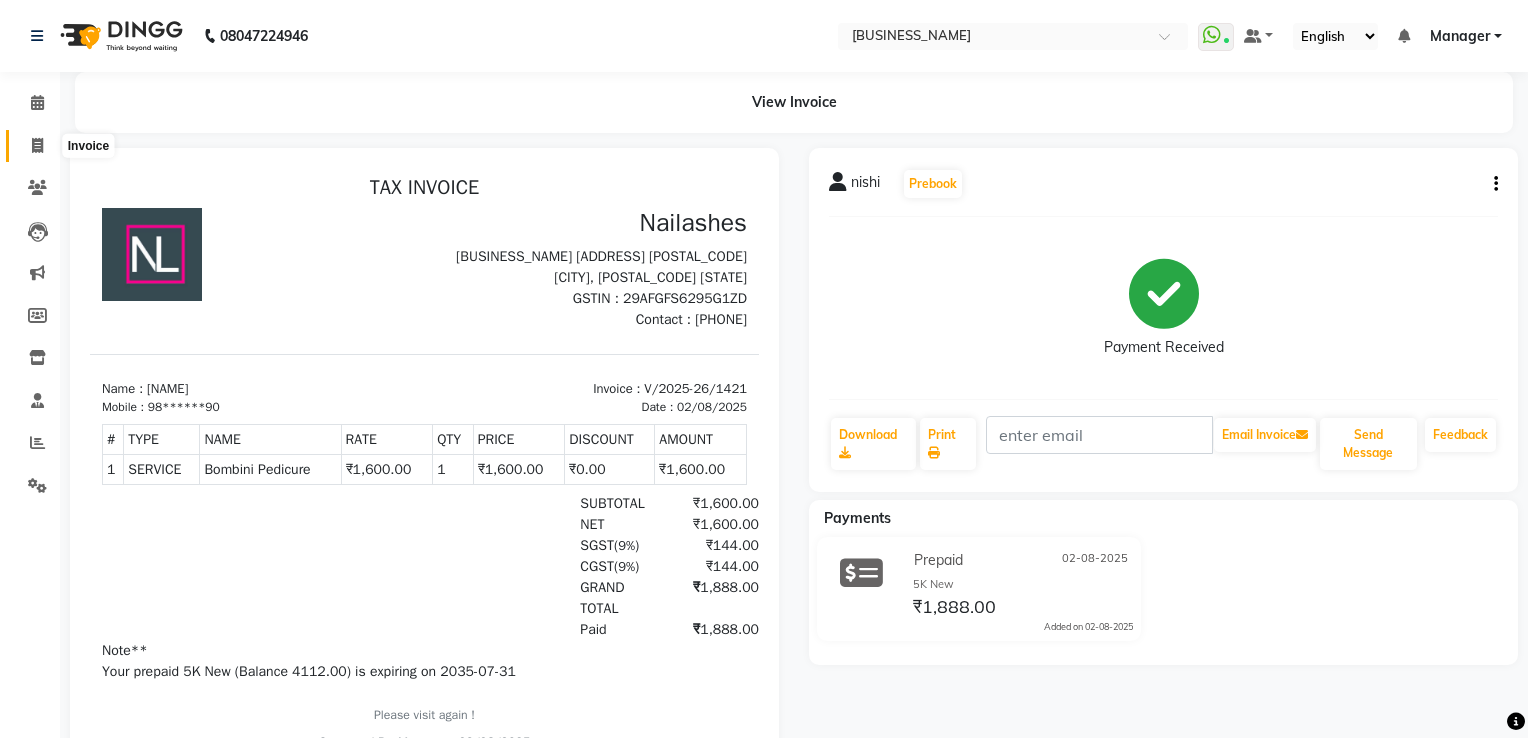 select on "service" 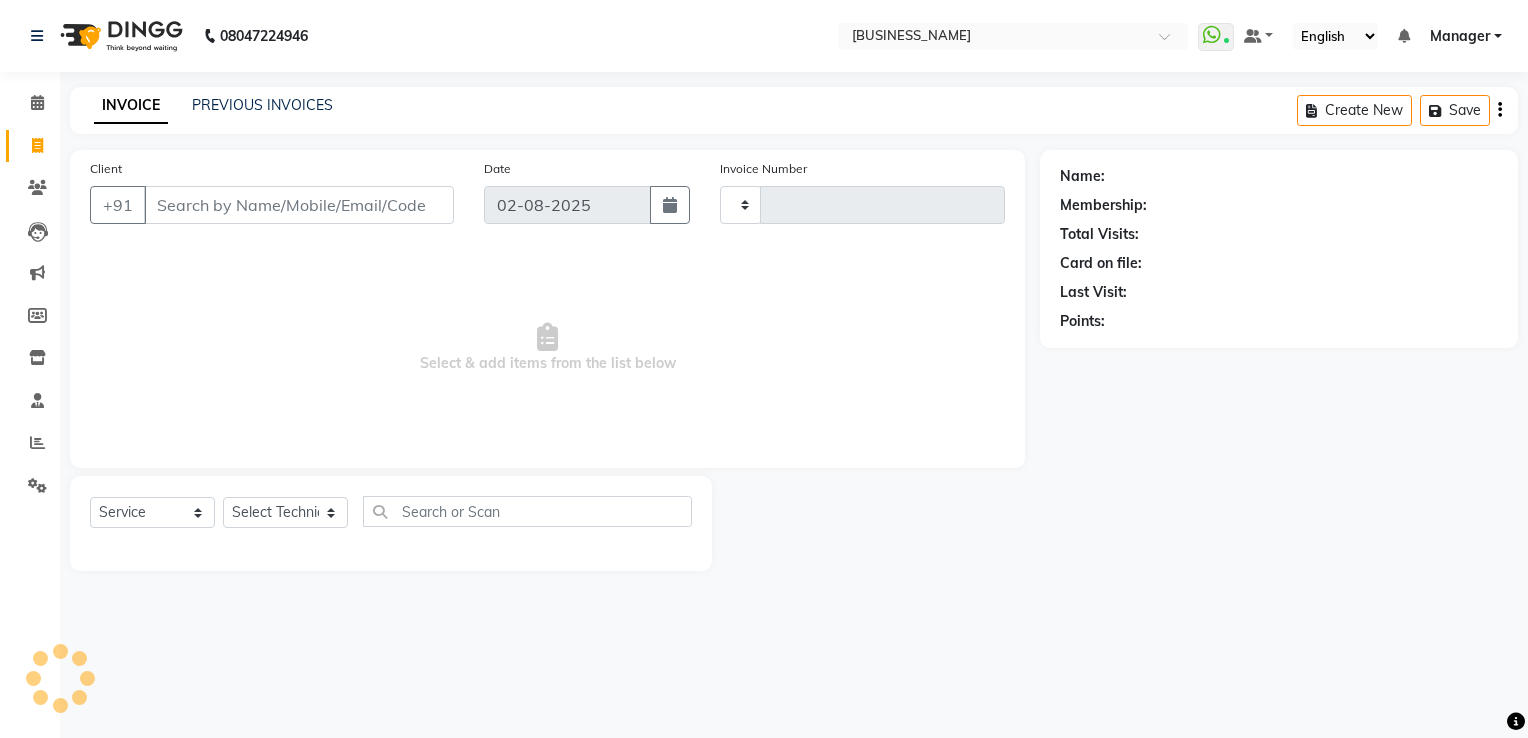 type on "1422" 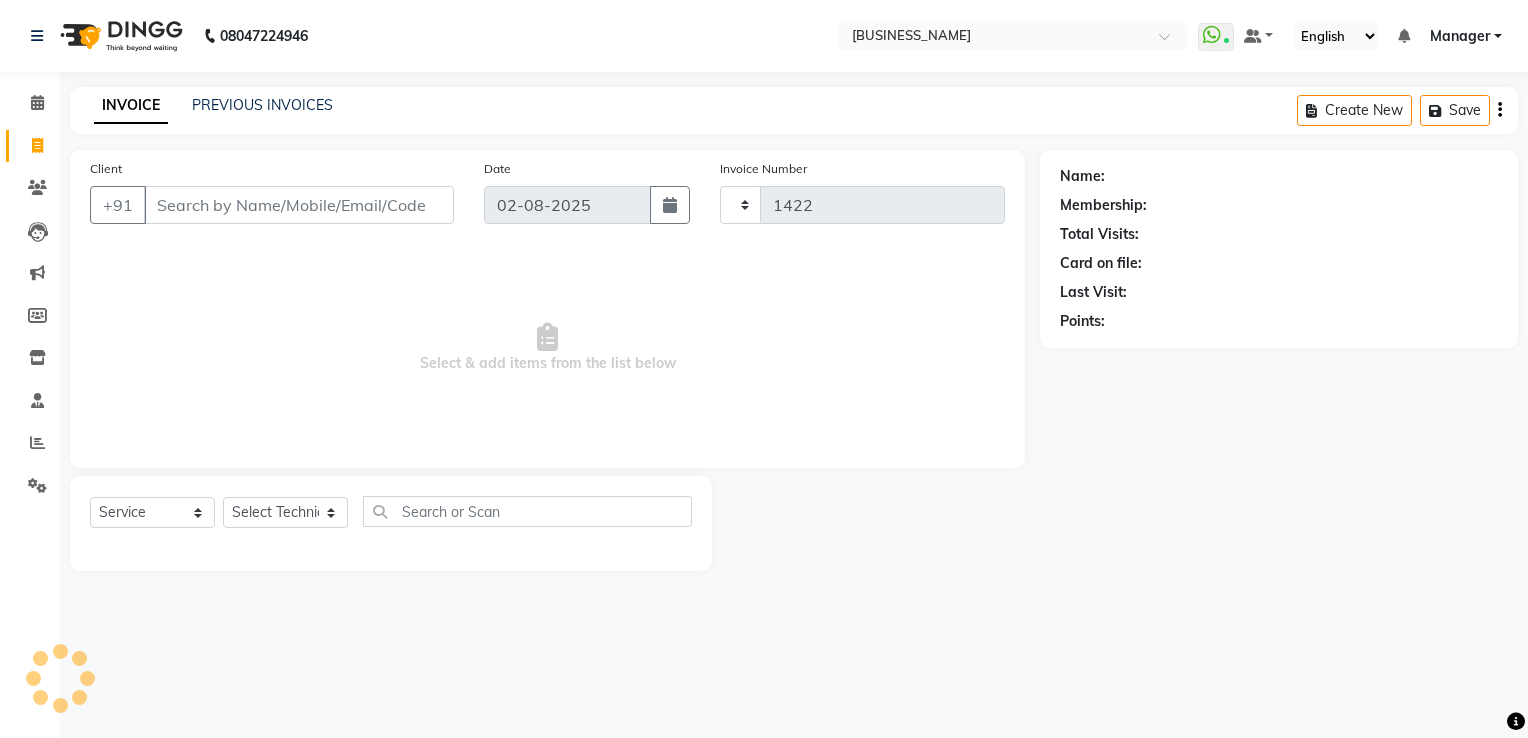 select on "6579" 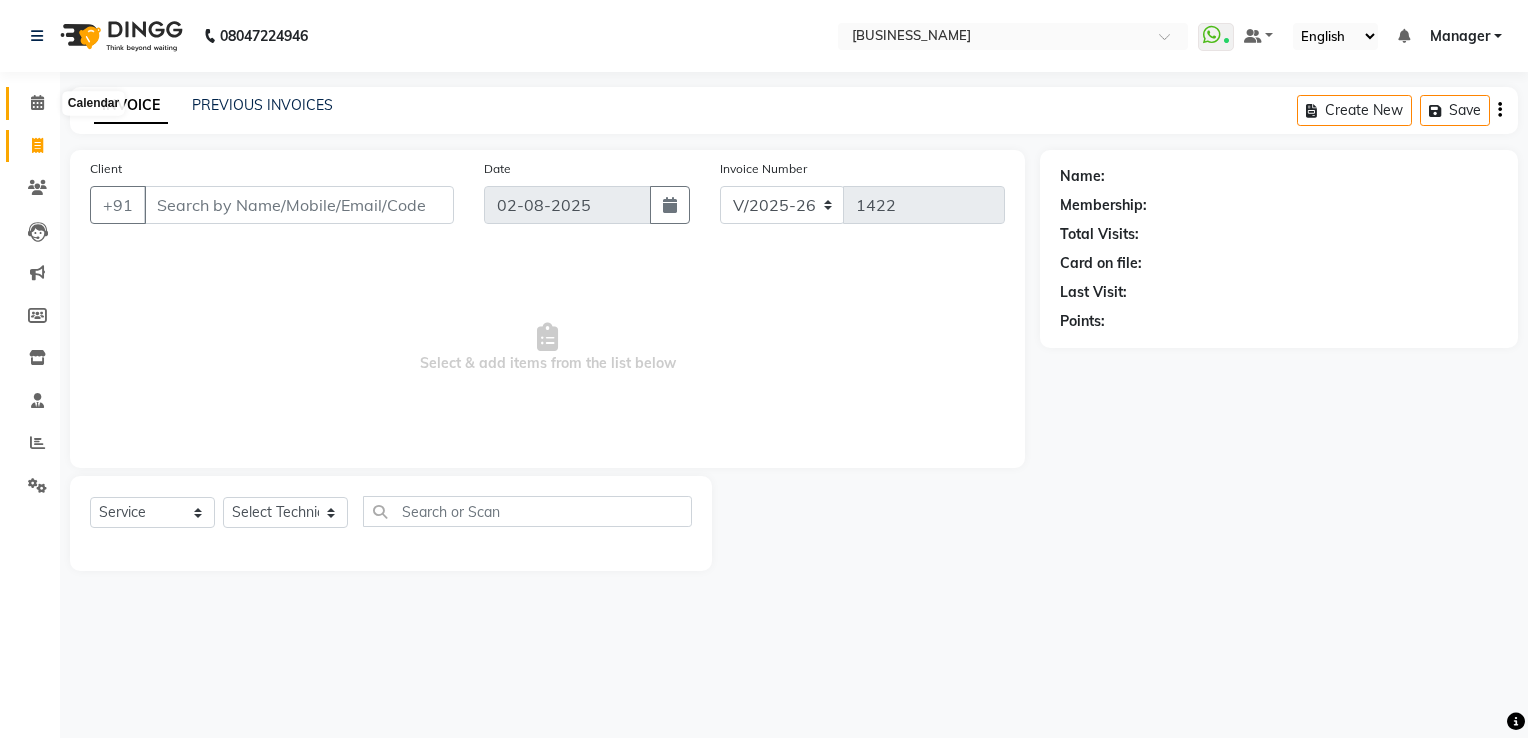 click 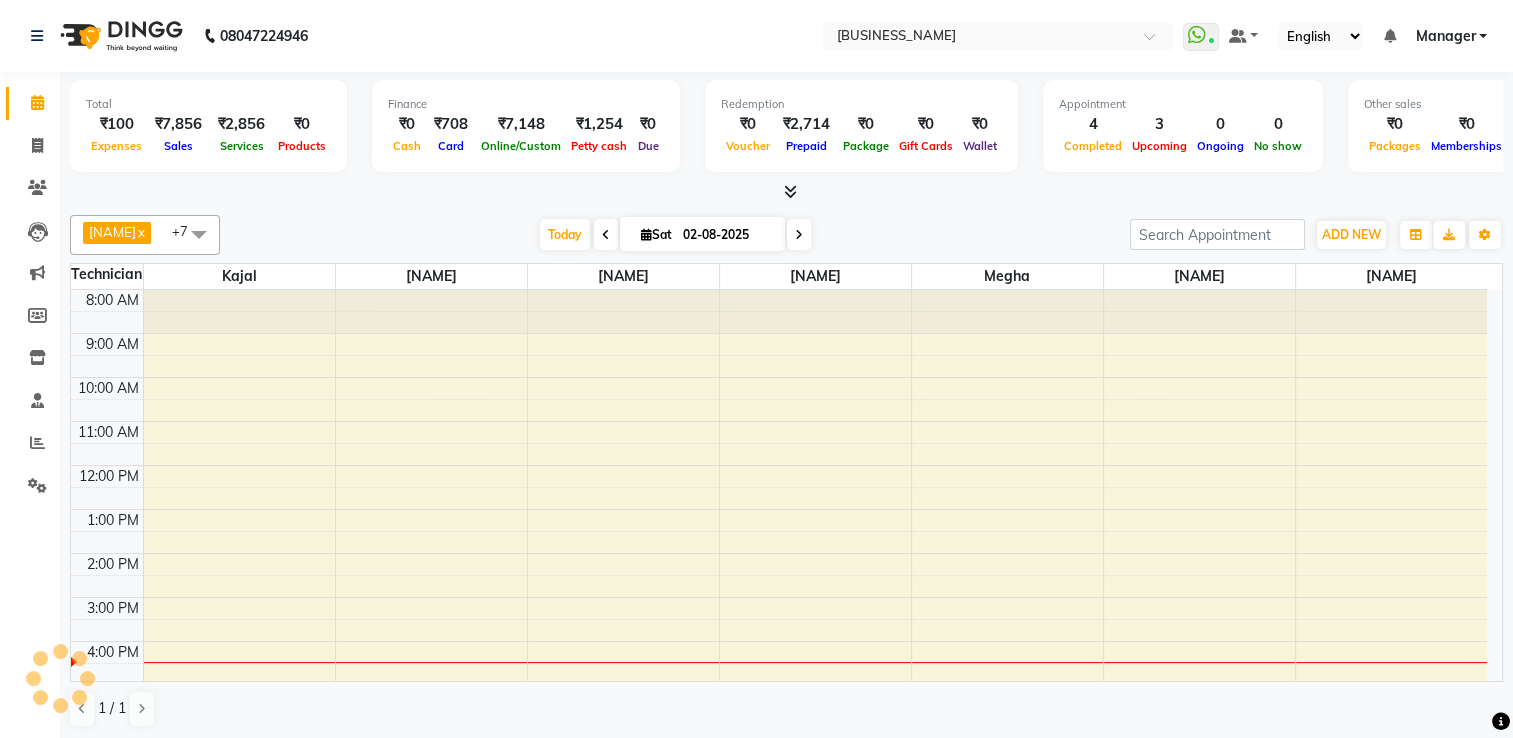 scroll, scrollTop: 0, scrollLeft: 0, axis: both 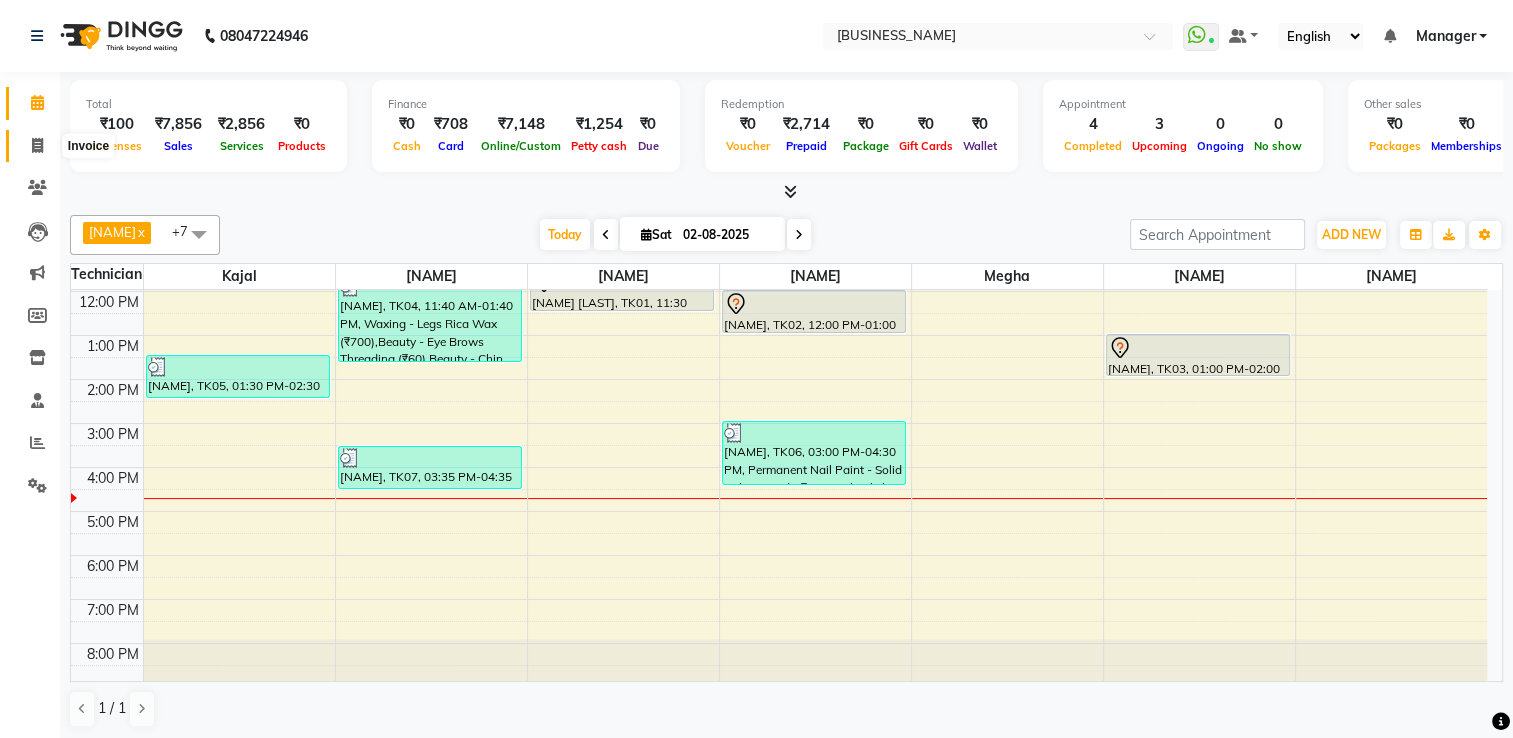 click 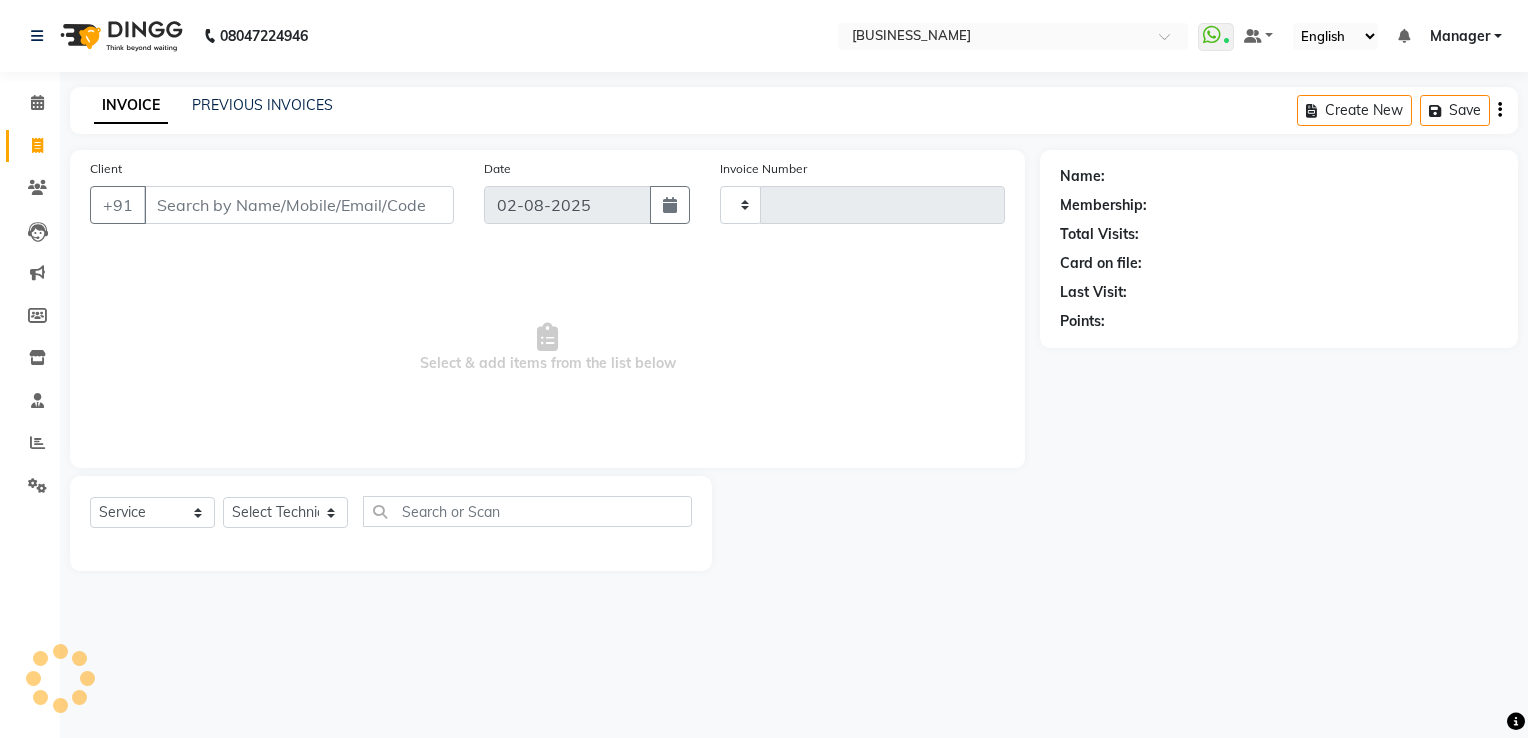 type on "1422" 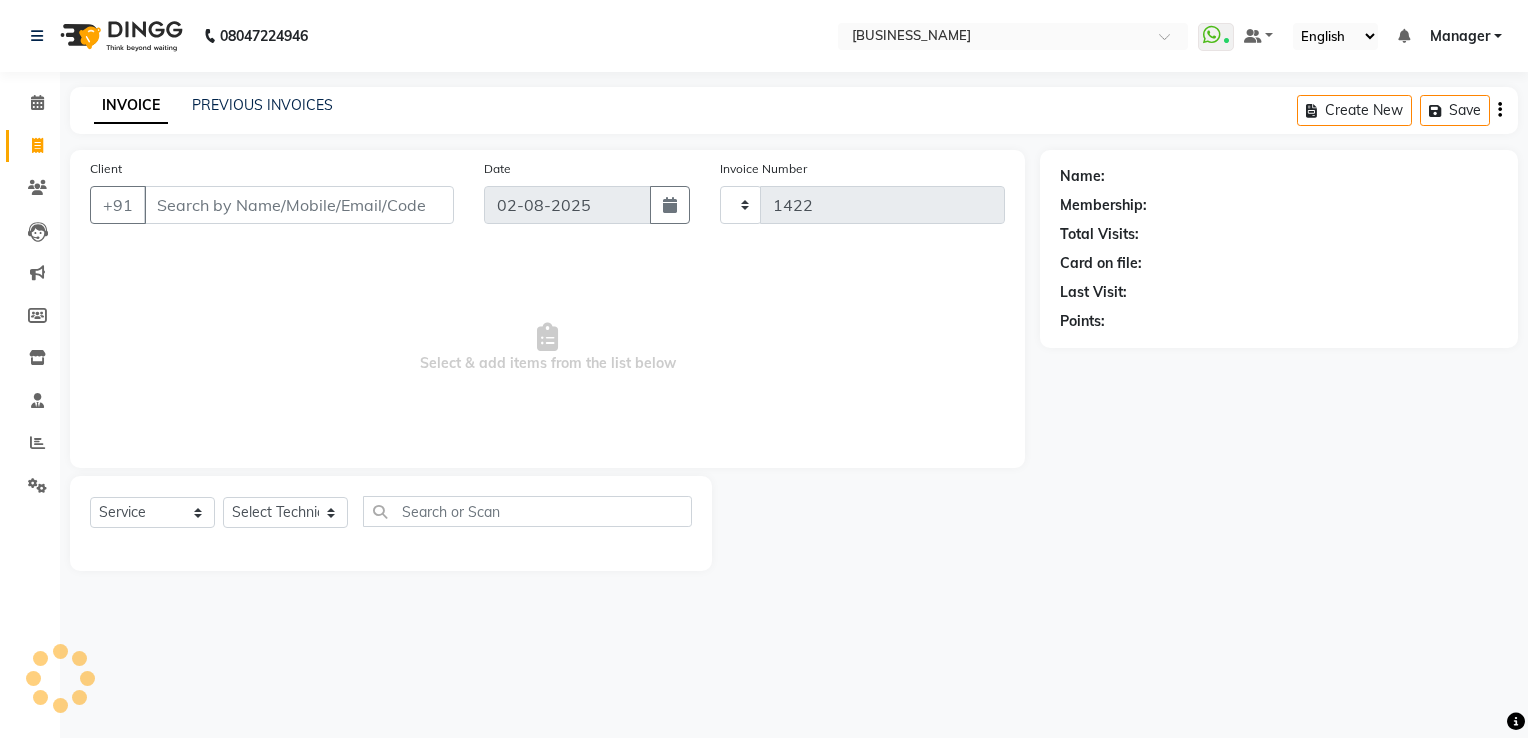 select on "6579" 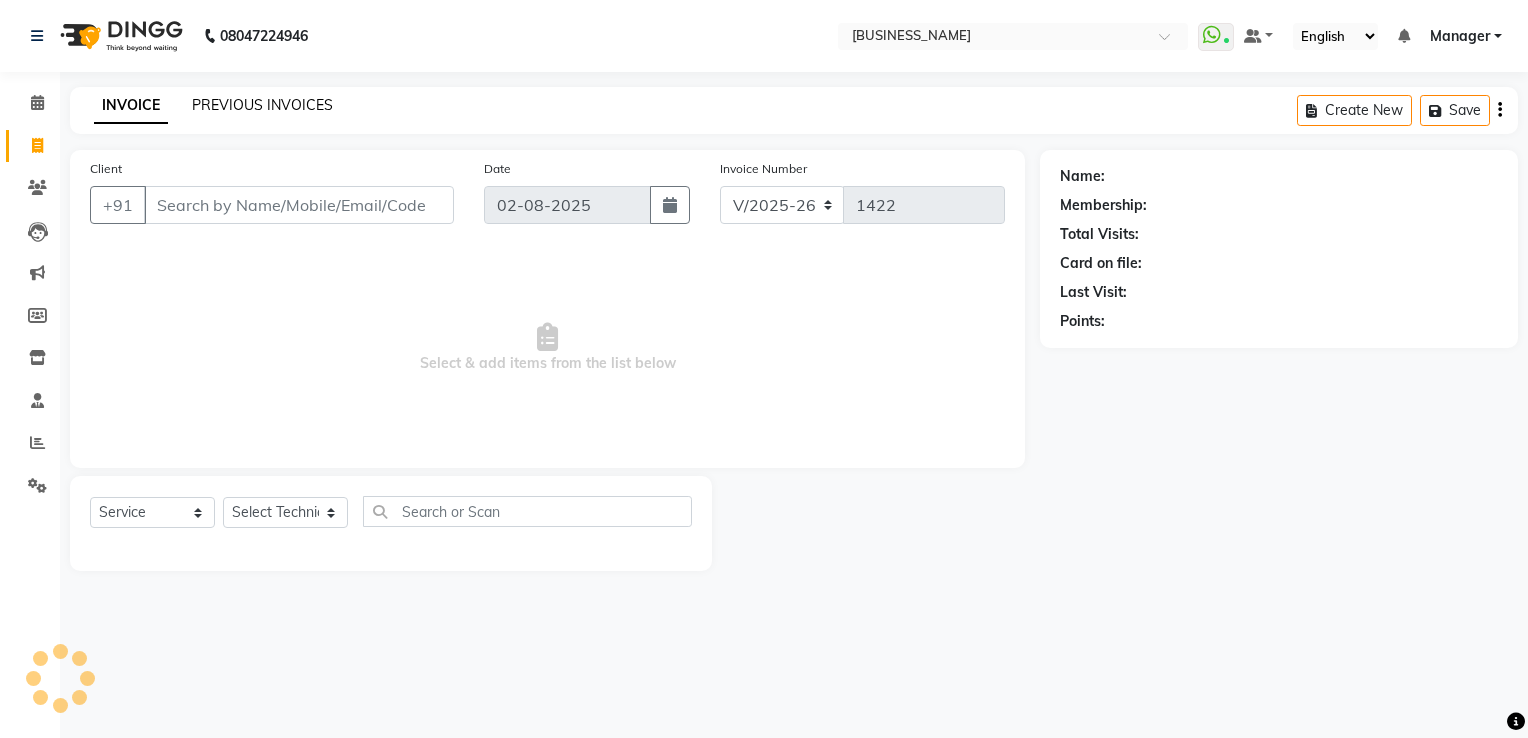 click on "PREVIOUS INVOICES" 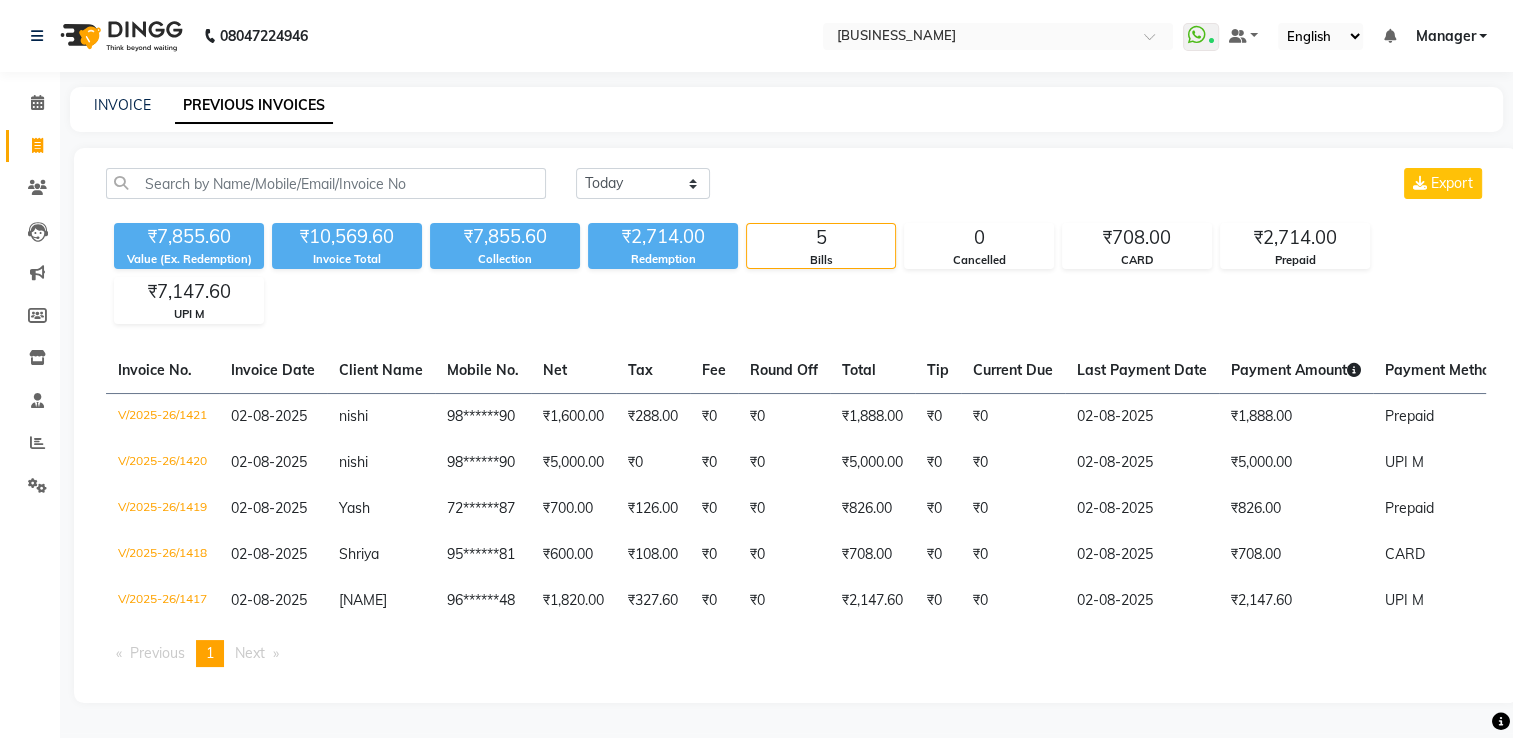 click on "Today Yesterday Custom Range Export [PRICE] Value (Ex. Redemption) [PRICE] Invoice Total  [PRICE] Collection [PRICE] Redemption 5 Bills 0 Cancelled [PRICE] CARD [PRICE] Prepaid [PRICE] UPI M" 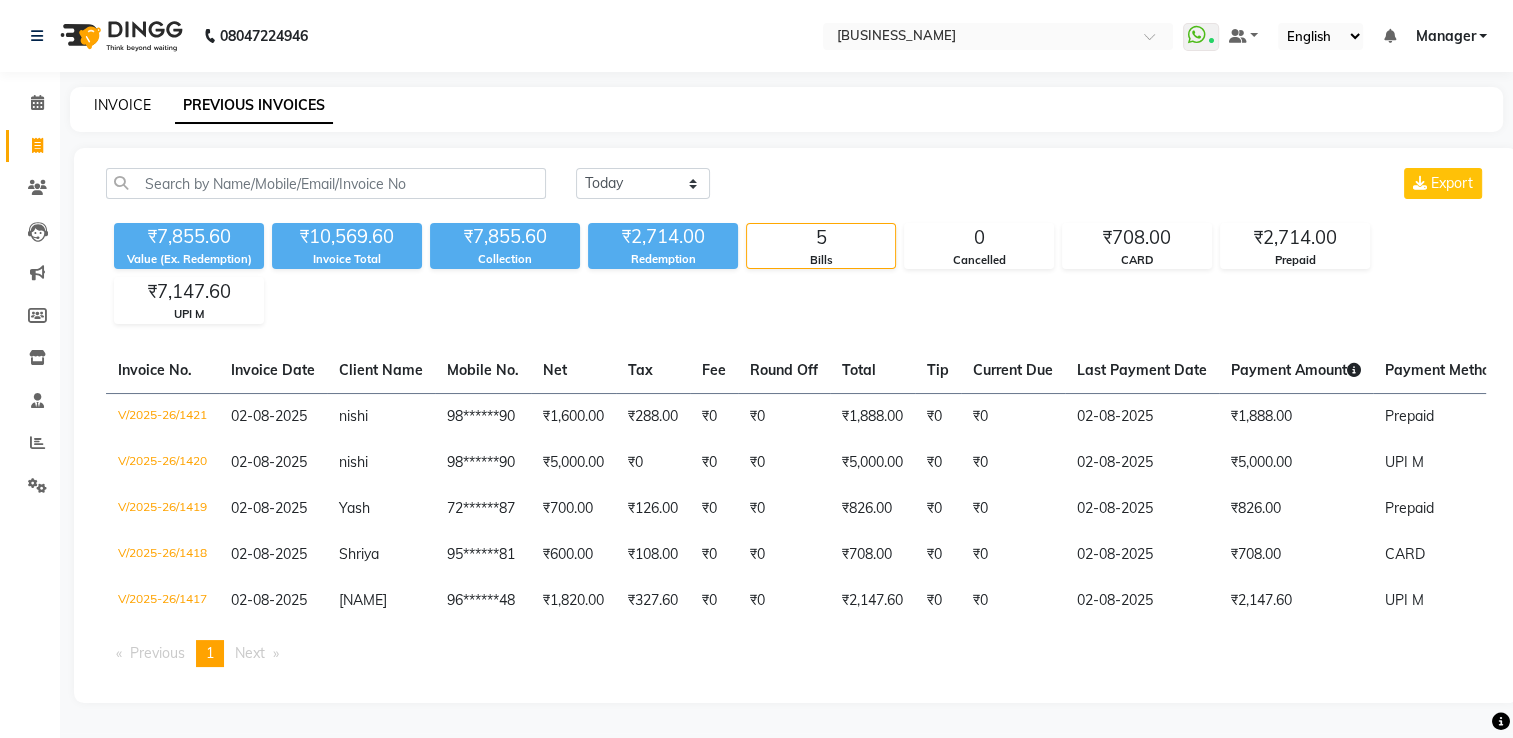 click on "INVOICE" 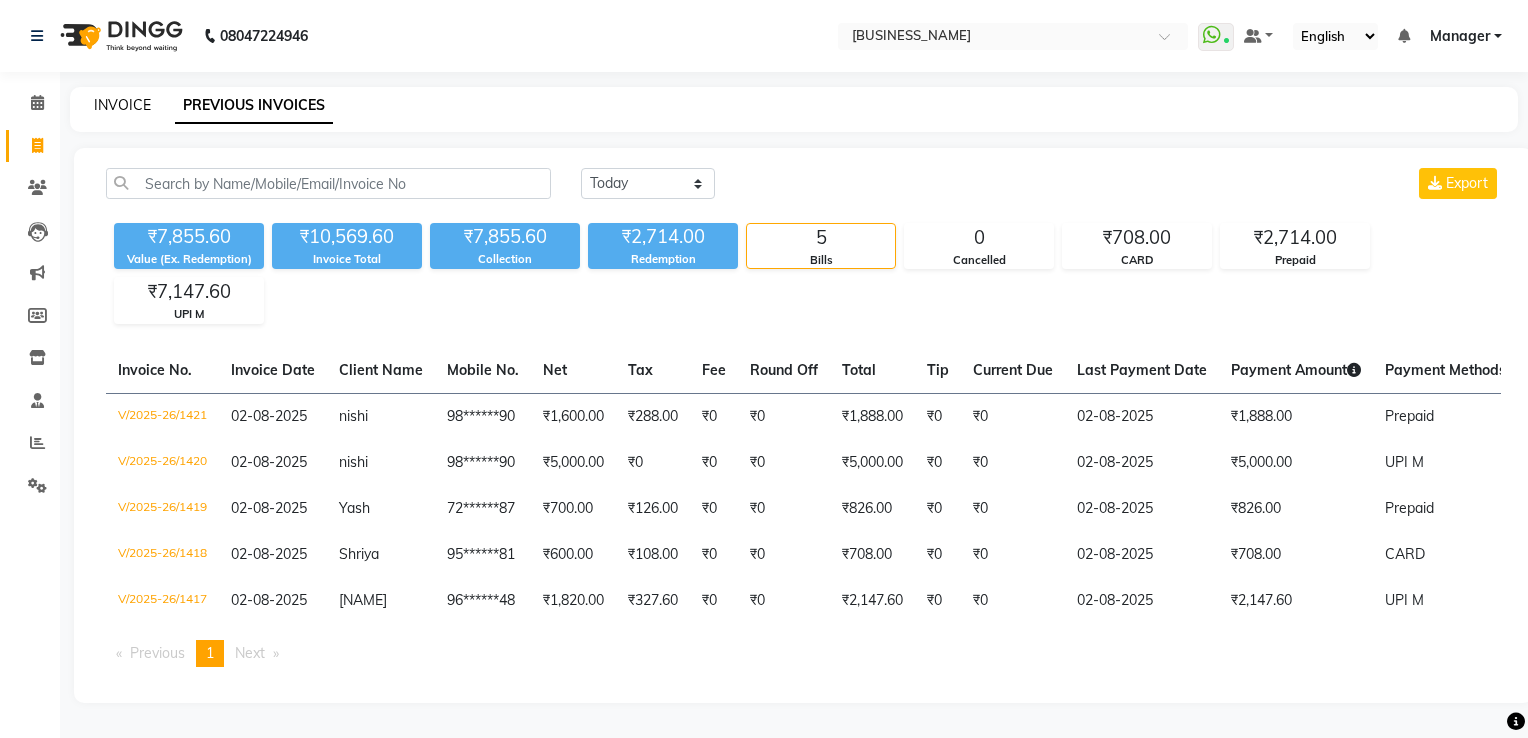 select on "service" 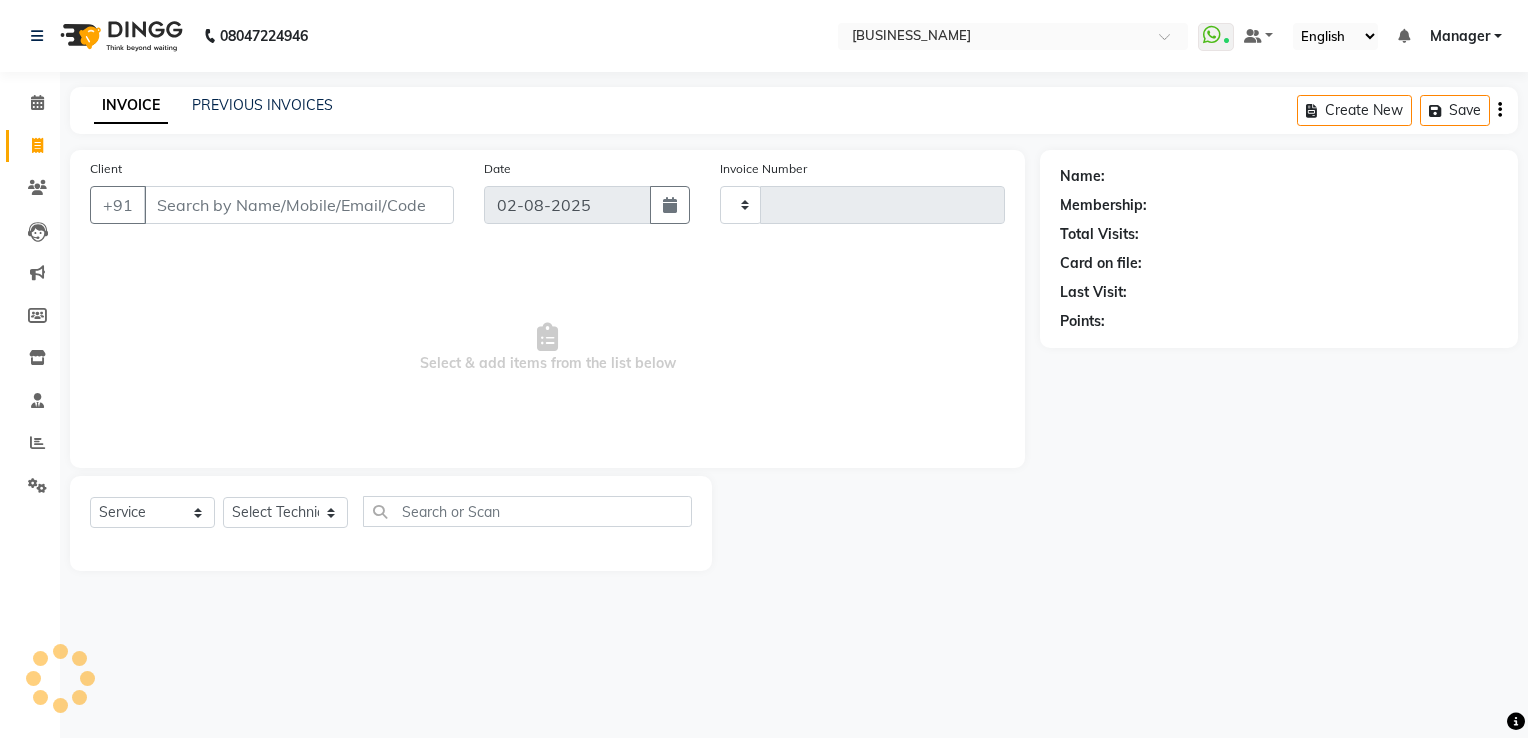 type on "1422" 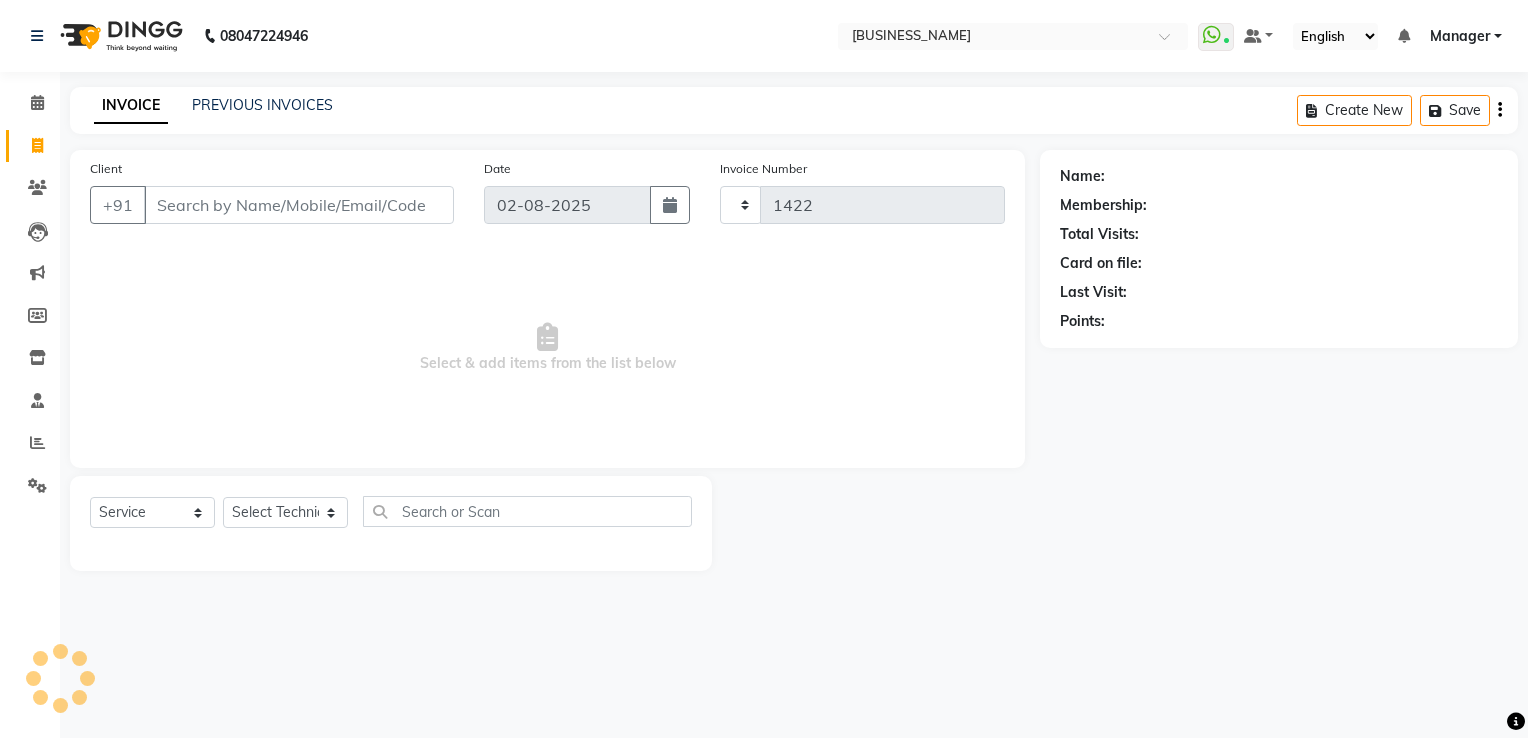 select on "6579" 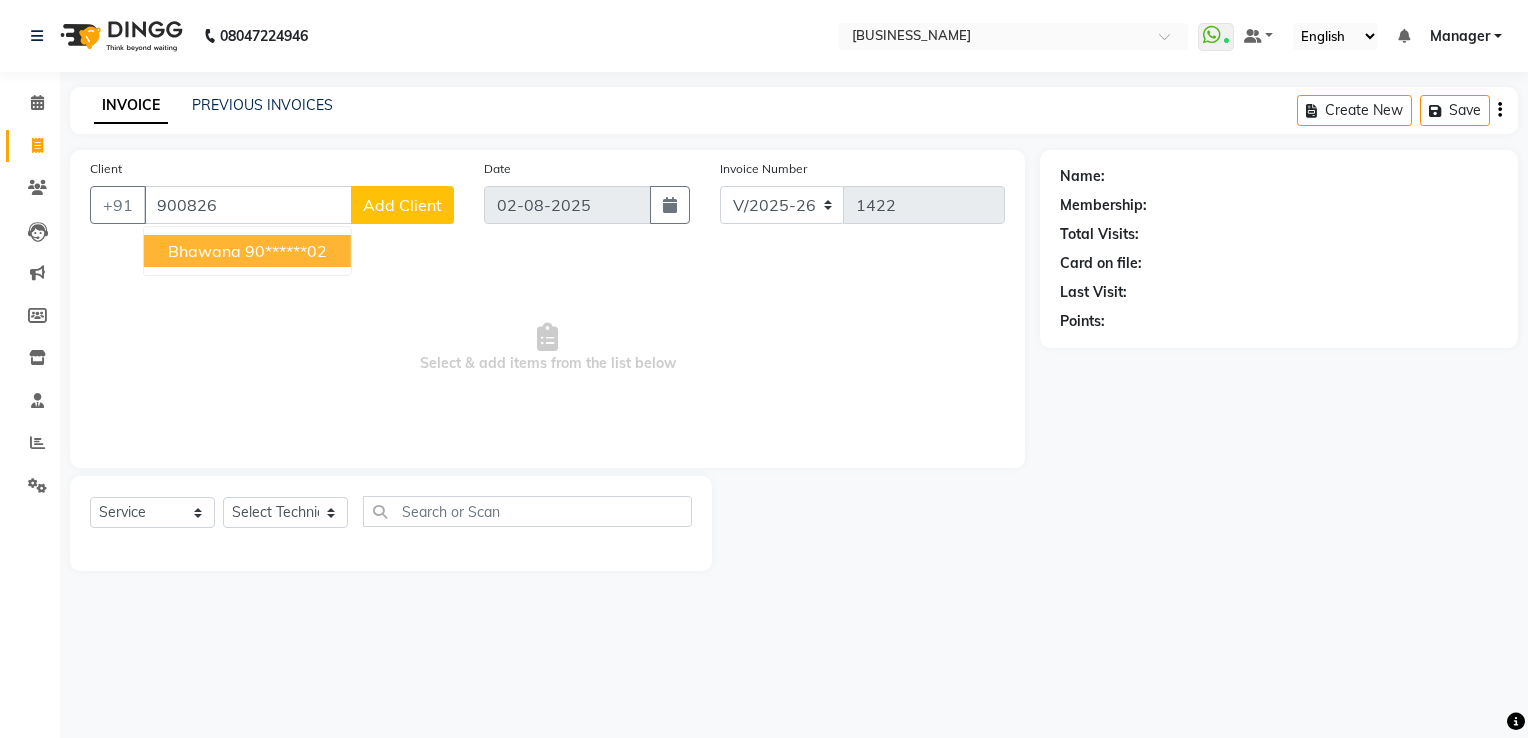 click on "90******02" at bounding box center (286, 251) 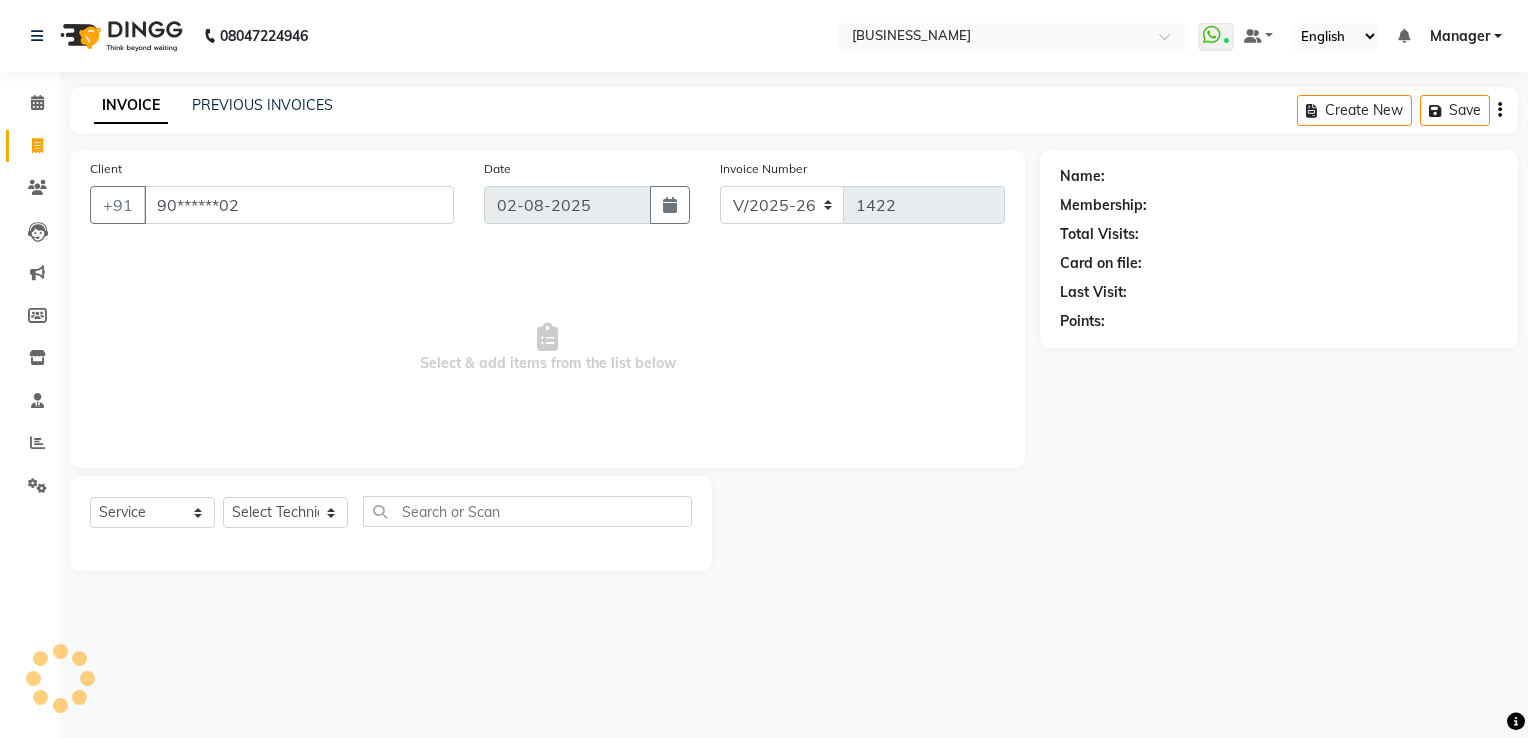 type on "90******02" 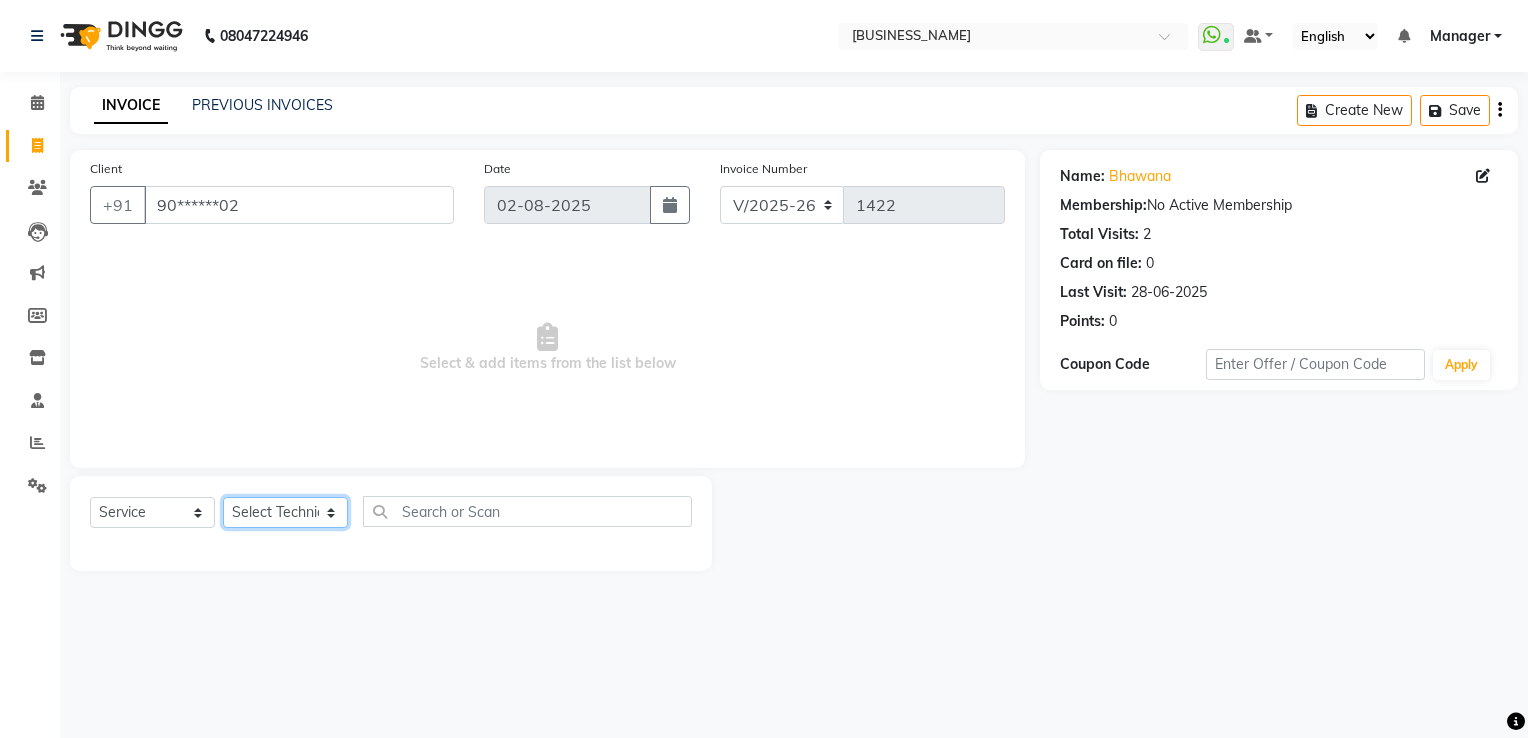 click on "Select Technician [NAME] [NAME] [NAME] [NAME] [NAME] [NAME] [NAME] [NAME] [NAME] Manager [NAME] [NAME] Owner [NAME] [NAME] [NAME] [NAME]" 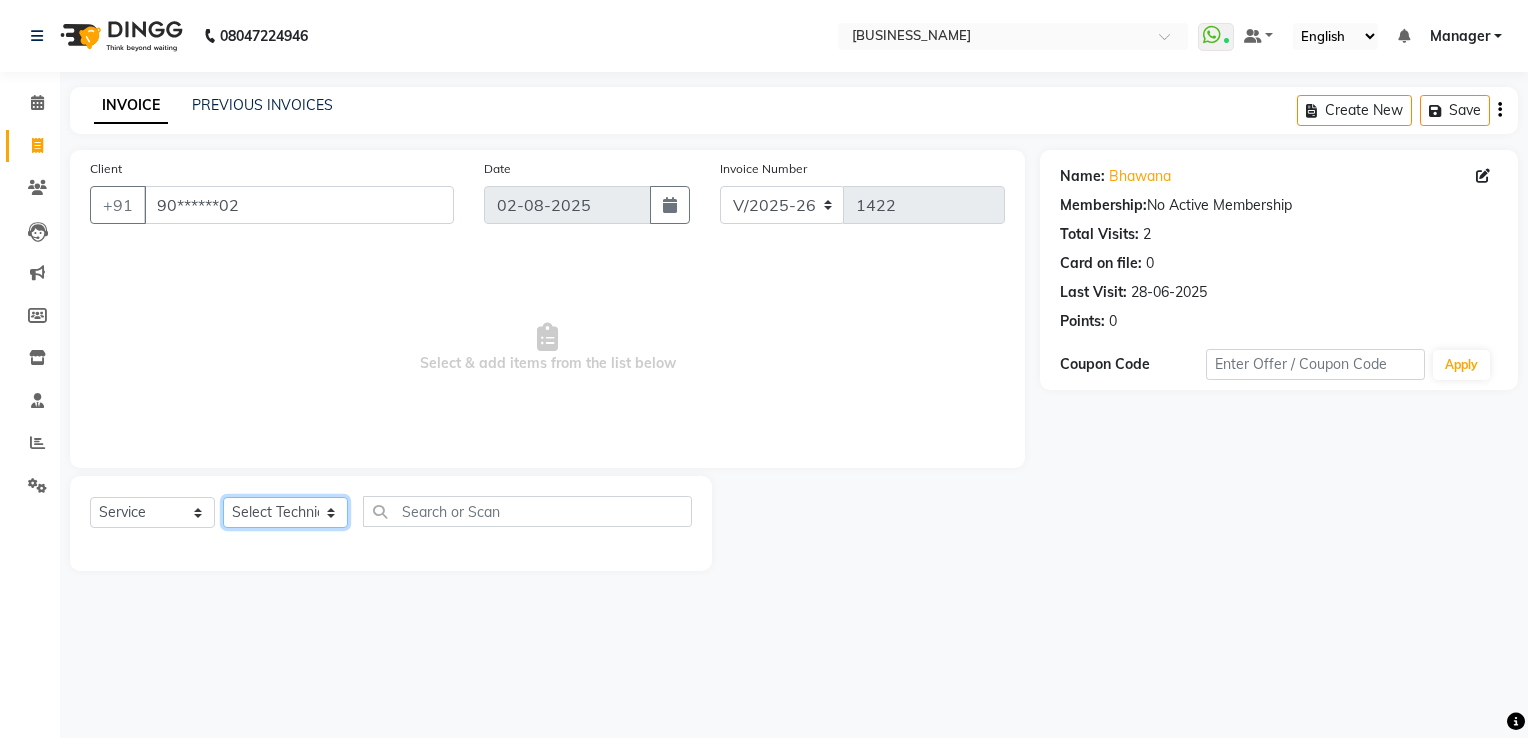 select on "65406" 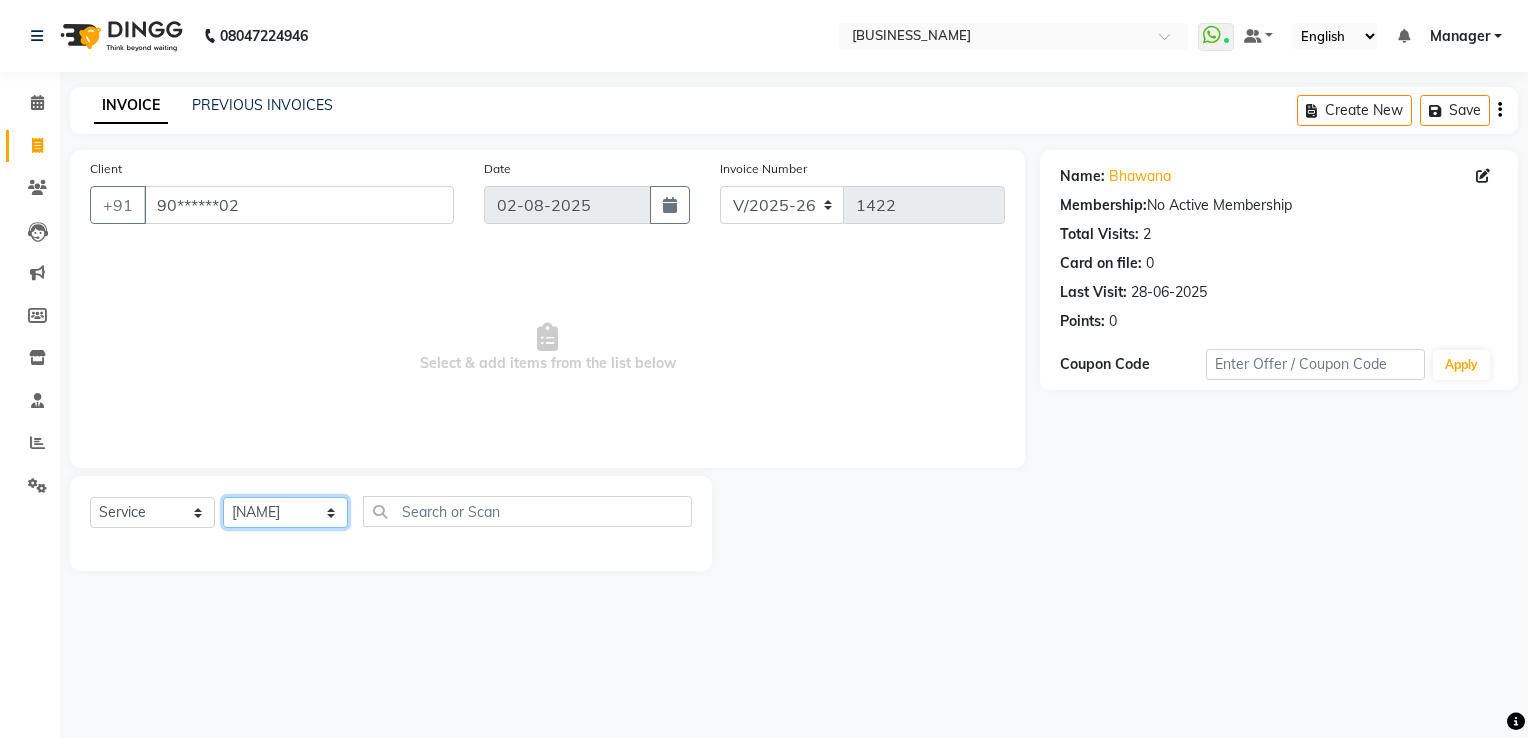 click on "Select Technician [NAME] [NAME] [NAME] [NAME] [NAME] [NAME] [NAME] [NAME] [NAME] Manager [NAME] [NAME] Owner [NAME] [NAME] [NAME] [NAME]" 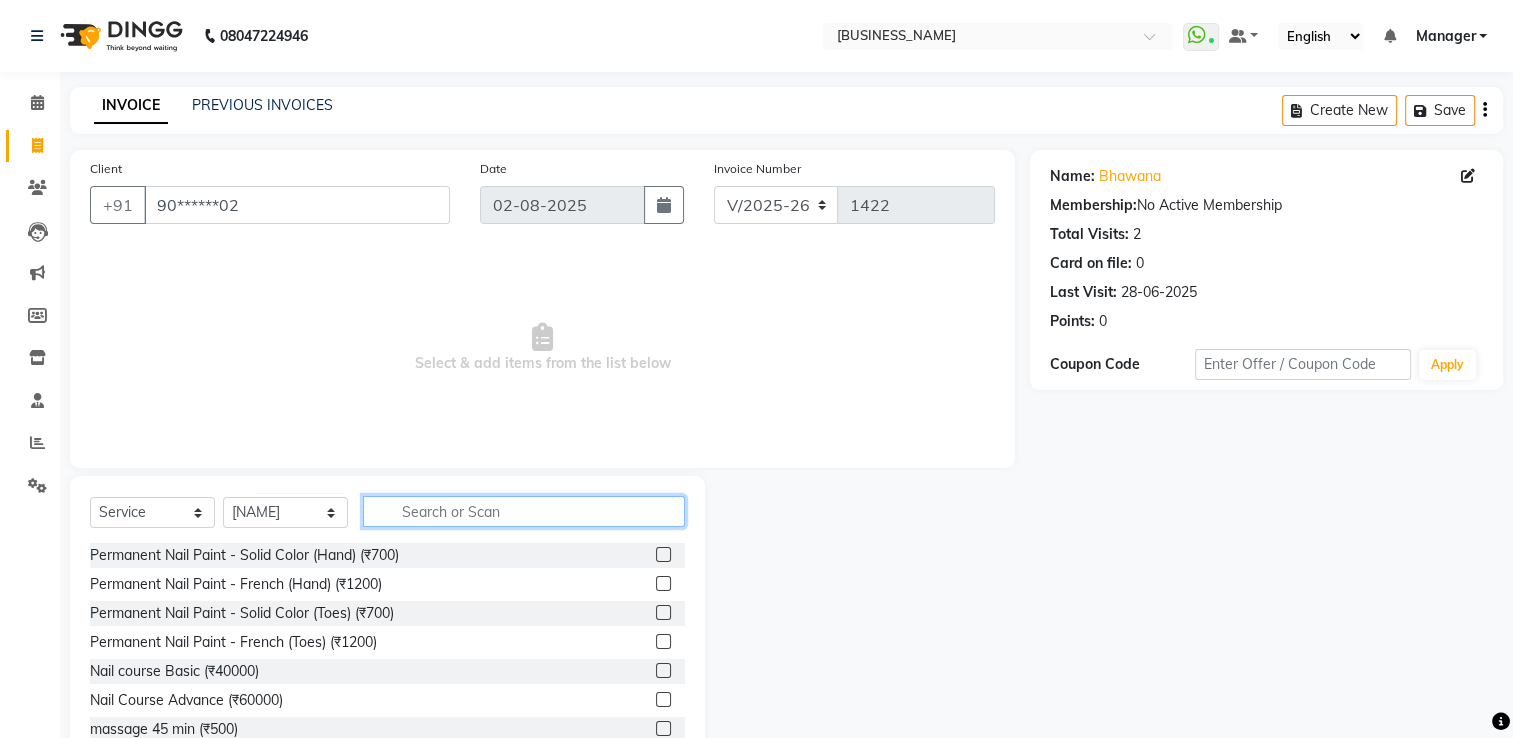click 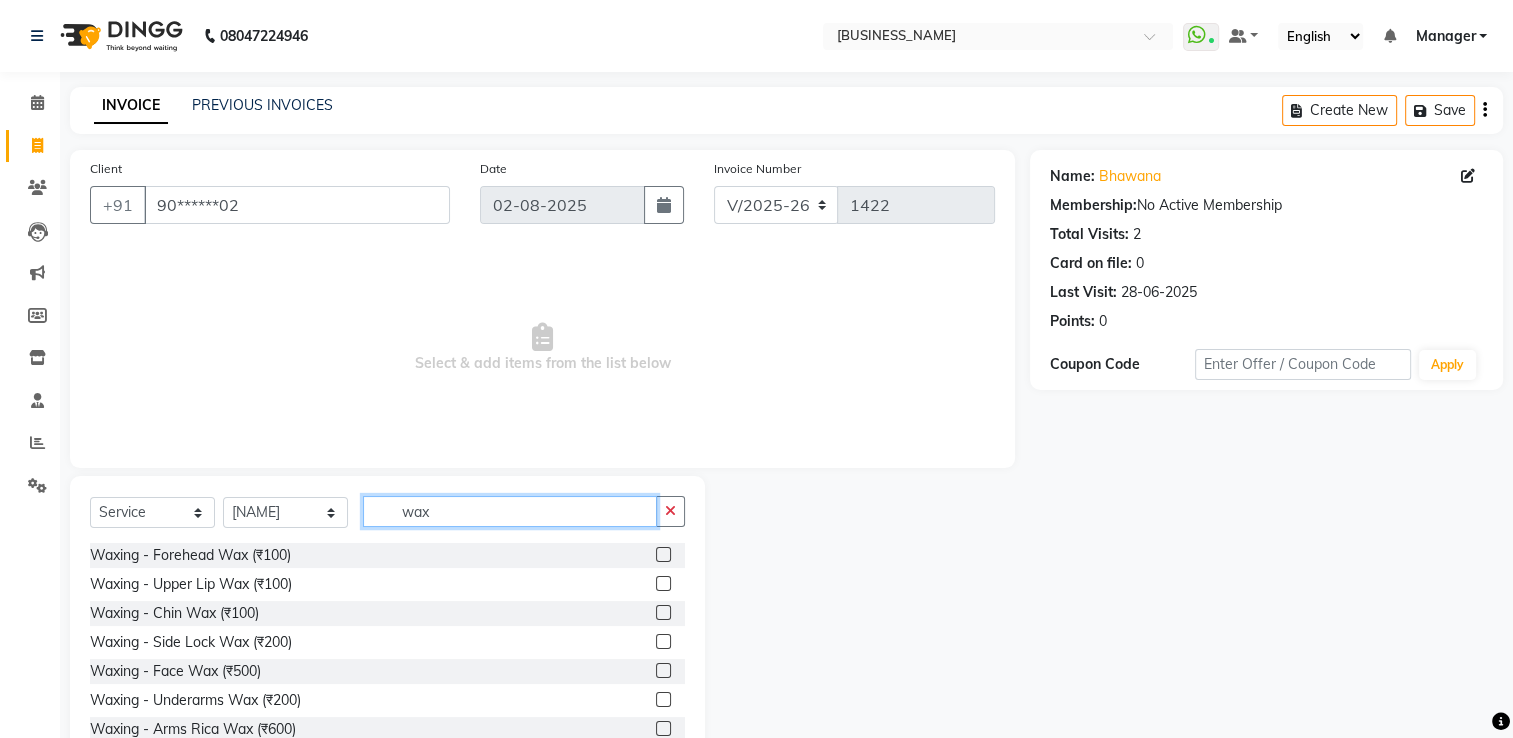 type on "wax" 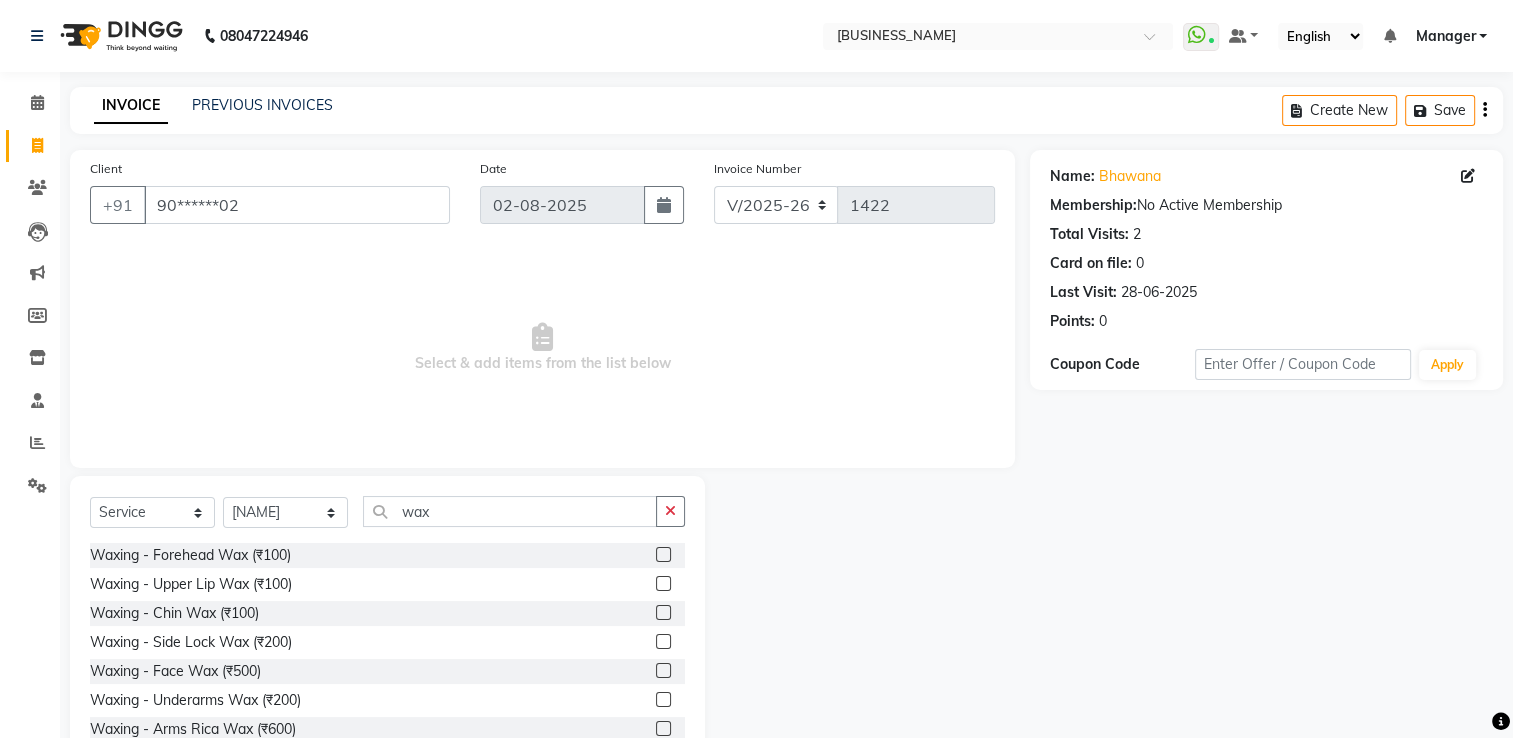 click 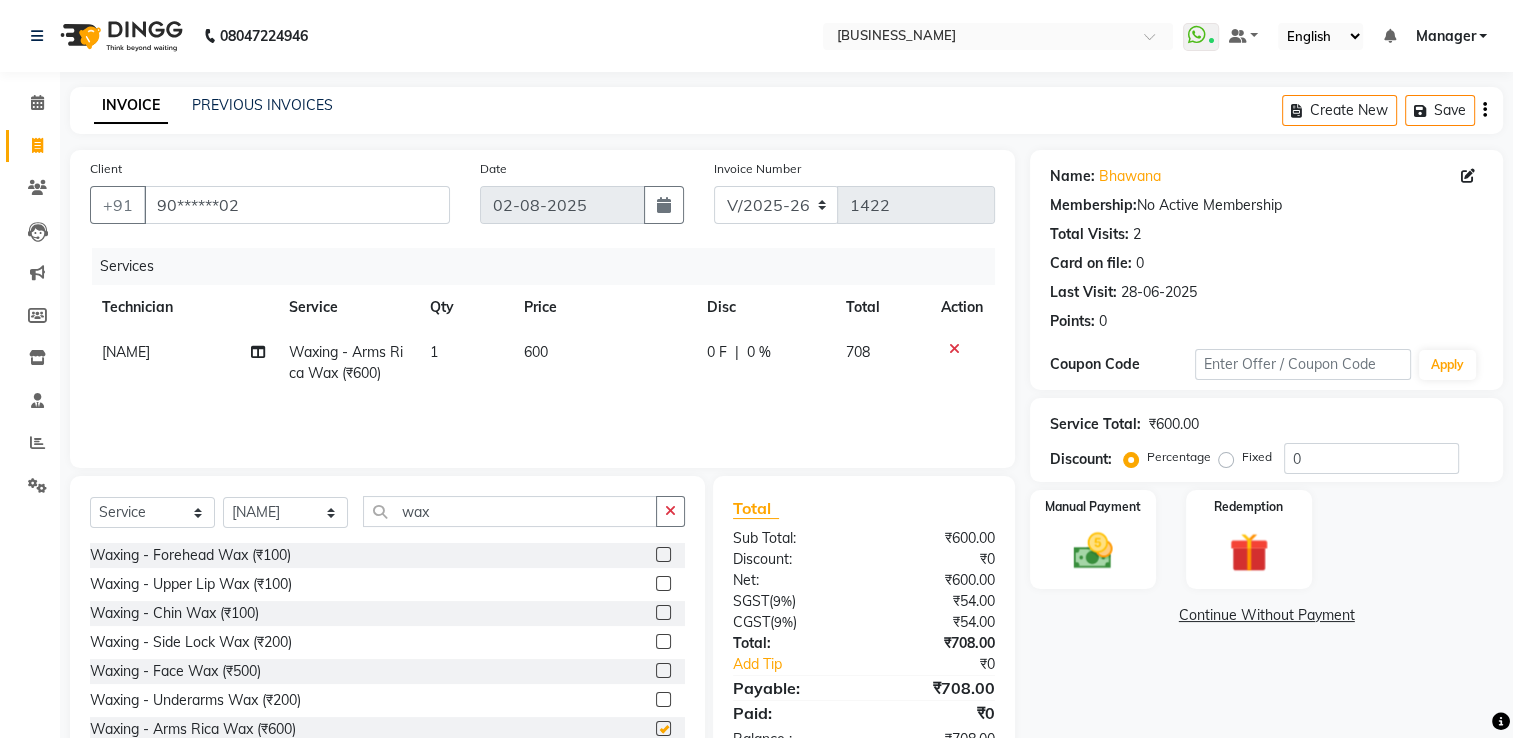 checkbox on "false" 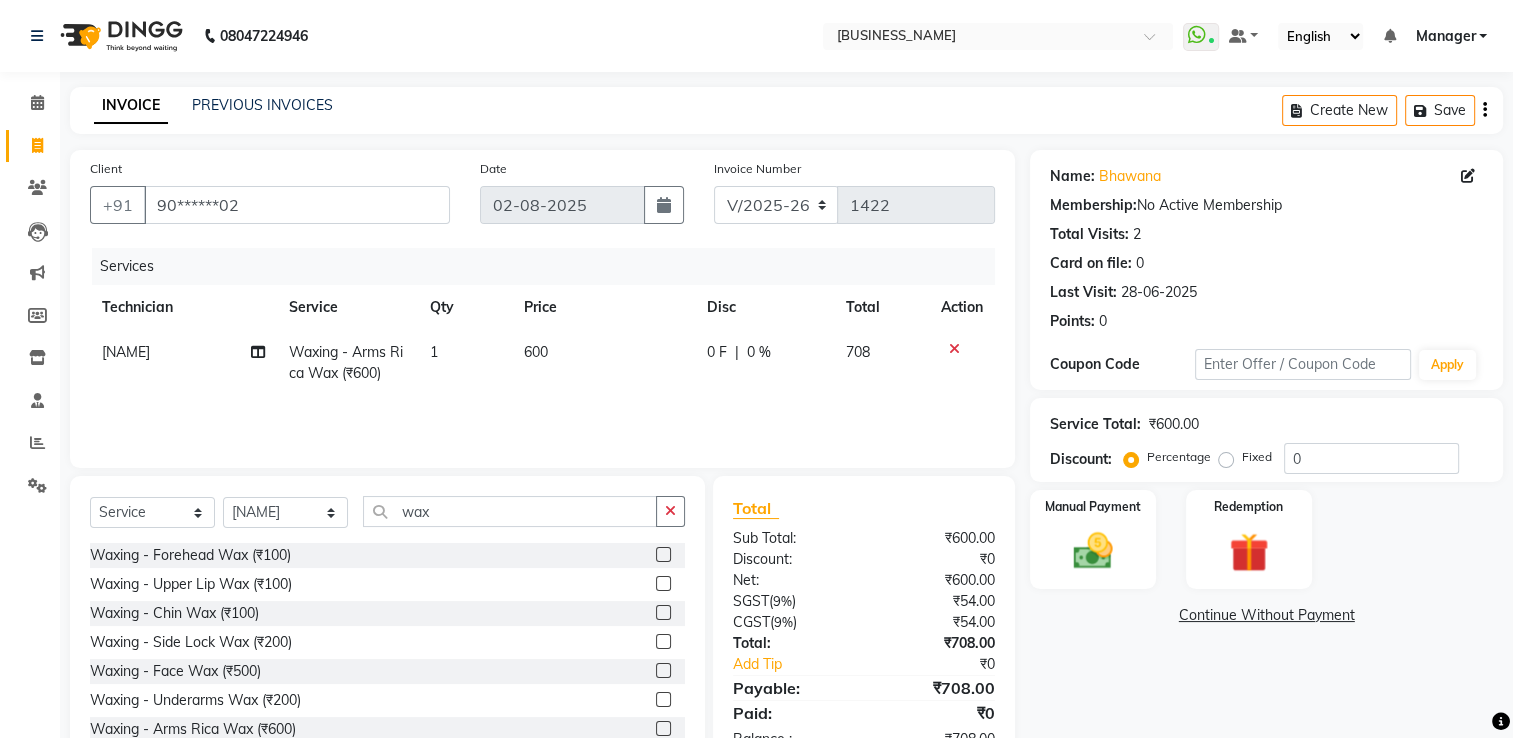 click 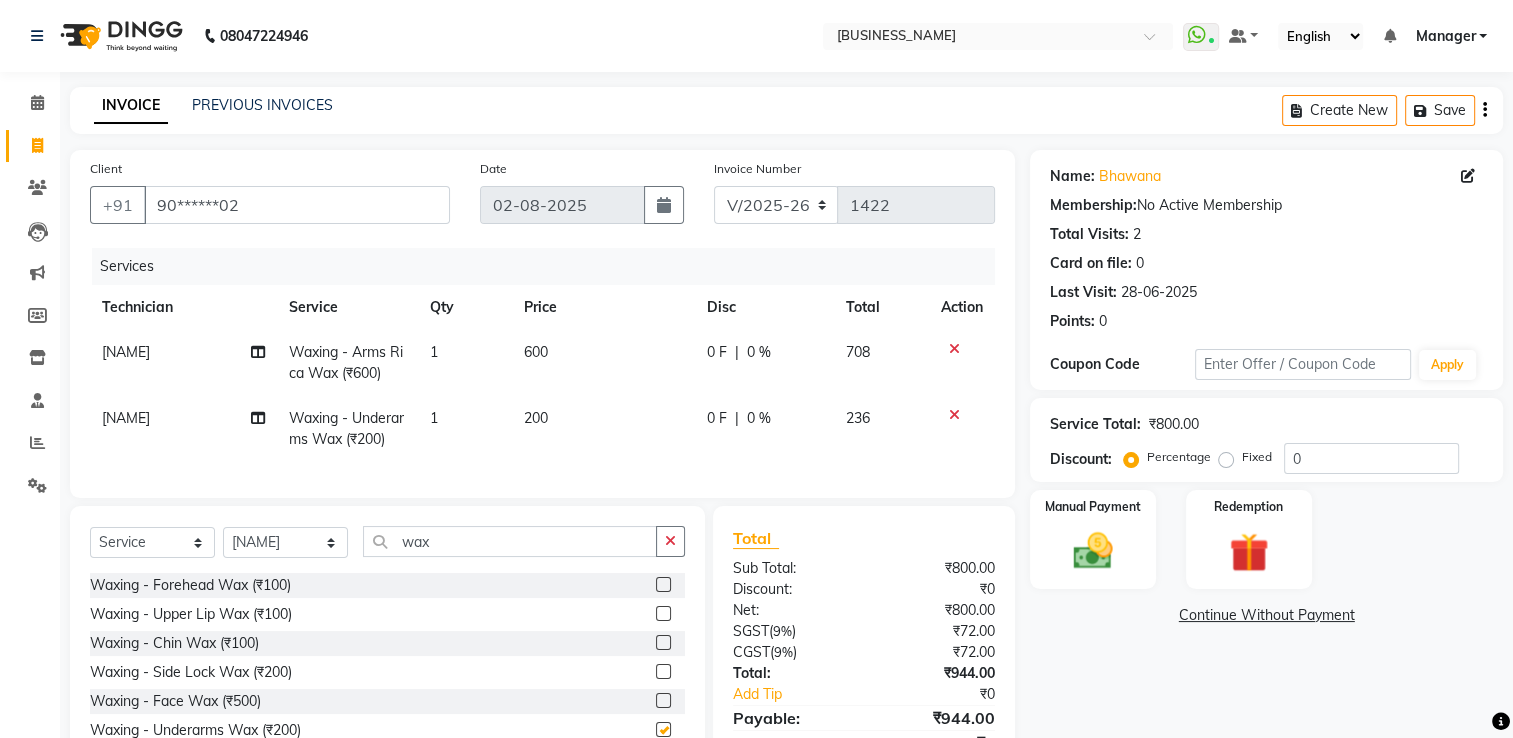 checkbox on "false" 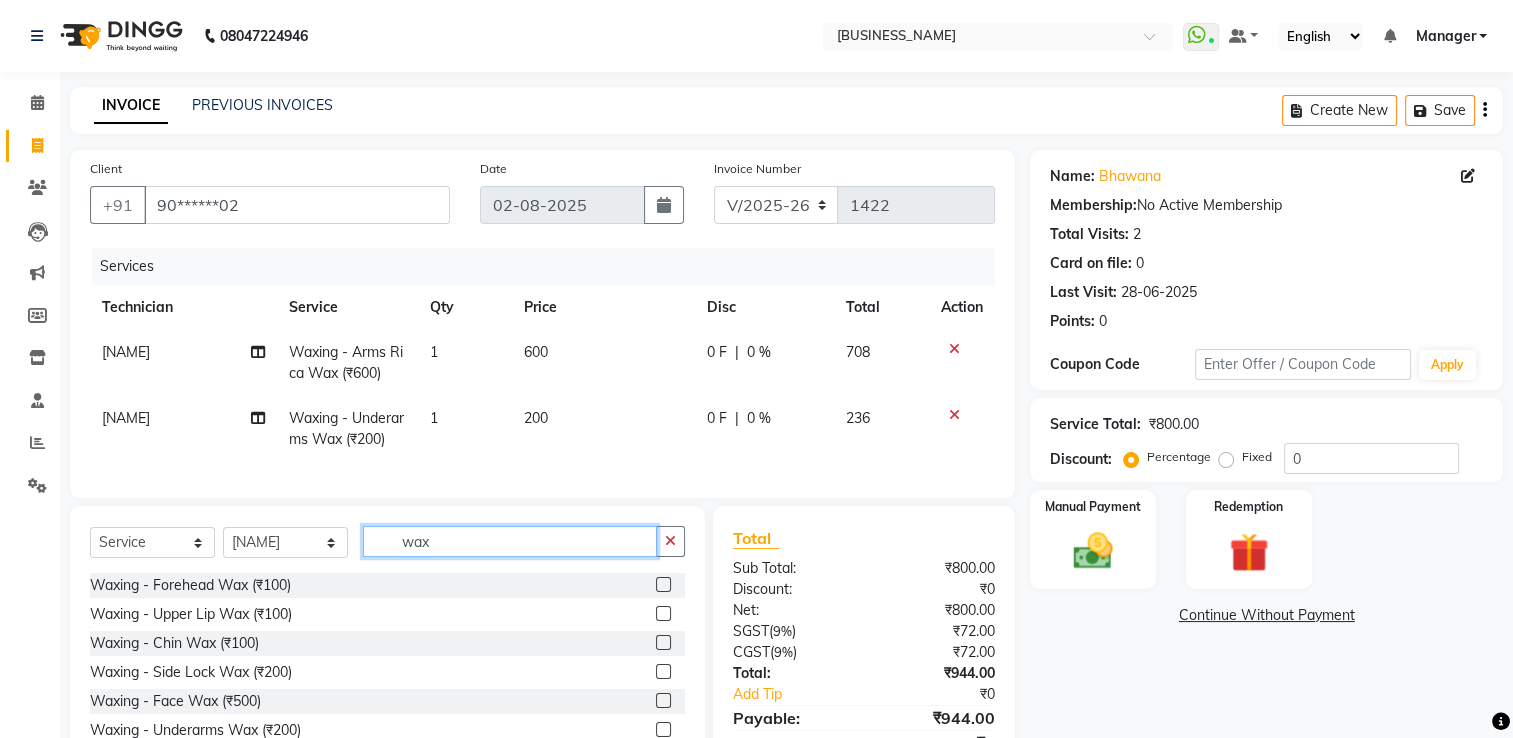 click on "wax" 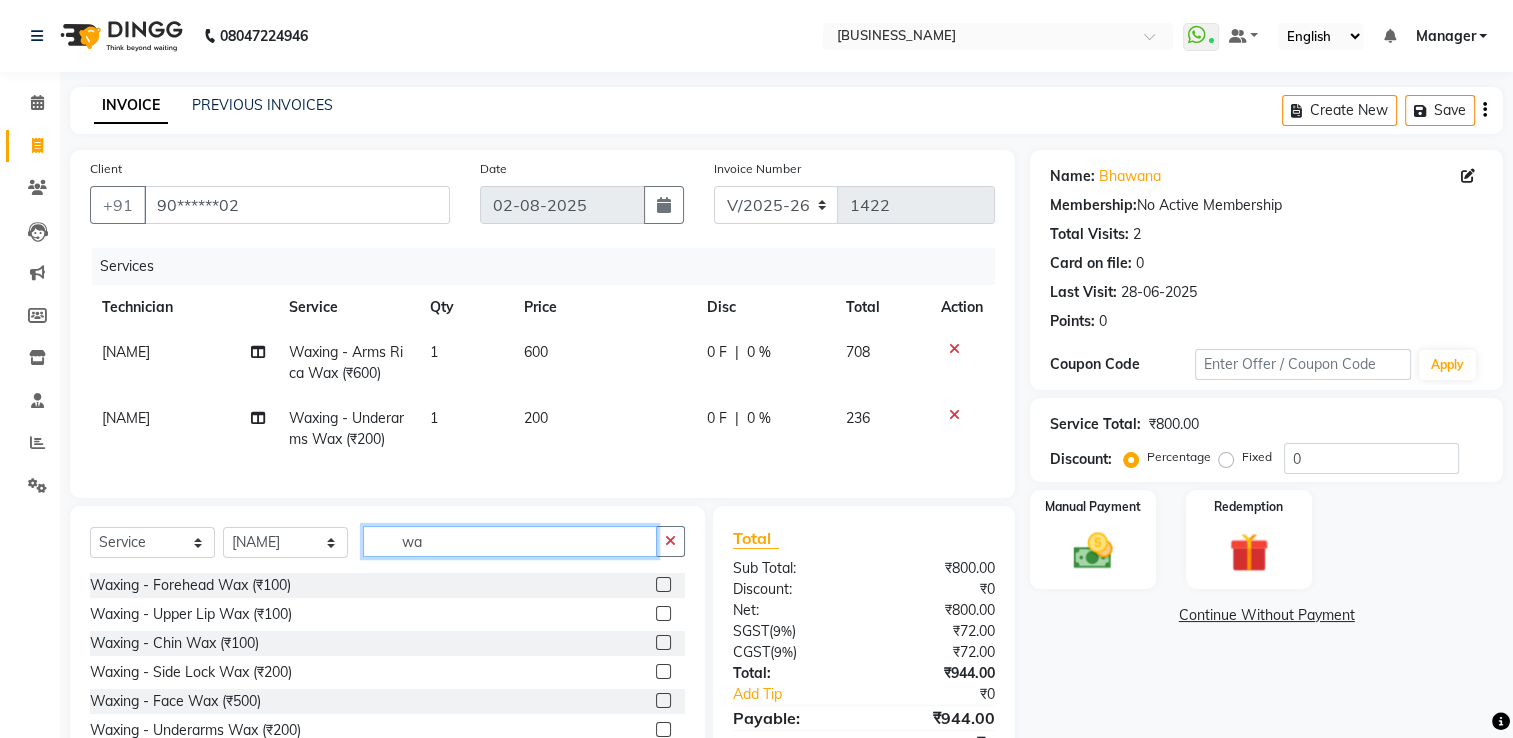 type on "w" 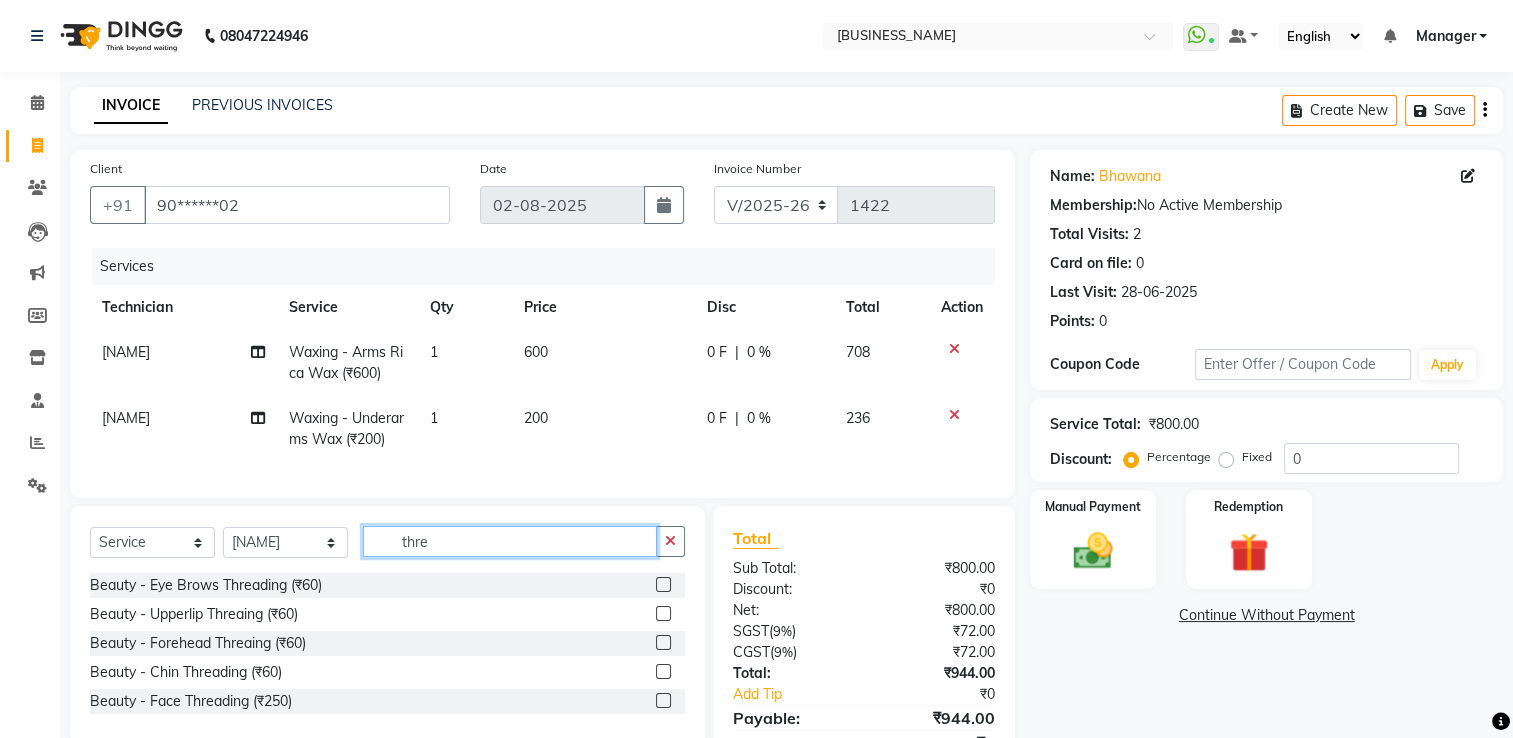 type on "thre" 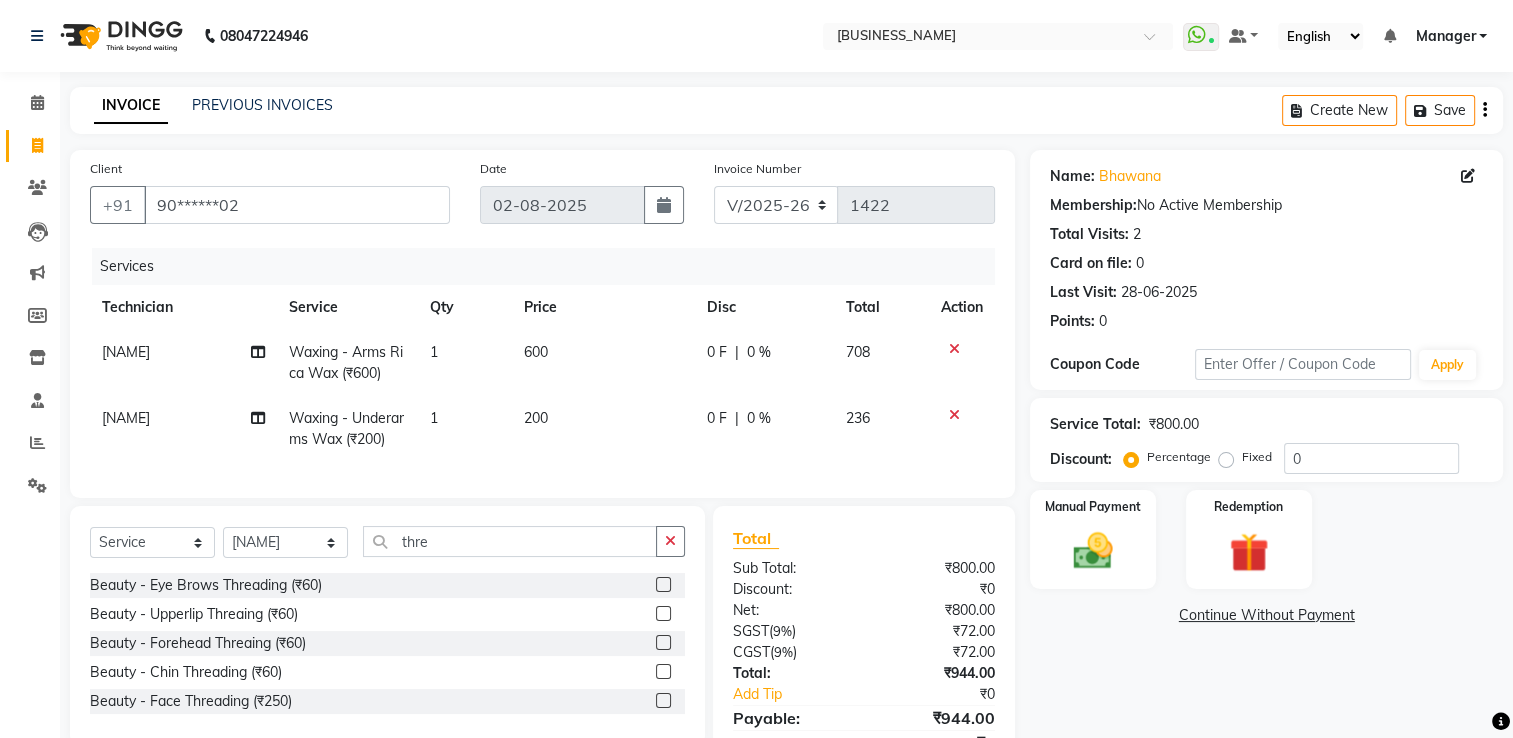 click 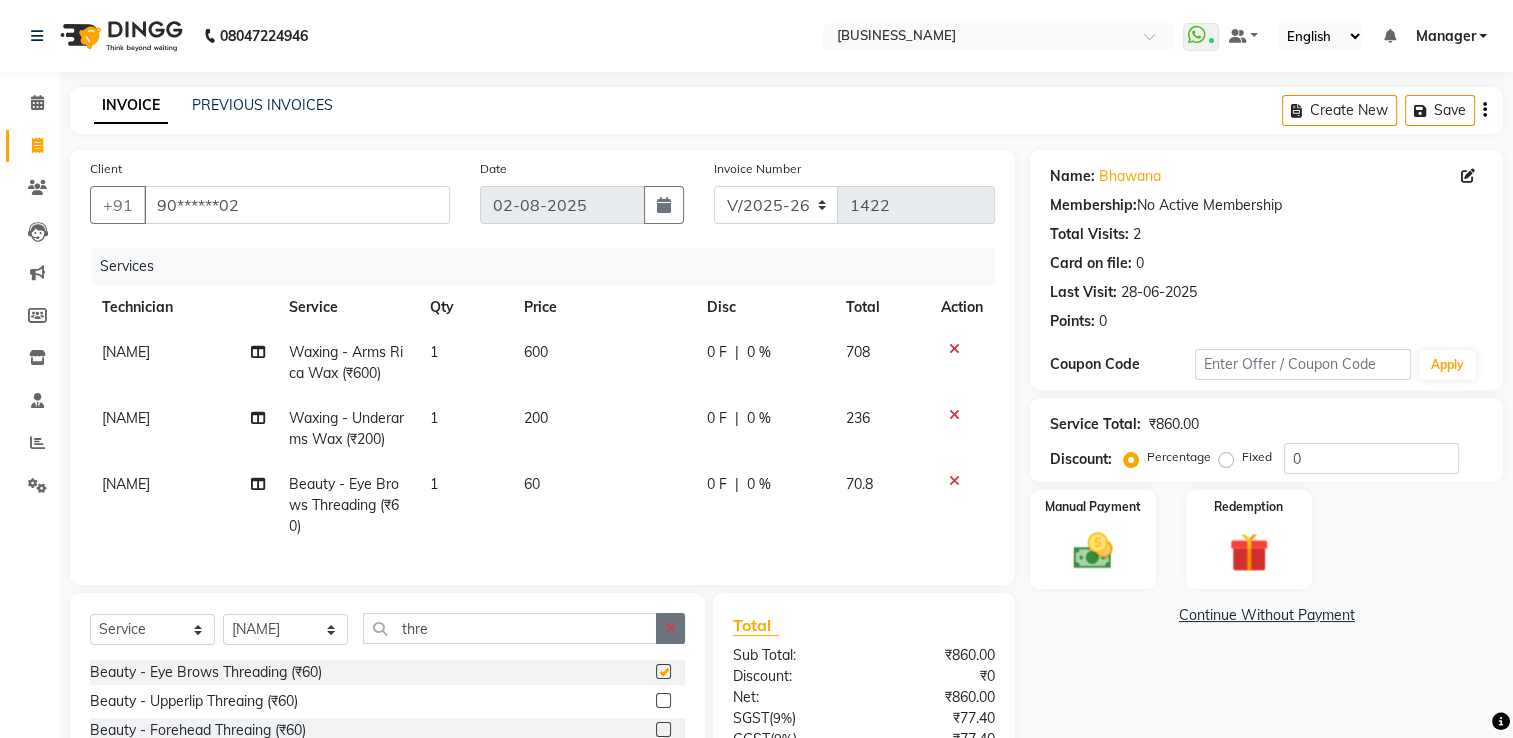 checkbox on "false" 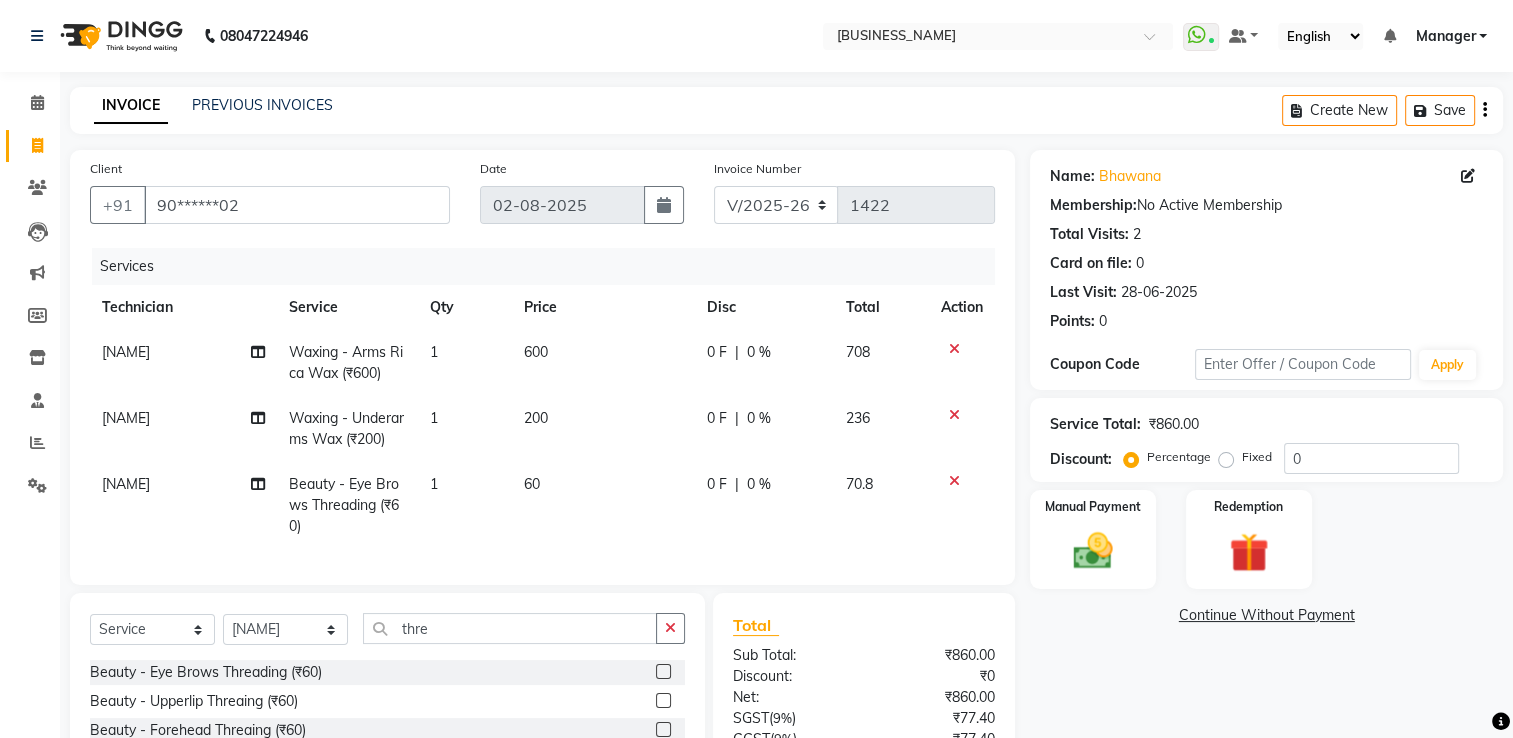 click 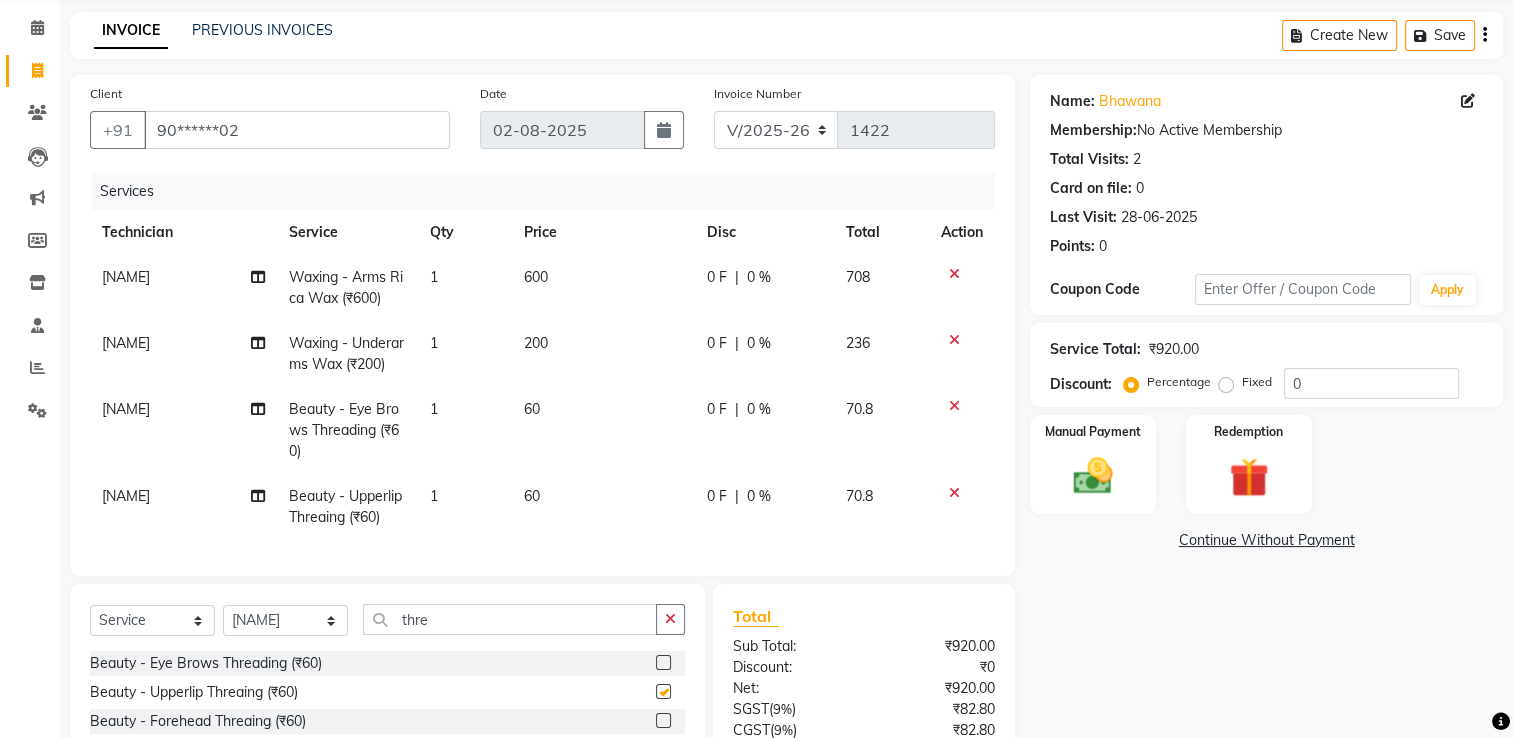 checkbox on "false" 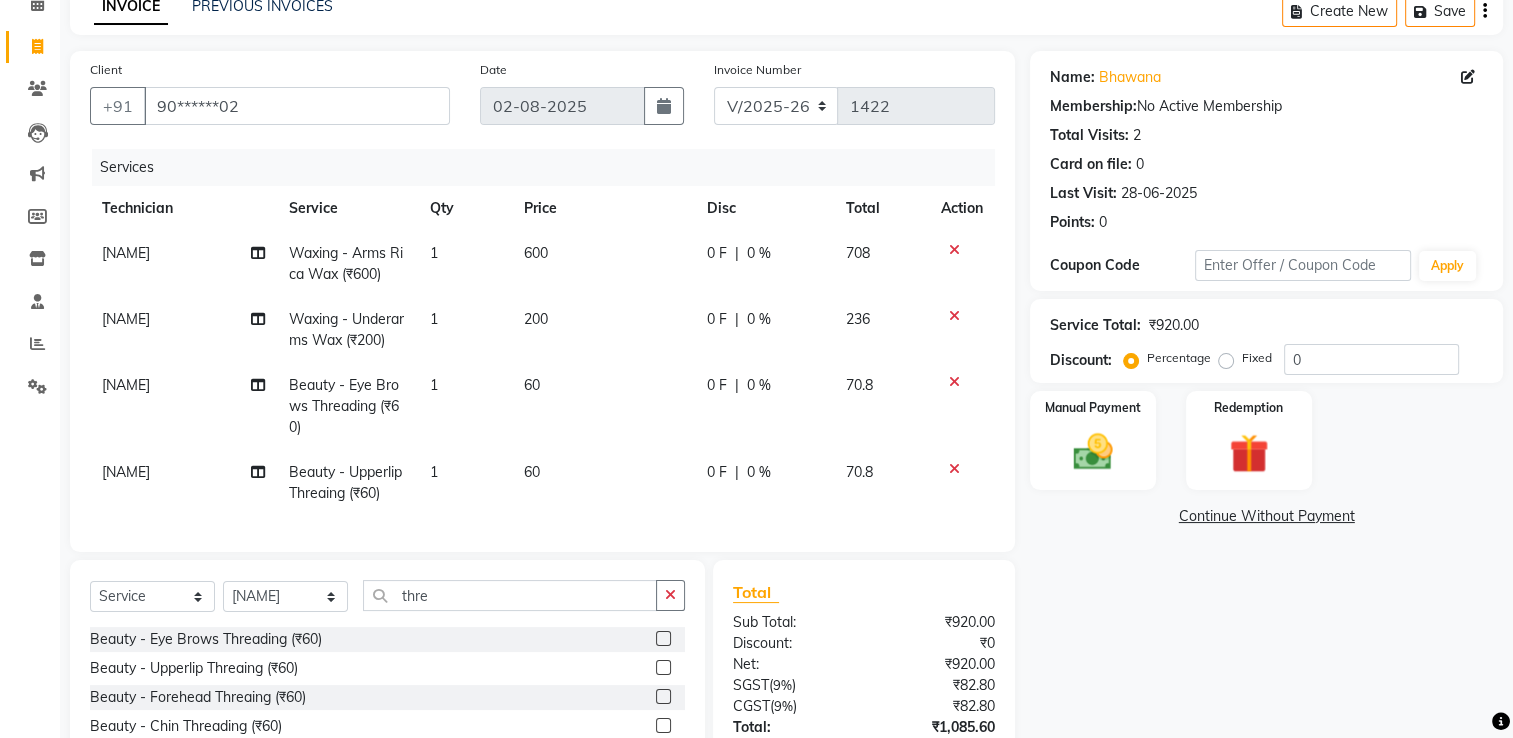 scroll, scrollTop: 100, scrollLeft: 0, axis: vertical 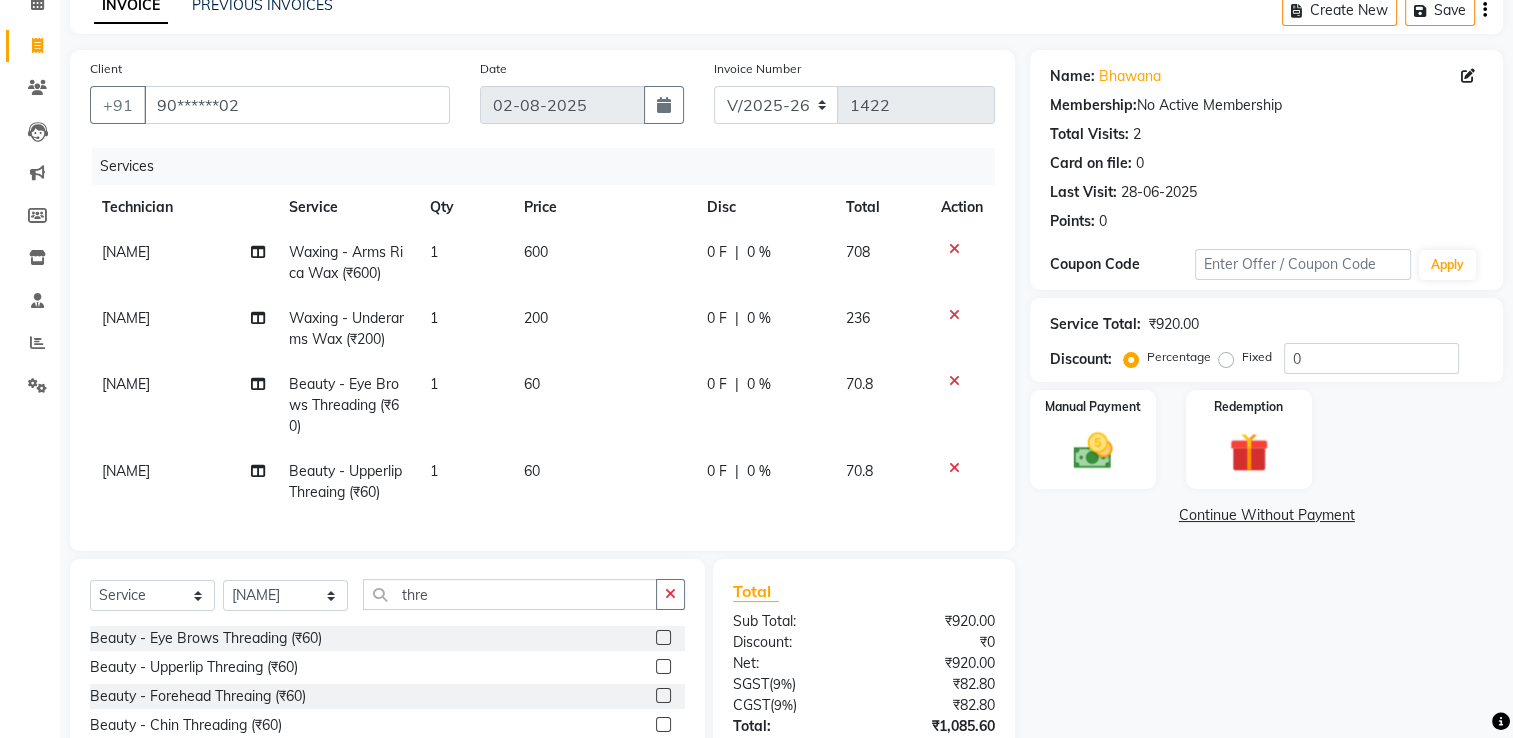 click 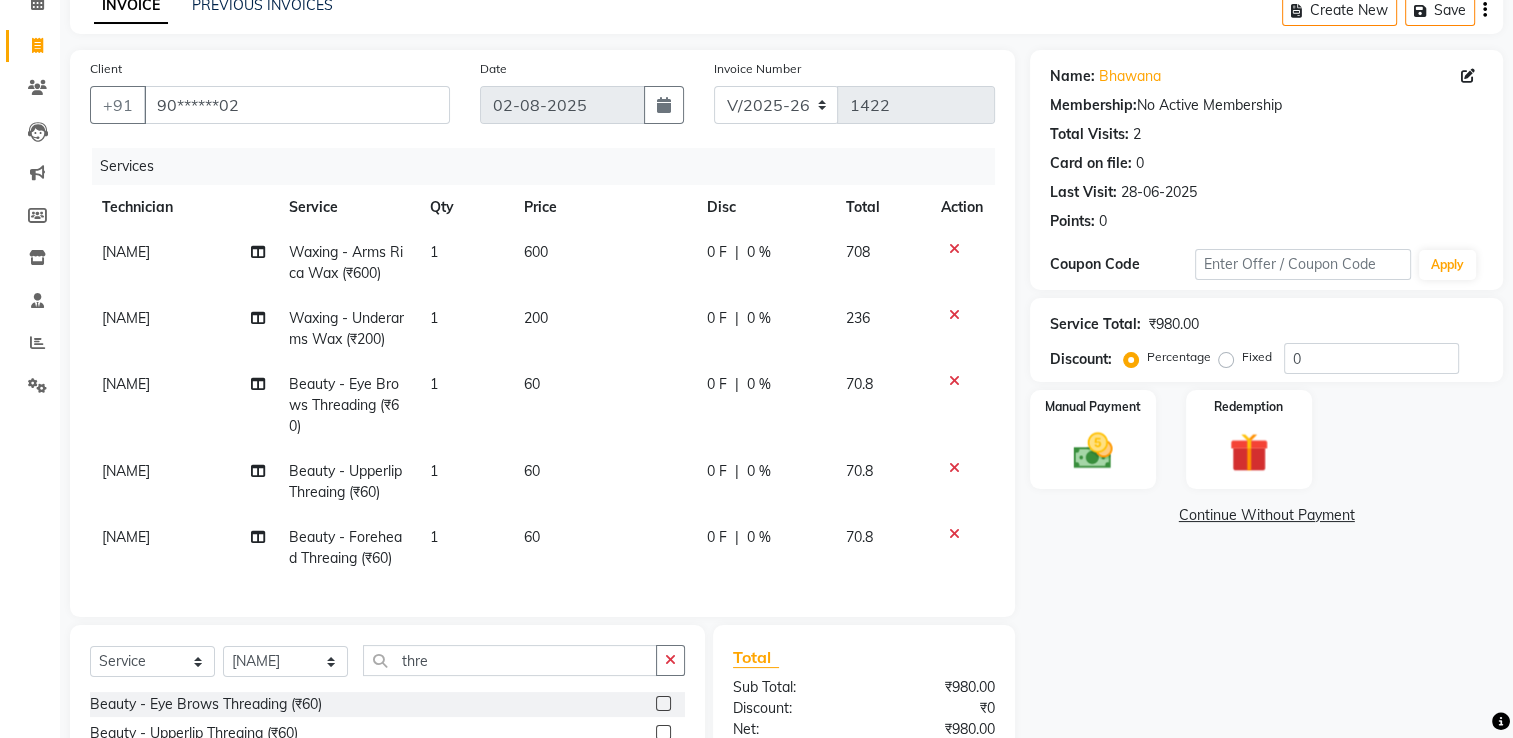 checkbox on "false" 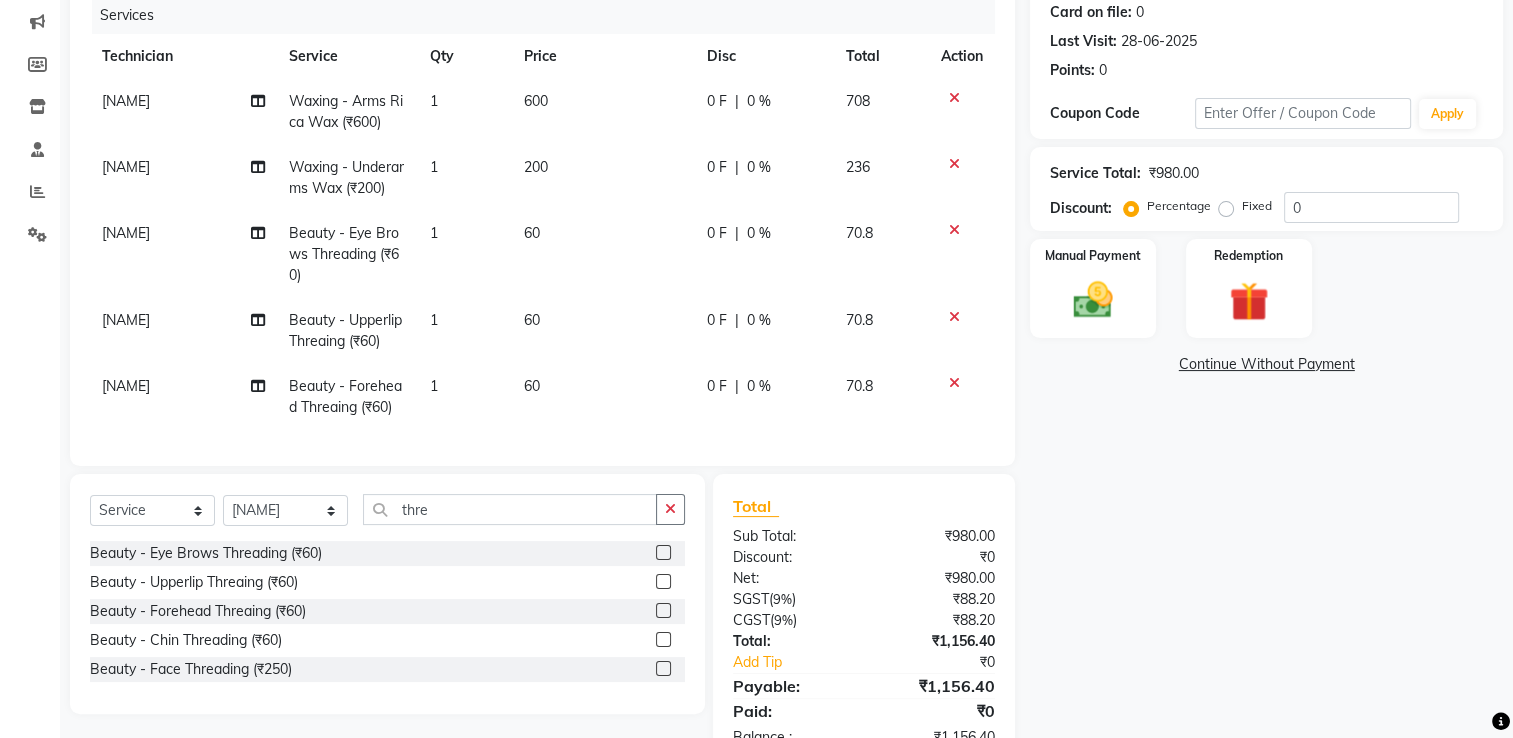 scroll, scrollTop: 326, scrollLeft: 0, axis: vertical 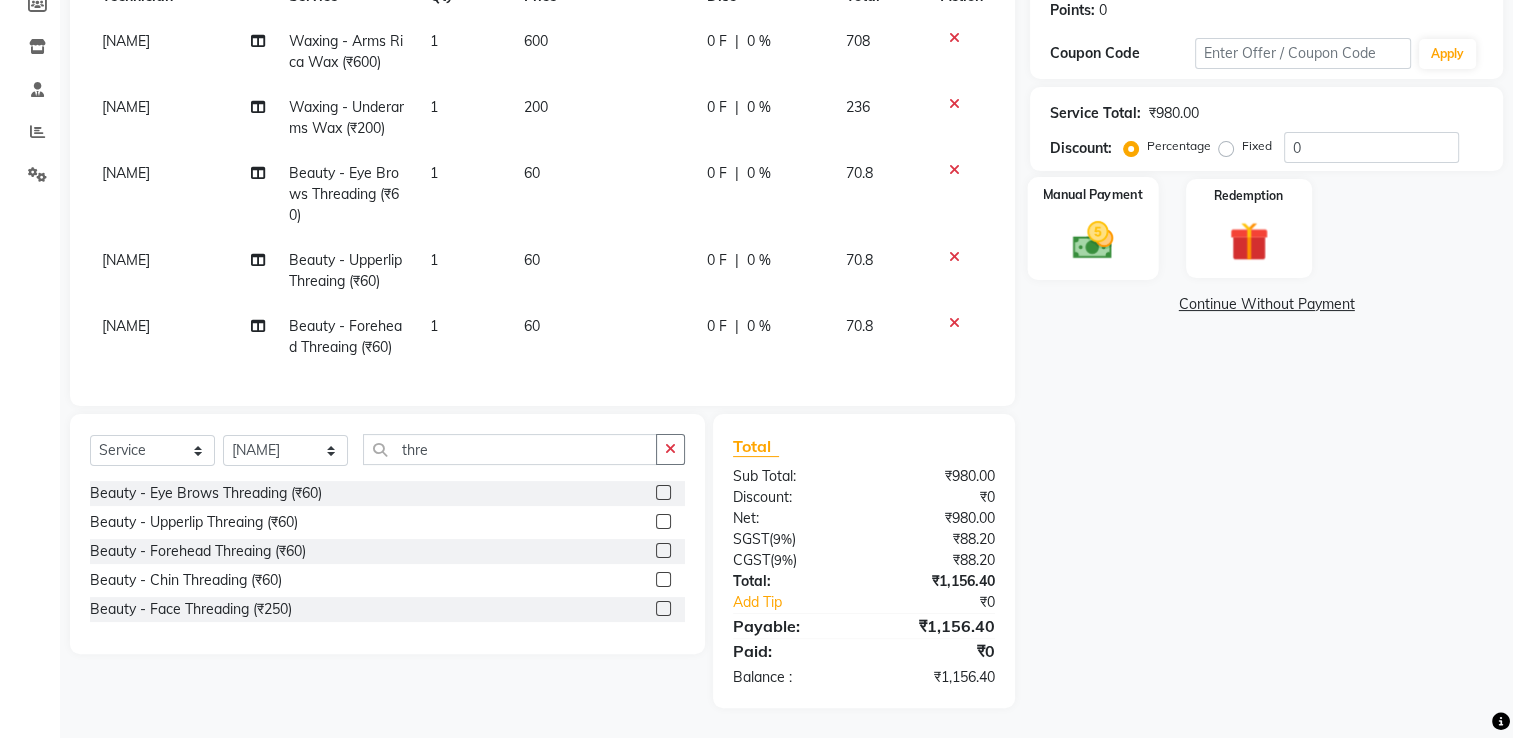 click 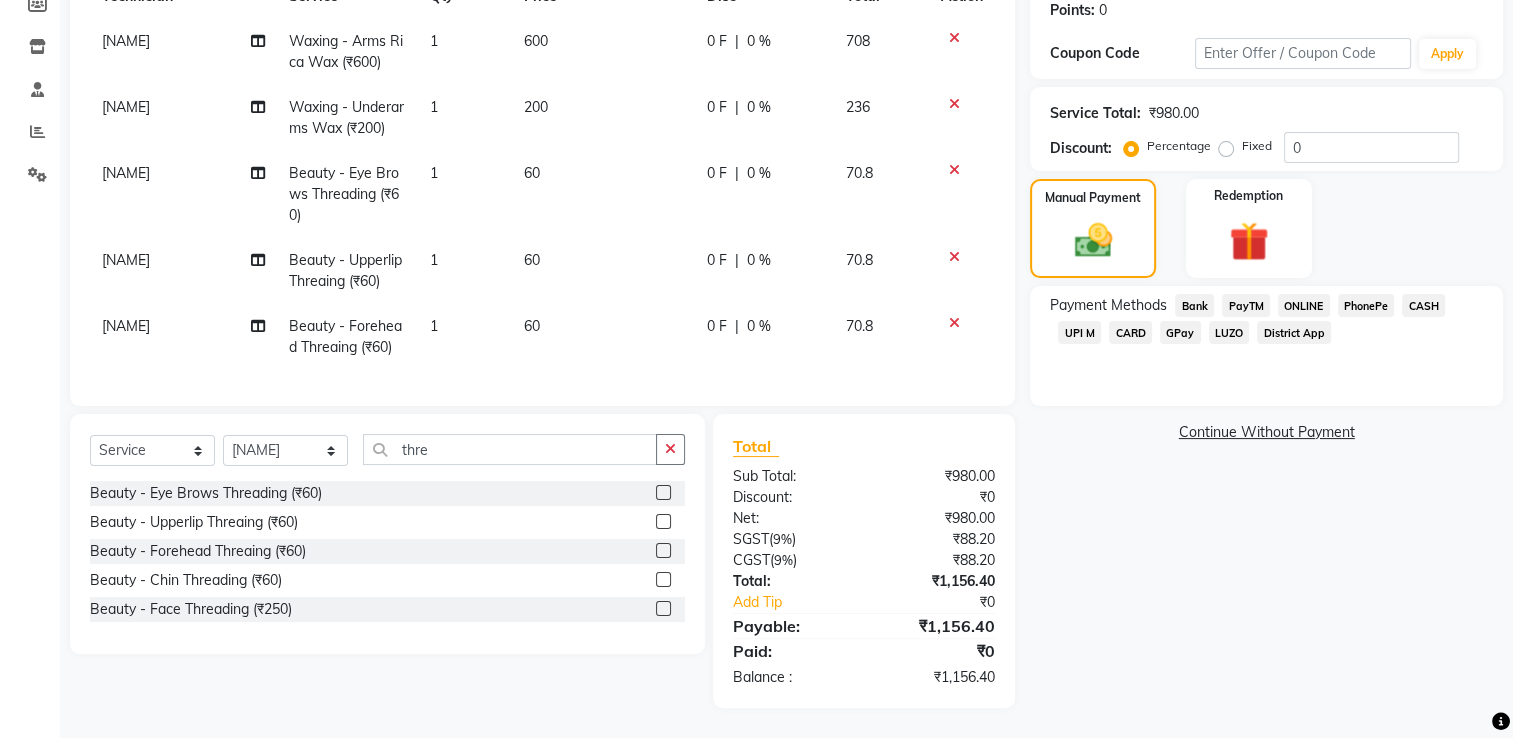 click on "UPI M" 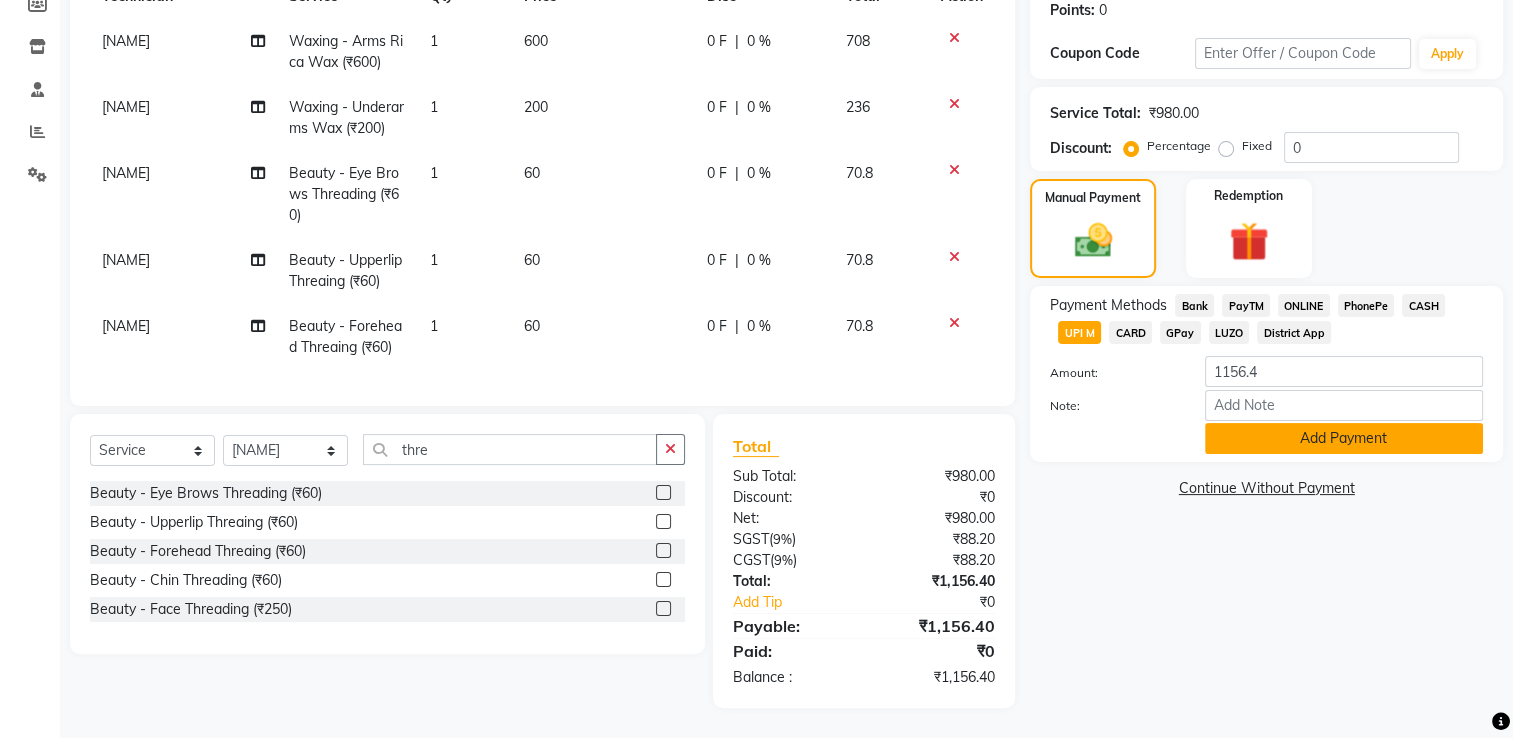 click on "Add Payment" 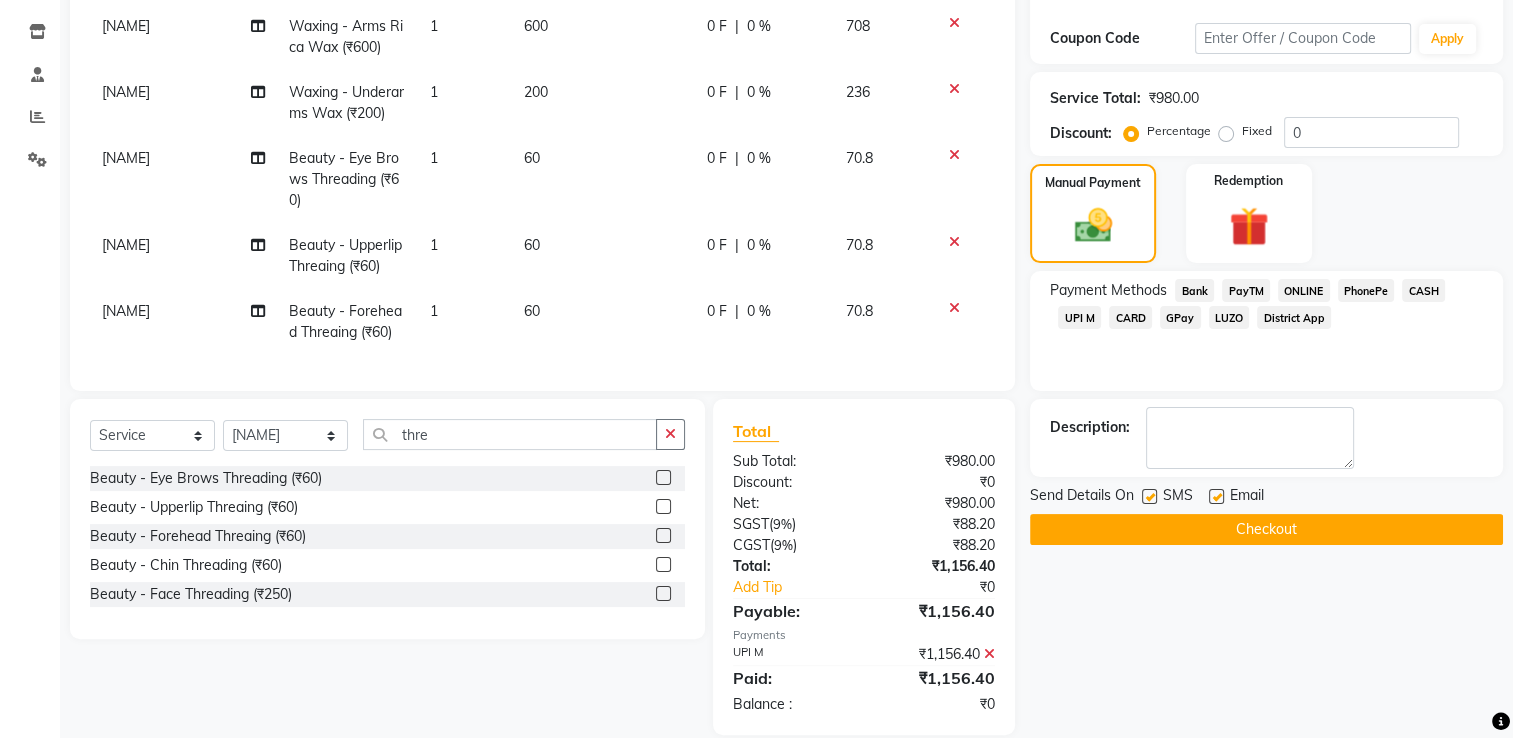 click on "Checkout" 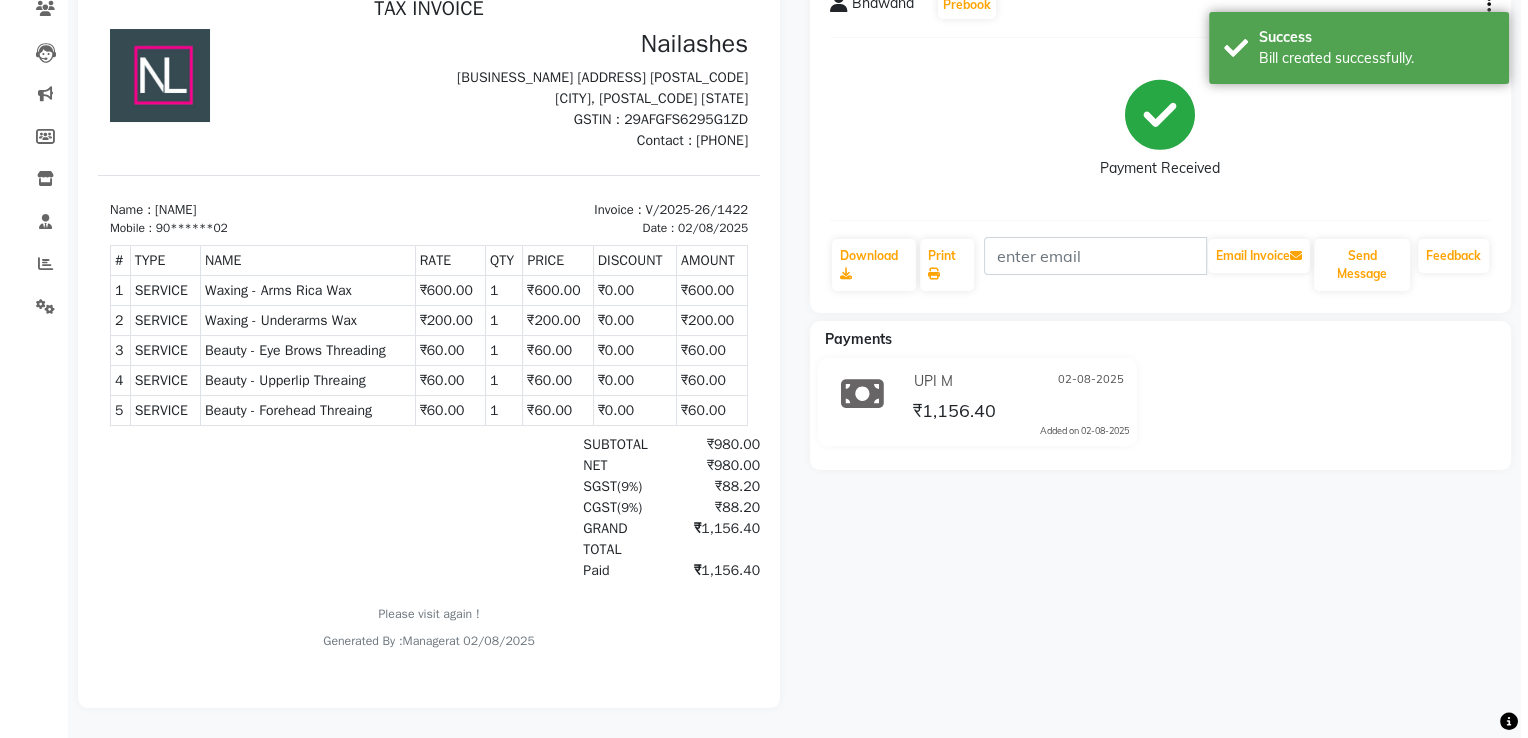 scroll, scrollTop: 0, scrollLeft: 0, axis: both 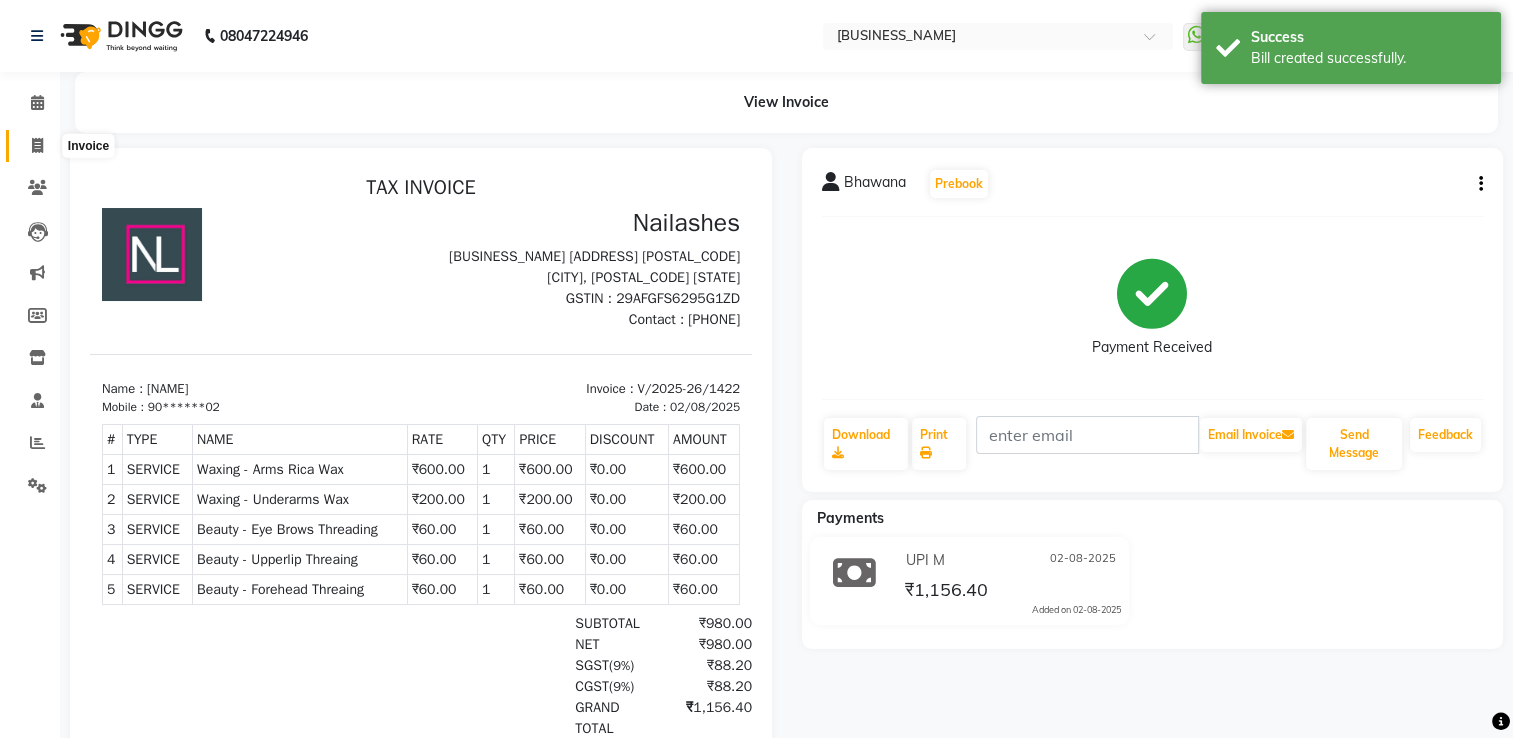 drag, startPoint x: 40, startPoint y: 143, endPoint x: 52, endPoint y: 143, distance: 12 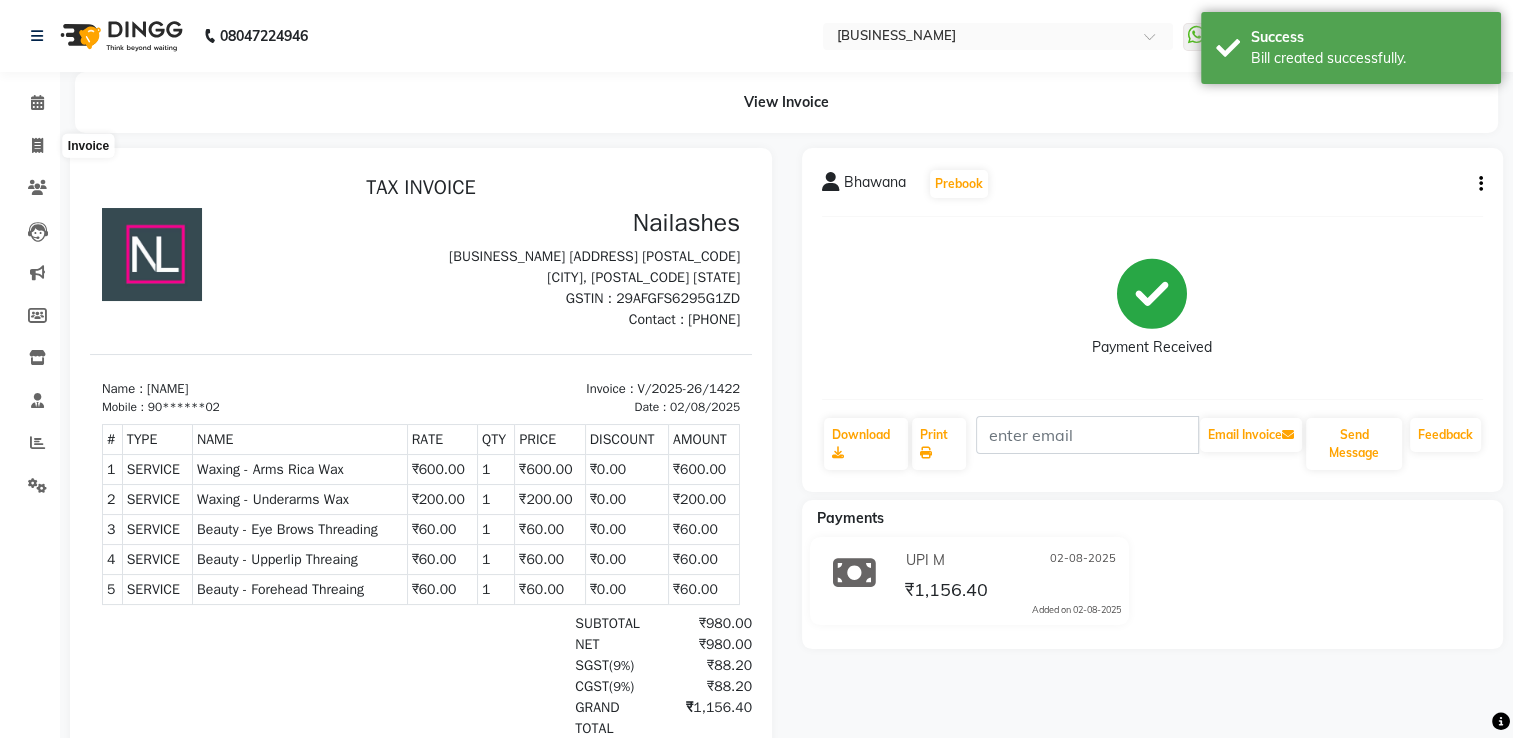 select on "service" 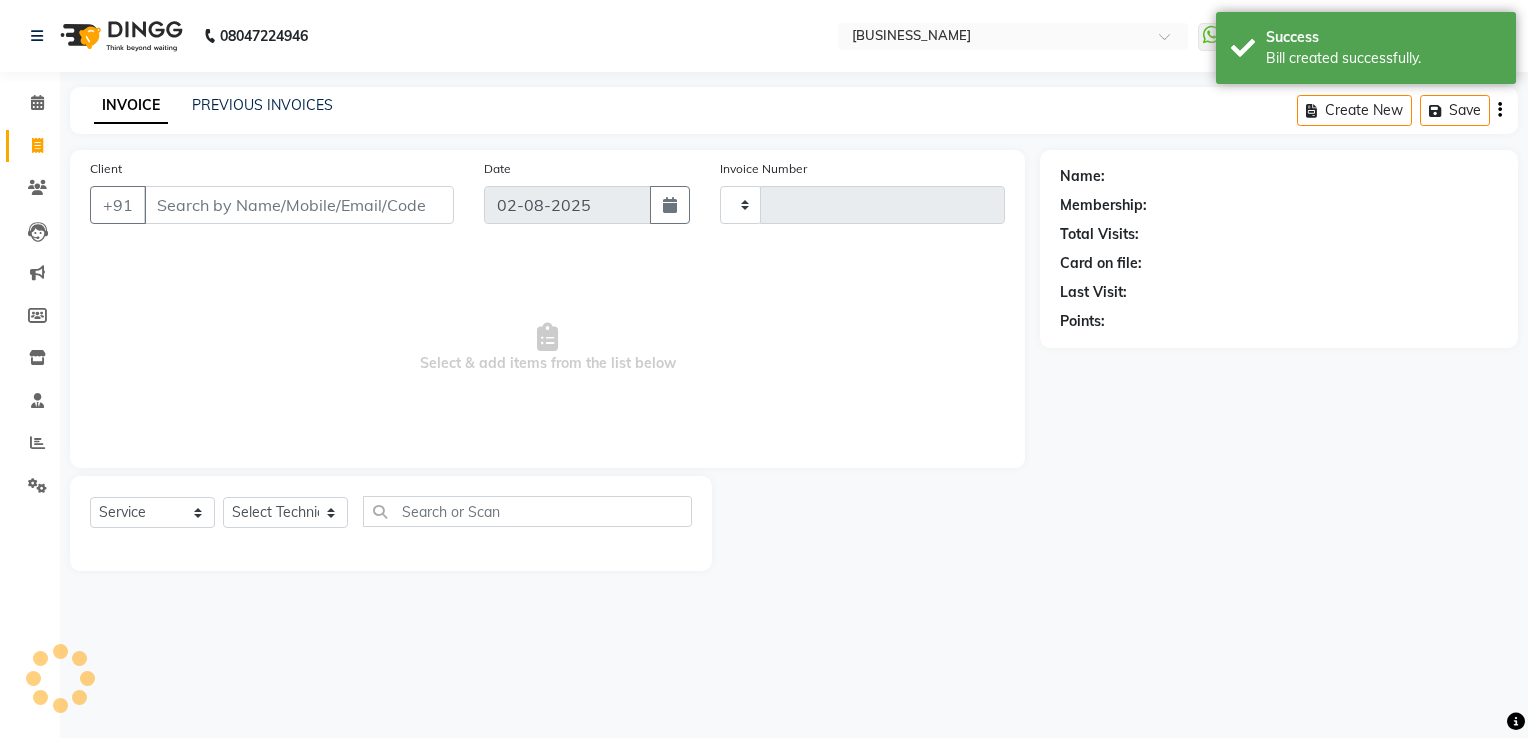 type on "1423" 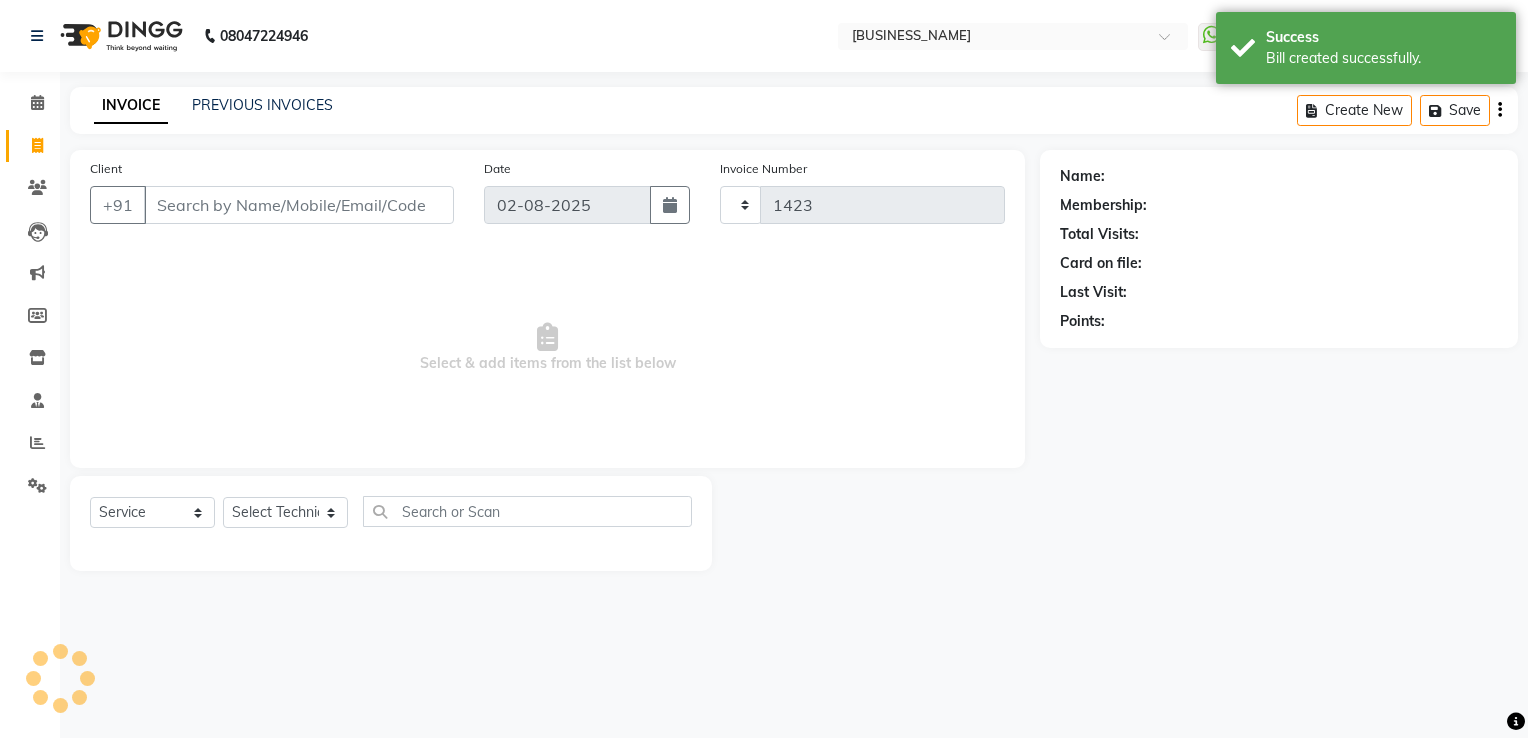 select on "6579" 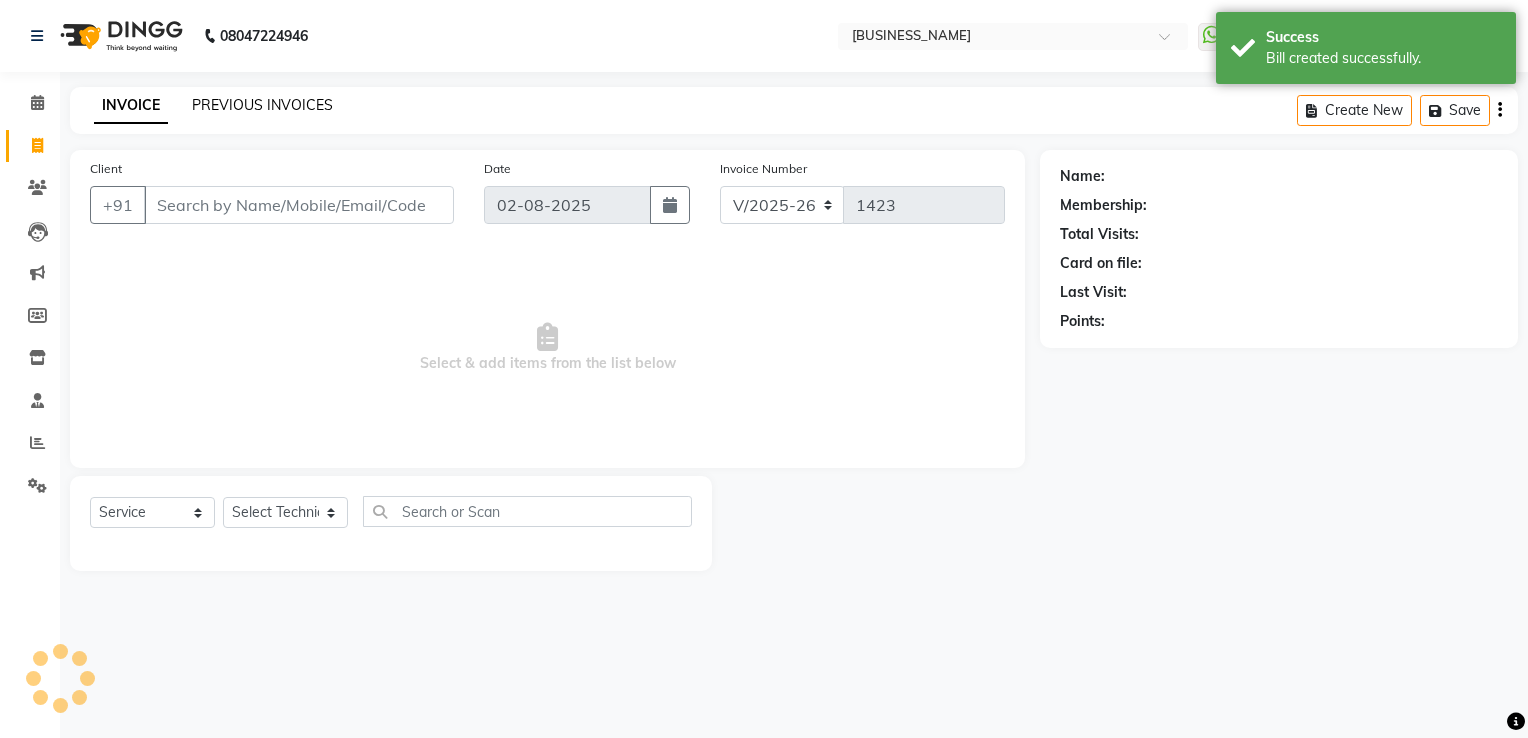 click on "PREVIOUS INVOICES" 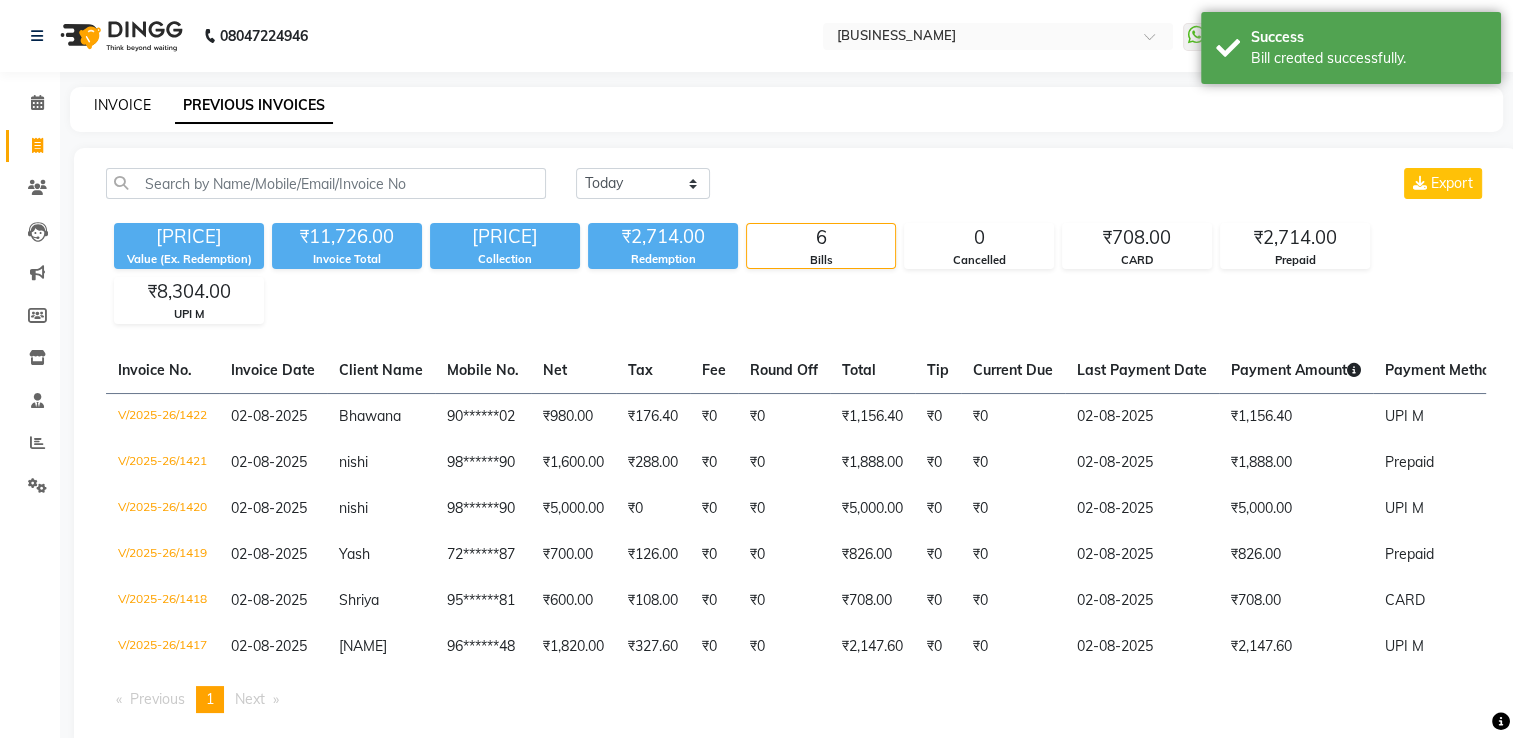 click on "INVOICE" 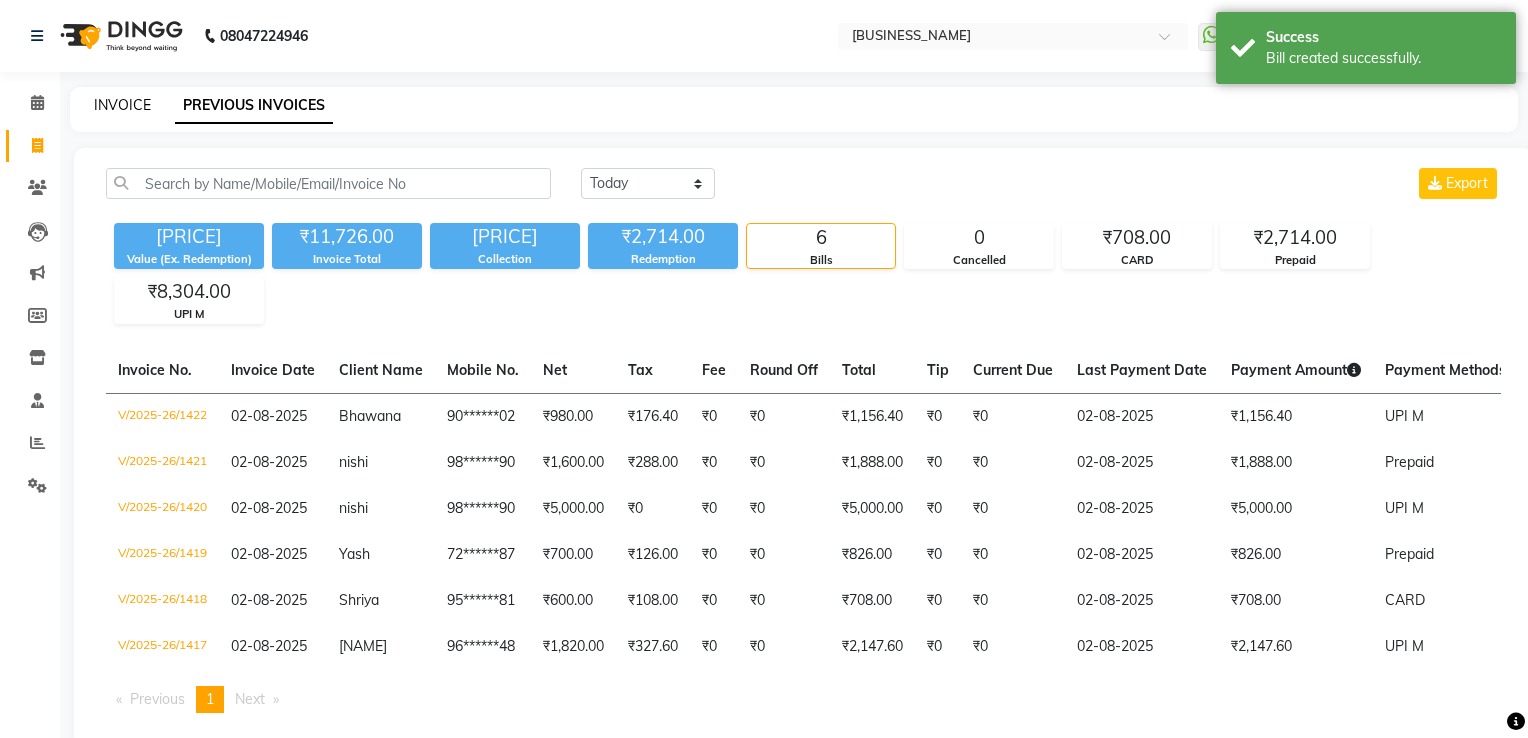 select on "service" 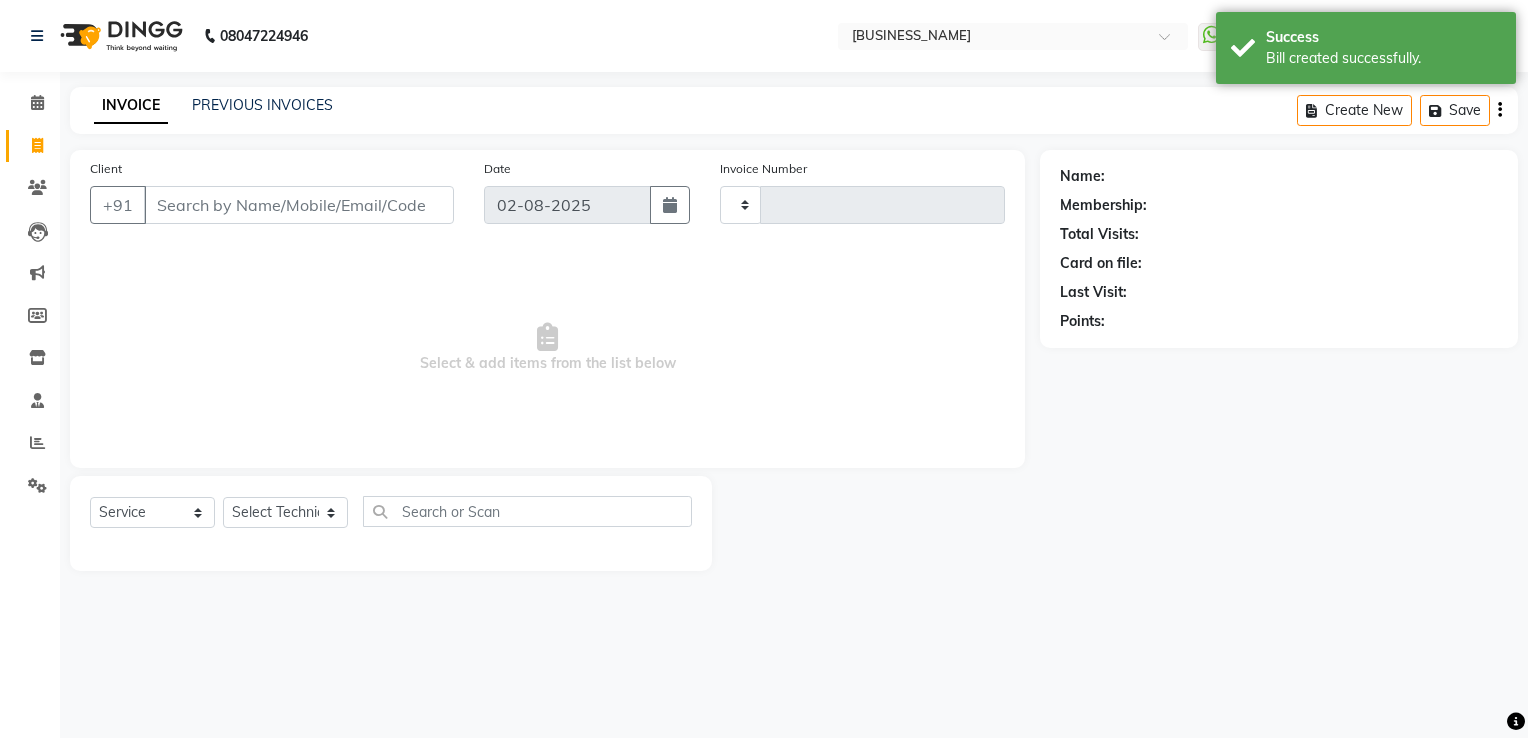 type on "1423" 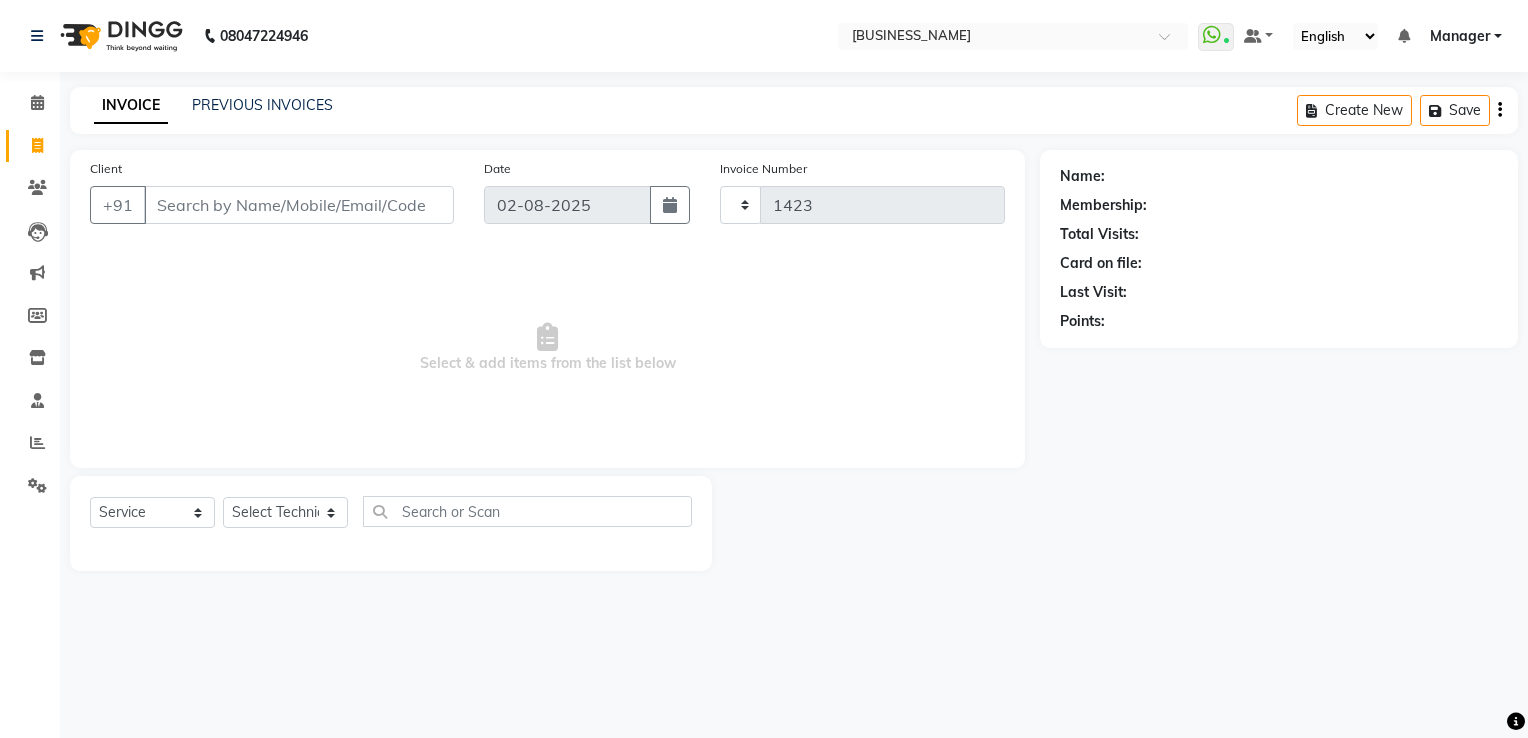 select on "6579" 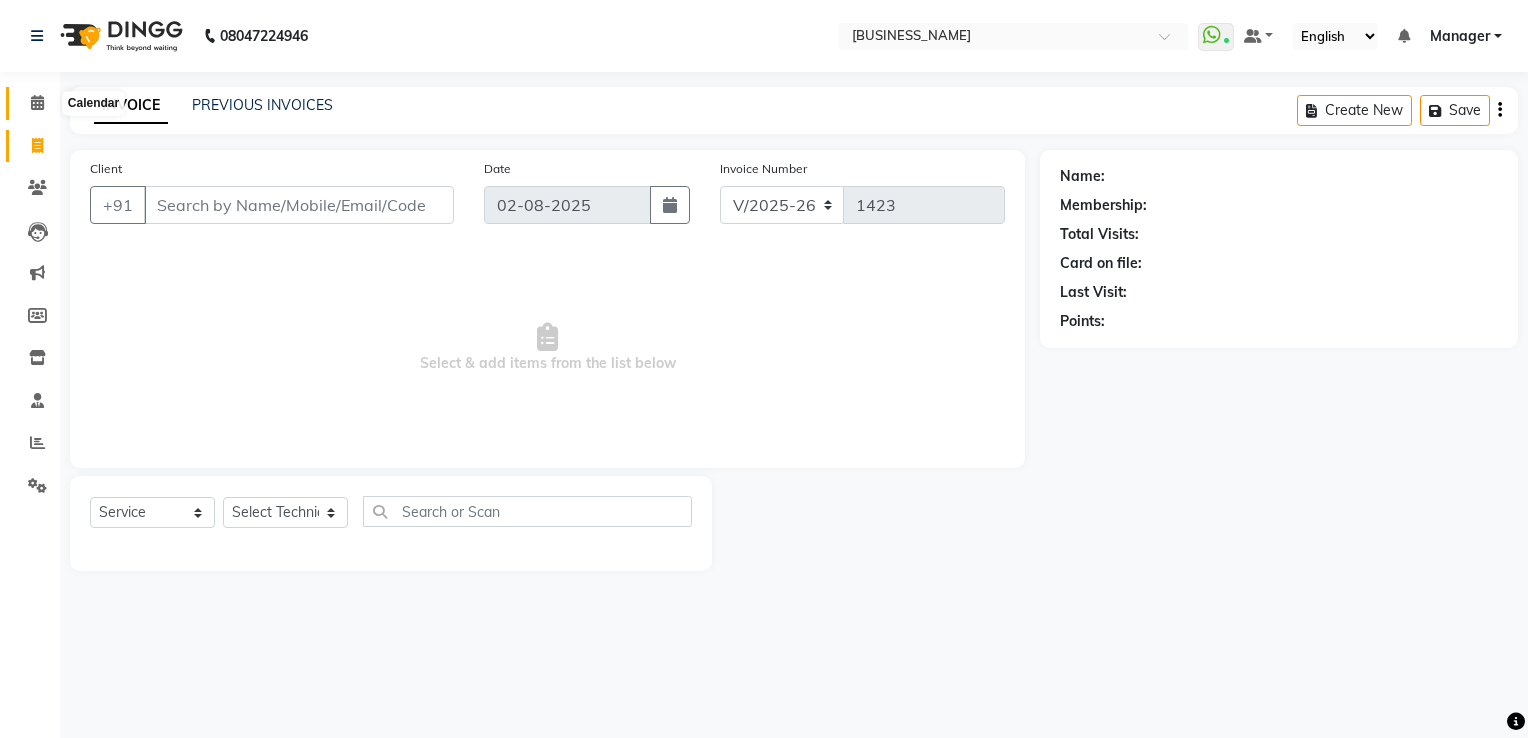click 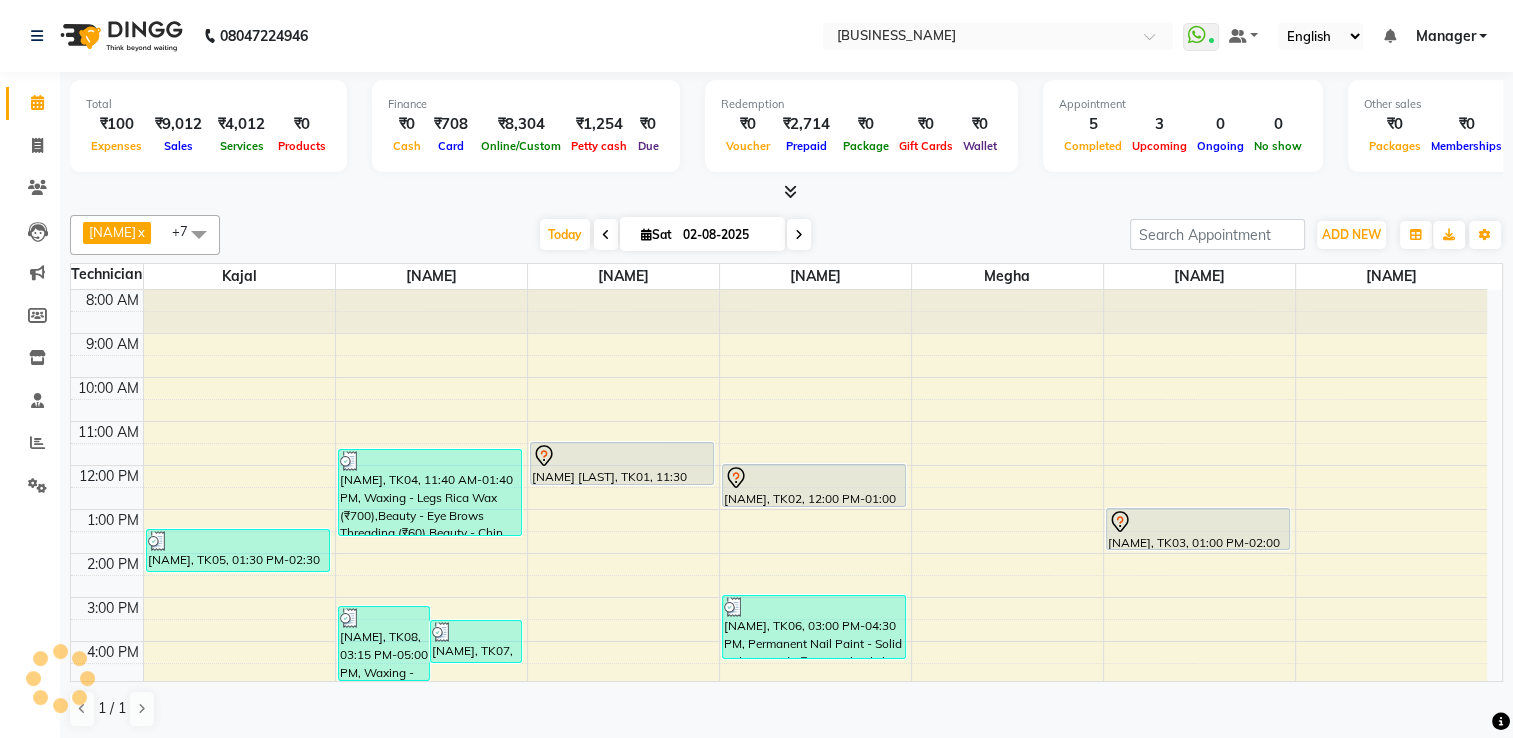 scroll, scrollTop: 174, scrollLeft: 0, axis: vertical 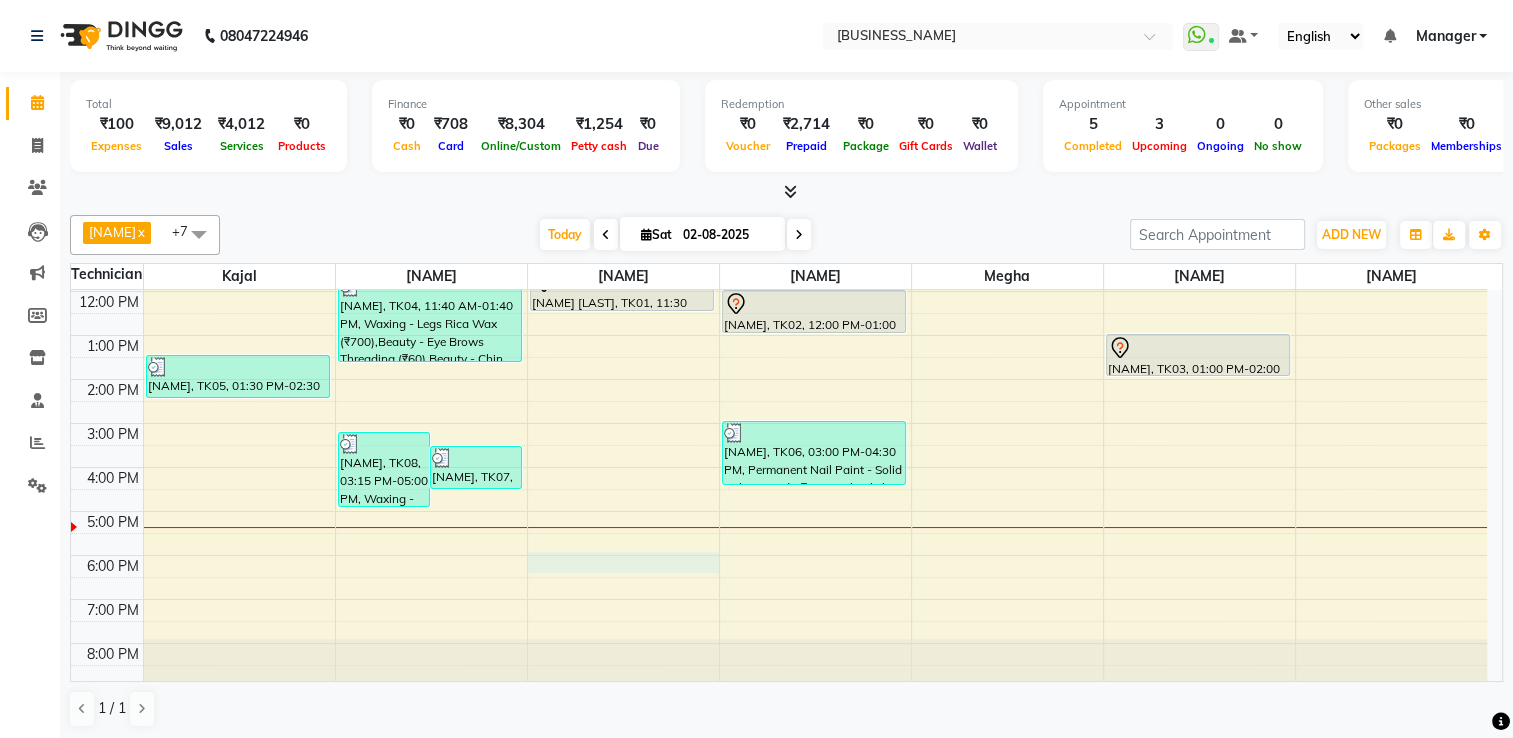 click on "8:00 AM 9:00 AM 10:00 AM 11:00 AM 12:00 PM 1:00 PM 2:00 PM 3:00 PM 4:00 PM 5:00 PM 6:00 PM 7:00 PM 8:00 PM     [NAME], TK05, 01:30 PM-02:30 PM, Pedicure - Classic (₹600)     [NAME], TK08, 03:15 PM-05:00 PM, Waxing - Arms Rica Wax (₹600),Waxing - Underarms Wax (₹200),Beauty  - Eye Brows Threading (₹60),Beauty  - Upperlip Threaing (₹60),Beauty  - Forehead Threaing (₹60)     [NAME], TK07, 03:35 PM-04:35 PM, Bombini Pedicure (₹1600)     [NAME], TK04, 11:40 AM-01:40 PM, Waxing - Legs Rica Wax (₹700),Beauty  - Eye Brows Threading (₹60),Beauty  - Chin Threading (₹60),AVL Express Pedicure (₹1000)             [NAME] [LAST], TK01, 11:30 AM-12:30 PM, Nail Extension - Acrylic (Hand)             [NAME], TK02, 12:00 PM-01:00 PM, Permanent Nail Paint - Solid Color (Hand)     [NAME], TK06, 03:00 PM-04:30 PM, Permanent Nail Paint - Solid Color (Hand) (₹700),Gel polish removal (₹300)             [NAME], TK03, 01:00 PM-02:00 PM, Permanent Nail Paint - Solid Color (Hand)" at bounding box center (779, 401) 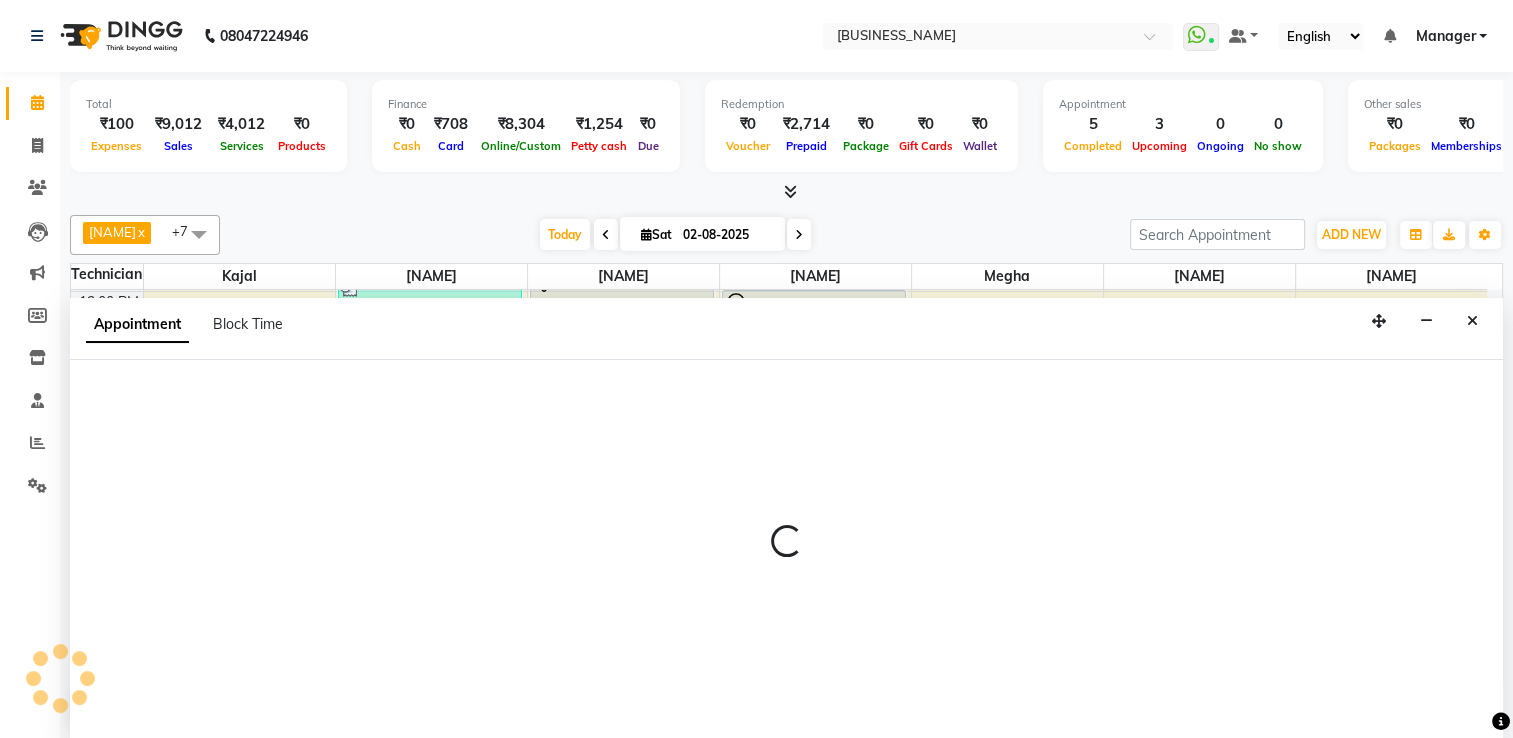 select on "68696" 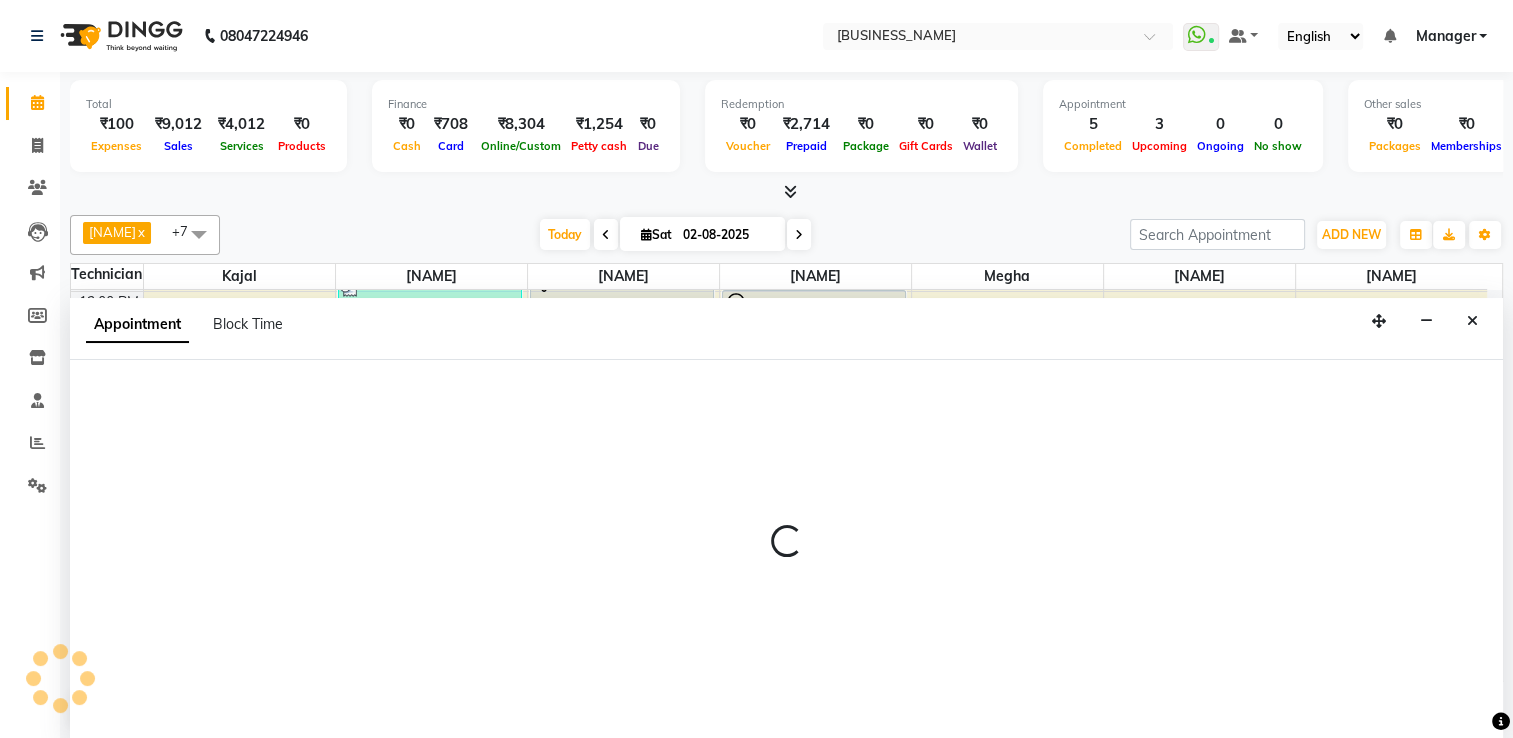 select on "tentative" 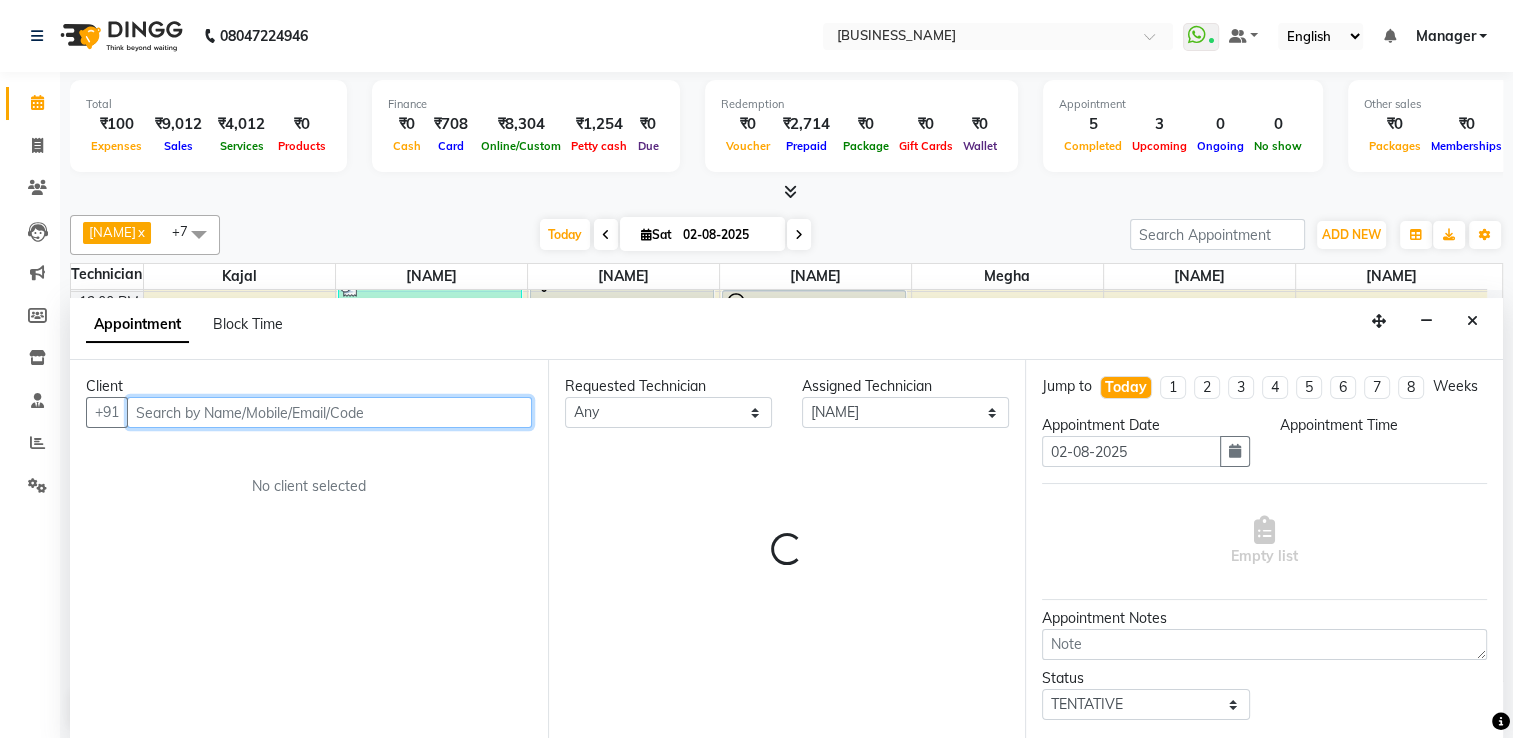 select on "1080" 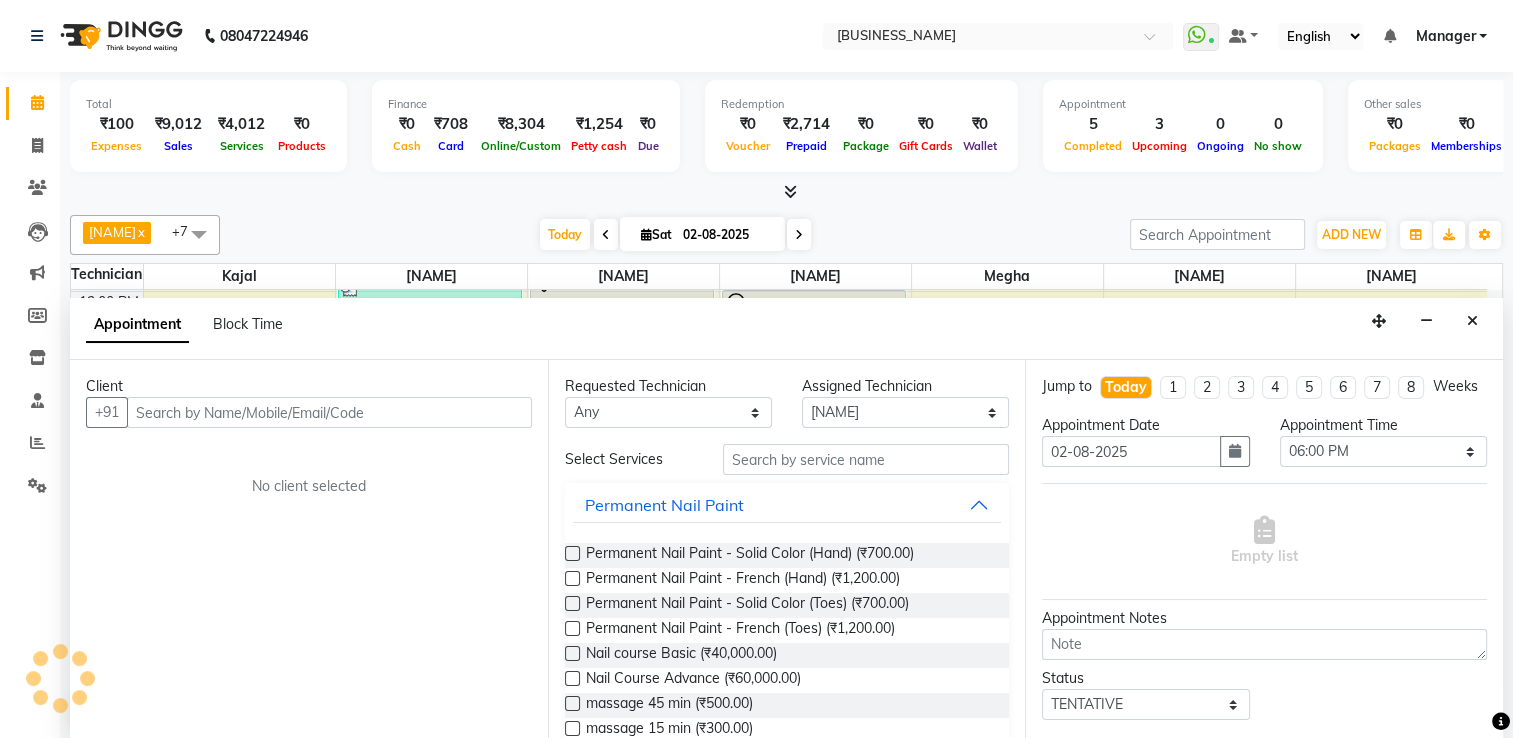 click on "Client" at bounding box center [309, 386] 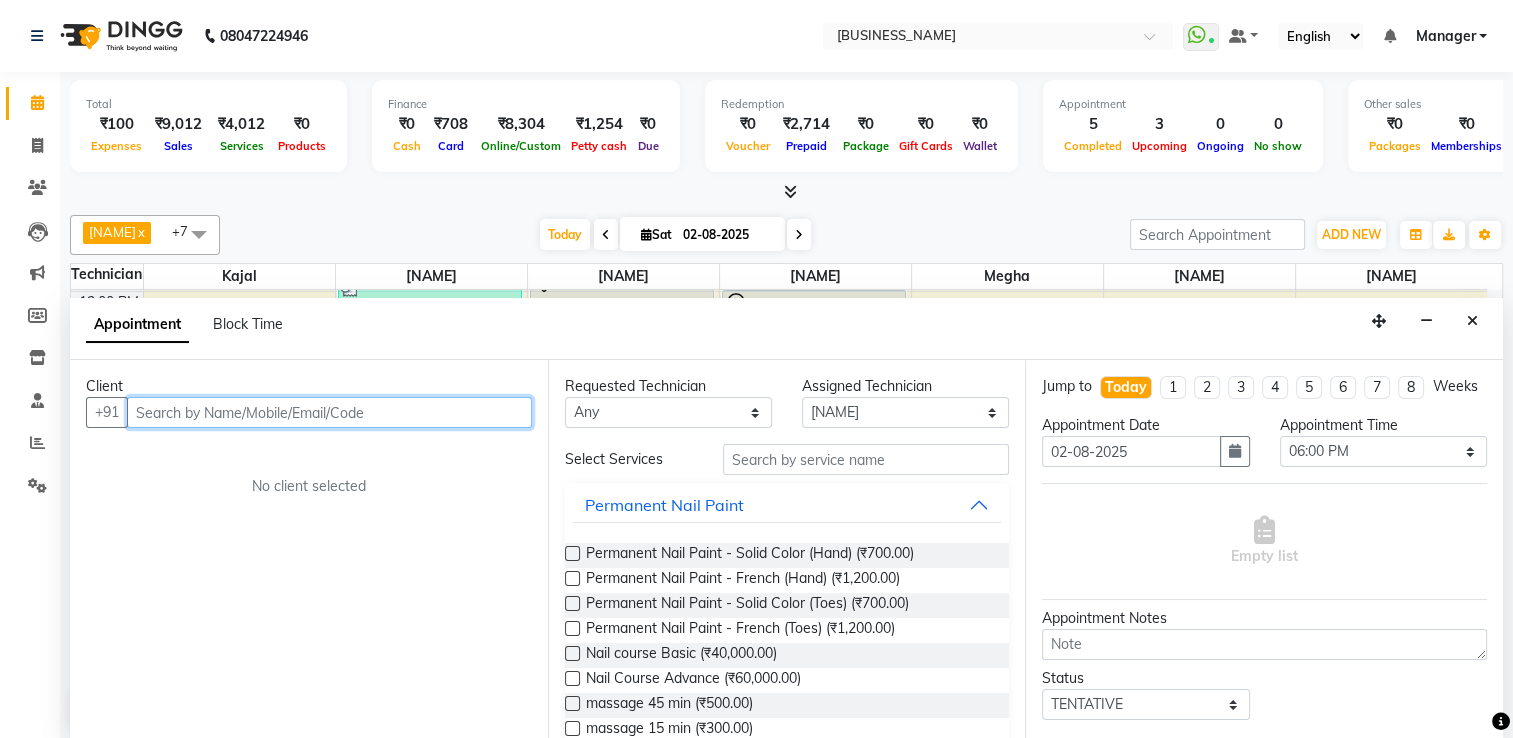 click at bounding box center (329, 412) 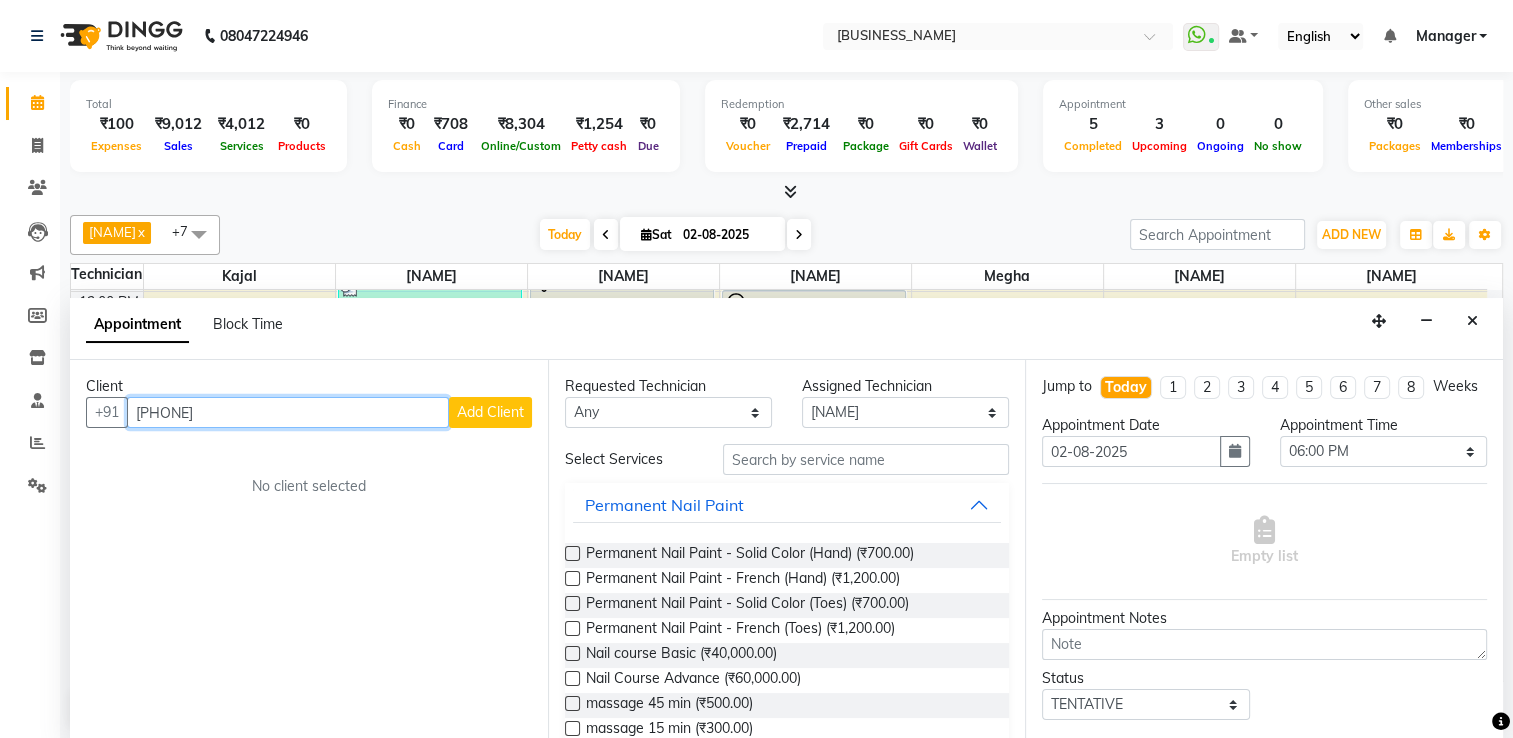type on "[PHONE]" 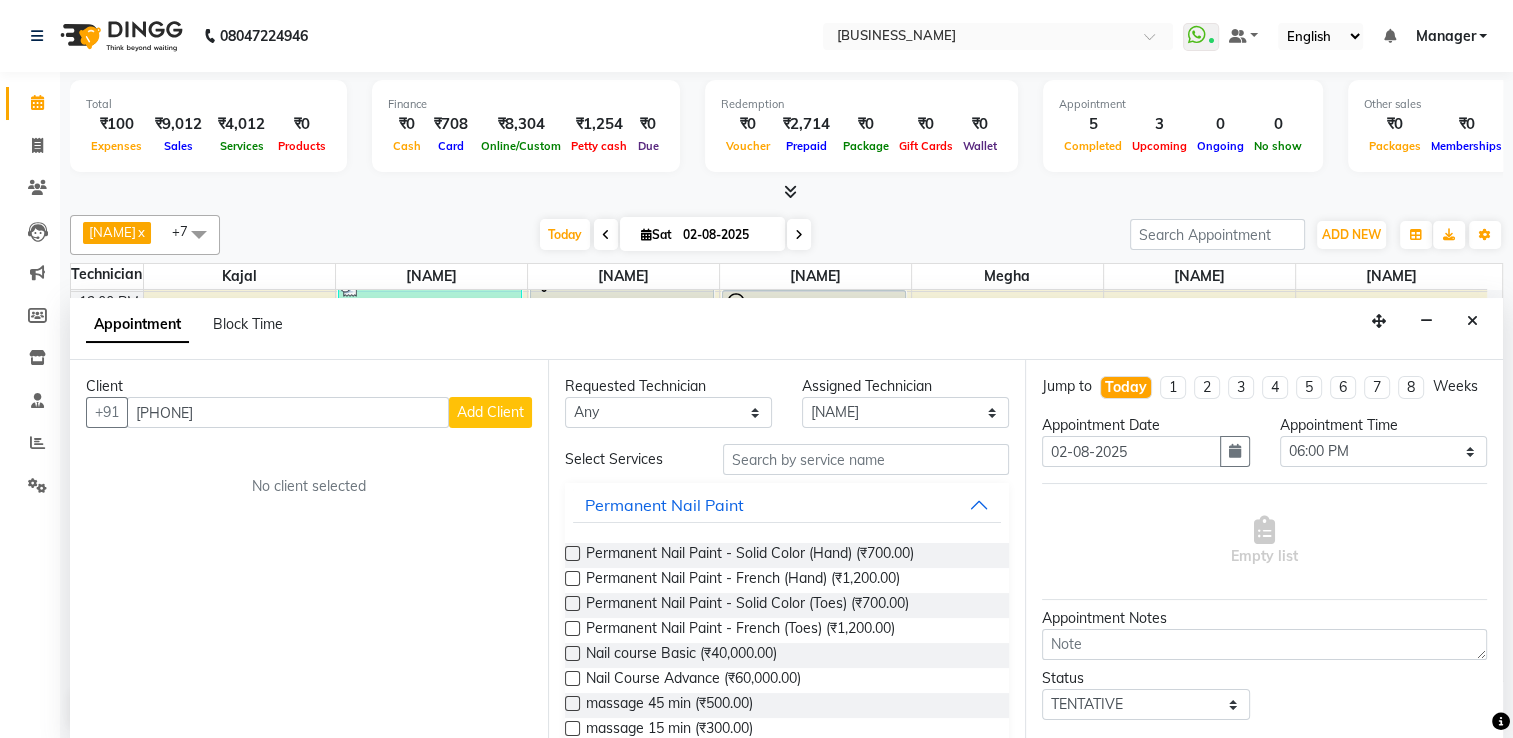 click on "Add Client" at bounding box center [490, 412] 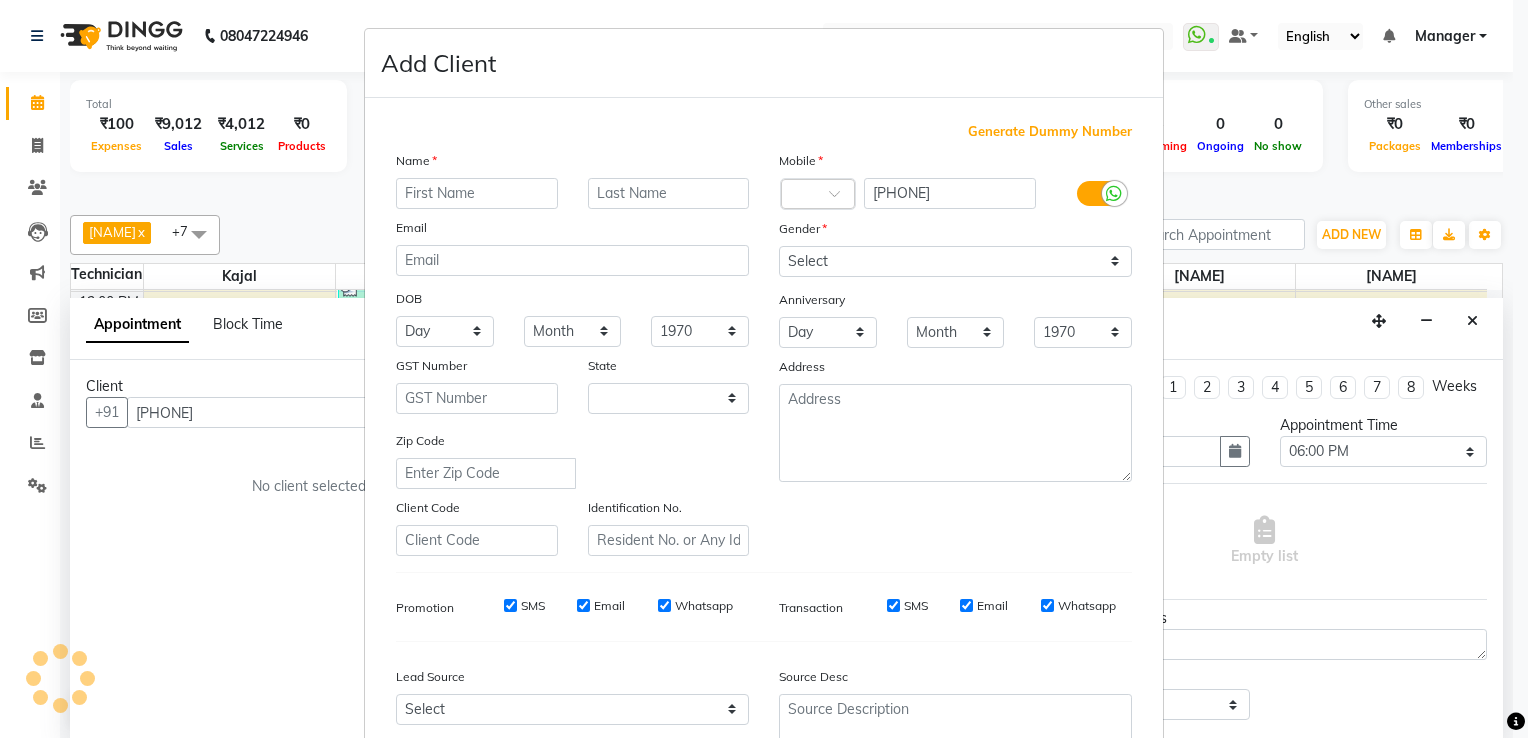 select on "21" 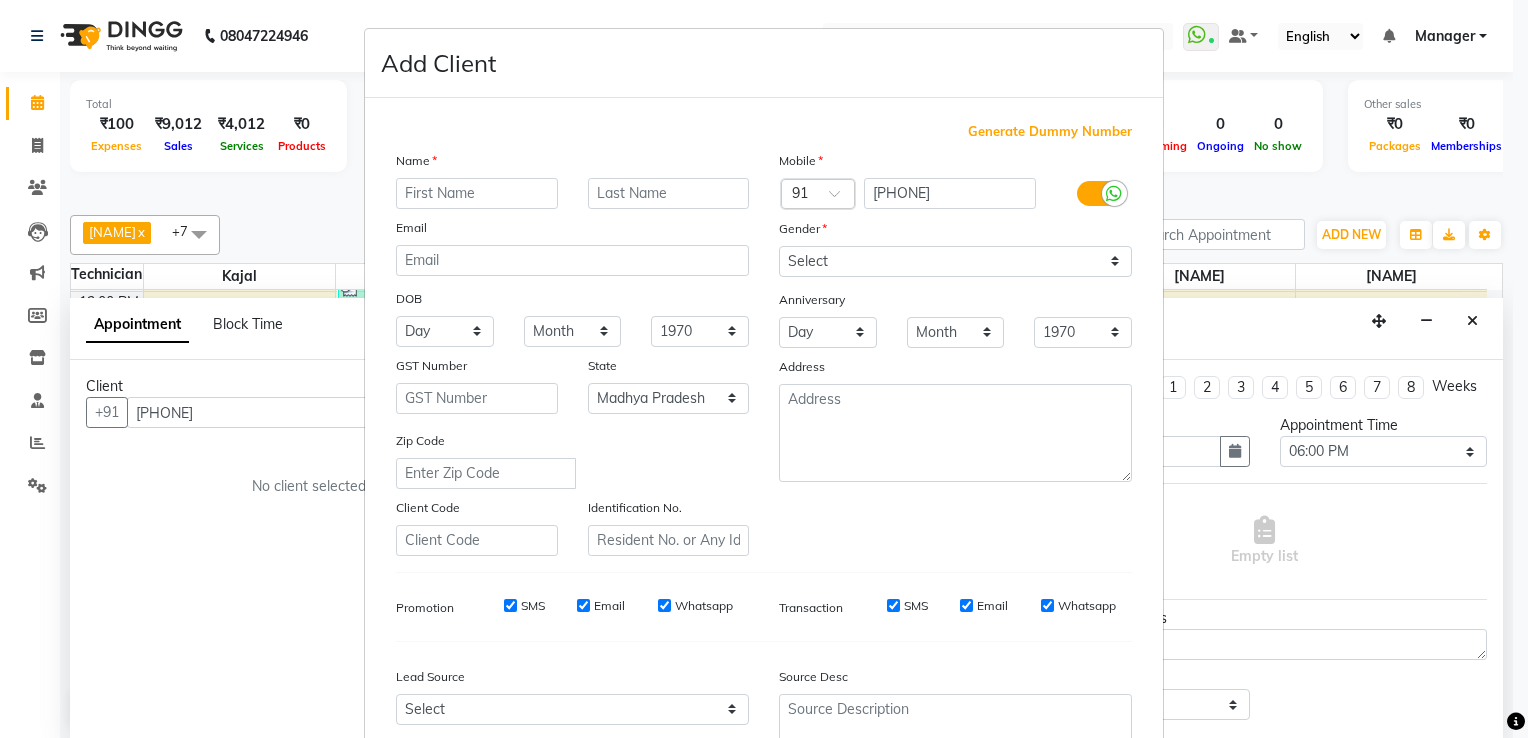 click at bounding box center (477, 193) 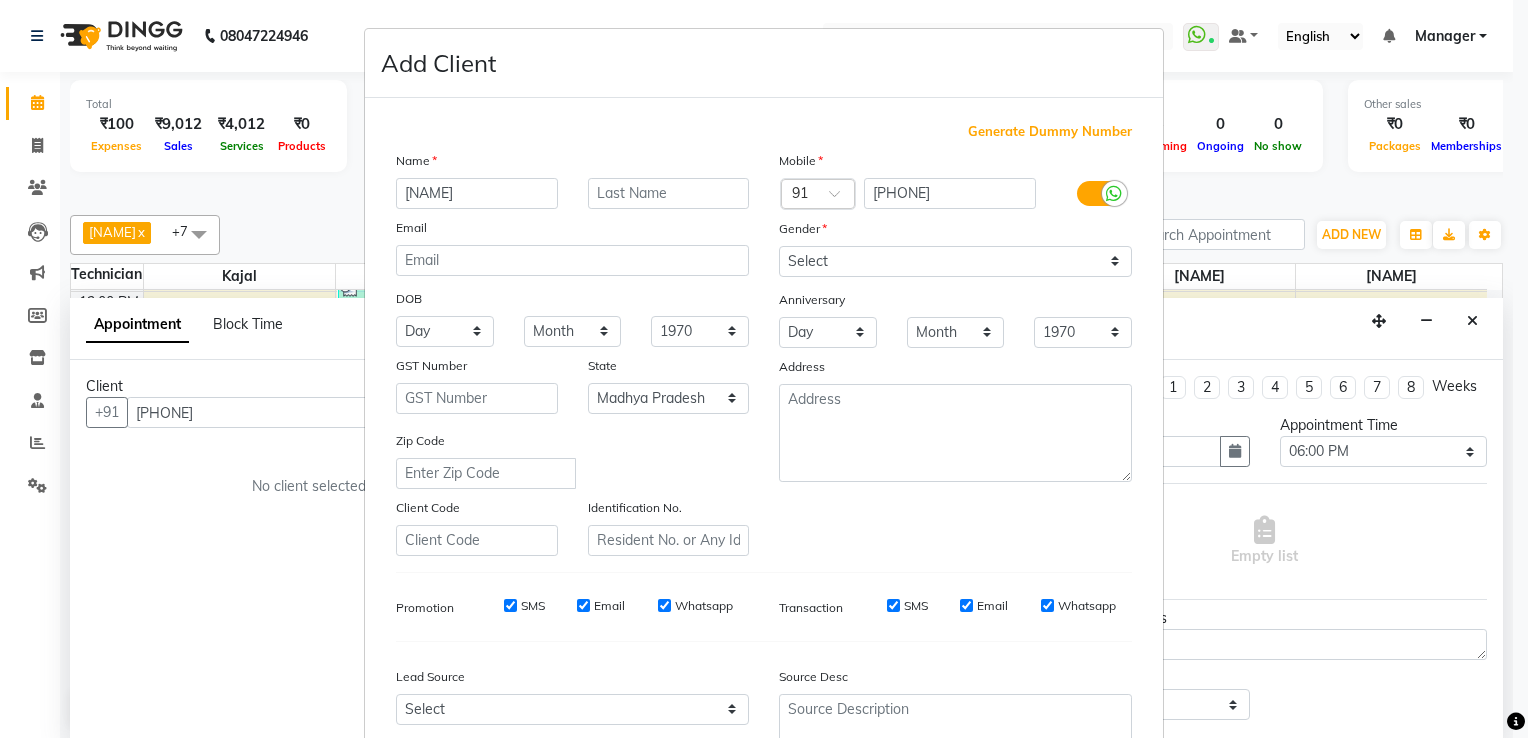 type on "[NAME]" 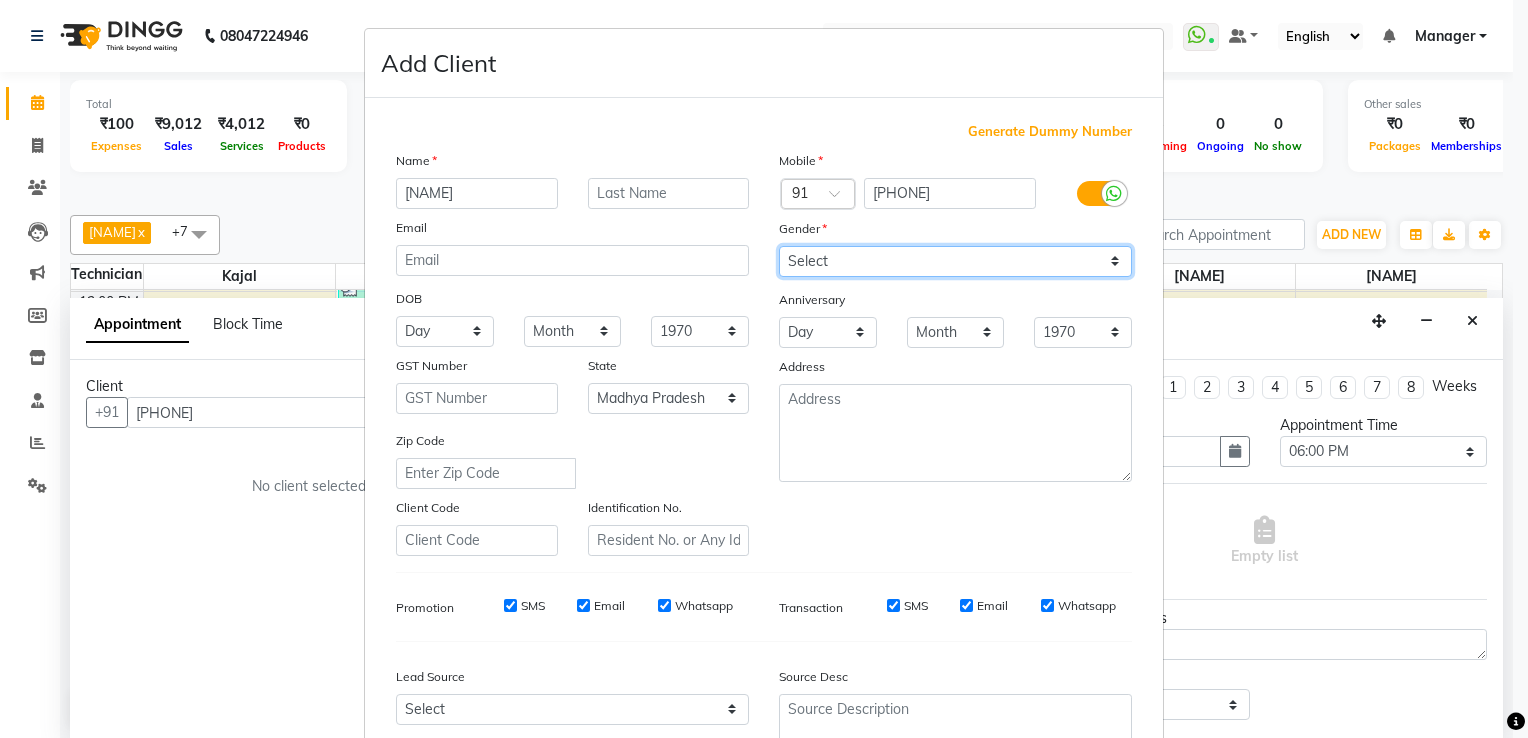 click on "Select Male Female Other Prefer Not To Say" at bounding box center [955, 261] 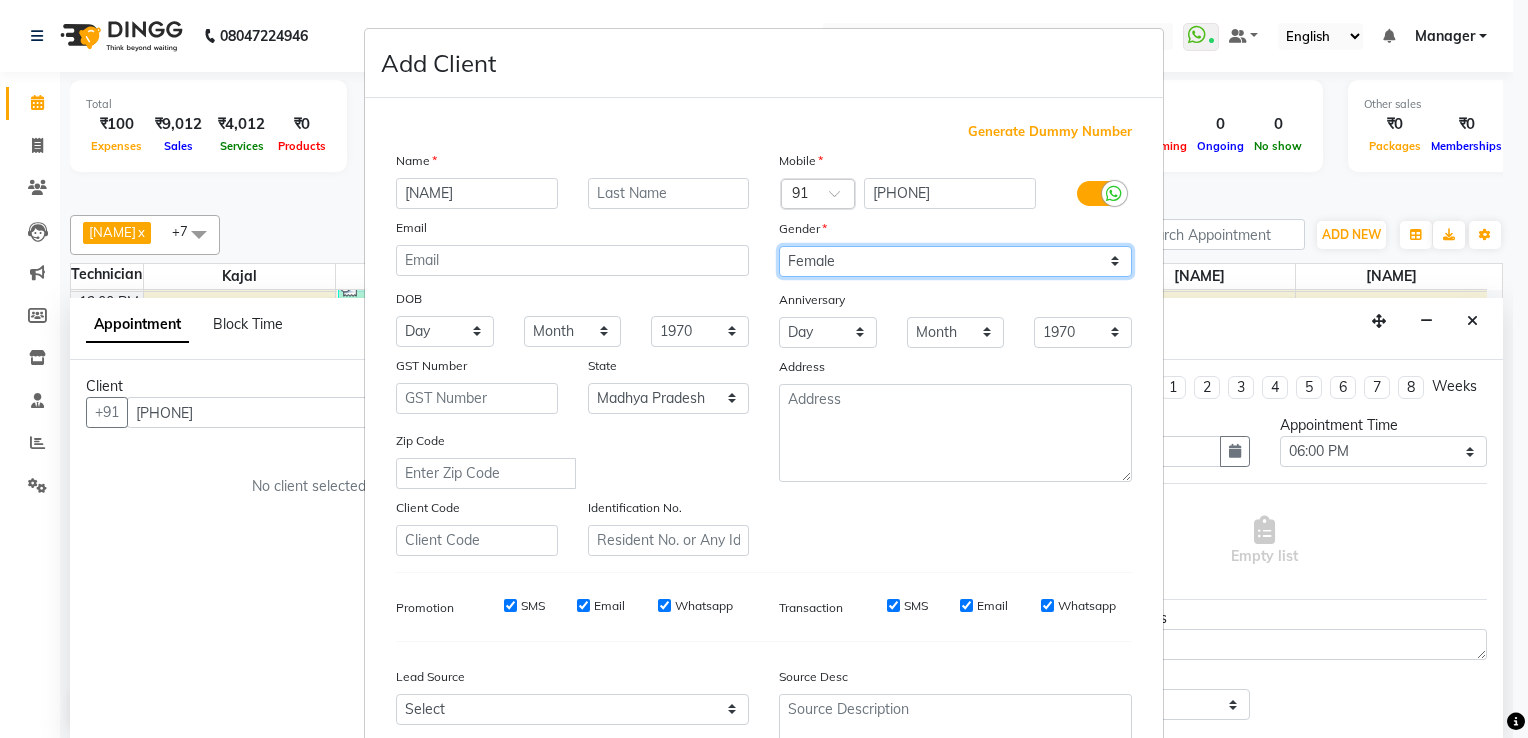 click on "Select Male Female Other Prefer Not To Say" at bounding box center (955, 261) 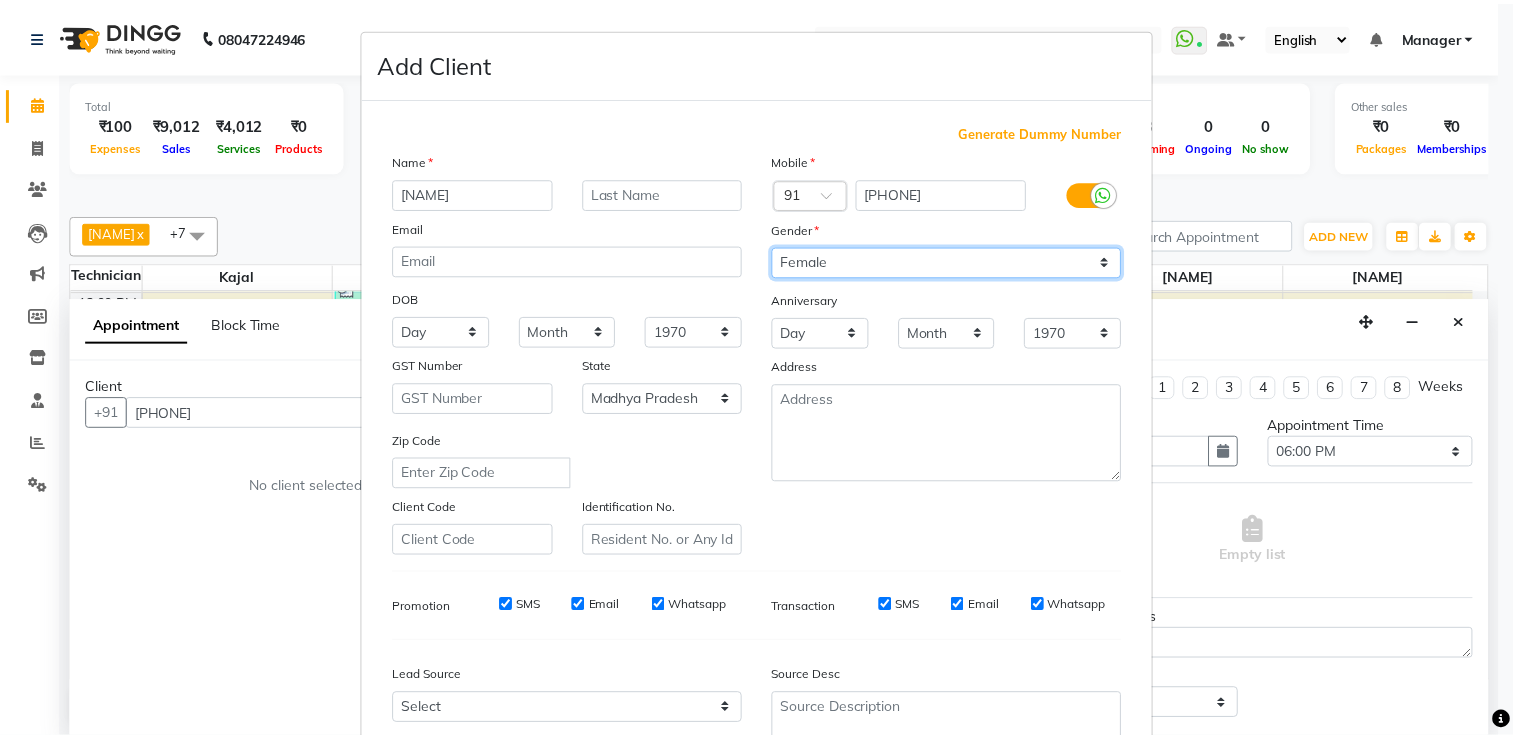 scroll, scrollTop: 194, scrollLeft: 0, axis: vertical 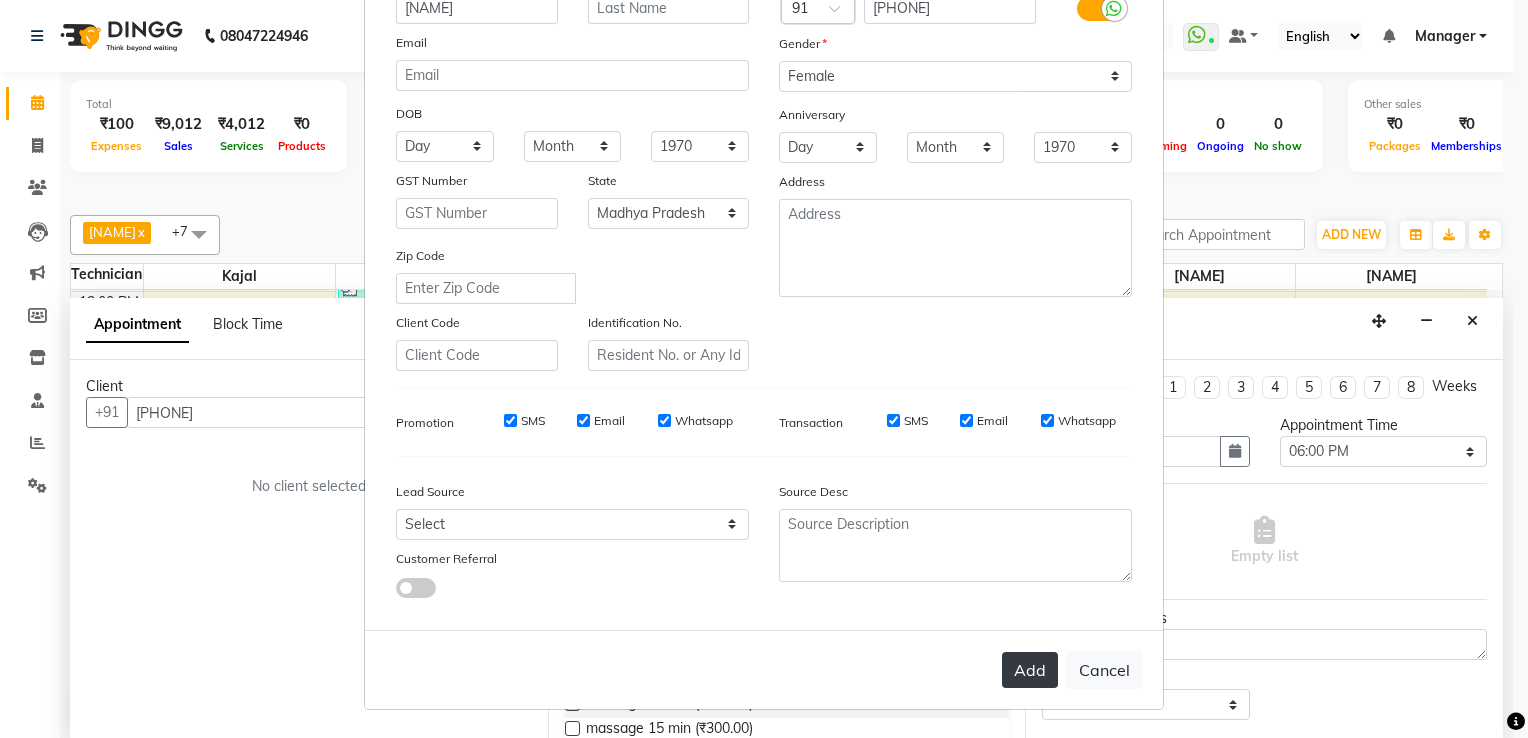 click on "Add" at bounding box center [1030, 670] 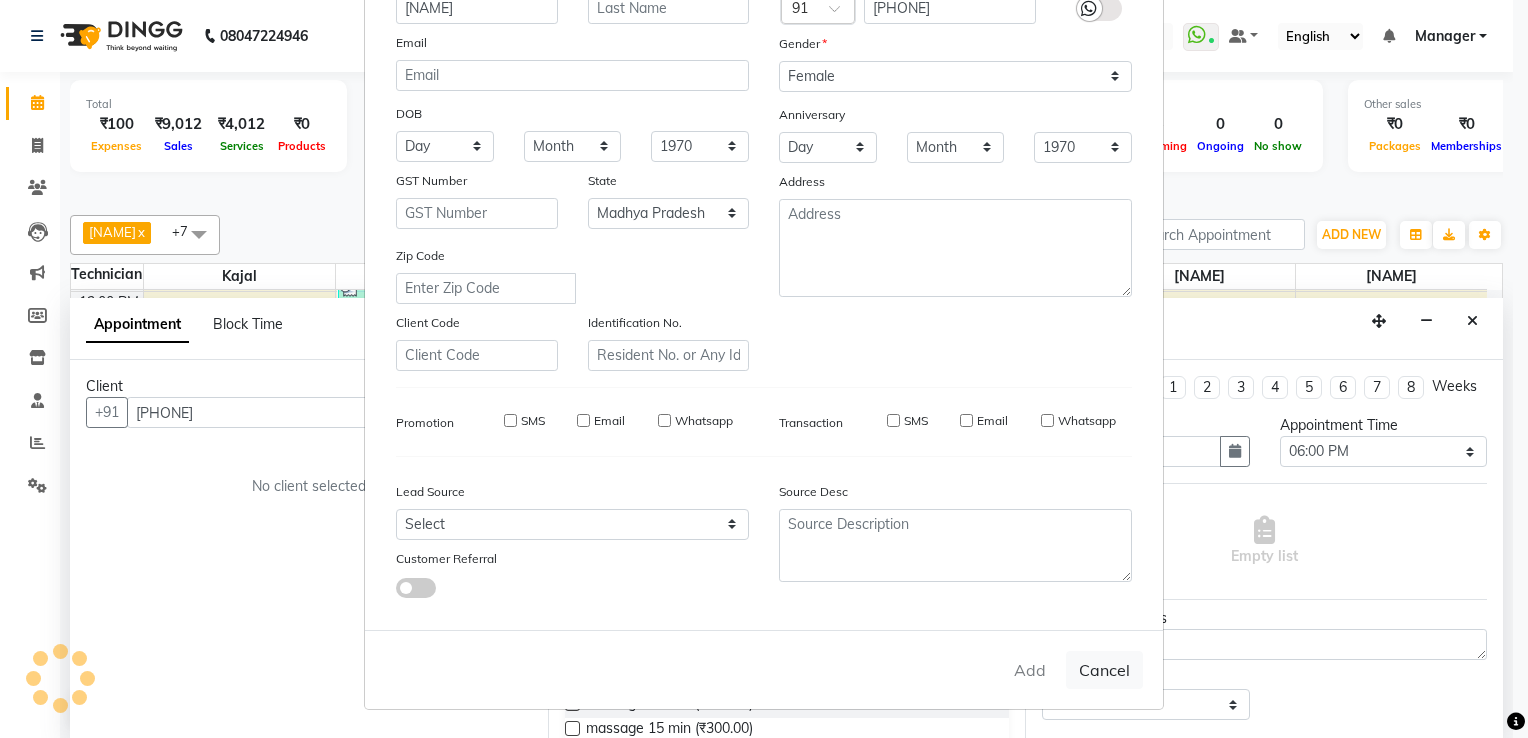 type on "96******23" 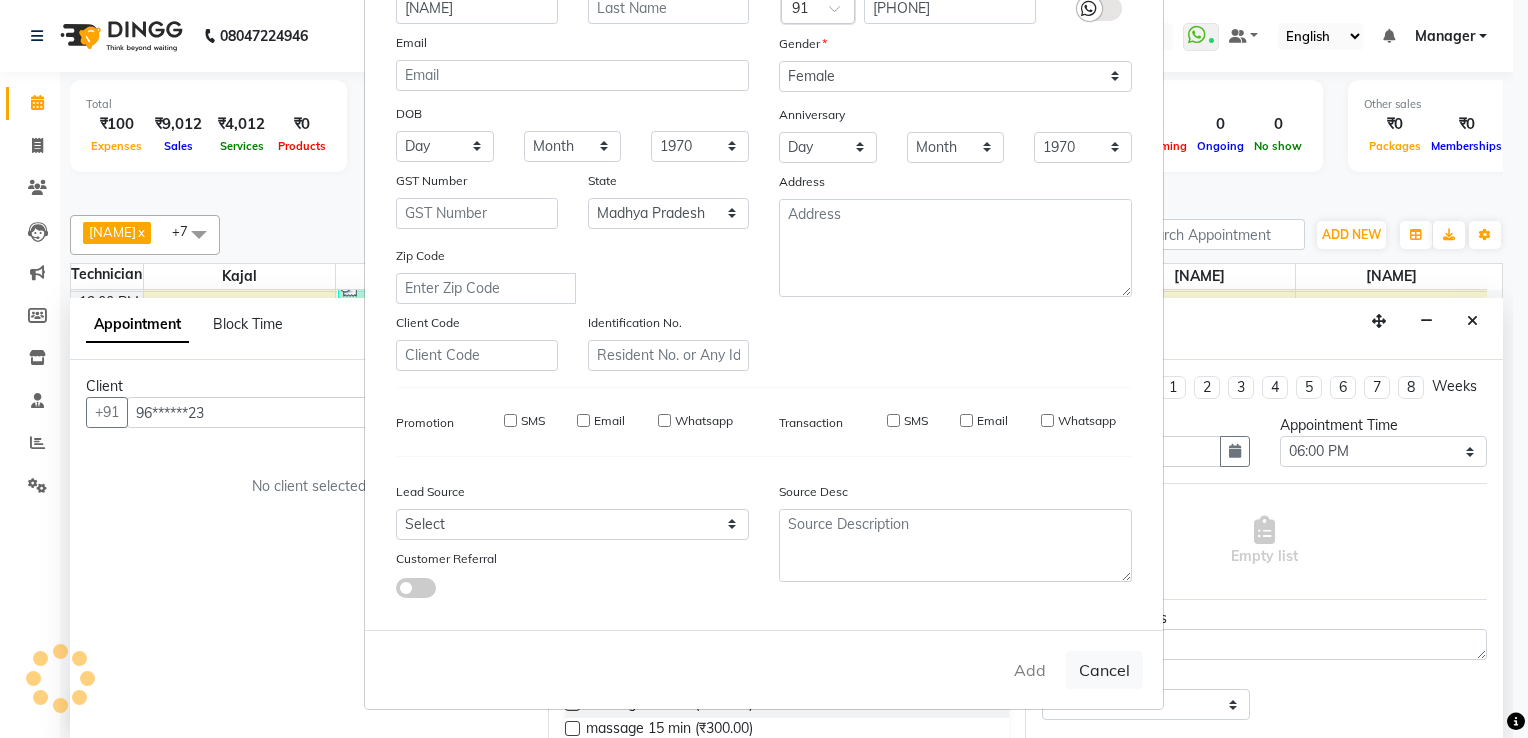 type 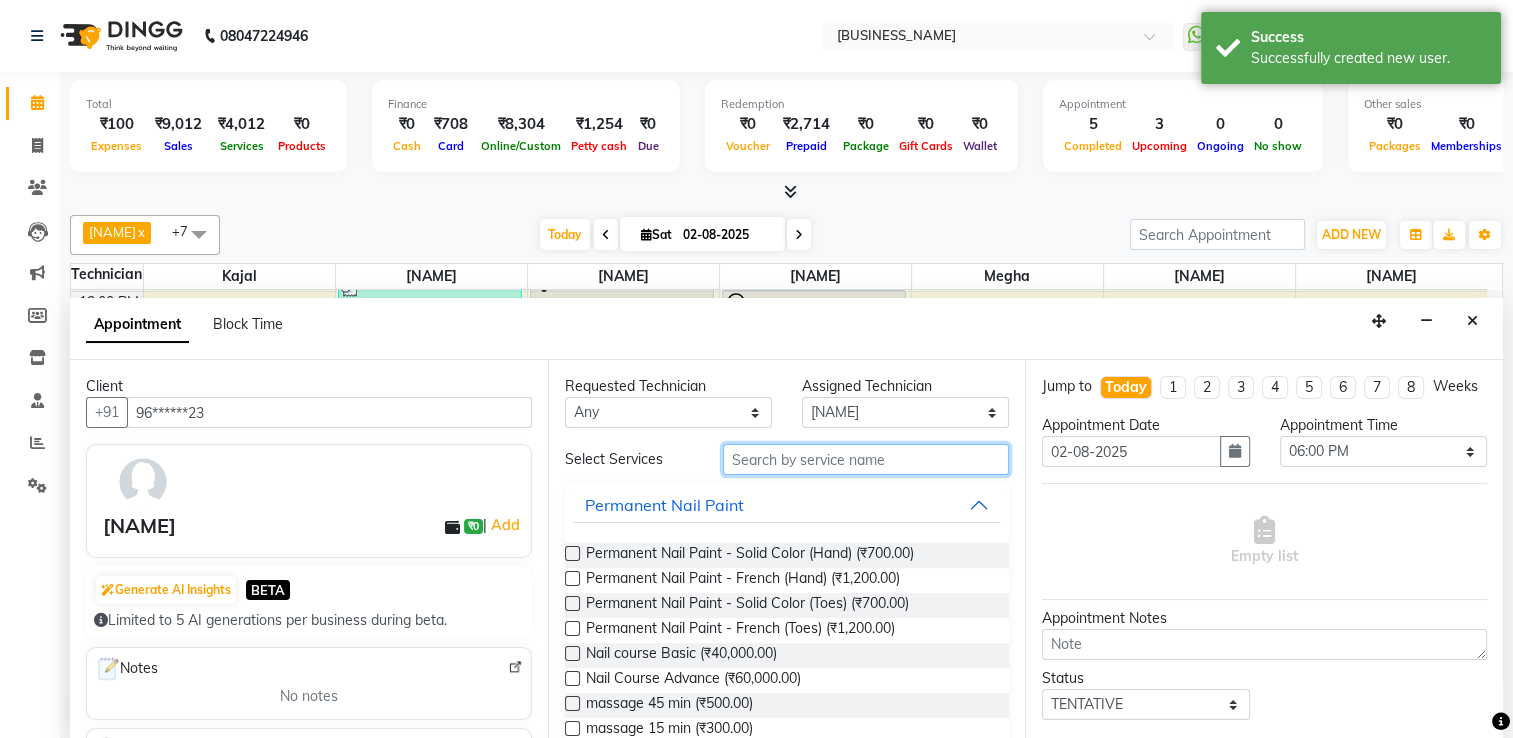click at bounding box center (866, 459) 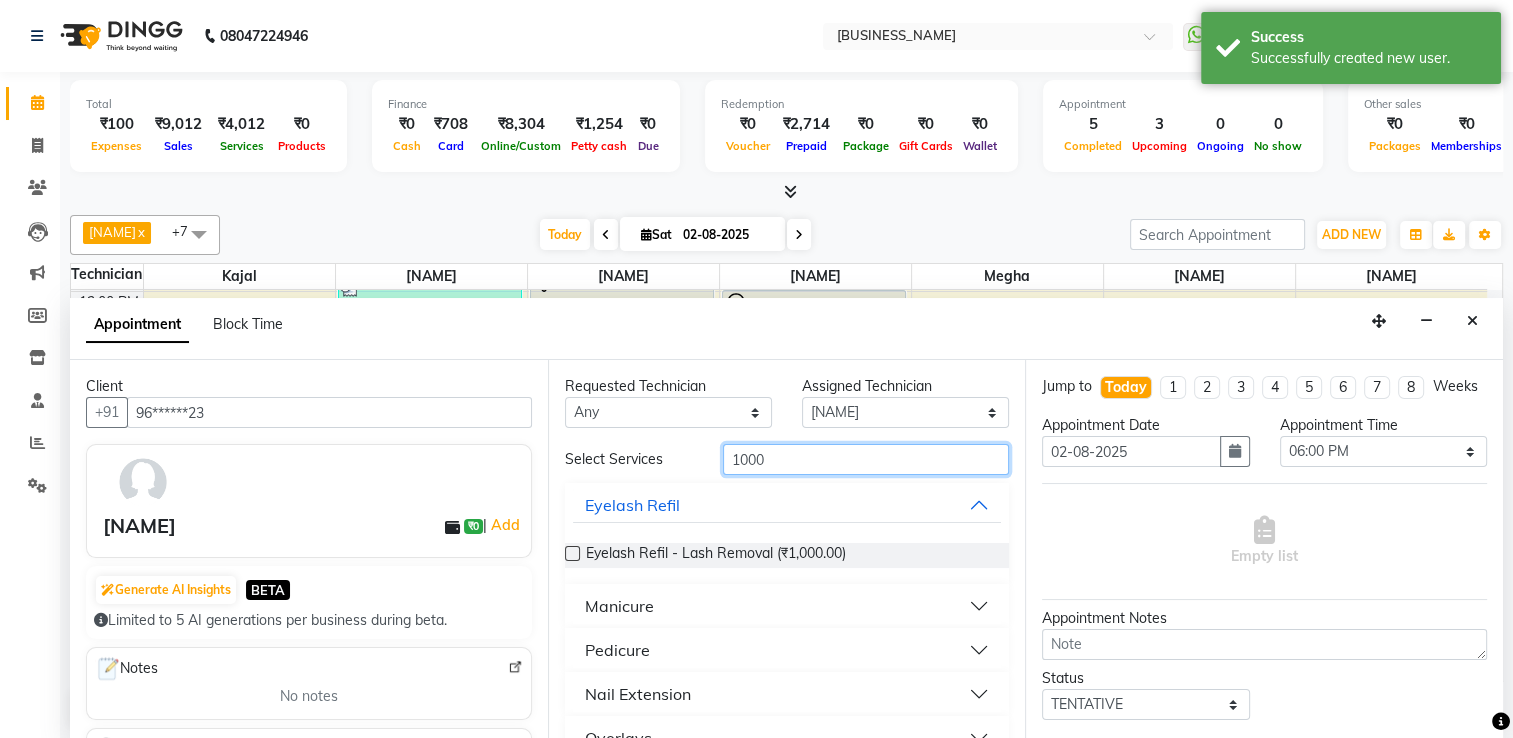 type on "1000" 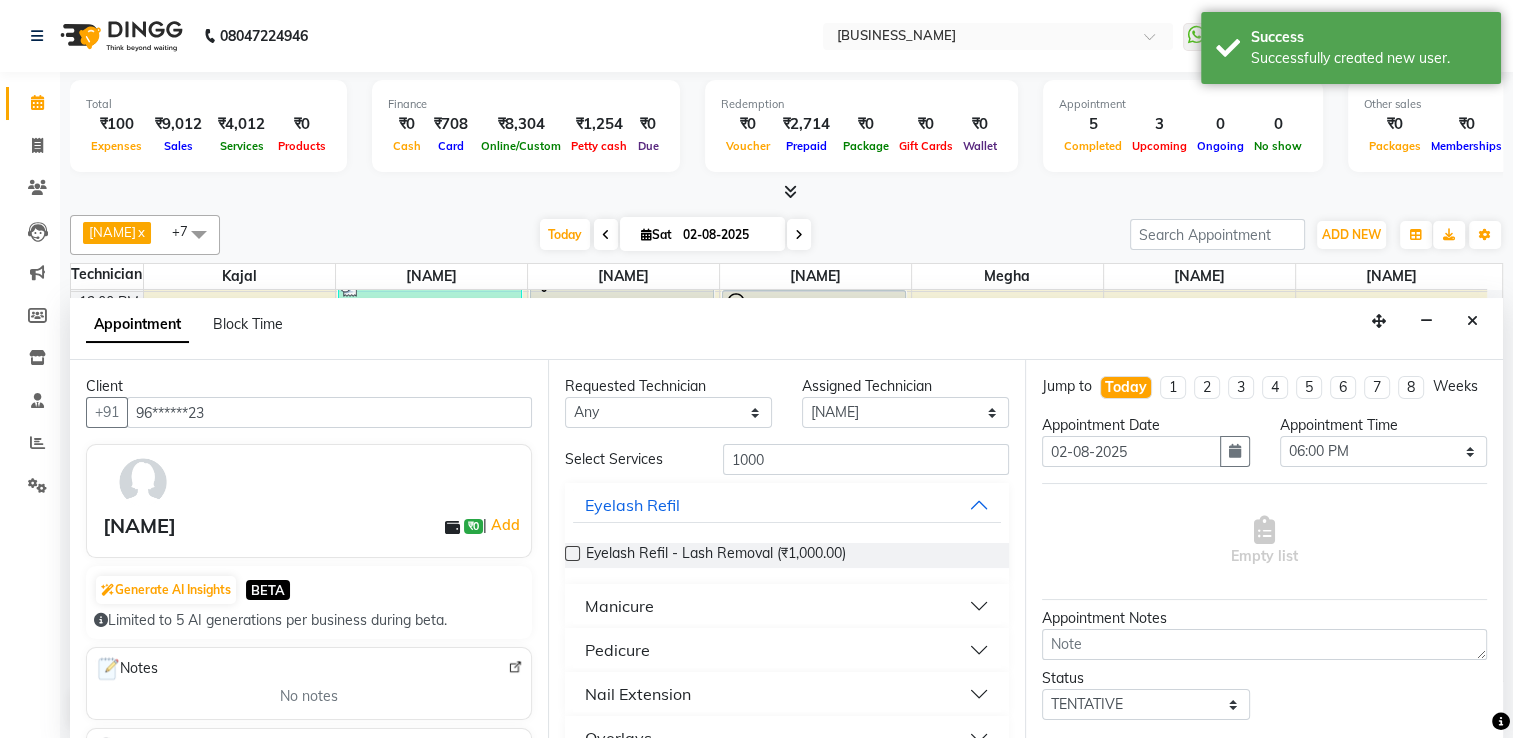 click on "Nail Extension" at bounding box center (787, 694) 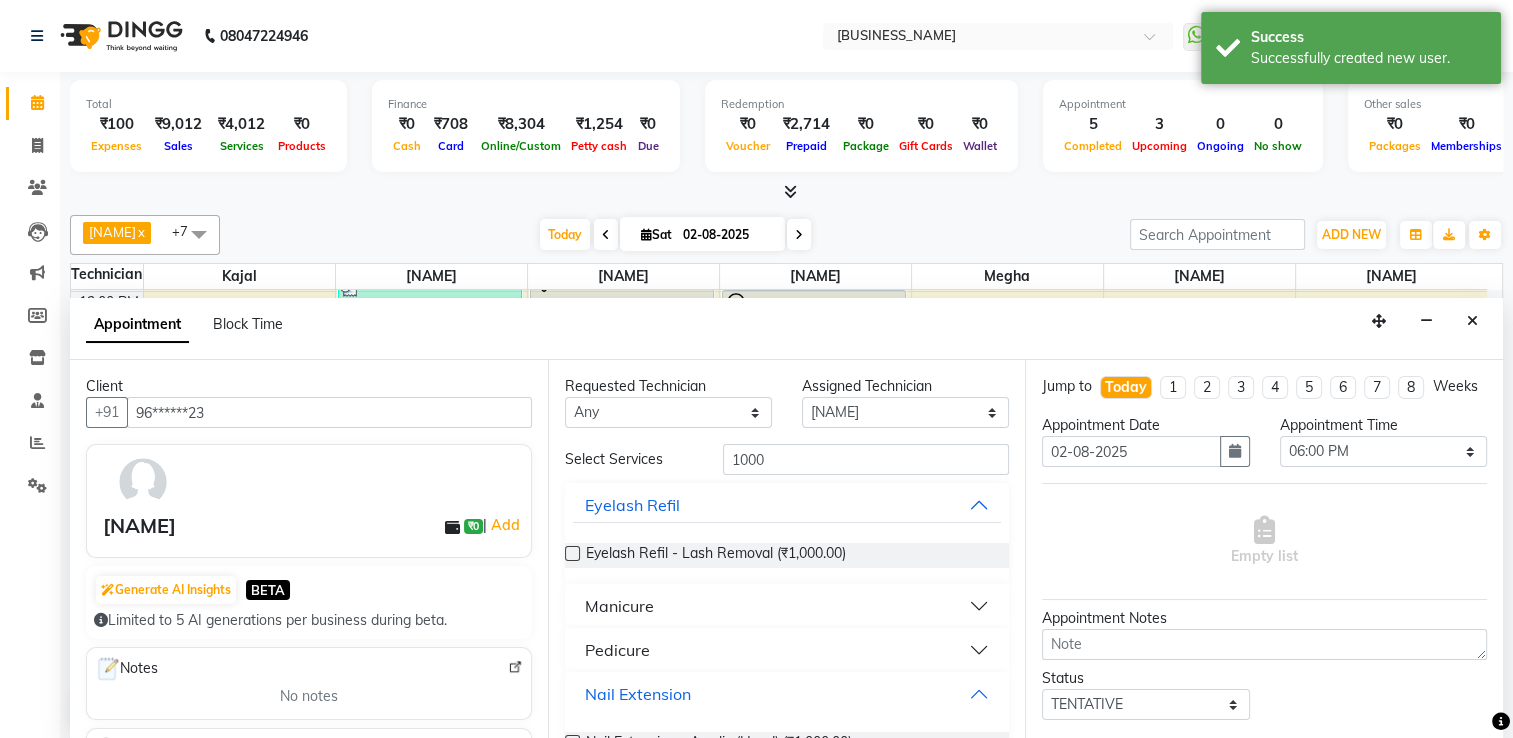 scroll, scrollTop: 244, scrollLeft: 0, axis: vertical 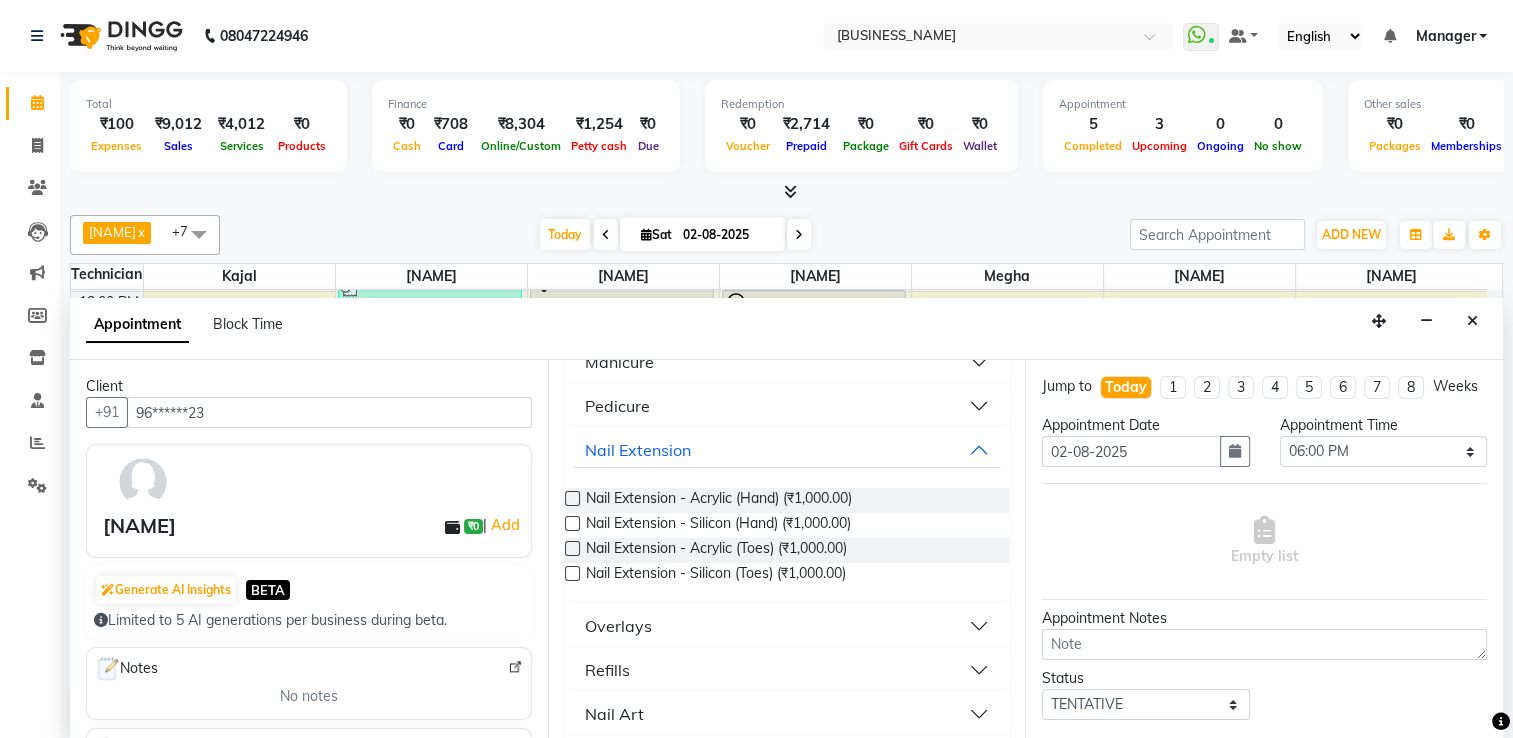 click at bounding box center (572, 498) 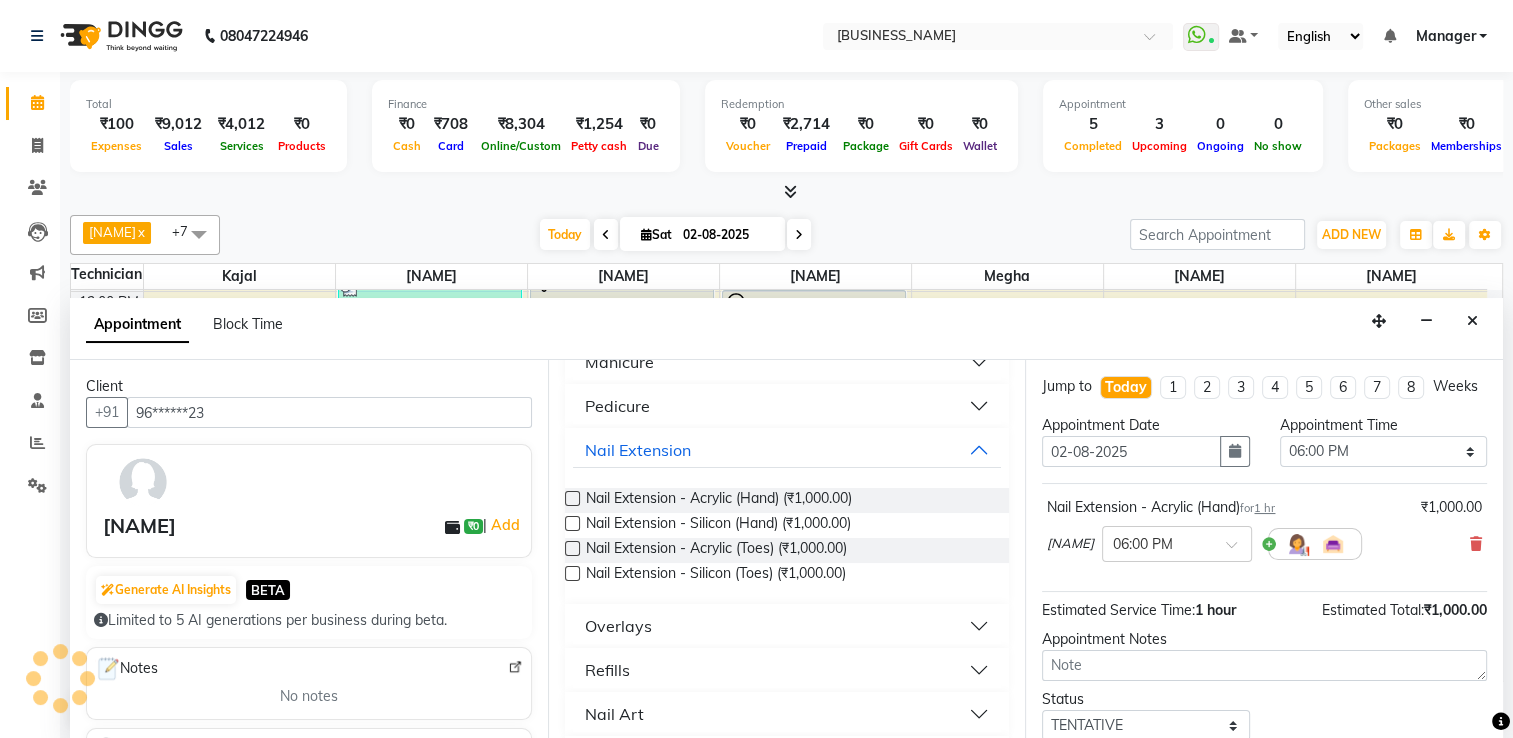 click at bounding box center [572, 498] 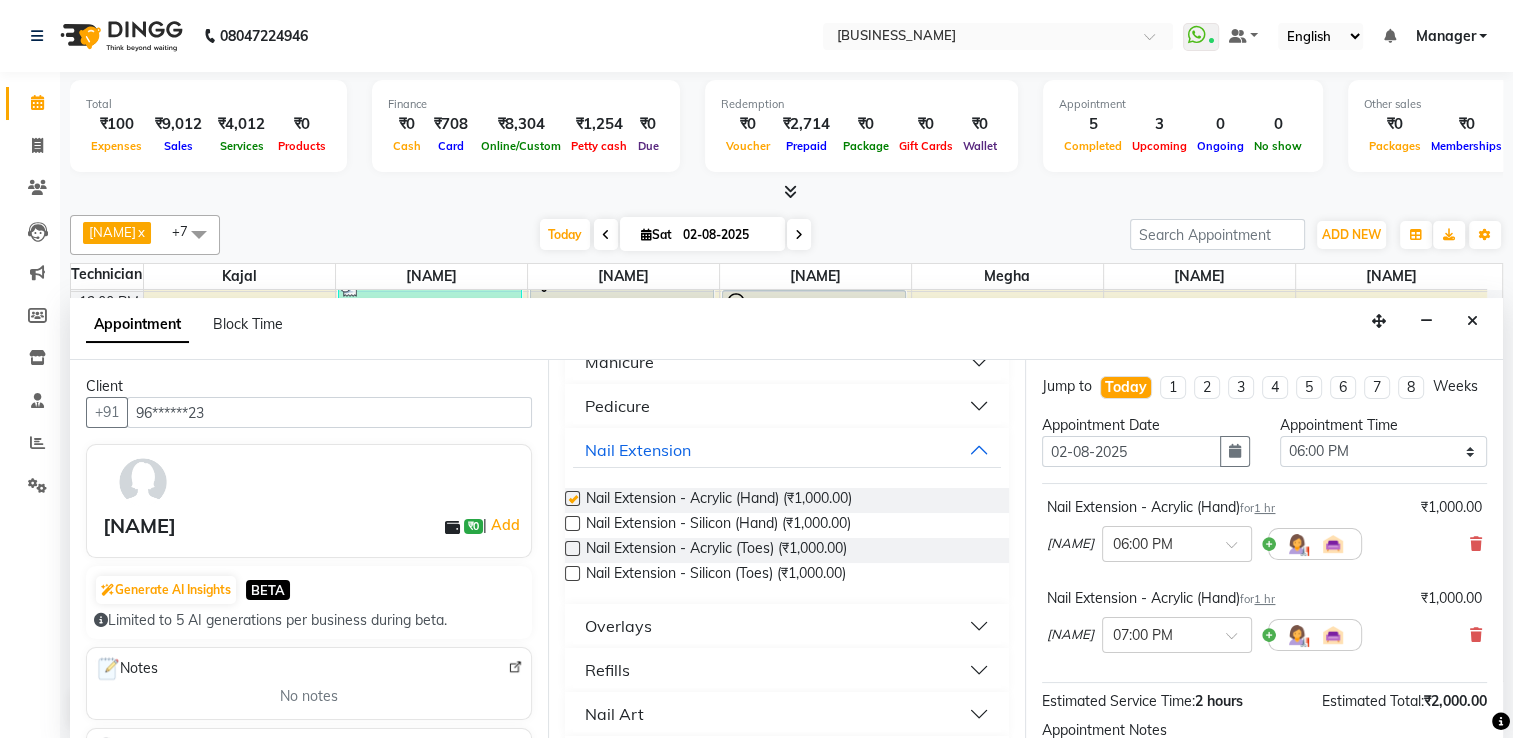 checkbox on "false" 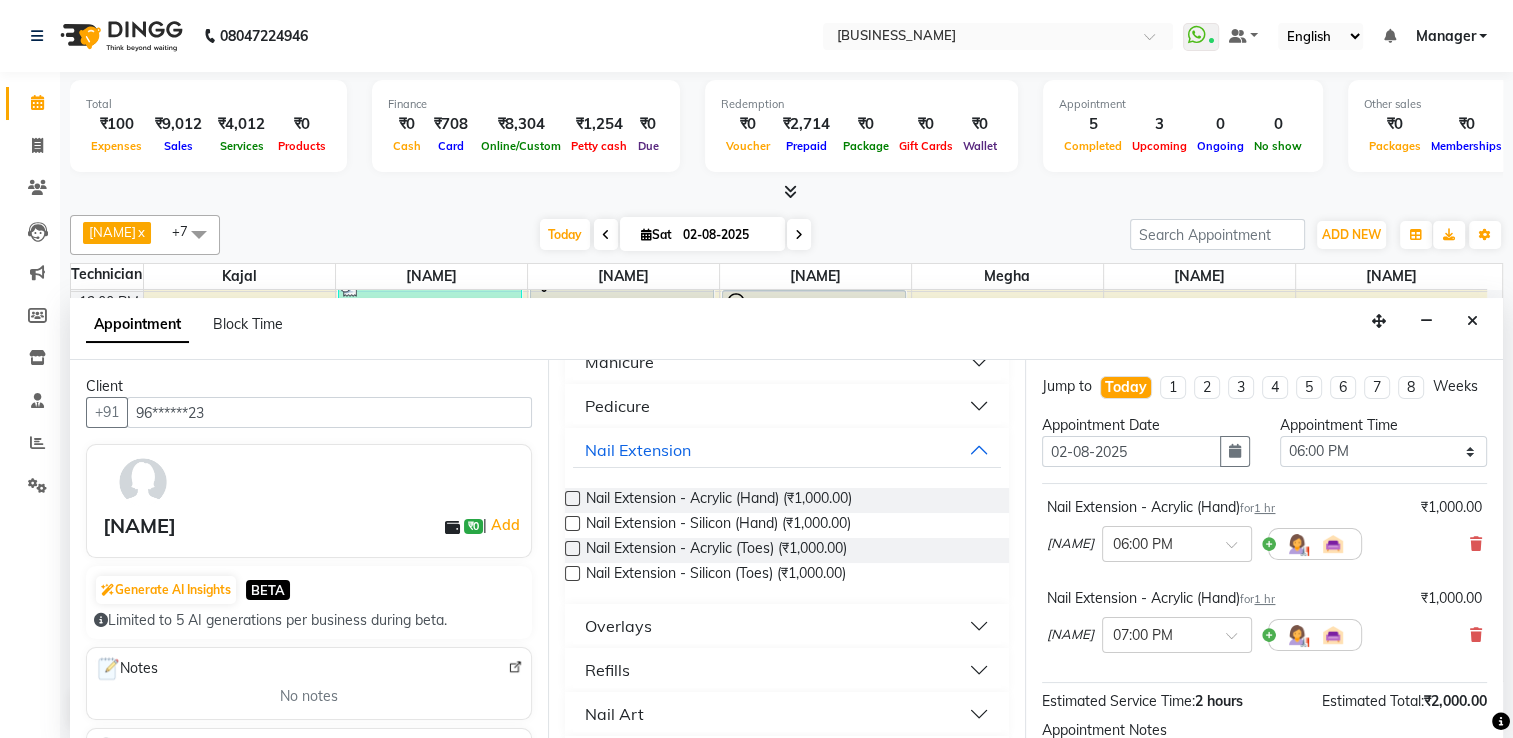 scroll, scrollTop: 235, scrollLeft: 0, axis: vertical 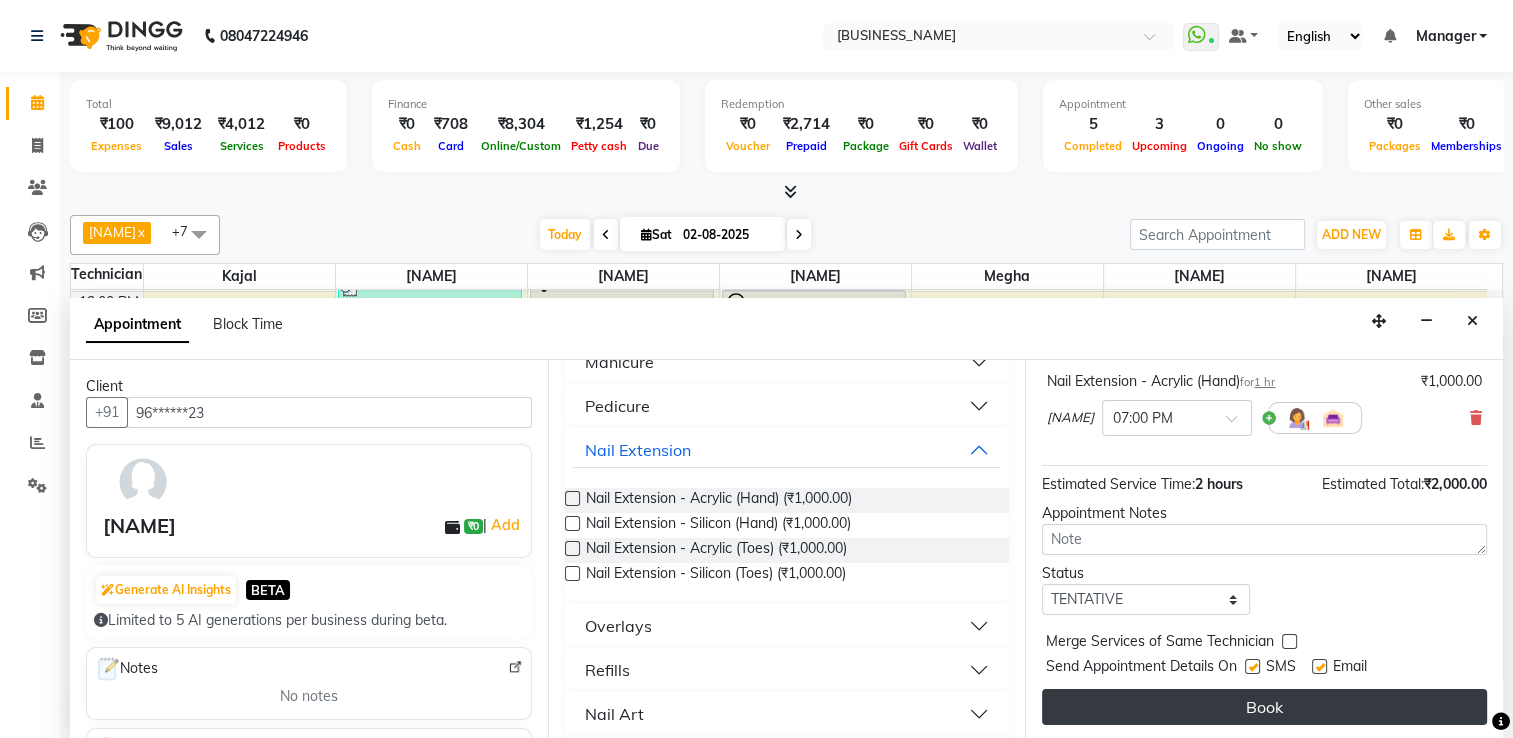click on "Book" at bounding box center [1264, 707] 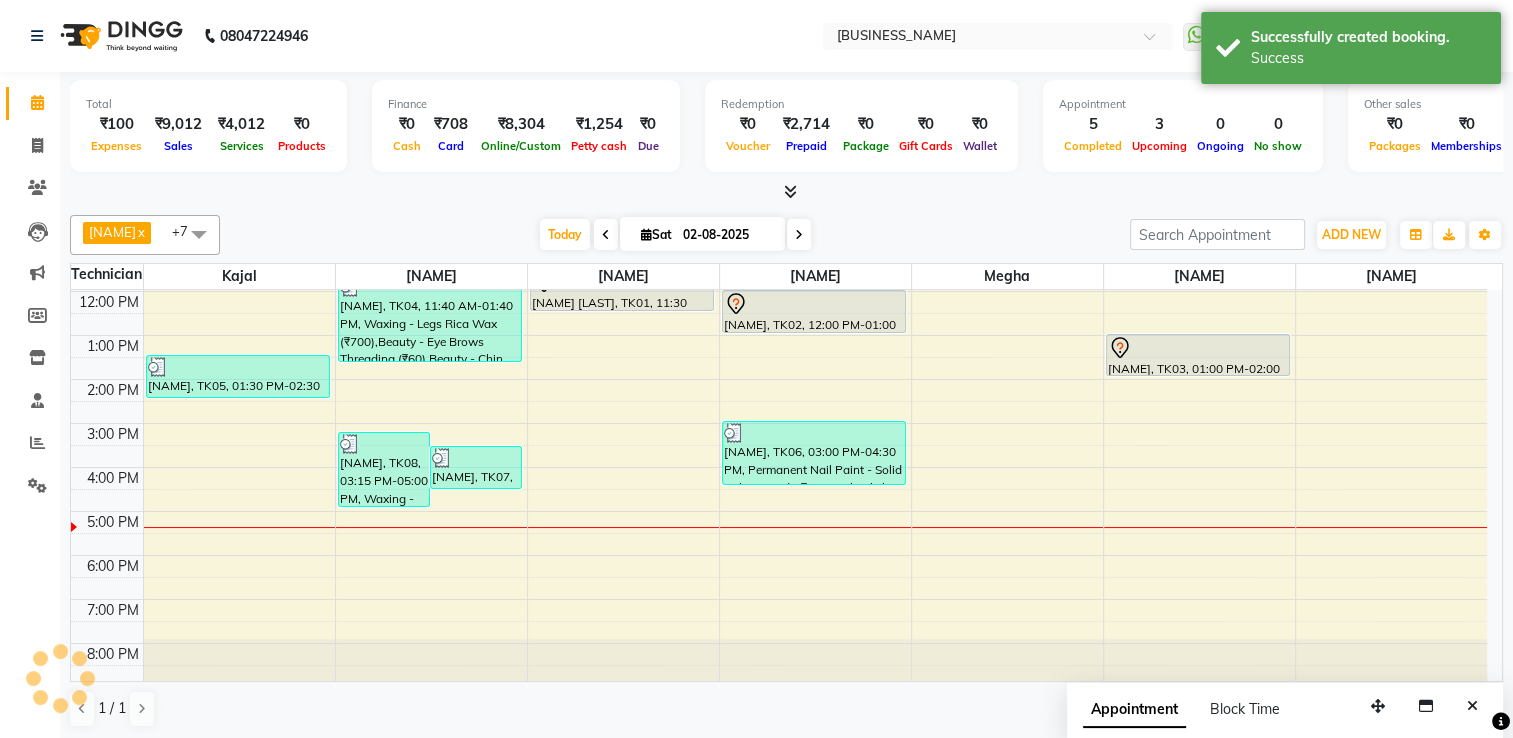 scroll, scrollTop: 0, scrollLeft: 0, axis: both 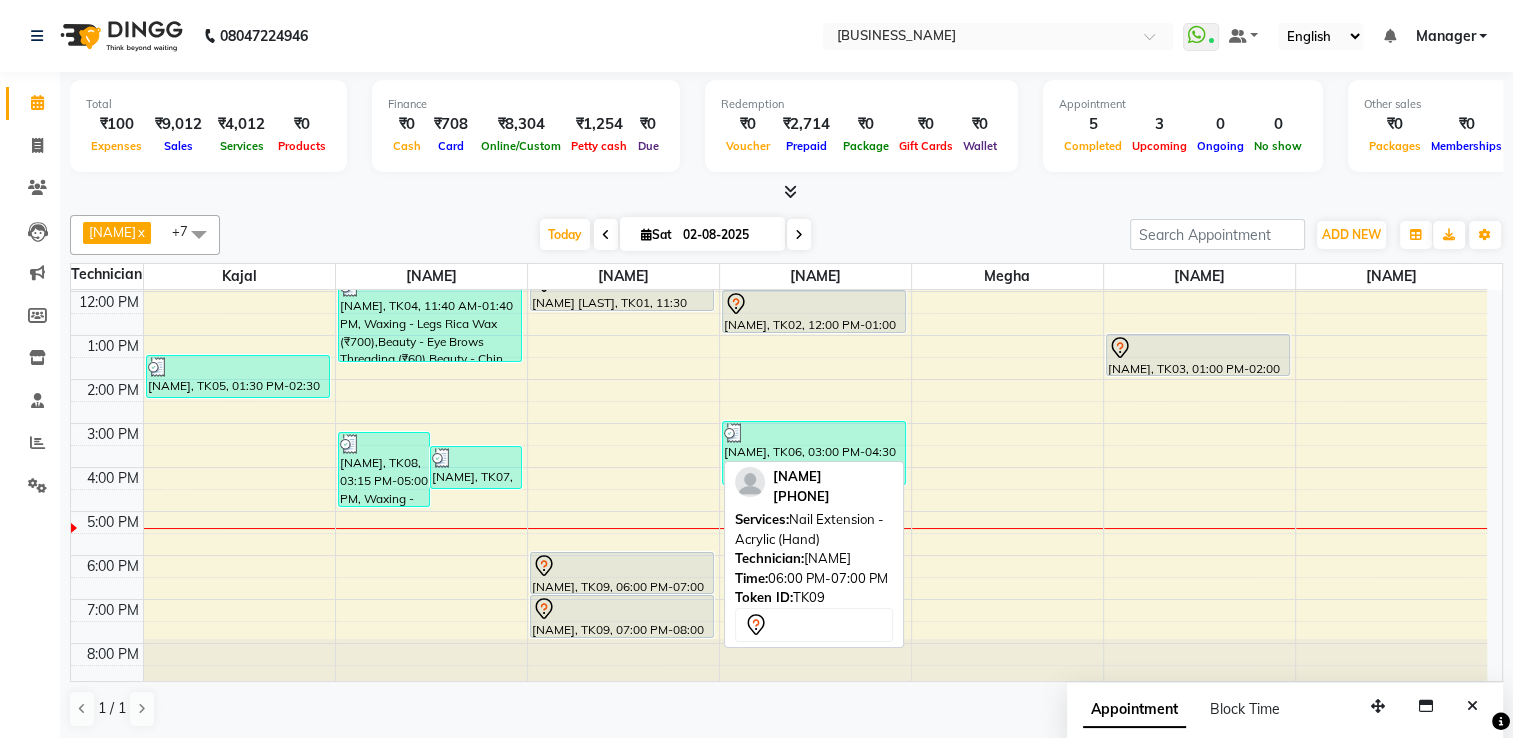 click on "[NAME], TK09, 06:00 PM-07:00 PM, Nail Extension - Acrylic (Hand)" at bounding box center [622, 573] 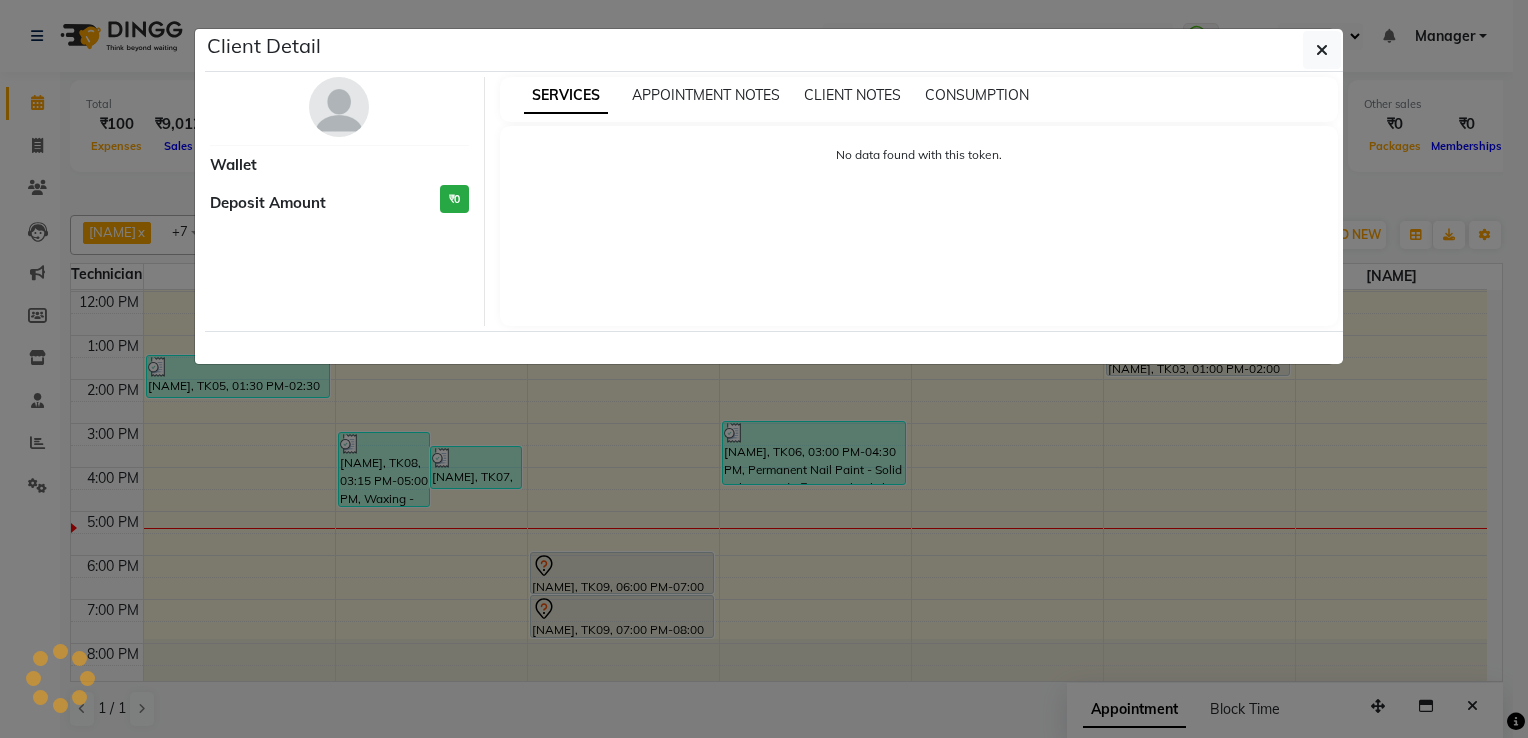 select on "7" 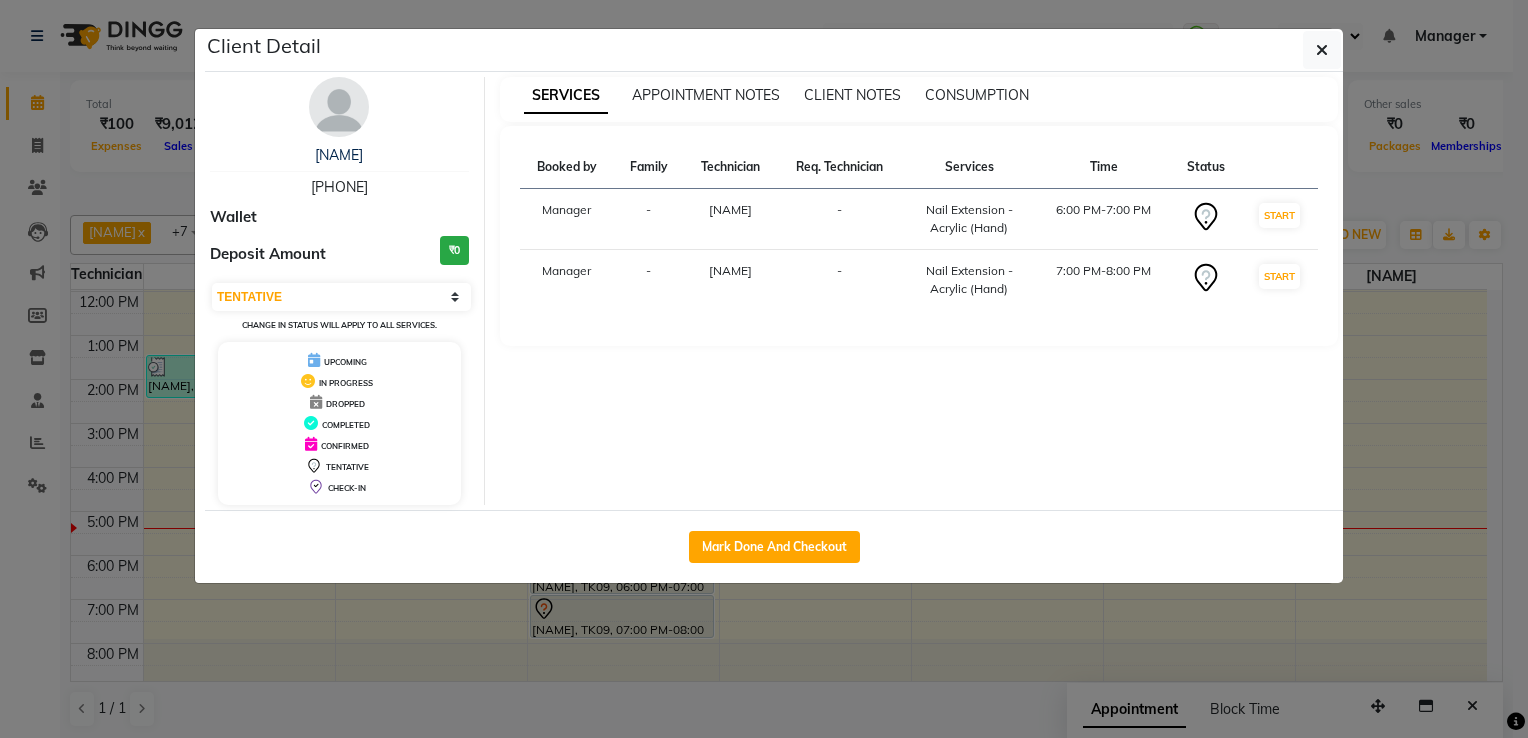 click on "[PHONE]" at bounding box center (339, 187) 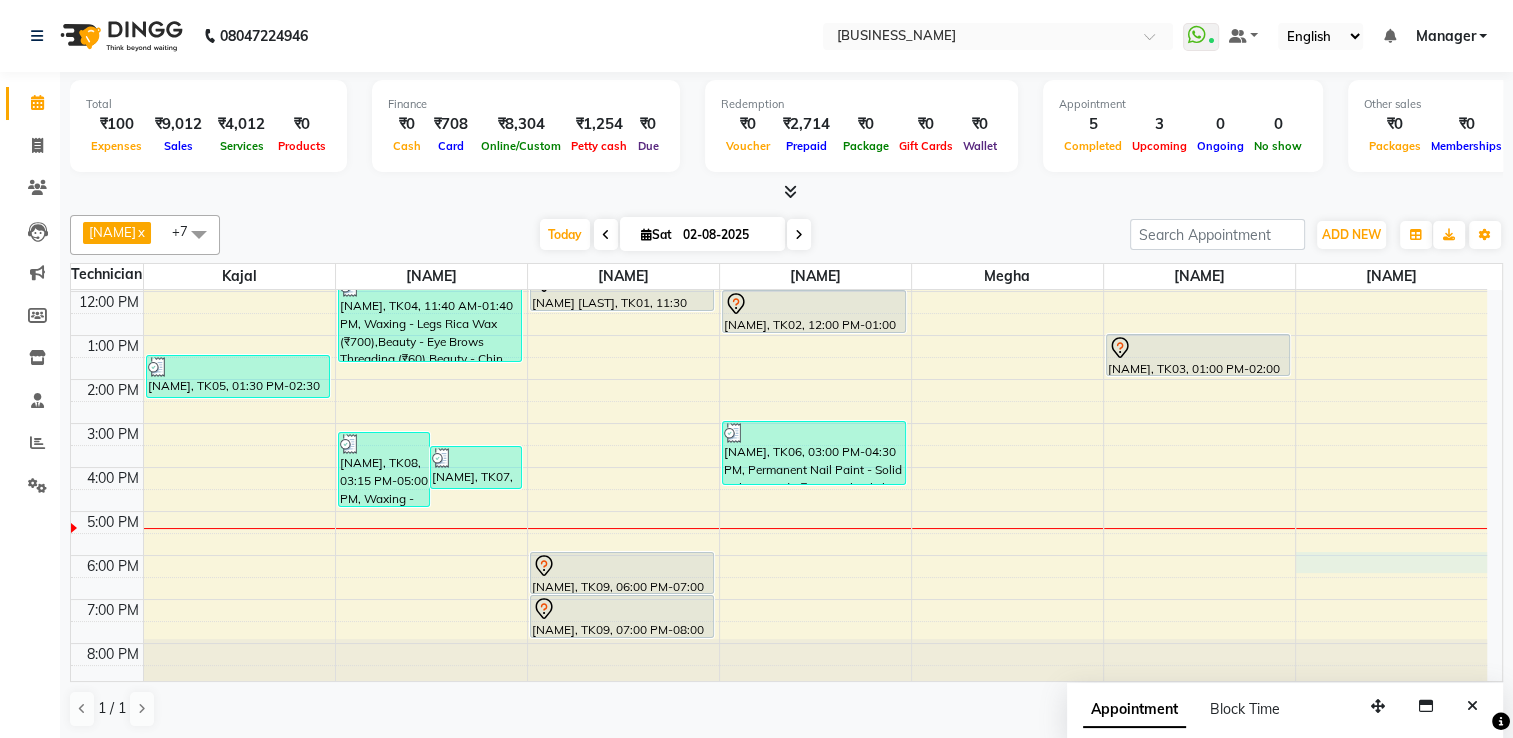 click on "8:00 AM 9:00 AM 10:00 AM 11:00 AM 12:00 PM 1:00 PM 2:00 PM 3:00 PM 4:00 PM 5:00 PM 6:00 PM 7:00 PM 8:00 PM     [NAME], TK05, 01:30 PM-02:30 PM, Pedicure - Classic (₹600)     [NAME], TK08, 03:15 PM-05:00 PM, Waxing - Arms Rica Wax (₹600),Waxing - Underarms Wax (₹200),Beauty  - Eye Brows Threading (₹60),Beauty  - Upperlip Threaing (₹60),Beauty  - Forehead Threaing (₹60)     [NAME], TK07, 03:35 PM-04:35 PM, Bombini Pedicure (₹1600)     [NAME], TK04, 11:40 AM-01:40 PM, Waxing - Legs Rica Wax (₹700),Beauty  - Eye Brows Threading (₹60),Beauty  - Chin Threading (₹60),AVL Express Pedicure (₹1000)             [NAME] [LAST], TK01, 11:30 AM-12:30 PM, Nail Extension - Acrylic (Hand)             [NAME], TK09, 06:00 PM-07:00 PM, Nail Extension - Acrylic (Hand)             [NAME], TK09, 07:00 PM-08:00 PM, Nail Extension - Acrylic (Hand)             [NAME], TK02, 12:00 PM-01:00 PM, Permanent Nail Paint - Solid Color (Hand)" at bounding box center (779, 401) 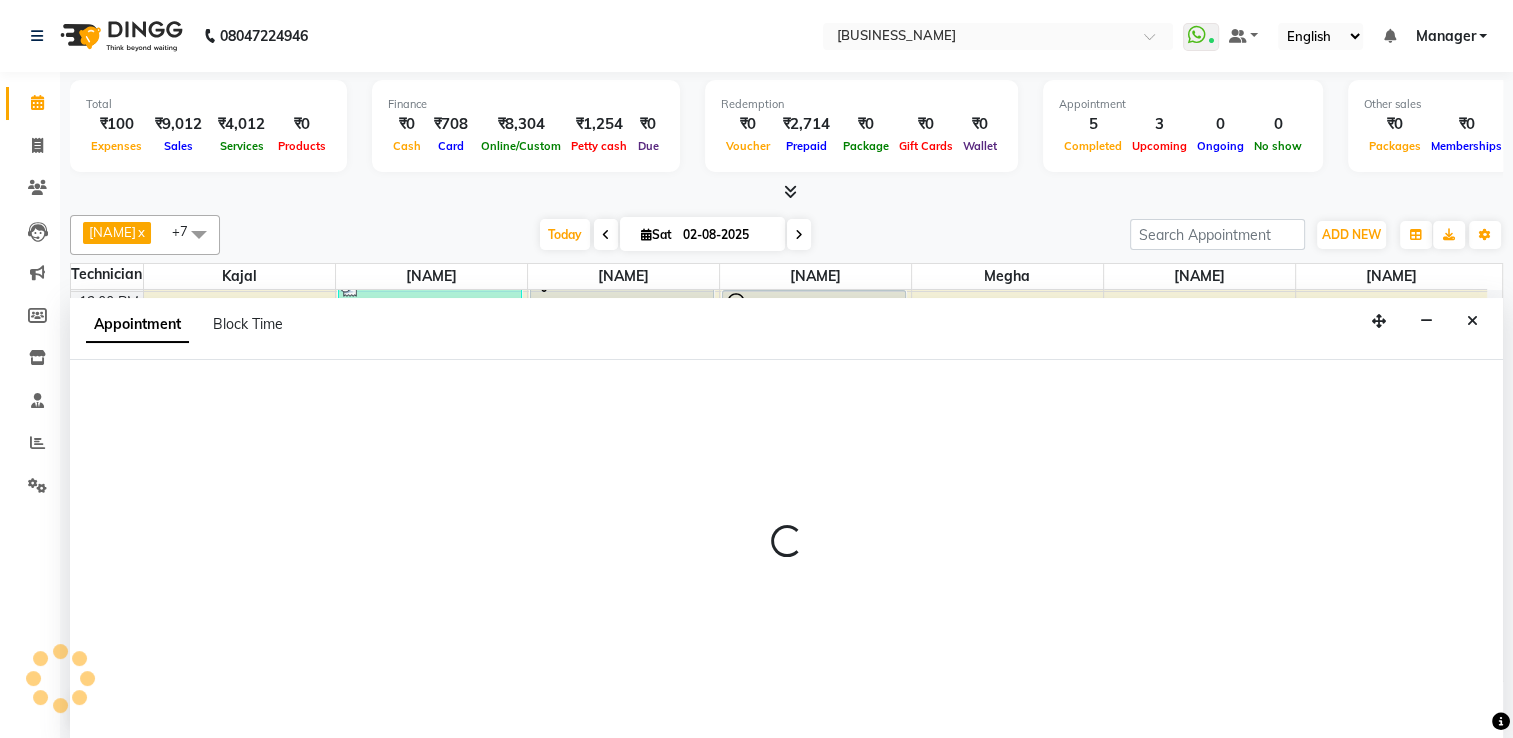 scroll, scrollTop: 0, scrollLeft: 0, axis: both 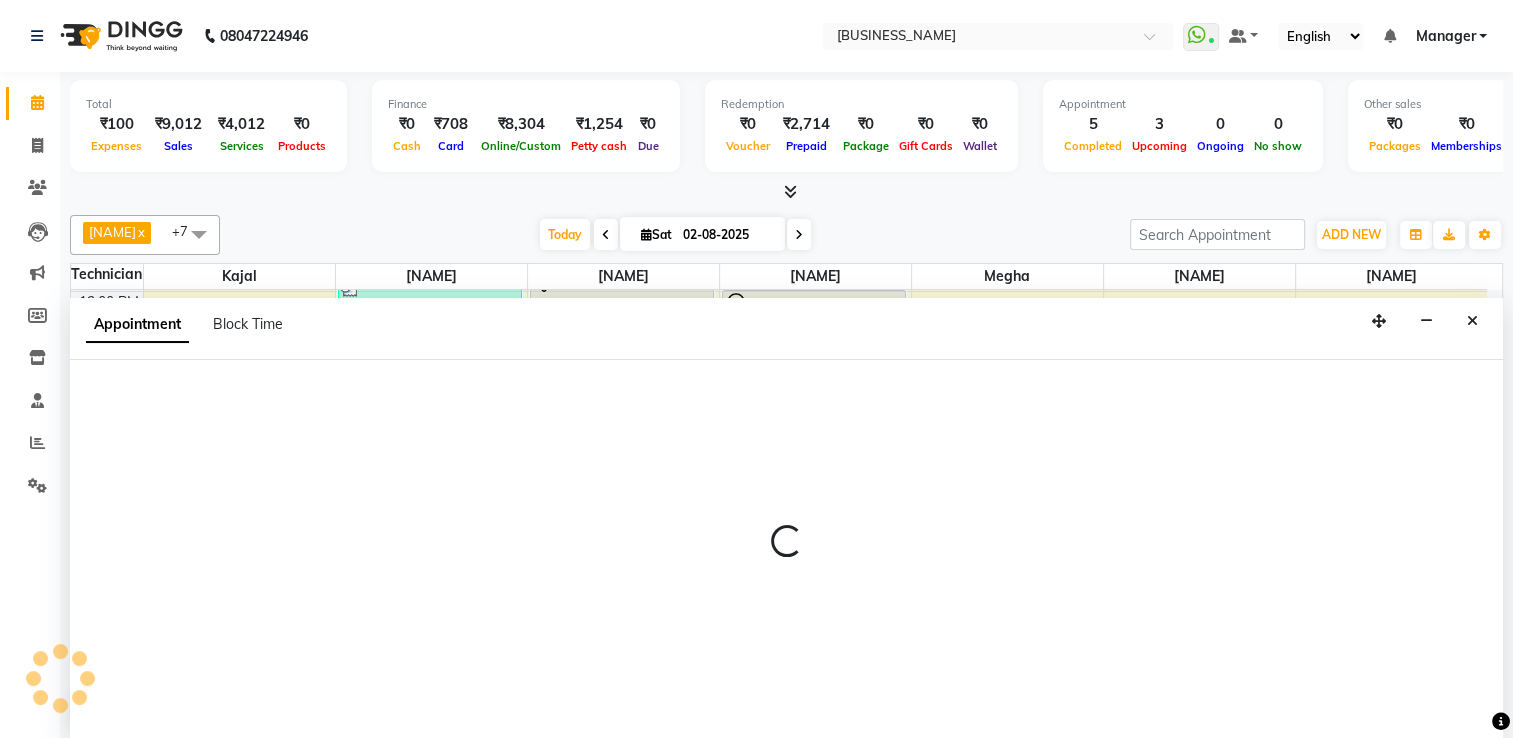 select on "1080" 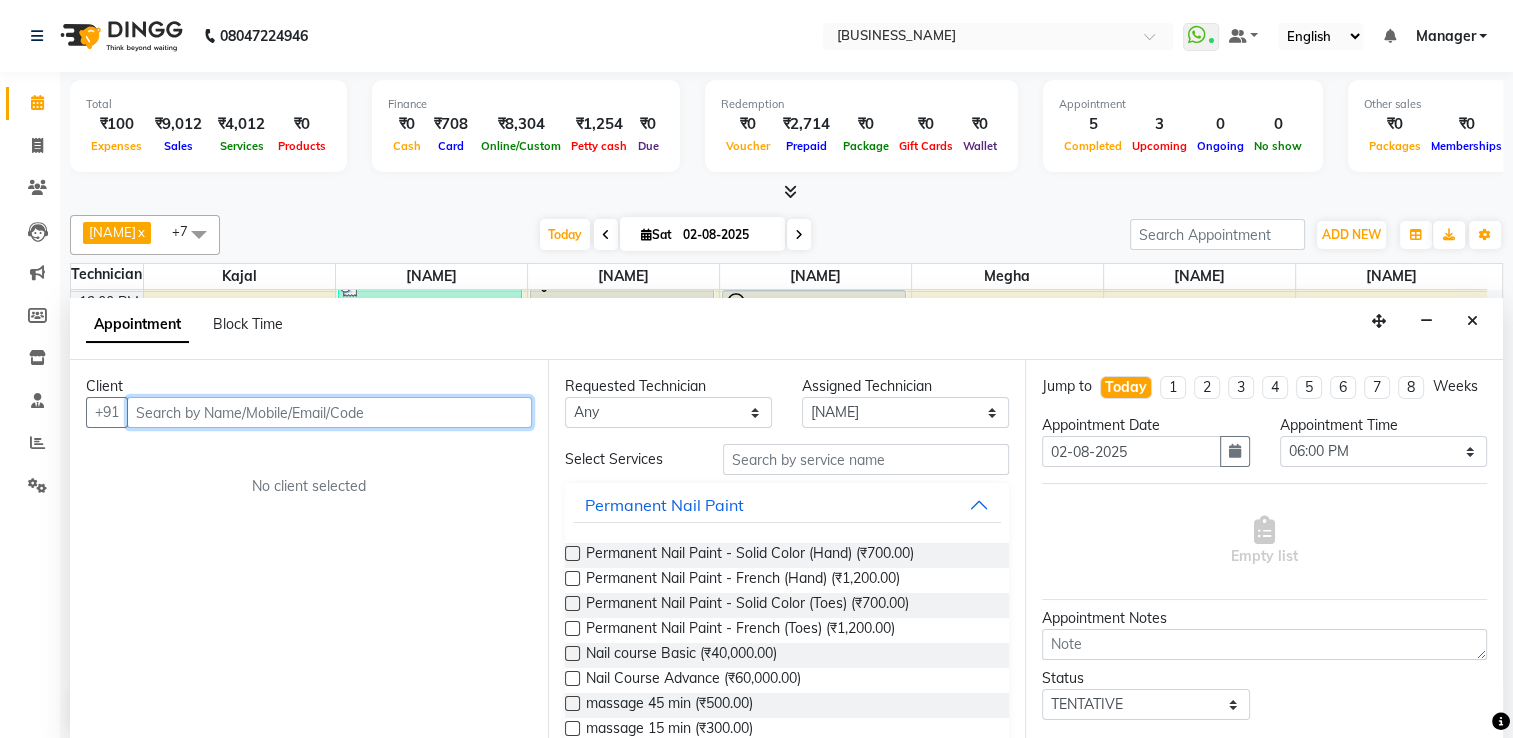 paste on "[PHONE]" 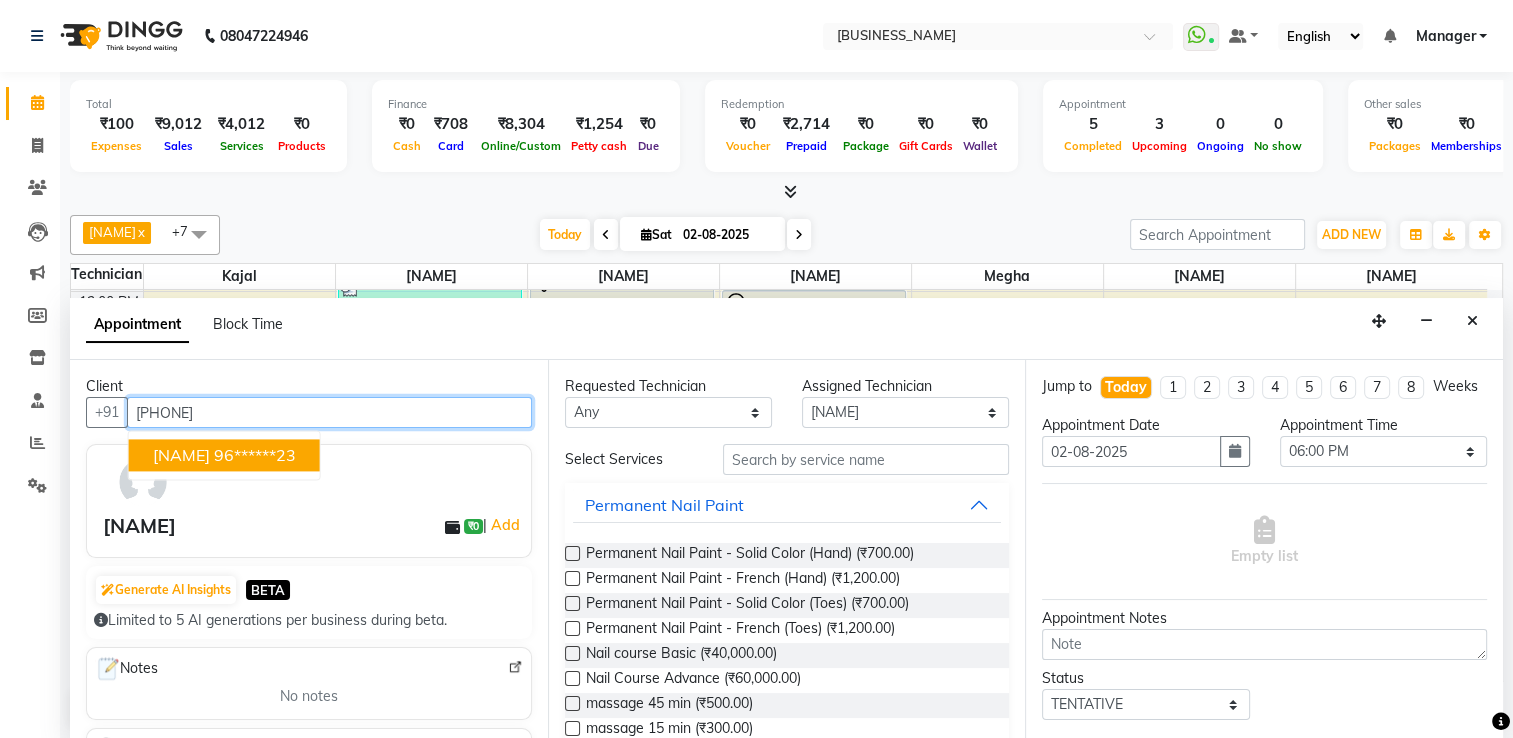 type on "[PHONE]" 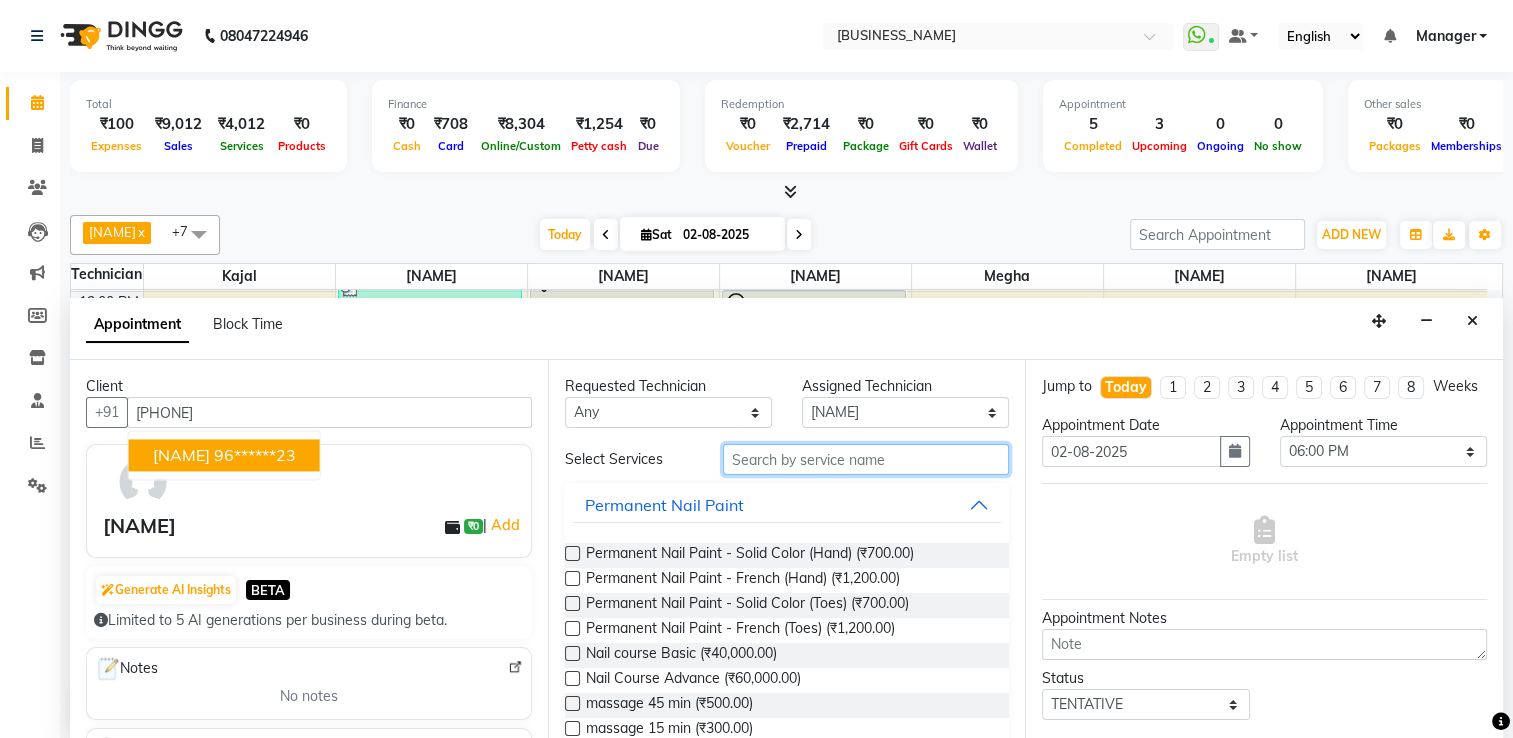 click at bounding box center [866, 459] 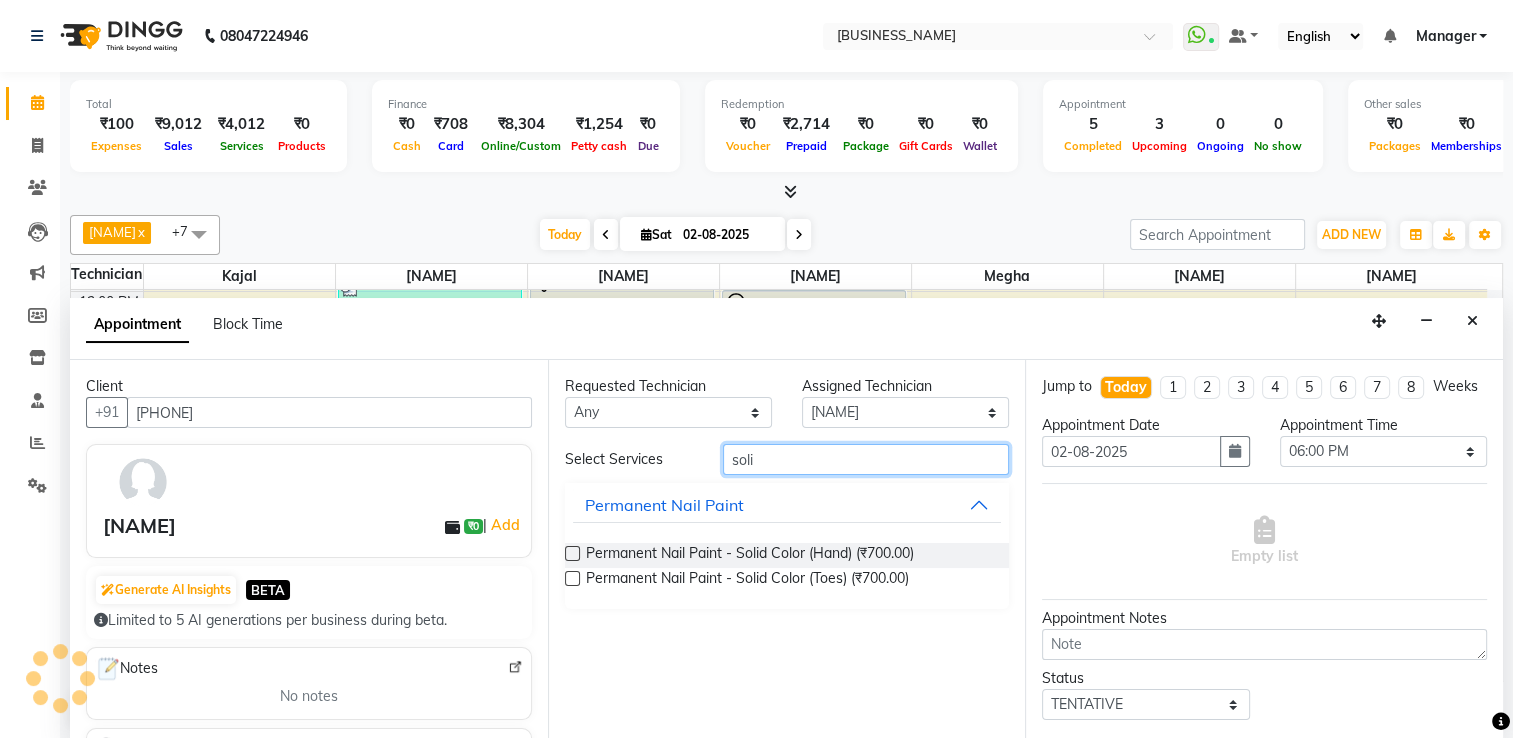 type on "soli" 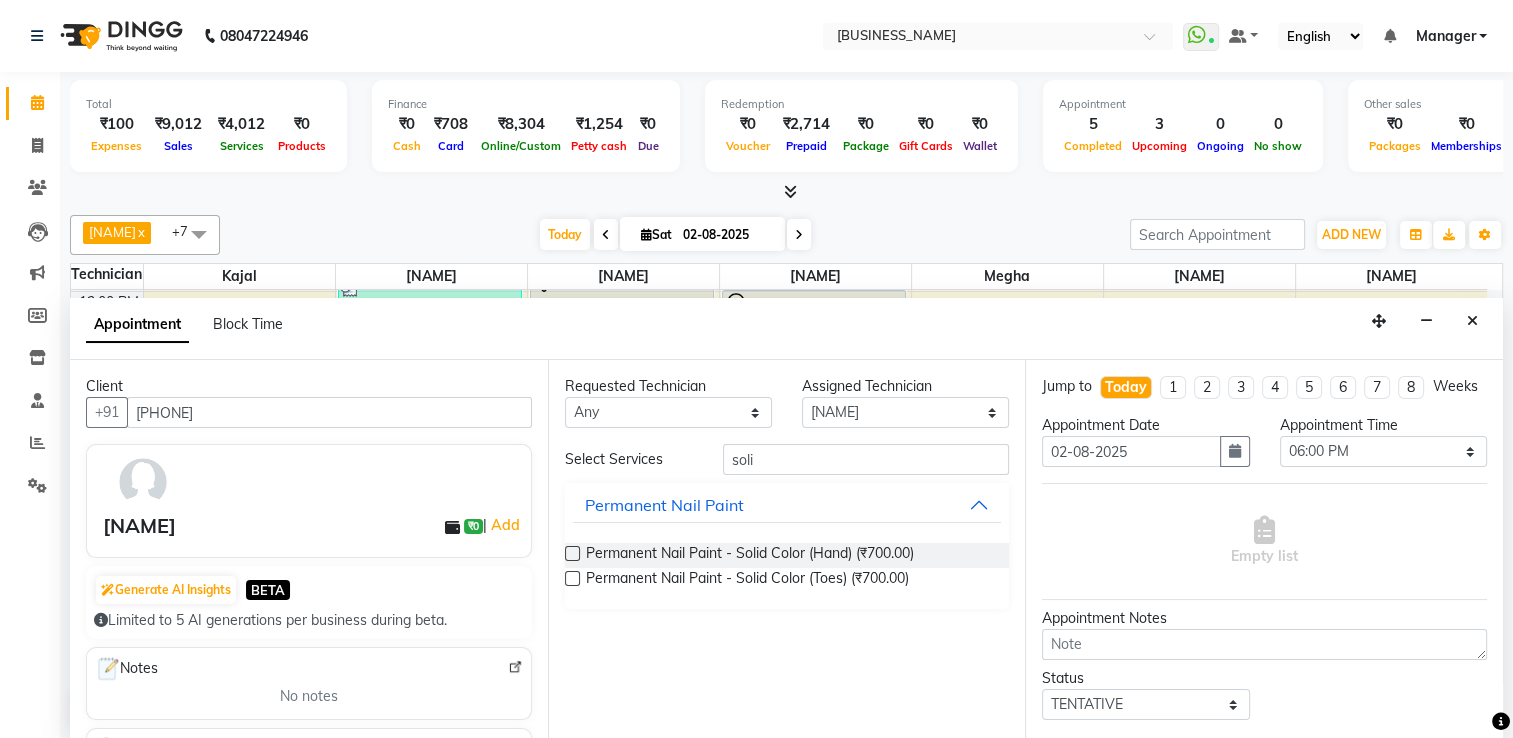 click at bounding box center [571, 557] 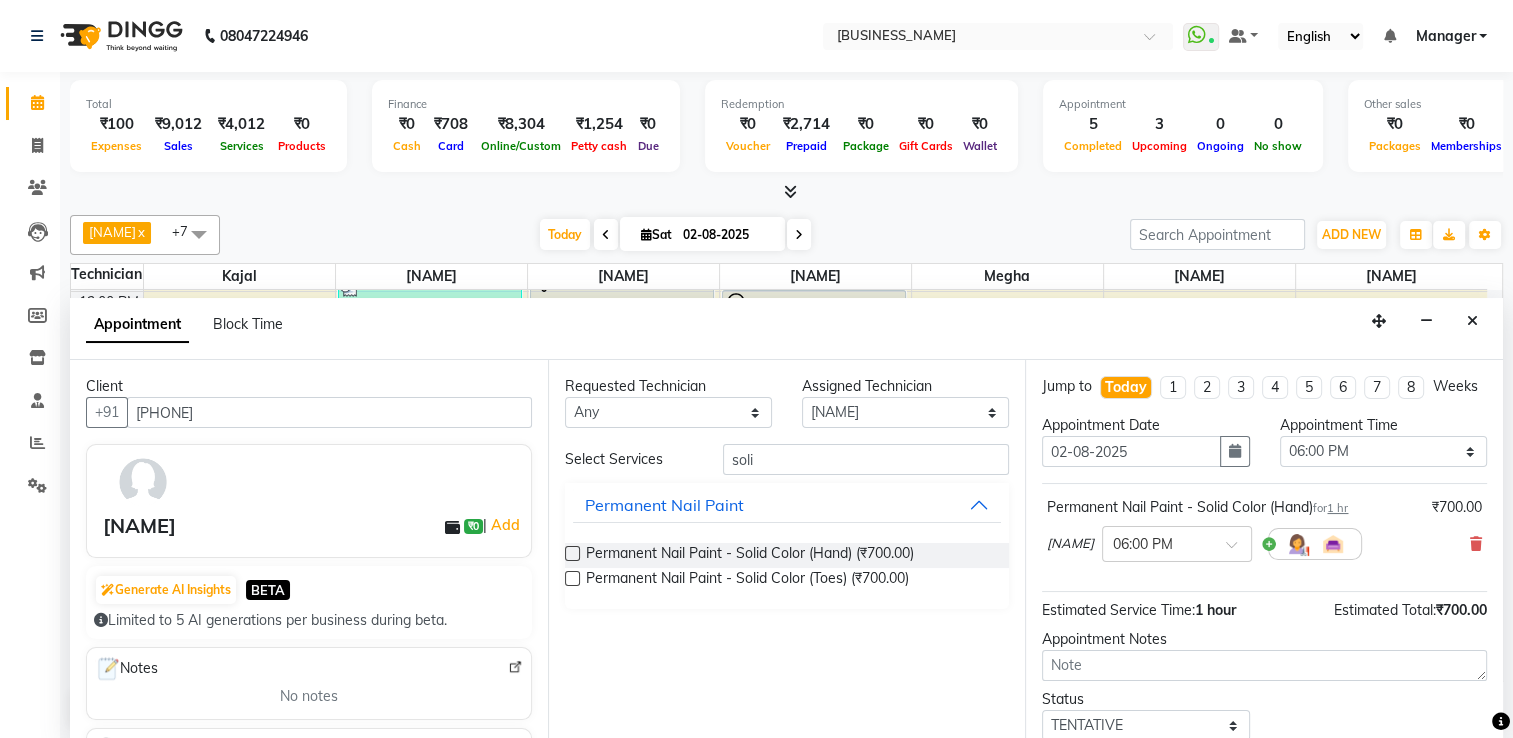 click at bounding box center [572, 553] 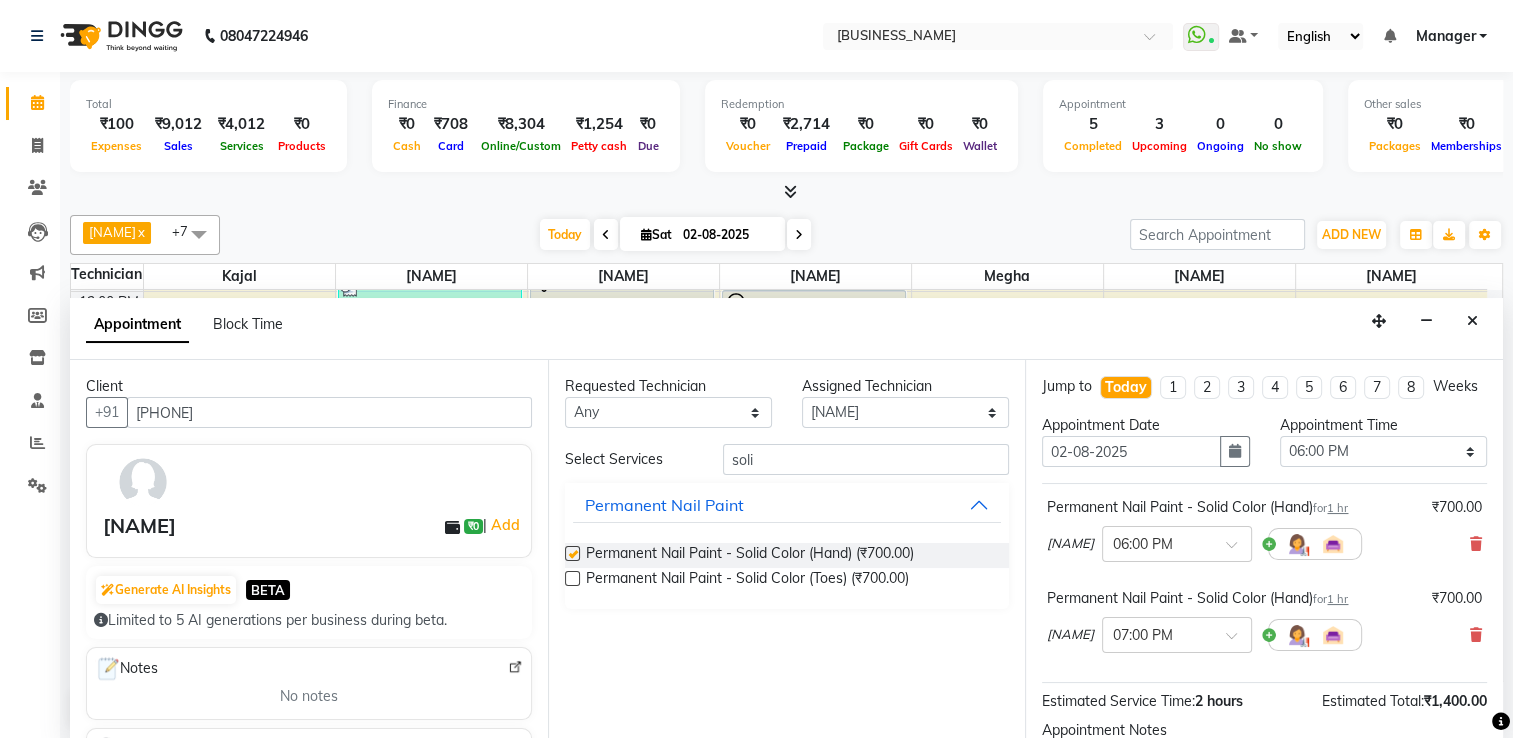 checkbox on "false" 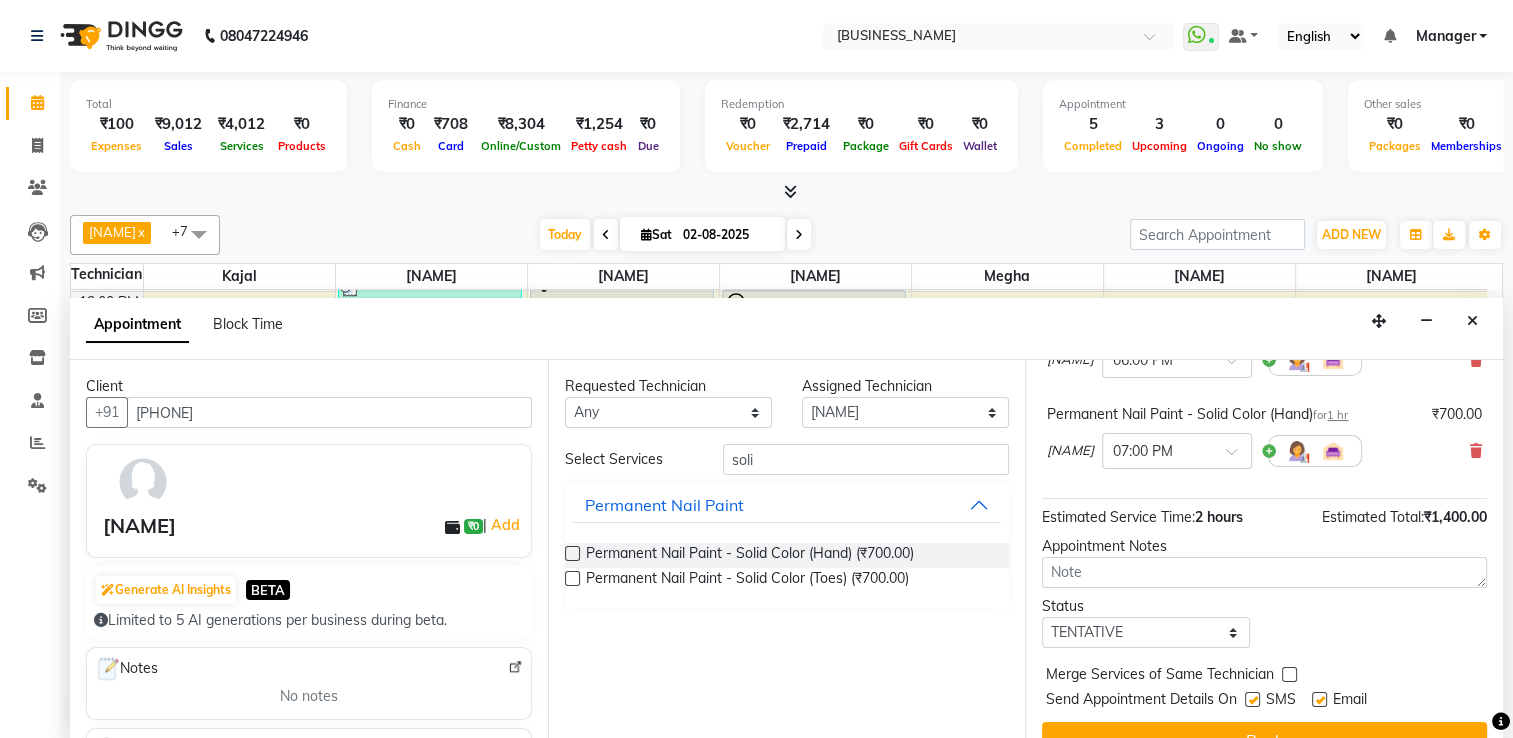 scroll, scrollTop: 235, scrollLeft: 0, axis: vertical 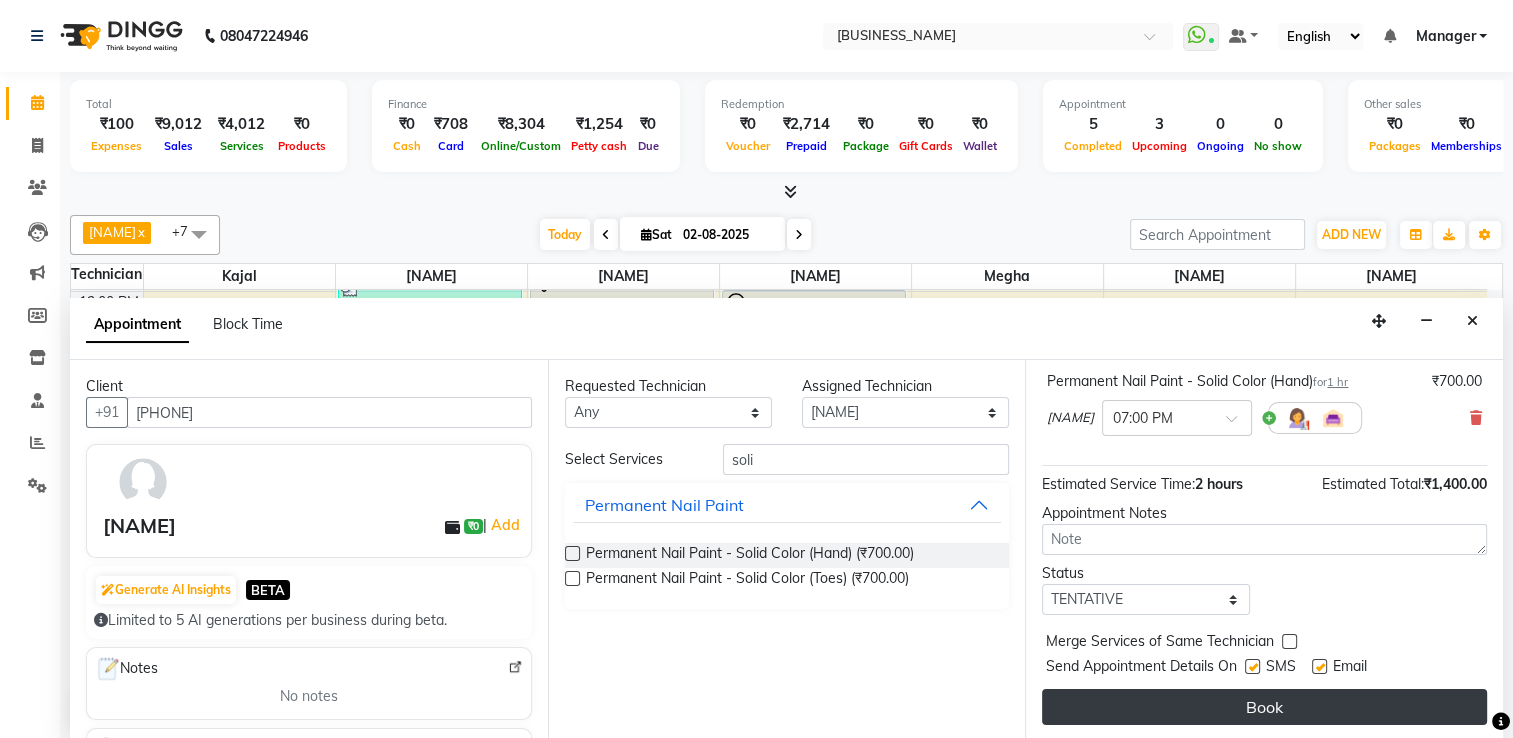 click on "Book" at bounding box center (1264, 707) 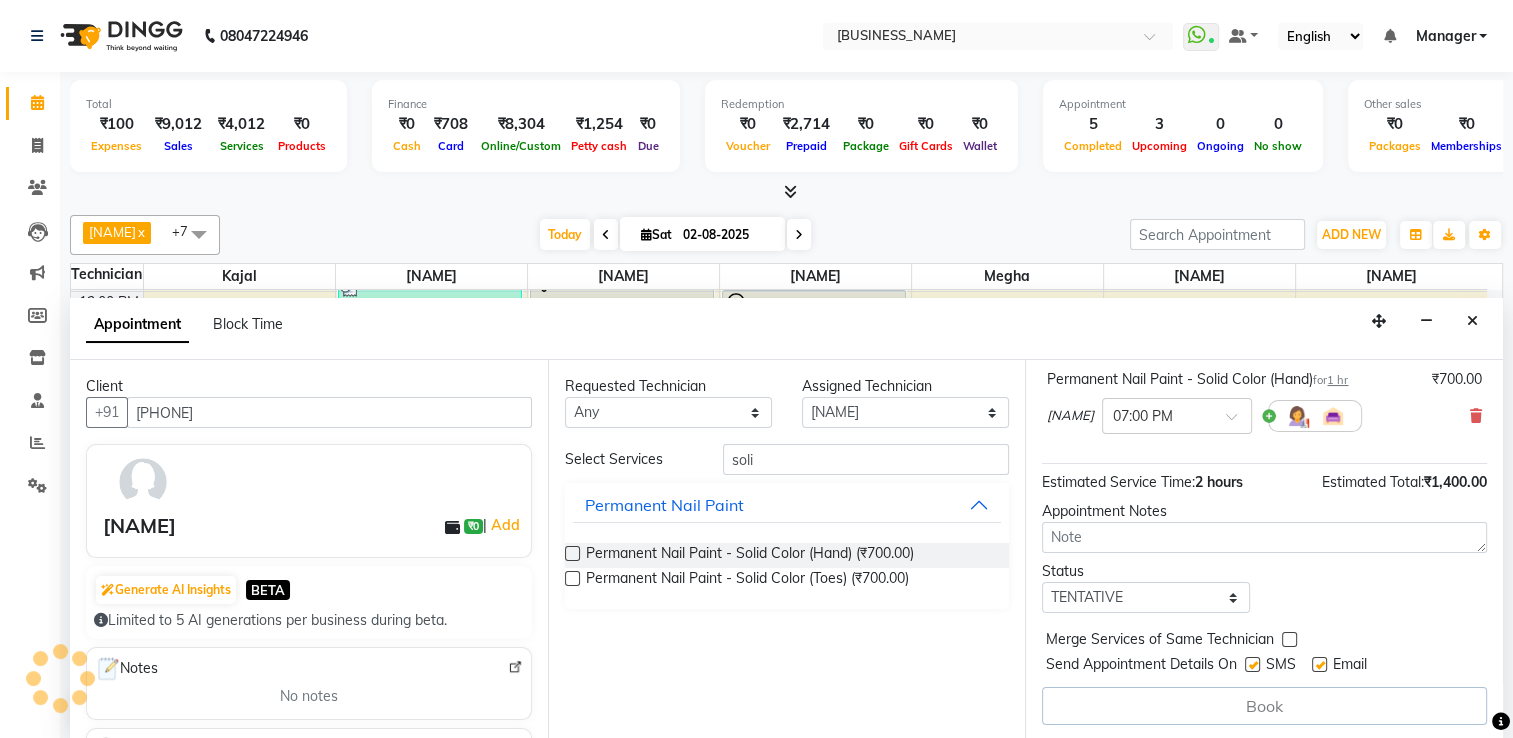 scroll, scrollTop: 0, scrollLeft: 0, axis: both 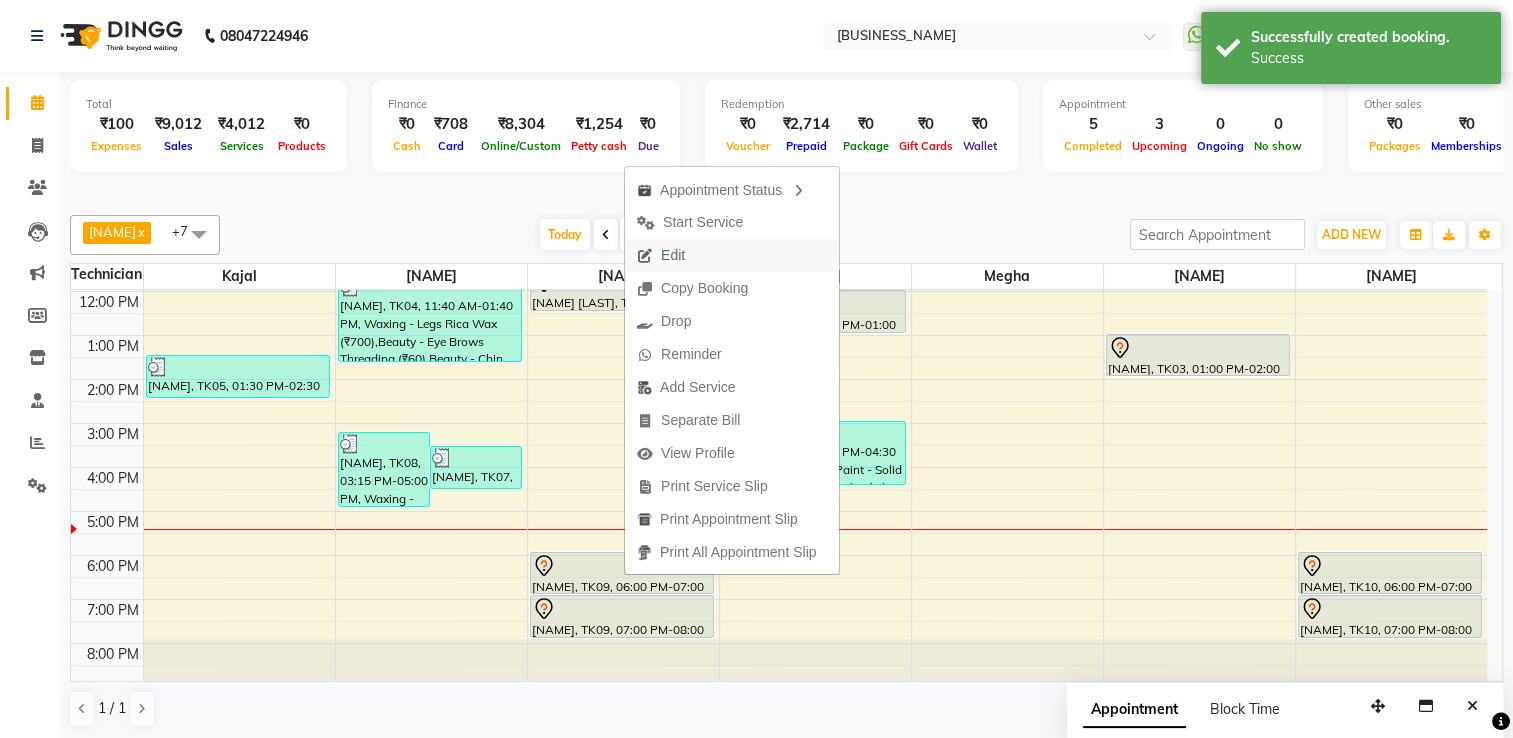 click on "Edit" at bounding box center (661, 255) 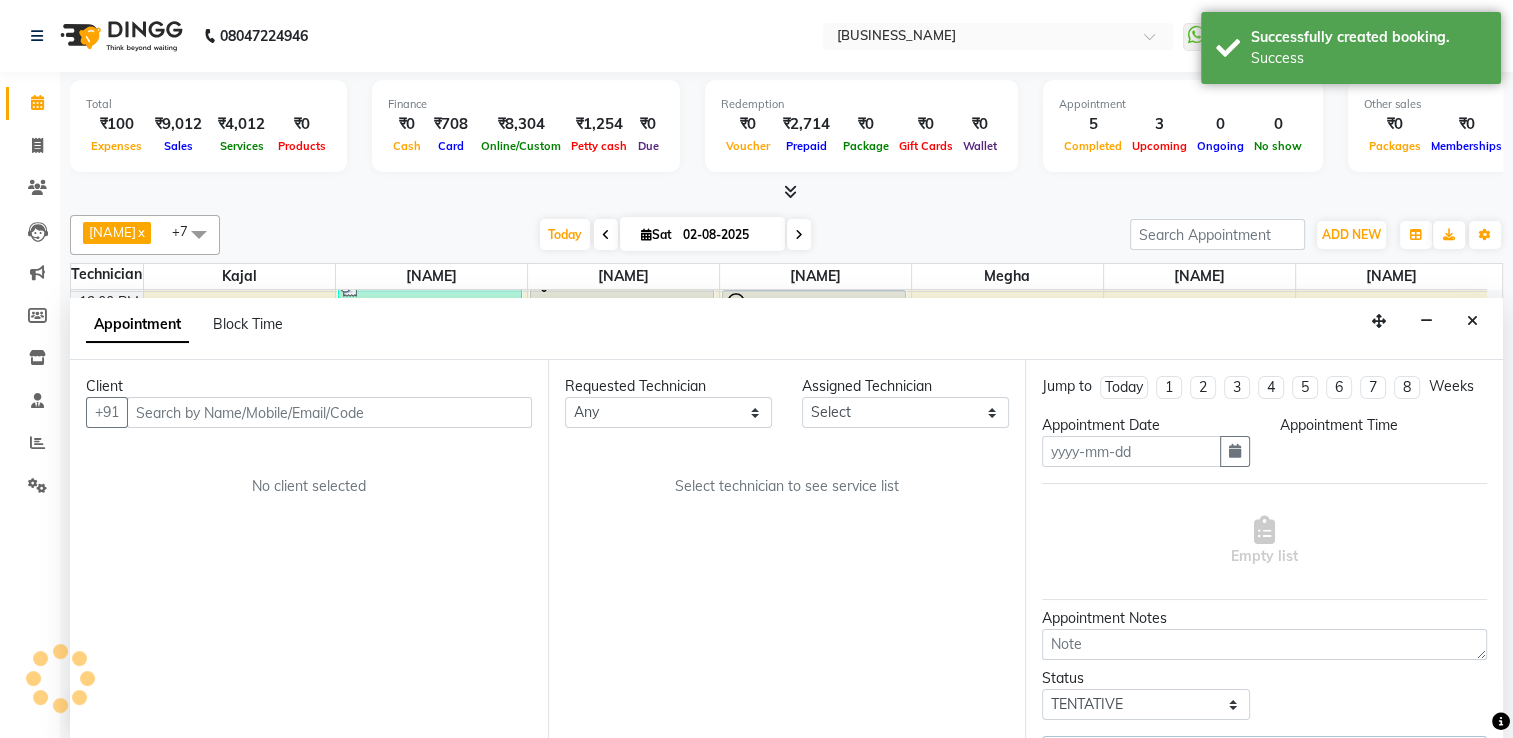 type on "02-08-2025" 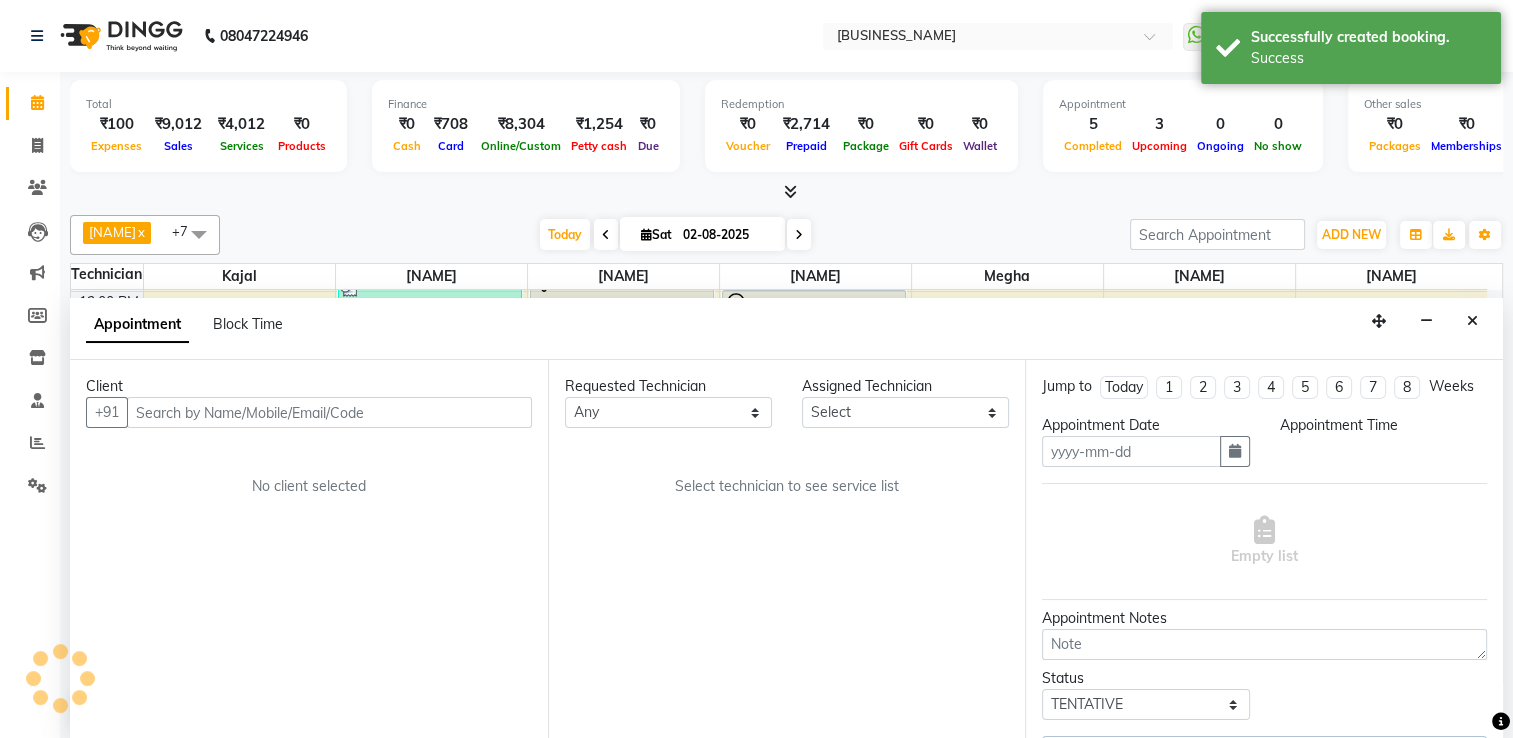 scroll, scrollTop: 0, scrollLeft: 0, axis: both 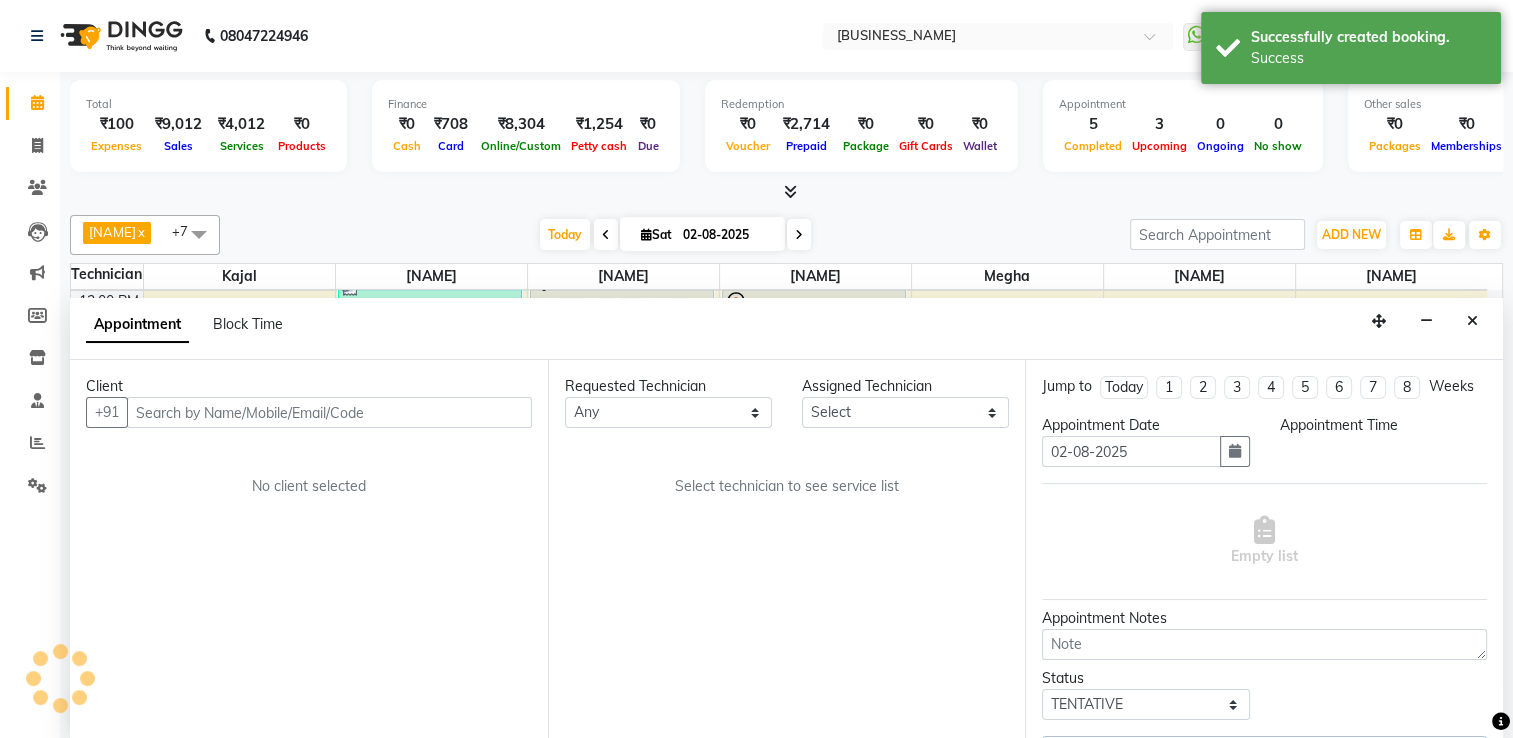 select on "68696" 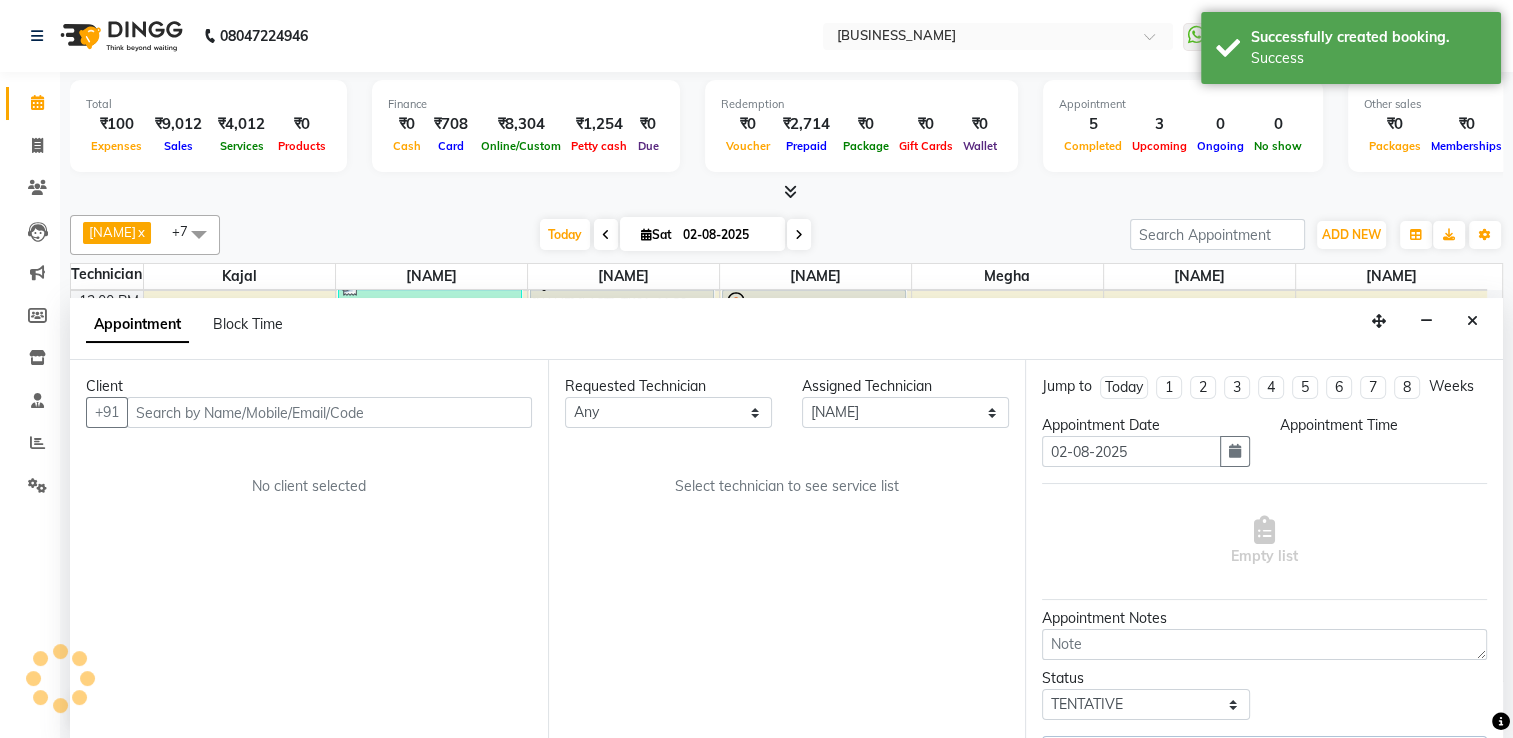 select on "1080" 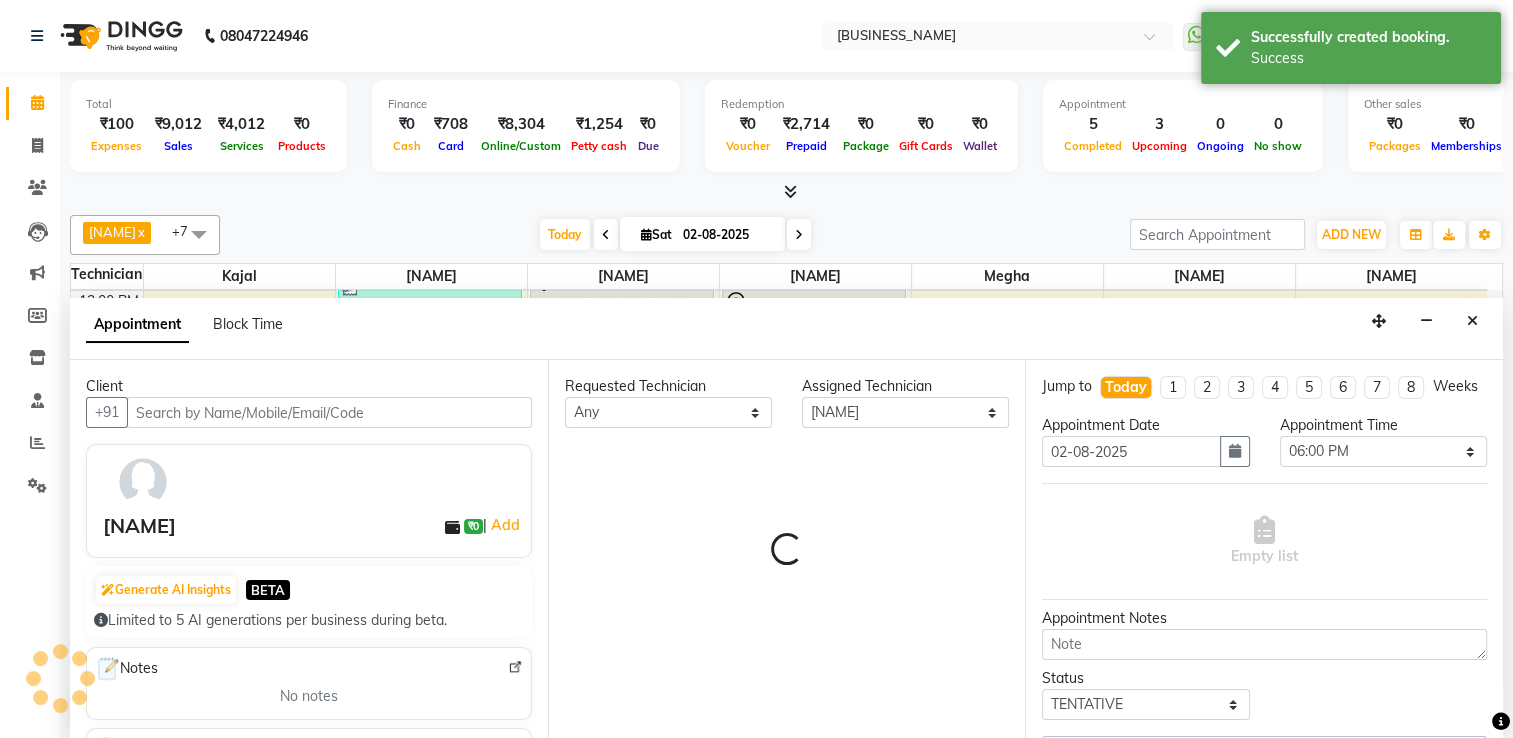 select on "3280" 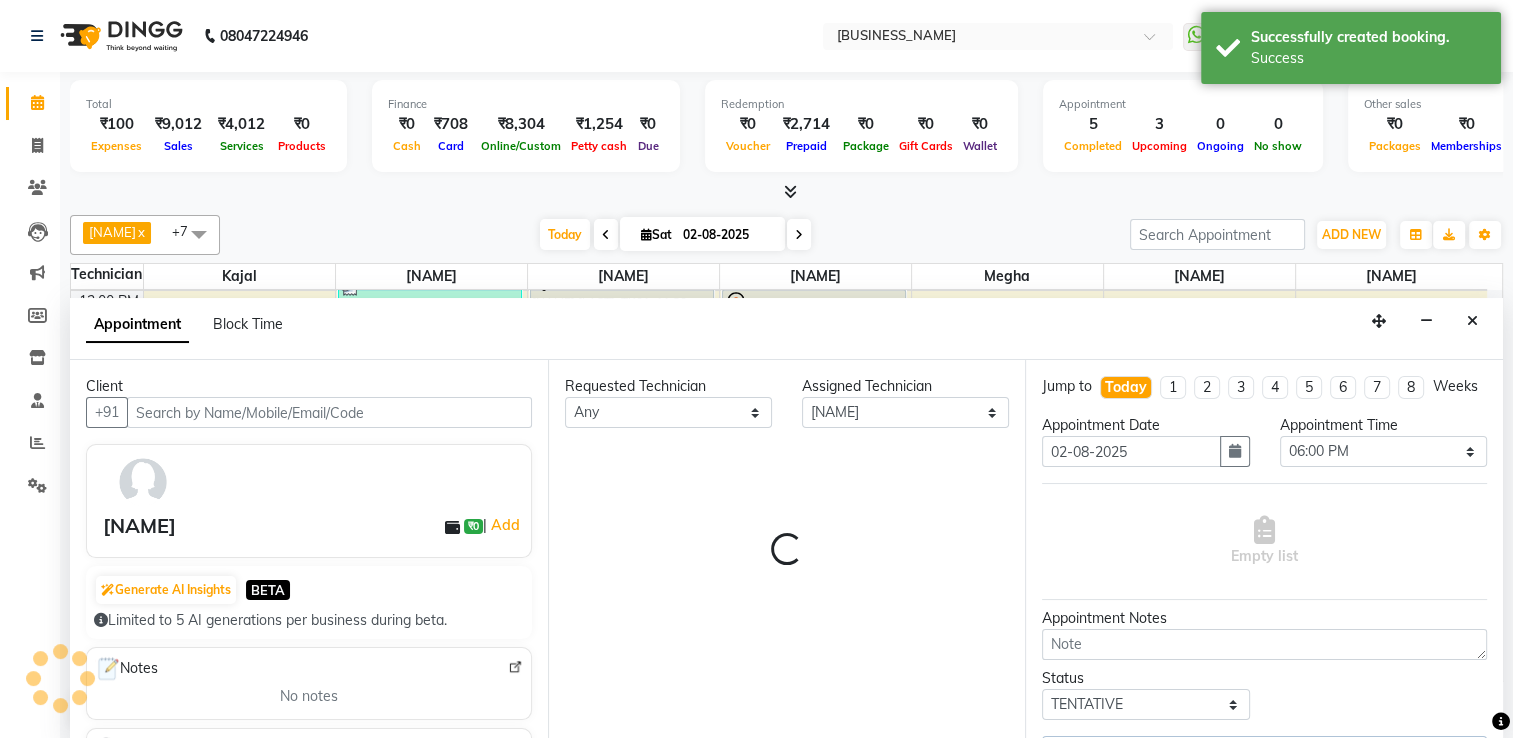 select on "3280" 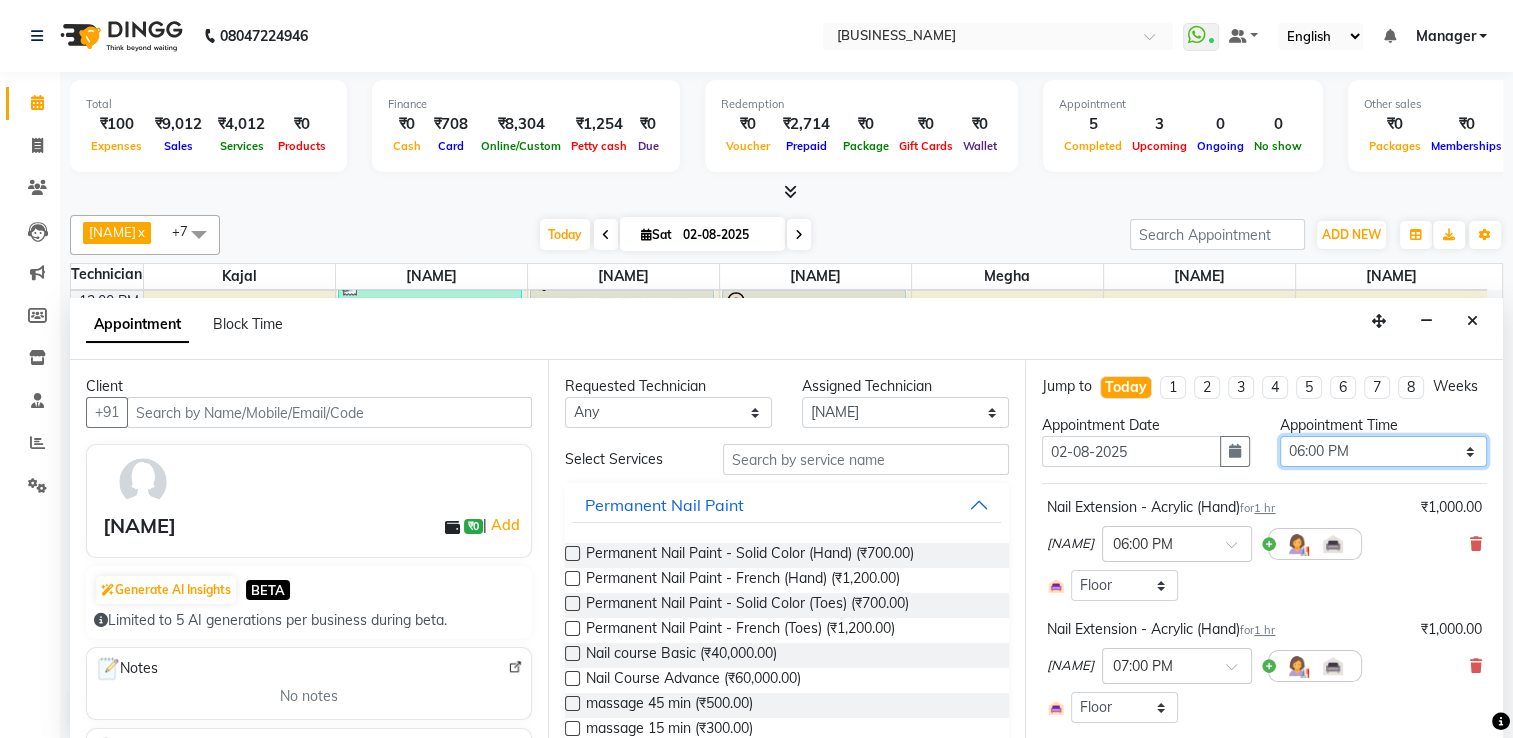 click on "Select 09:00 AM 09:15 AM 09:30 AM 09:45 AM 10:00 AM 10:15 AM 10:30 AM 10:45 AM 11:00 AM 11:15 AM 11:30 AM 11:45 AM 12:00 PM 12:15 PM 12:30 PM 12:45 PM 01:00 PM 01:15 PM 01:30 PM 01:45 PM 02:00 PM 02:15 PM 02:30 PM 02:45 PM 03:00 PM 03:15 PM 03:30 PM 03:45 PM 04:00 PM 04:15 PM 04:30 PM 04:45 PM 05:00 PM 05:15 PM 05:30 PM 05:45 PM 06:00 PM 06:15 PM 06:30 PM 06:45 PM 07:00 PM 07:15 PM 07:30 PM 07:45 PM 08:00 PM" at bounding box center [1383, 451] 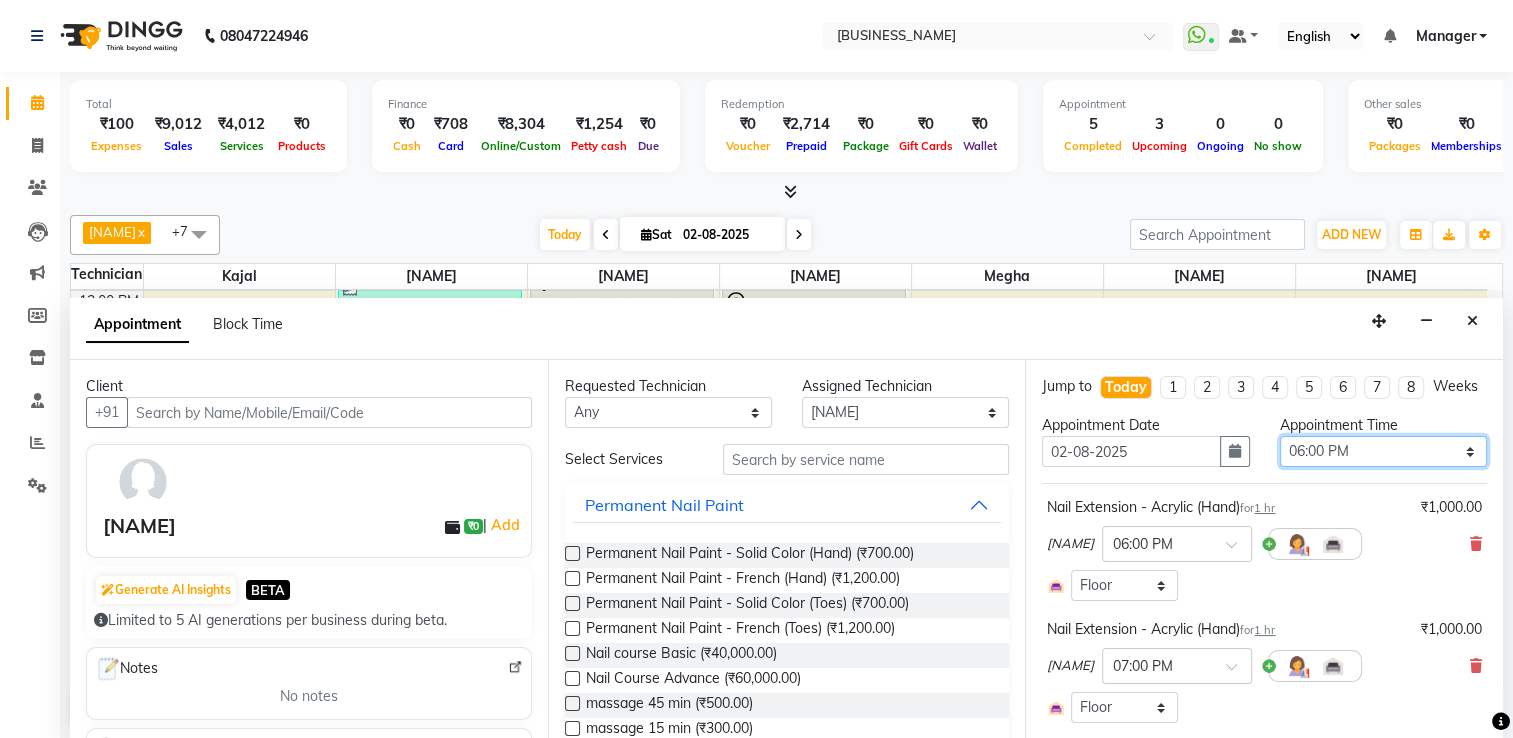 select on "1140" 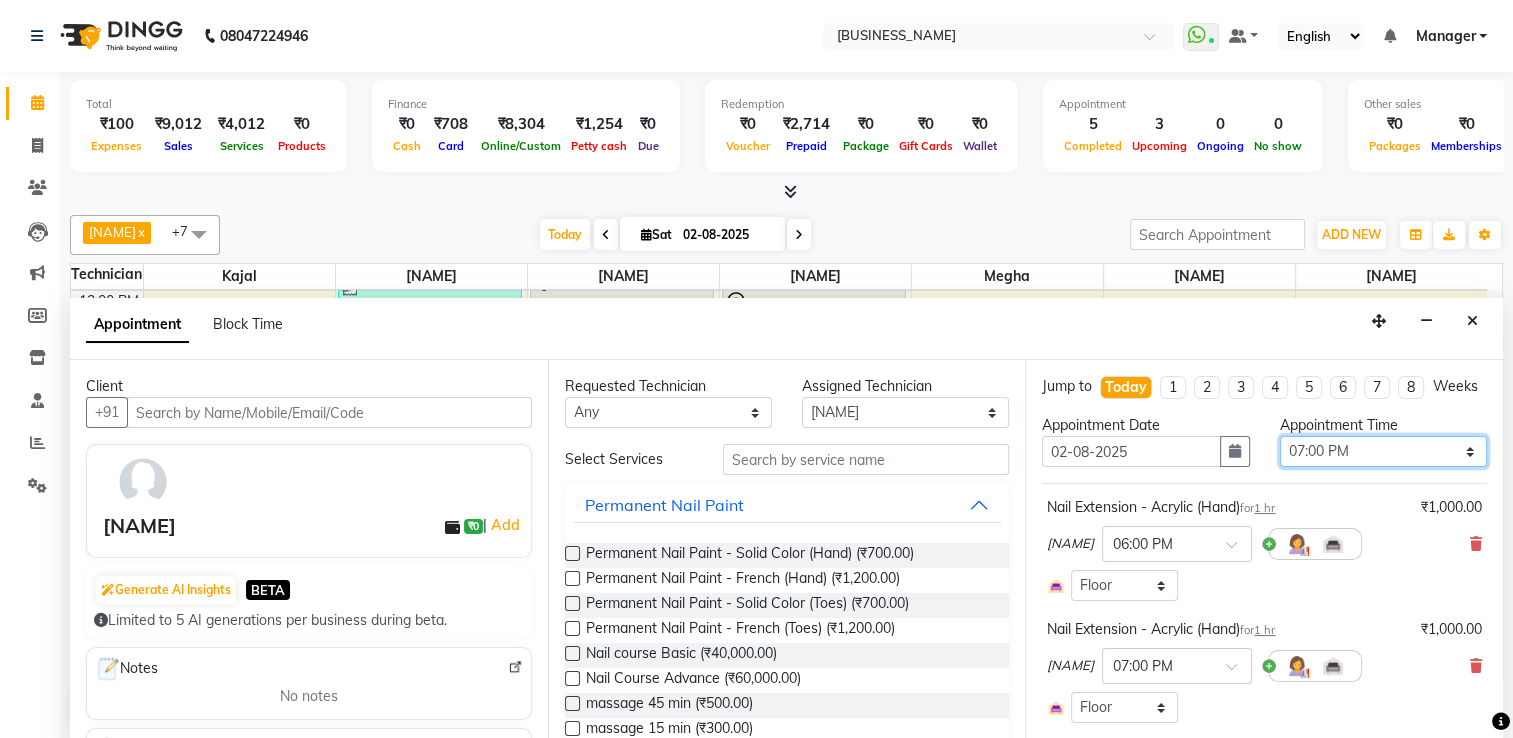 click on "Select 09:00 AM 09:15 AM 09:30 AM 09:45 AM 10:00 AM 10:15 AM 10:30 AM 10:45 AM 11:00 AM 11:15 AM 11:30 AM 11:45 AM 12:00 PM 12:15 PM 12:30 PM 12:45 PM 01:00 PM 01:15 PM 01:30 PM 01:45 PM 02:00 PM 02:15 PM 02:30 PM 02:45 PM 03:00 PM 03:15 PM 03:30 PM 03:45 PM 04:00 PM 04:15 PM 04:30 PM 04:45 PM 05:00 PM 05:15 PM 05:30 PM 05:45 PM 06:00 PM 06:15 PM 06:30 PM 06:45 PM 07:00 PM 07:15 PM 07:30 PM 07:45 PM 08:00 PM" at bounding box center (1383, 451) 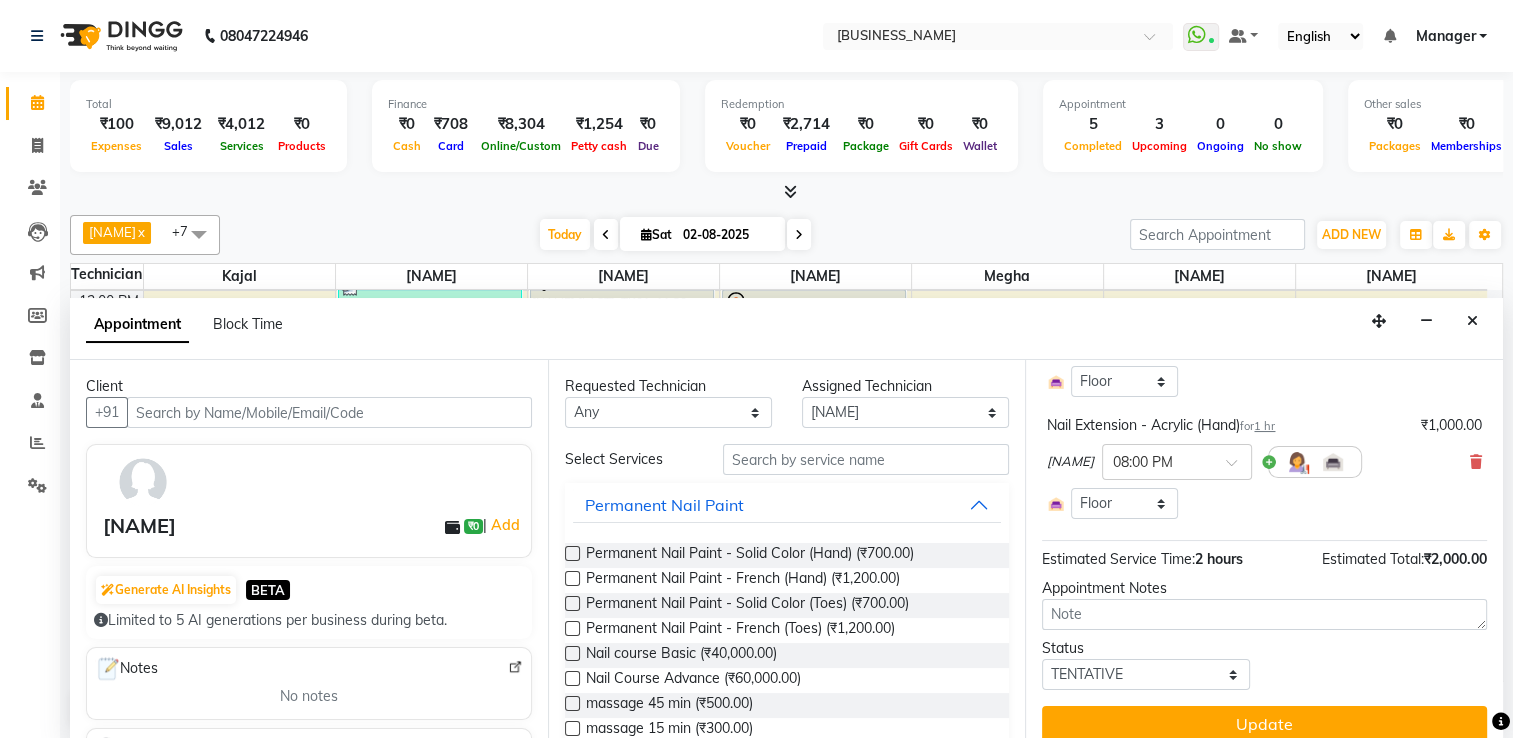 scroll, scrollTop: 232, scrollLeft: 0, axis: vertical 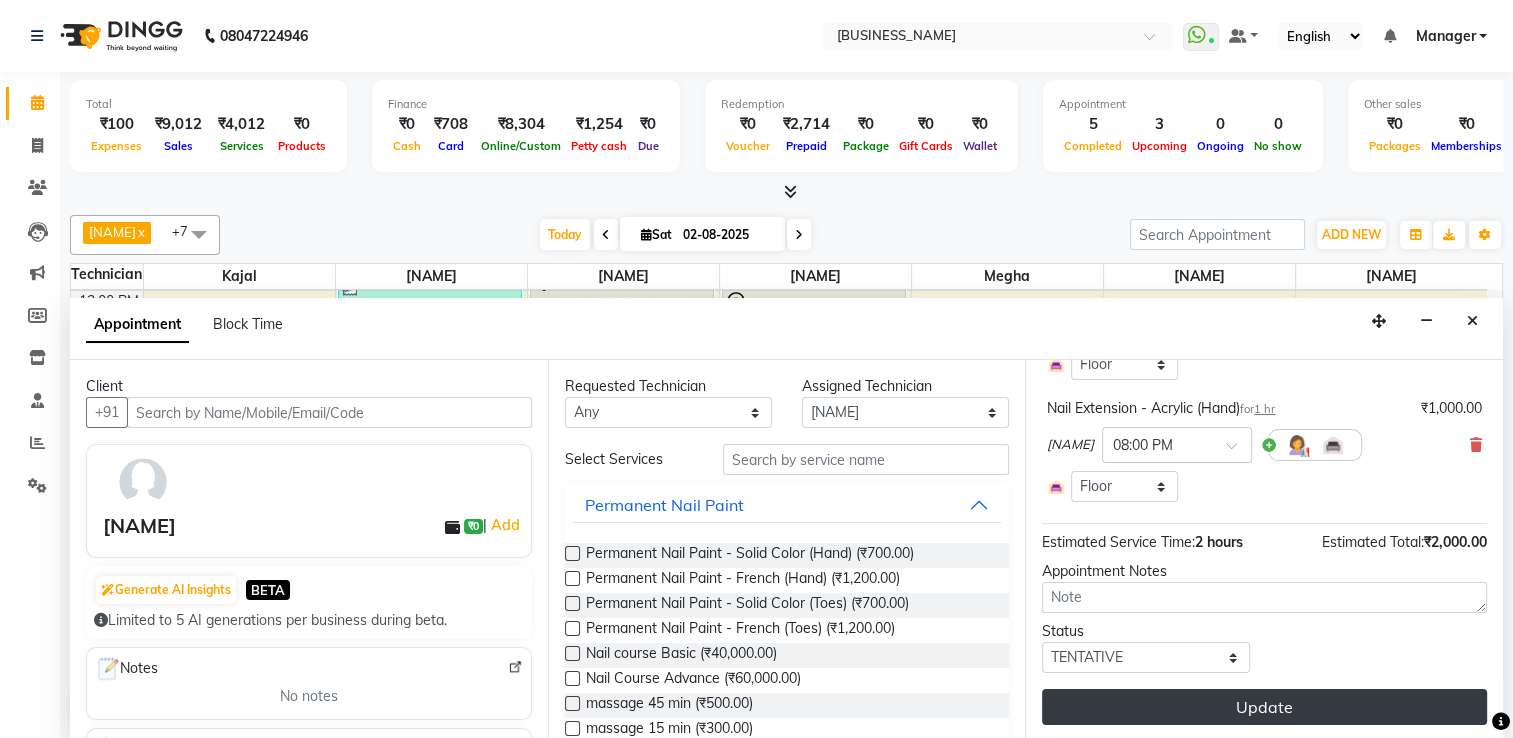 click on "Update" at bounding box center (1264, 707) 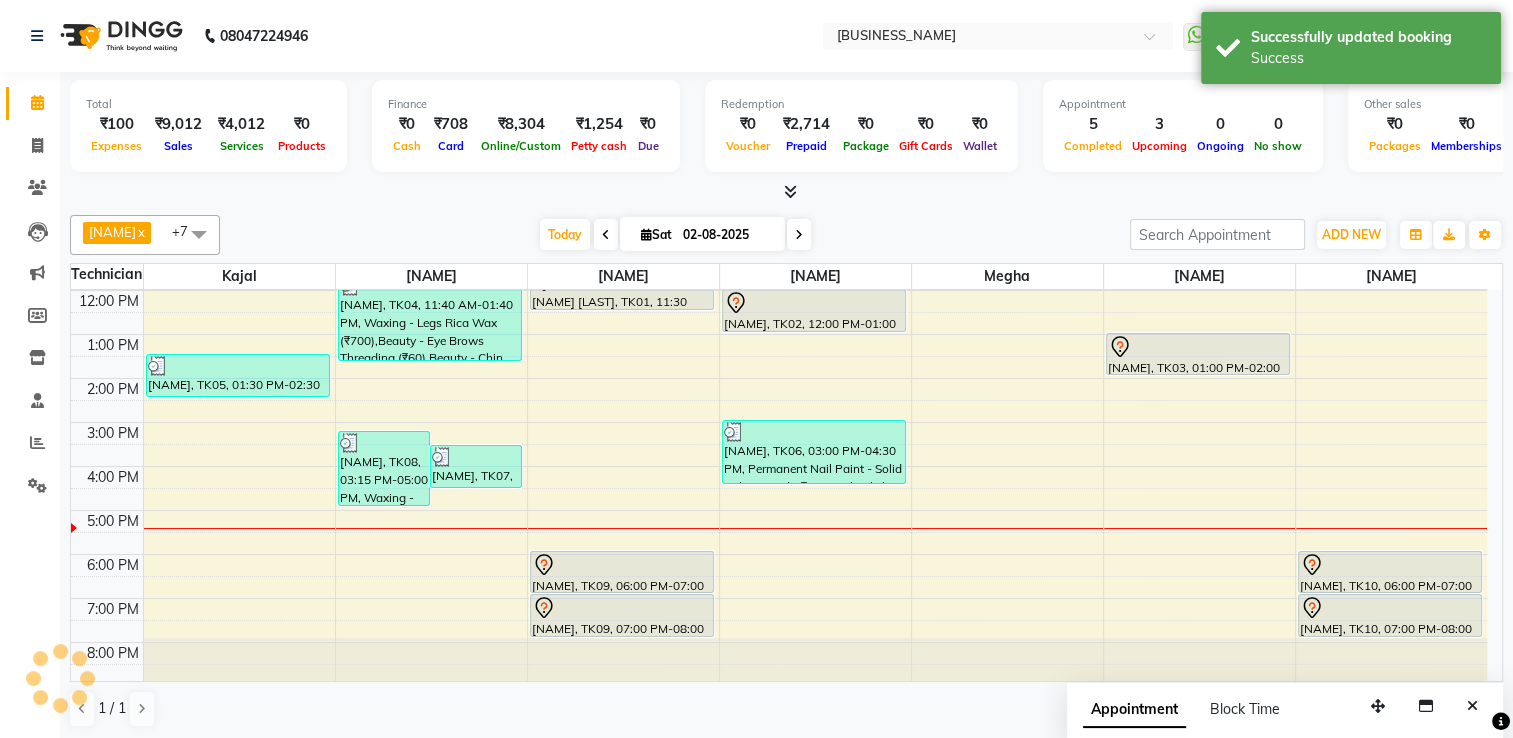 scroll, scrollTop: 0, scrollLeft: 0, axis: both 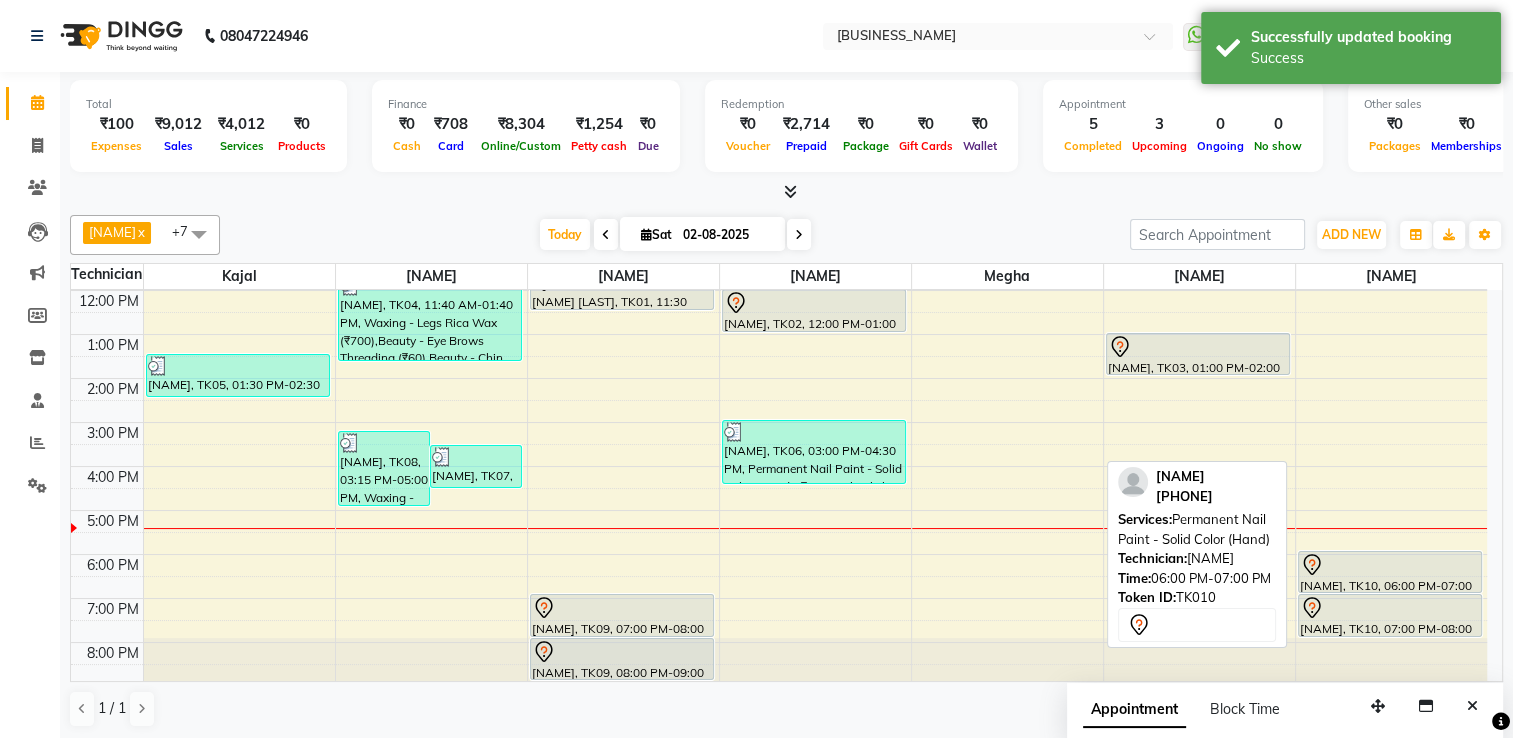 click on "[NAME], TK10, 06:00 PM-07:00 PM, Permanent Nail Paint - Solid Color (Hand)" at bounding box center (1390, 572) 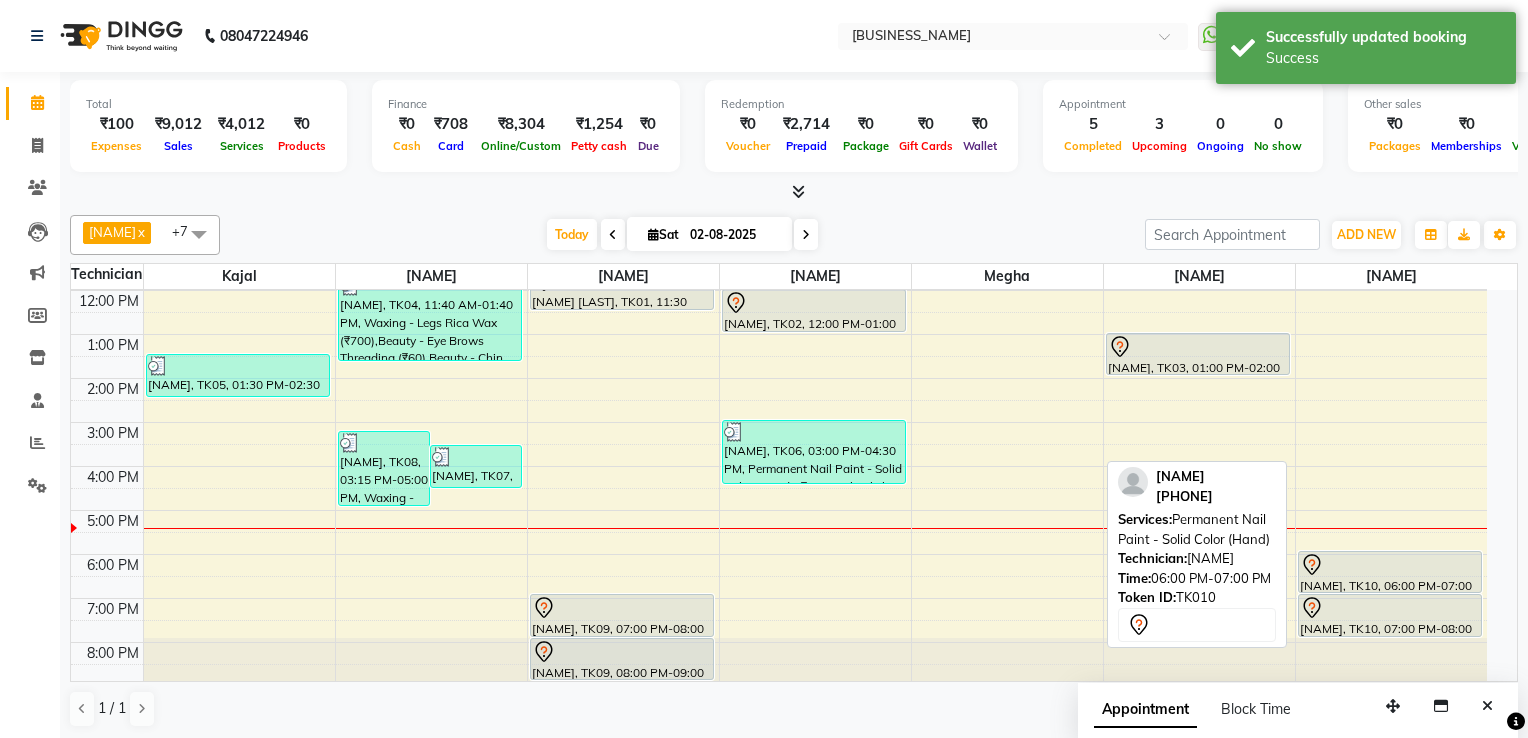 select on "7" 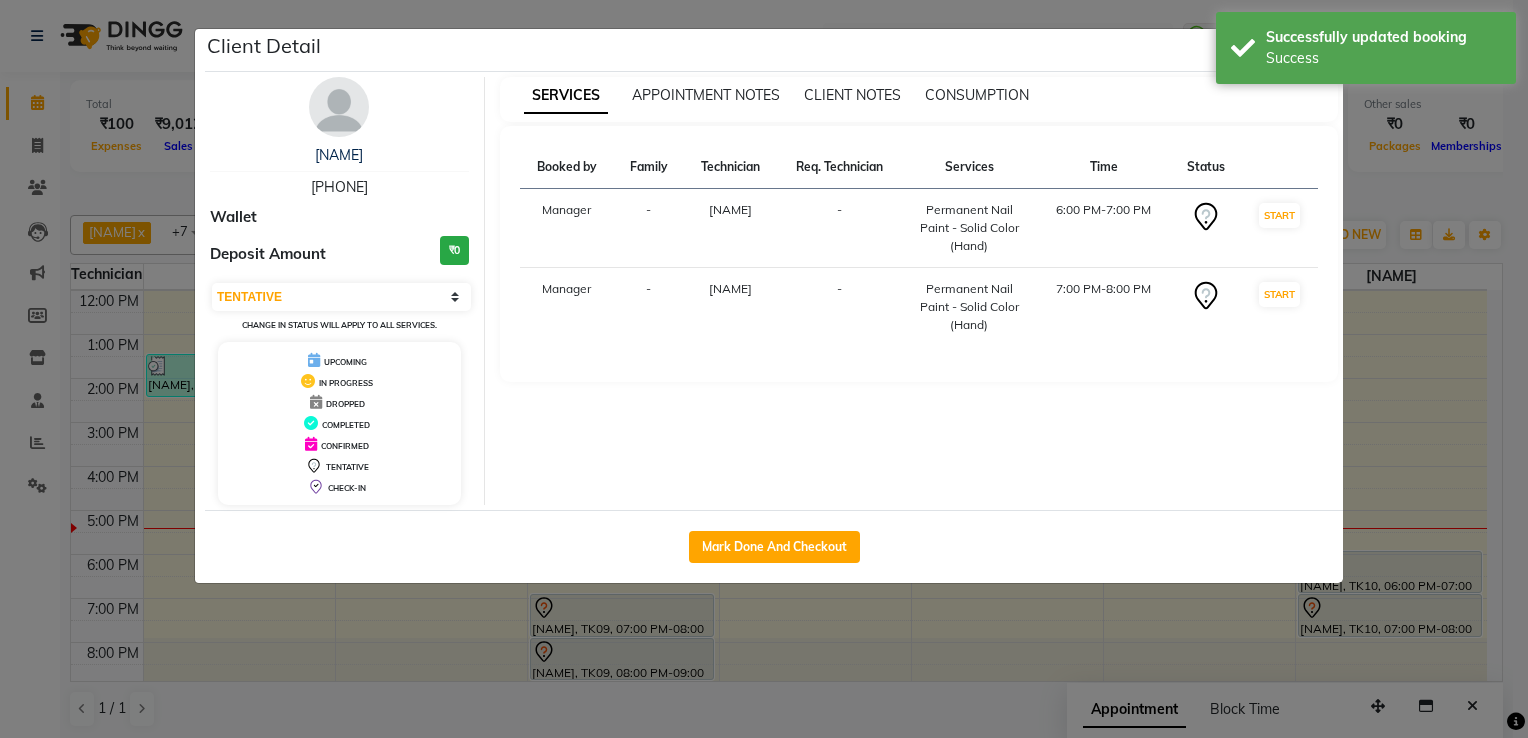 click on "Client Detail  [NAME]    [PHONE] Wallet Deposit Amount  ₹0  Select IN SERVICE CONFIRMED TENTATIVE CHECK IN MARK DONE DROPPED UPCOMING Change in status will apply to all services. UPCOMING IN PROGRESS DROPPED COMPLETED CONFIRMED TENTATIVE CHECK-IN SERVICES APPOINTMENT NOTES CLIENT NOTES CONSUMPTION Booked by Family Technician Req. Technician Services Time Status  Manager  - [NAME] -  Permanent Nail Paint - Solid Color (Hand)   6:00 PM-7:00 PM   START   Manager  - [NAME] -  Permanent Nail Paint - Solid Color (Hand)   7:00 PM-8:00 PM   START   Mark Done And Checkout" 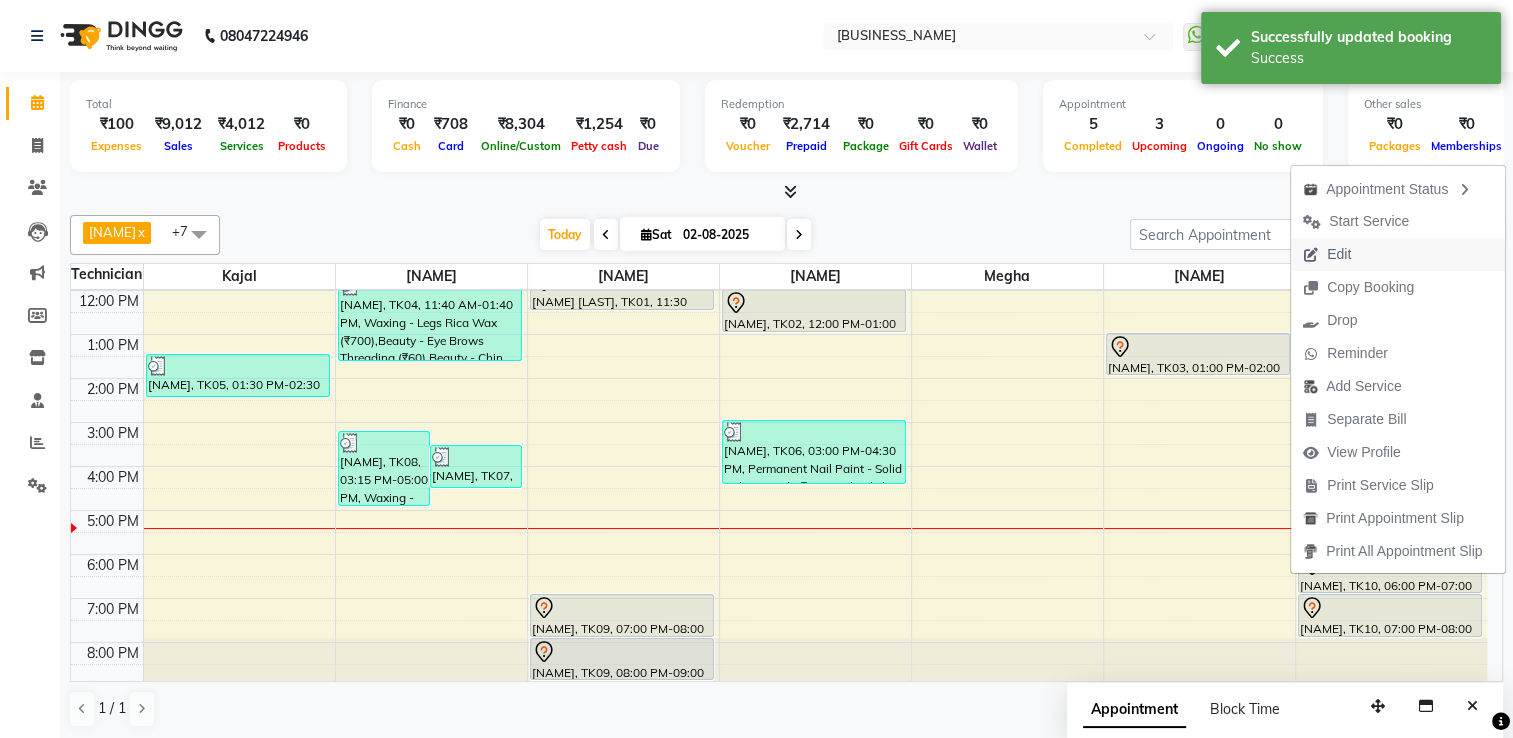 click on "Edit" at bounding box center (1398, 254) 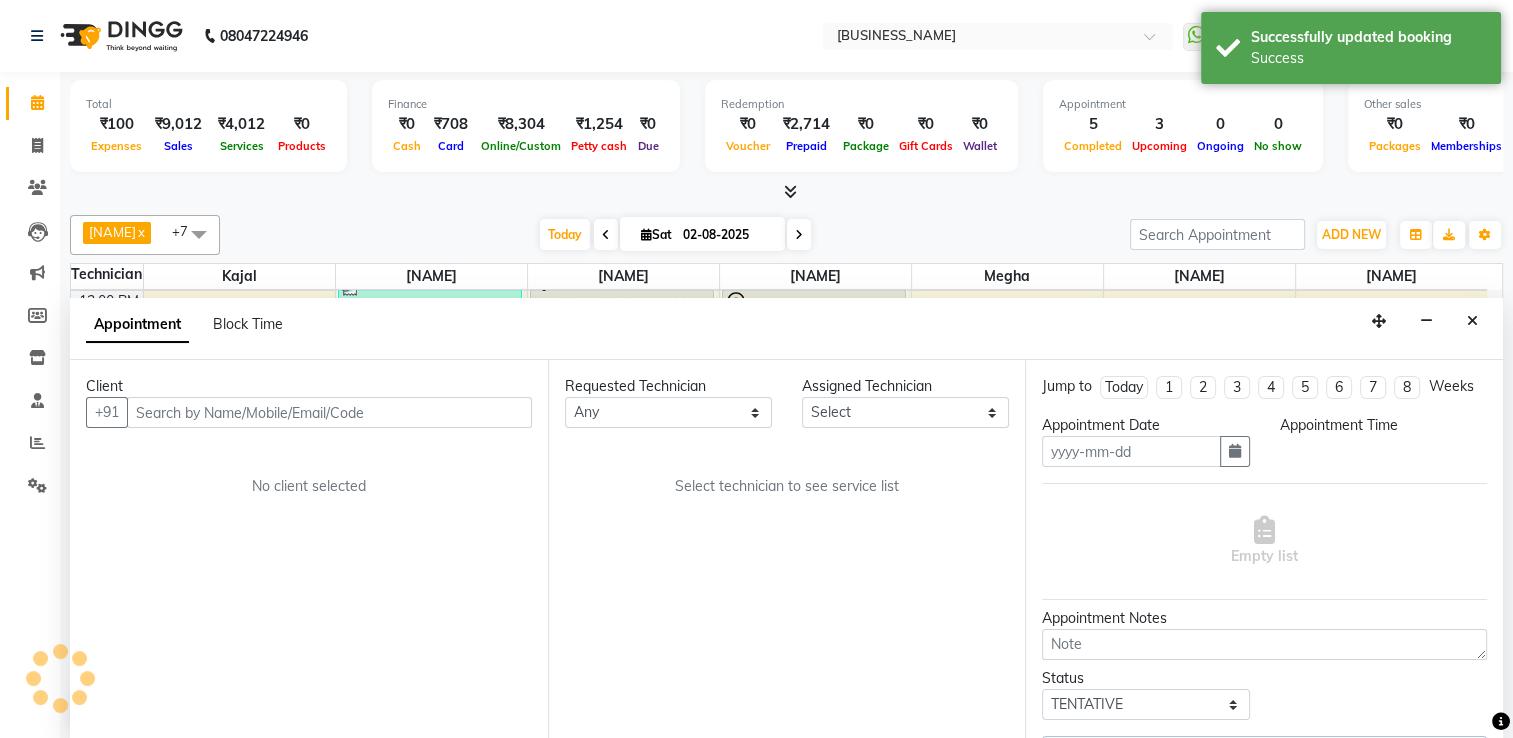 type on "02-08-2025" 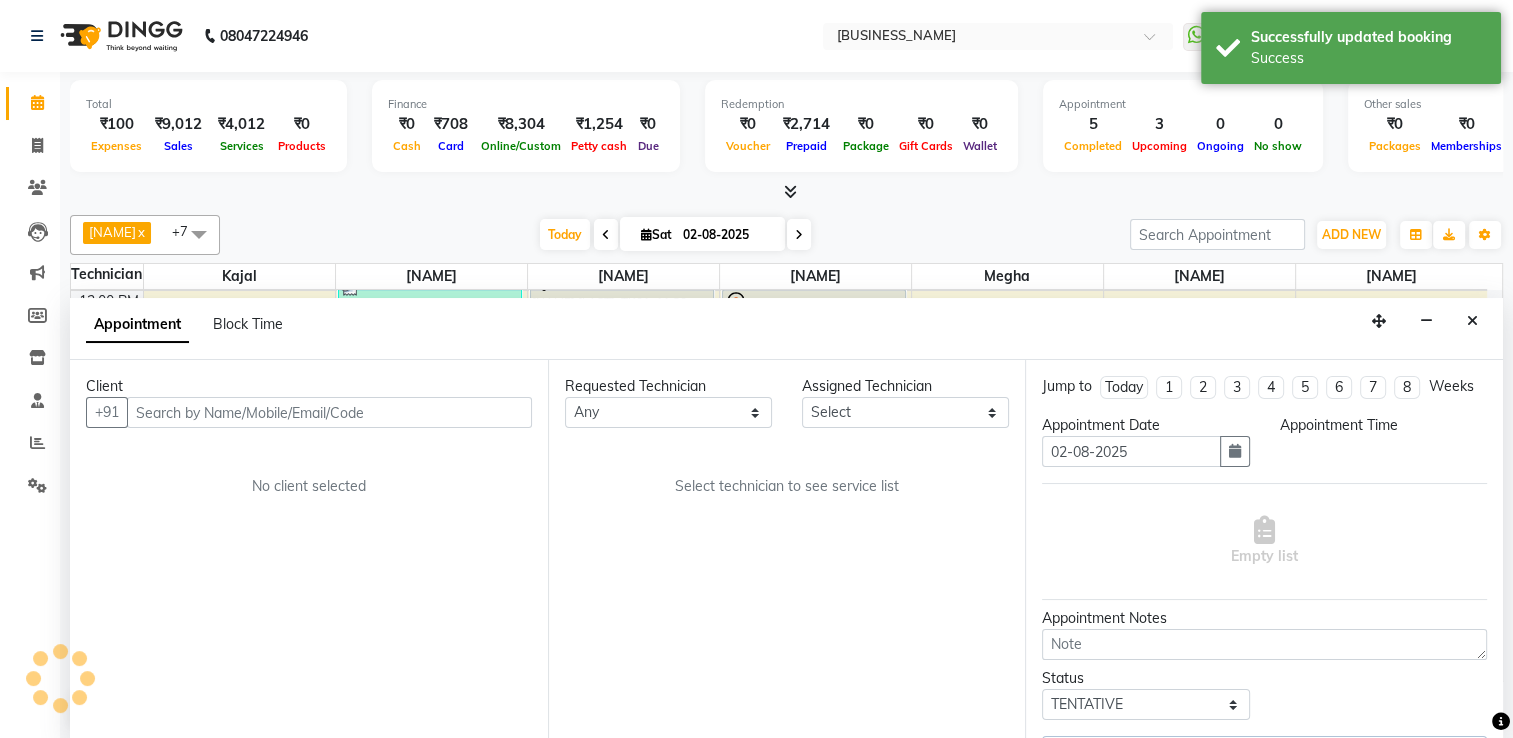 scroll, scrollTop: 0, scrollLeft: 0, axis: both 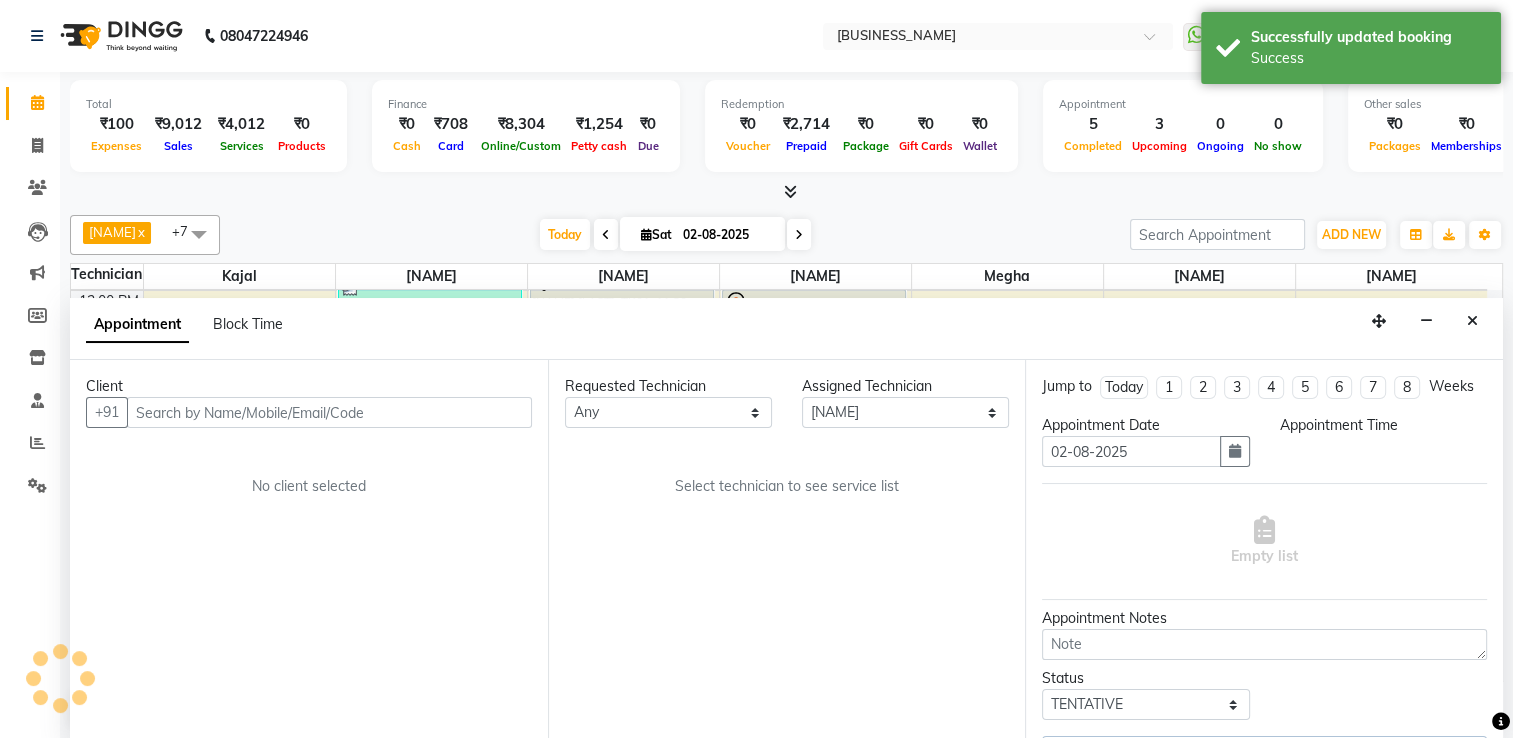 select on "1080" 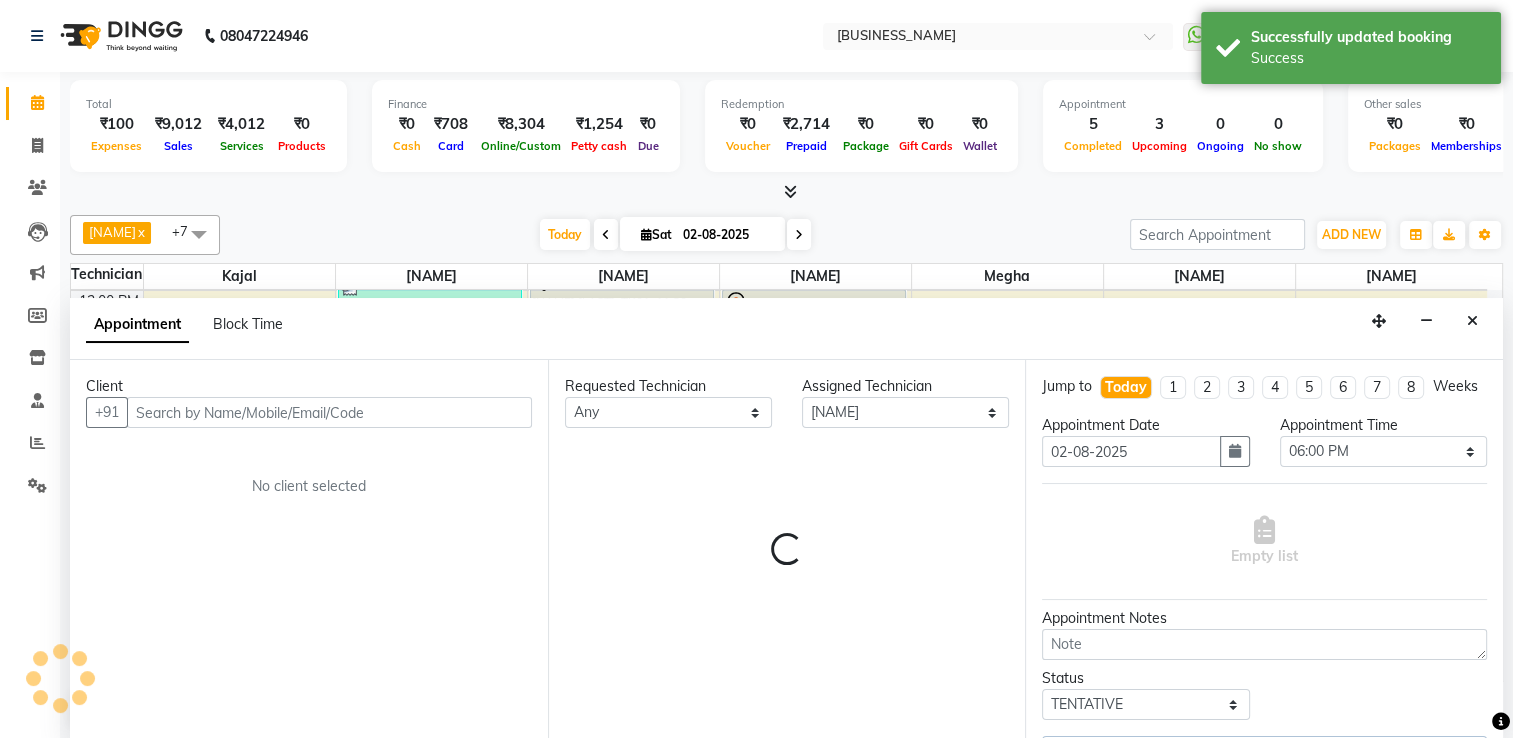 select on "3280" 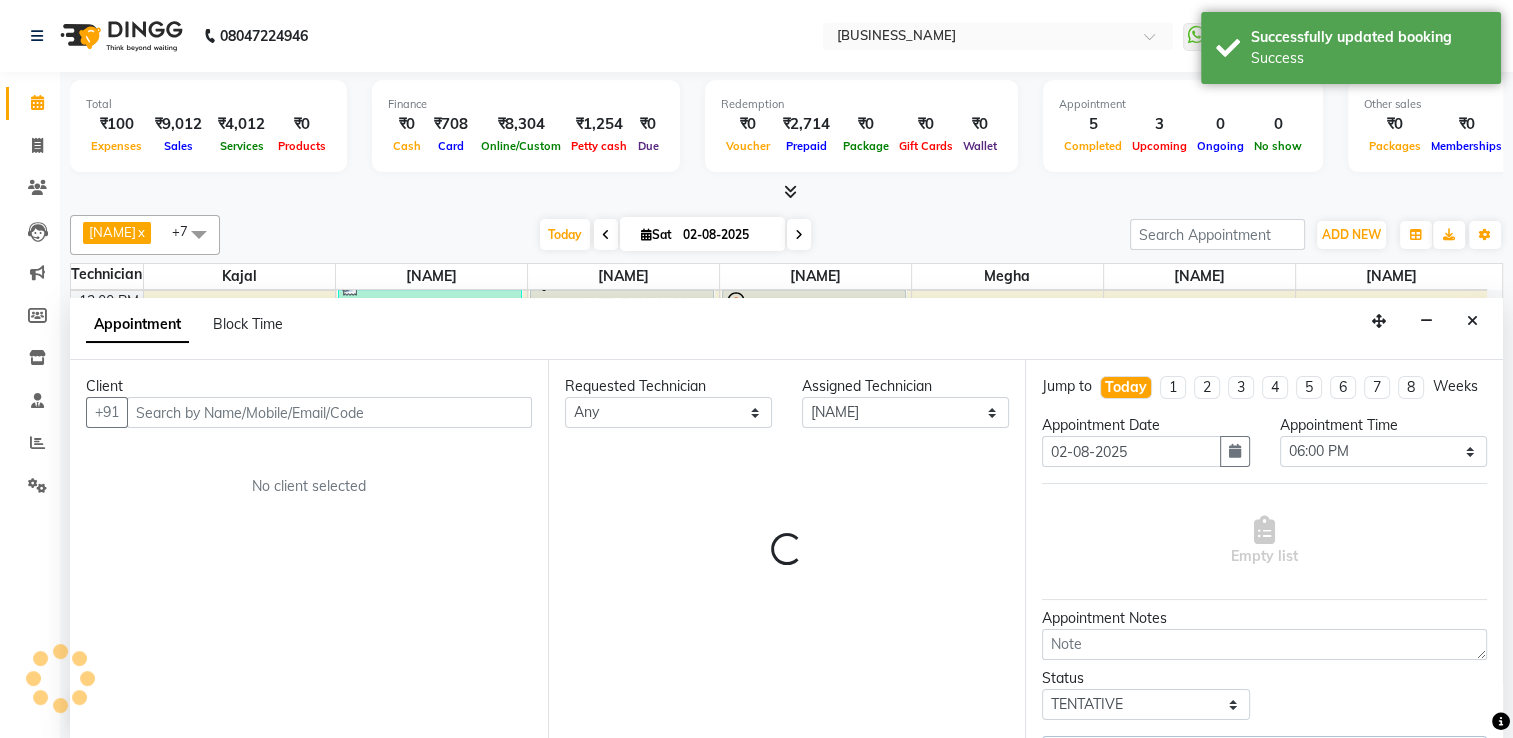 select on "3280" 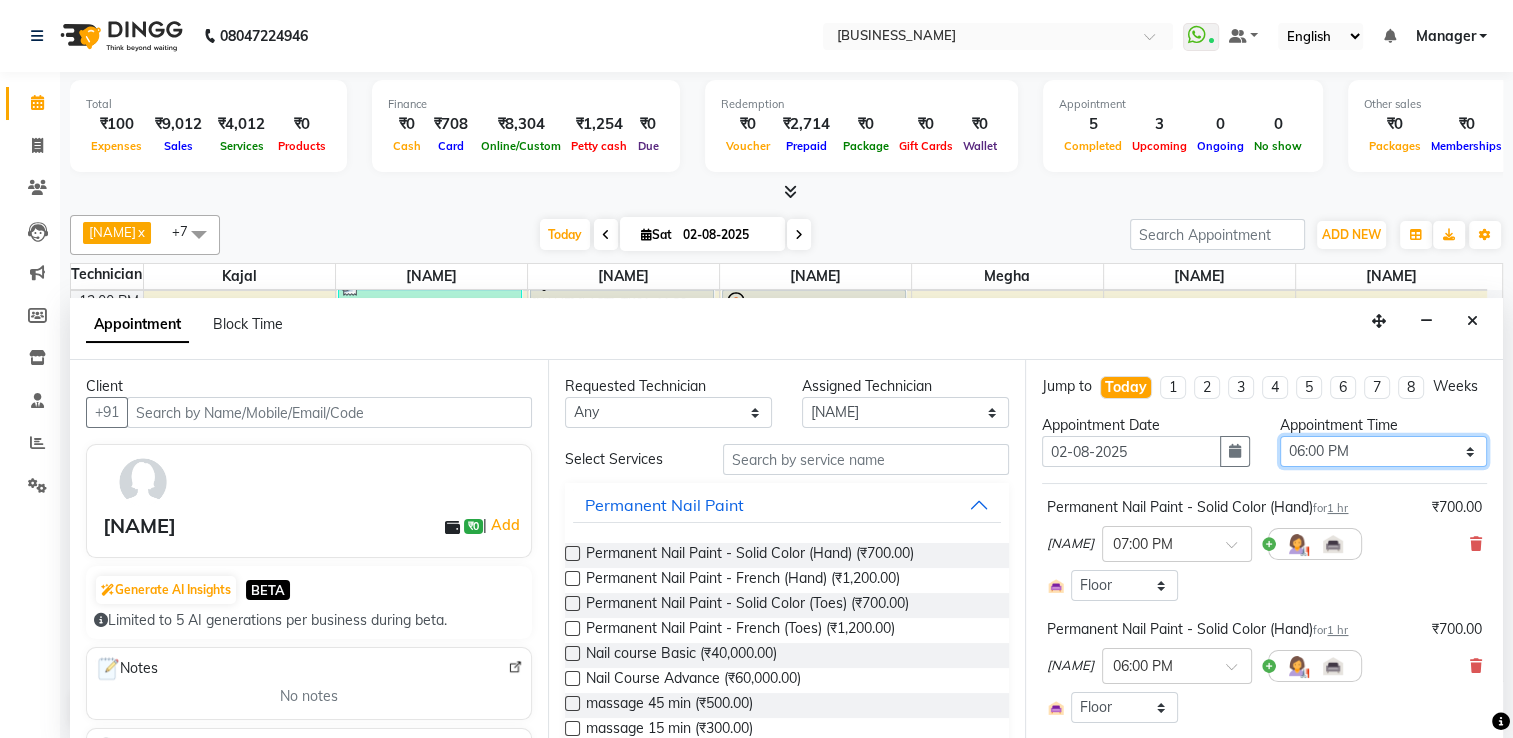 click on "Select 09:00 AM 09:15 AM 09:30 AM 09:45 AM 10:00 AM 10:15 AM 10:30 AM 10:45 AM 11:00 AM 11:15 AM 11:30 AM 11:45 AM 12:00 PM 12:15 PM 12:30 PM 12:45 PM 01:00 PM 01:15 PM 01:30 PM 01:45 PM 02:00 PM 02:15 PM 02:30 PM 02:45 PM 03:00 PM 03:15 PM 03:30 PM 03:45 PM 04:00 PM 04:15 PM 04:30 PM 04:45 PM 05:00 PM 05:15 PM 05:30 PM 05:45 PM 06:00 PM 06:15 PM 06:30 PM 06:45 PM 07:00 PM 07:15 PM 07:30 PM 07:45 PM 08:00 PM" at bounding box center (1383, 451) 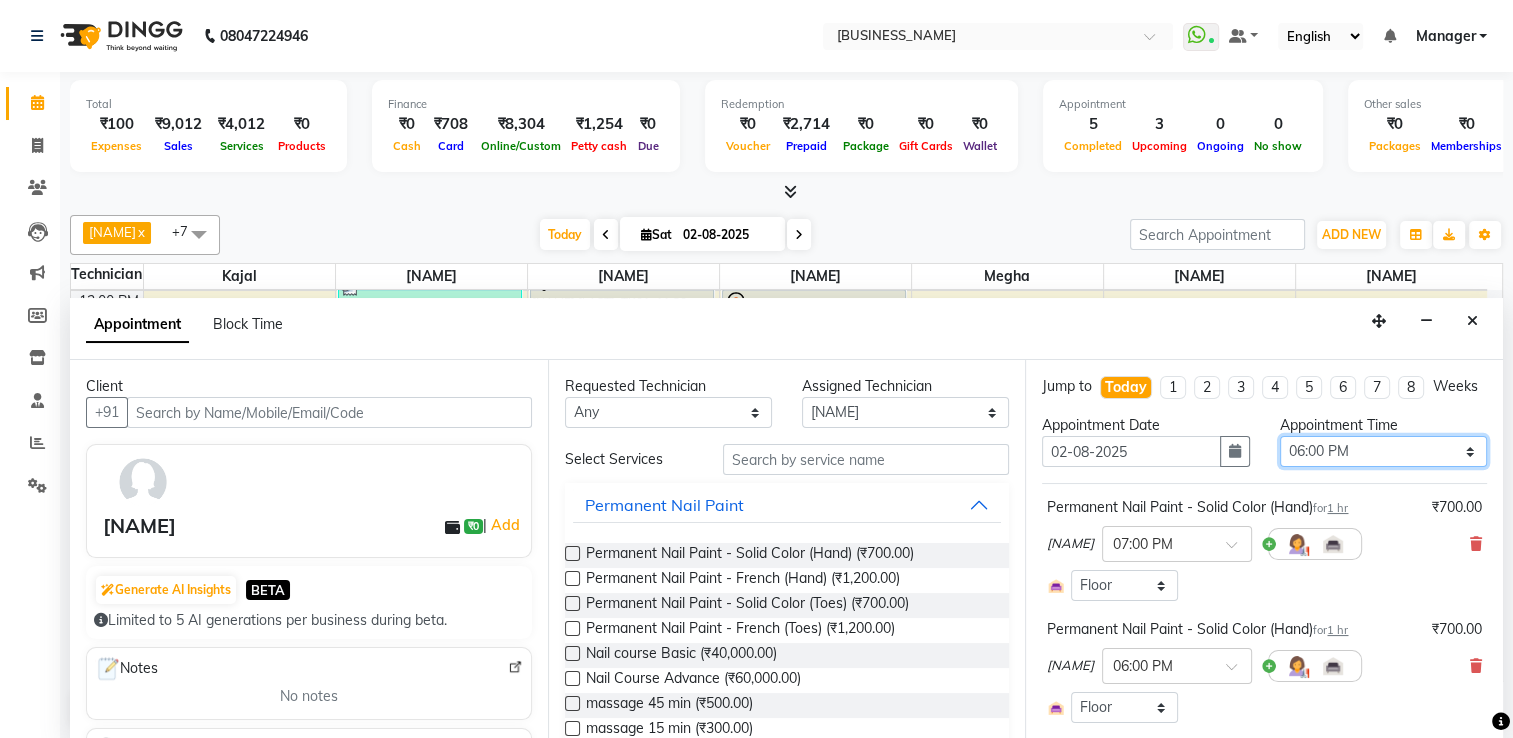 select on "1140" 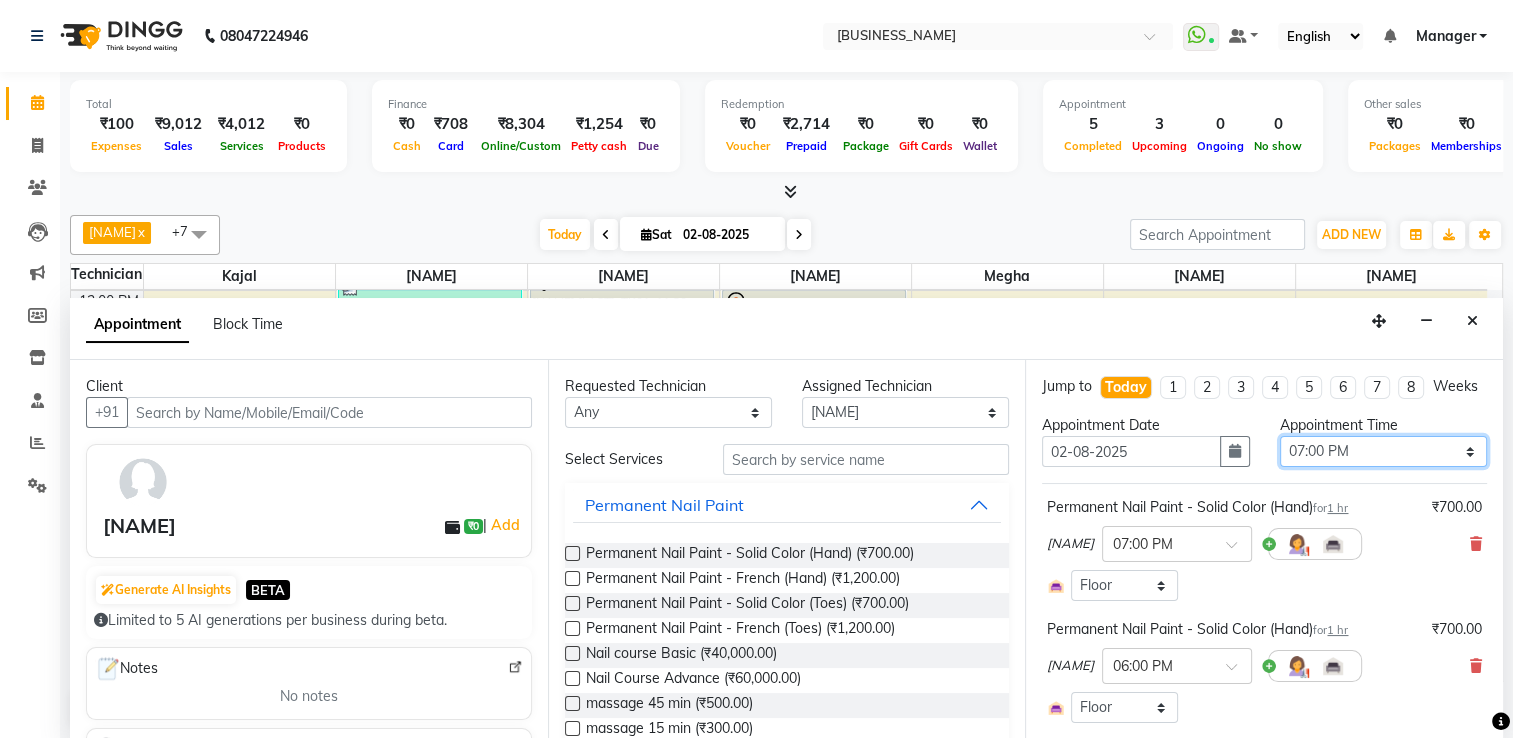 click on "Select 09:00 AM 09:15 AM 09:30 AM 09:45 AM 10:00 AM 10:15 AM 10:30 AM 10:45 AM 11:00 AM 11:15 AM 11:30 AM 11:45 AM 12:00 PM 12:15 PM 12:30 PM 12:45 PM 01:00 PM 01:15 PM 01:30 PM 01:45 PM 02:00 PM 02:15 PM 02:30 PM 02:45 PM 03:00 PM 03:15 PM 03:30 PM 03:45 PM 04:00 PM 04:15 PM 04:30 PM 04:45 PM 05:00 PM 05:15 PM 05:30 PM 05:45 PM 06:00 PM 06:15 PM 06:30 PM 06:45 PM 07:00 PM 07:15 PM 07:30 PM 07:45 PM 08:00 PM" at bounding box center (1383, 451) 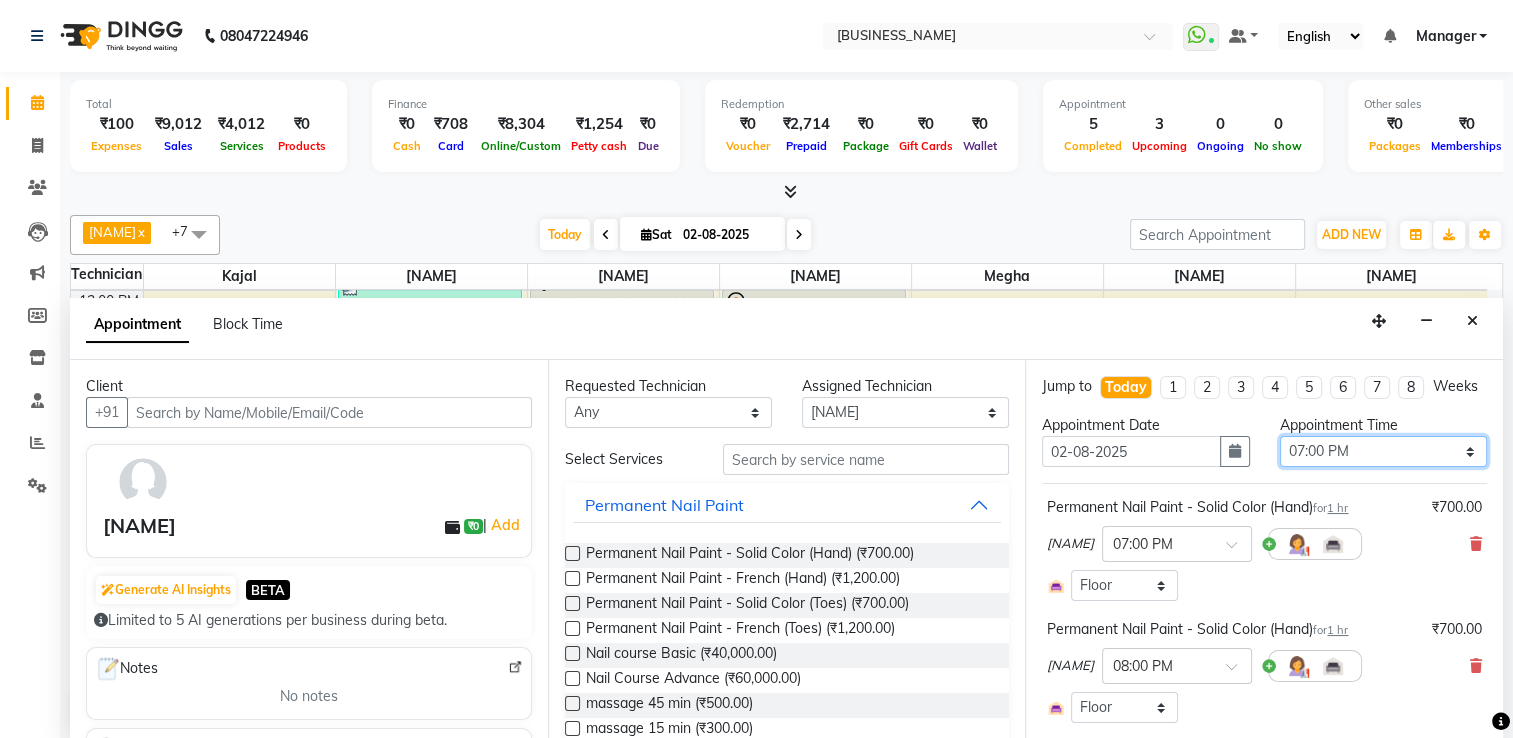 scroll, scrollTop: 239, scrollLeft: 0, axis: vertical 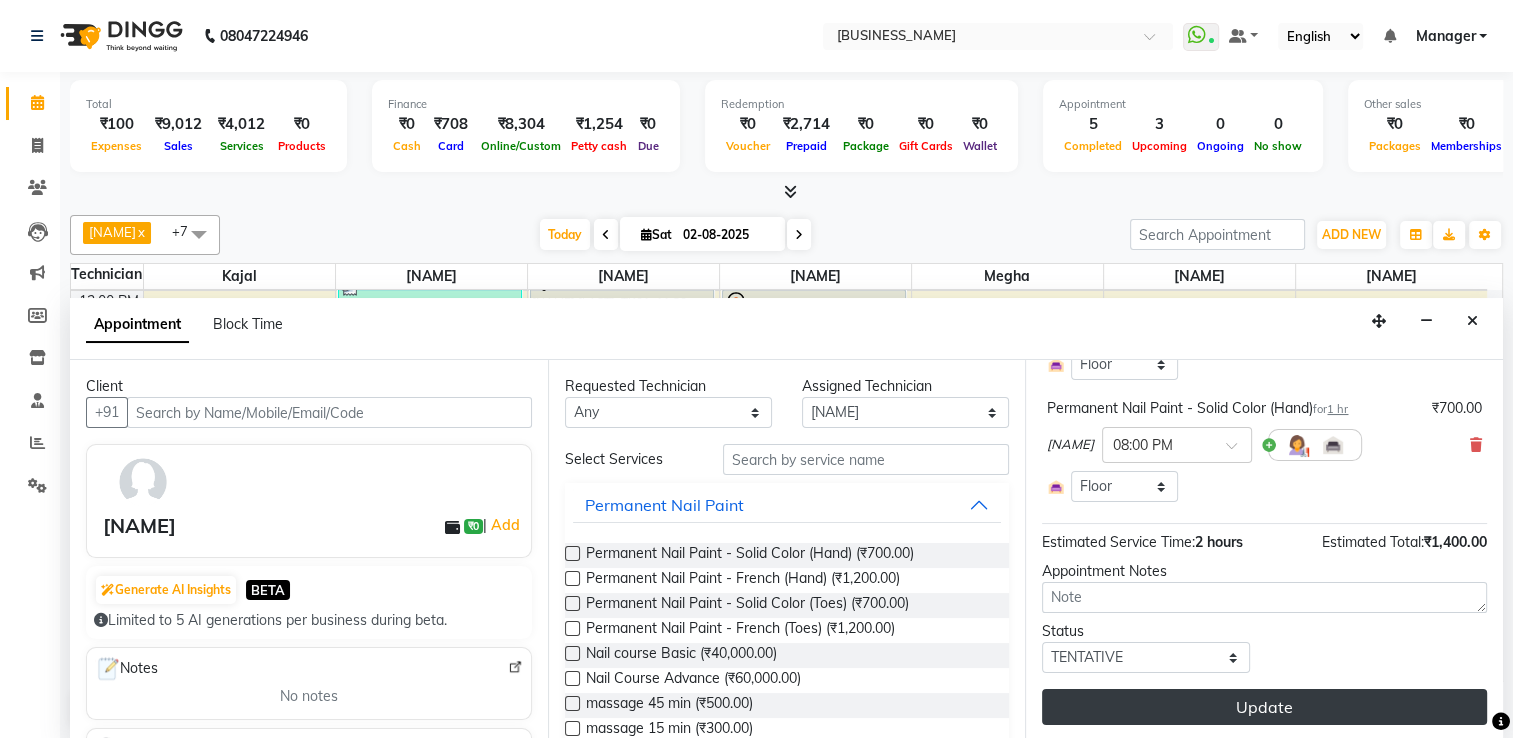 click on "Update" at bounding box center [1264, 707] 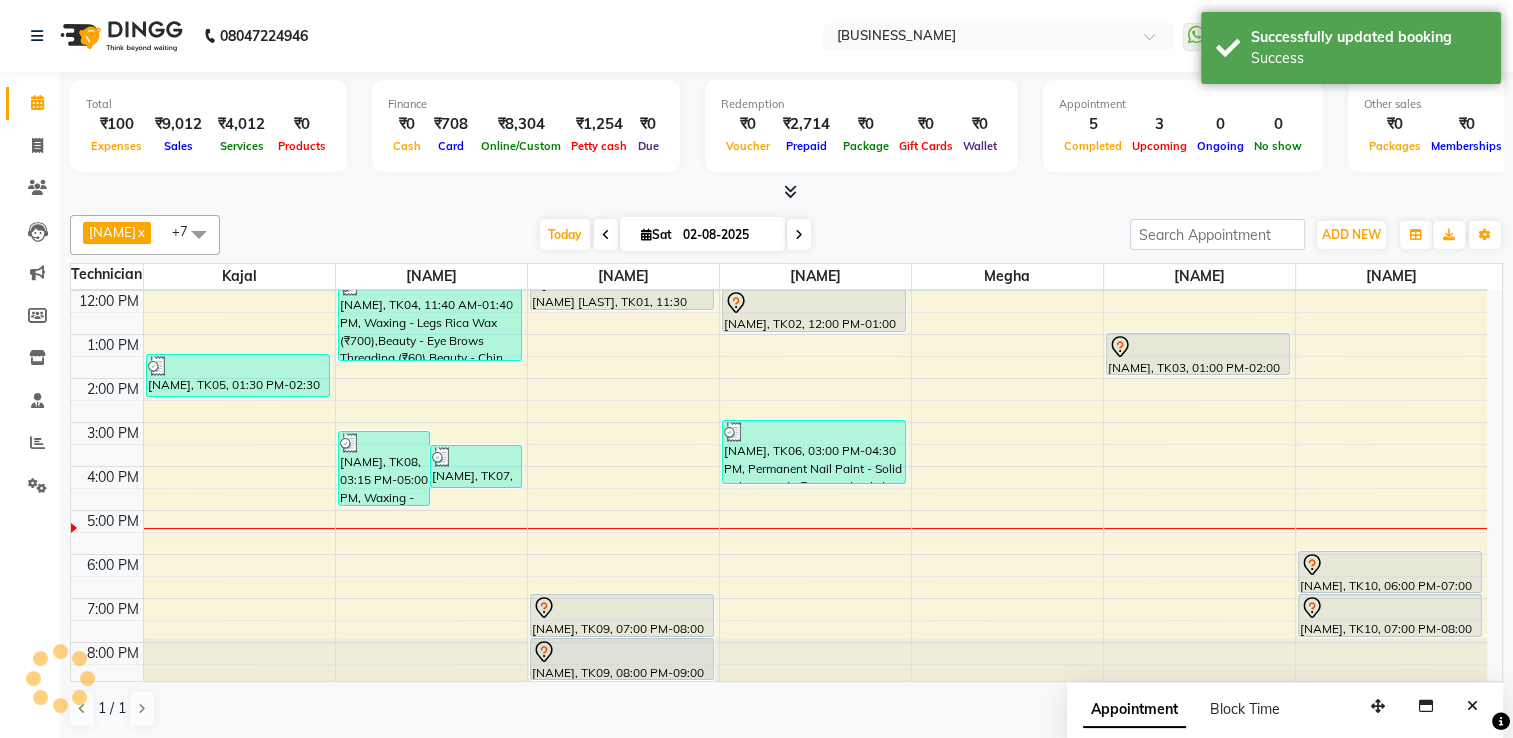 scroll, scrollTop: 0, scrollLeft: 0, axis: both 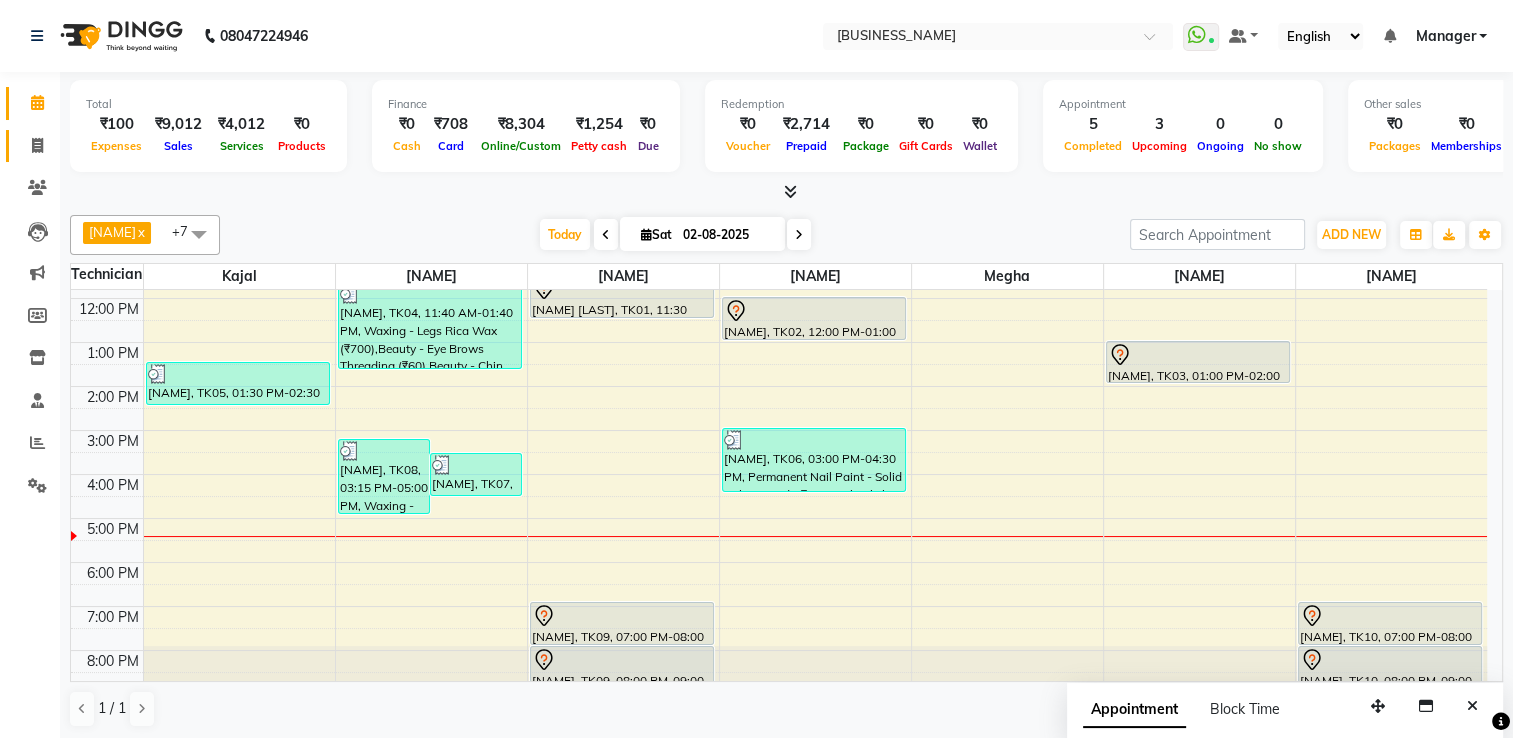 click on "Invoice" 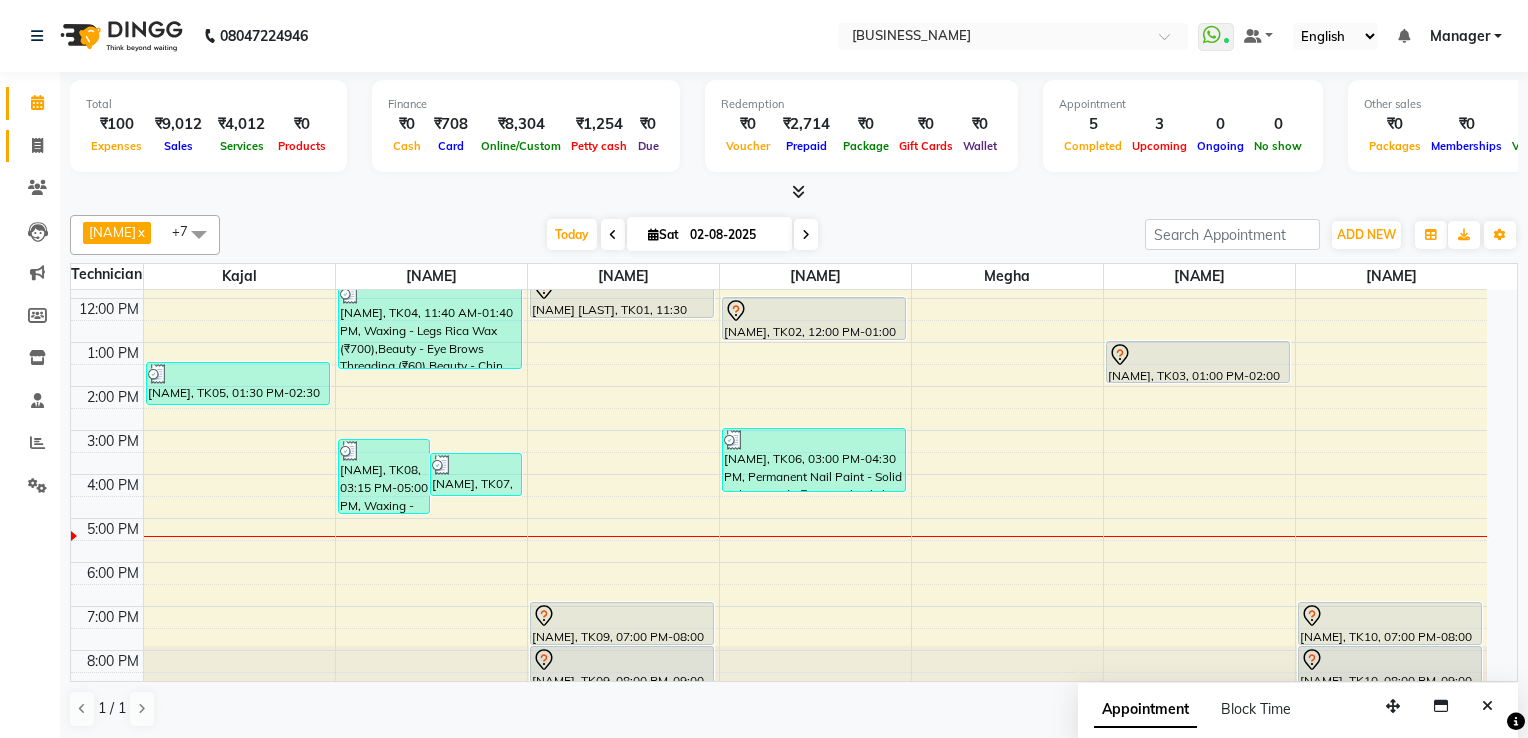 select on "service" 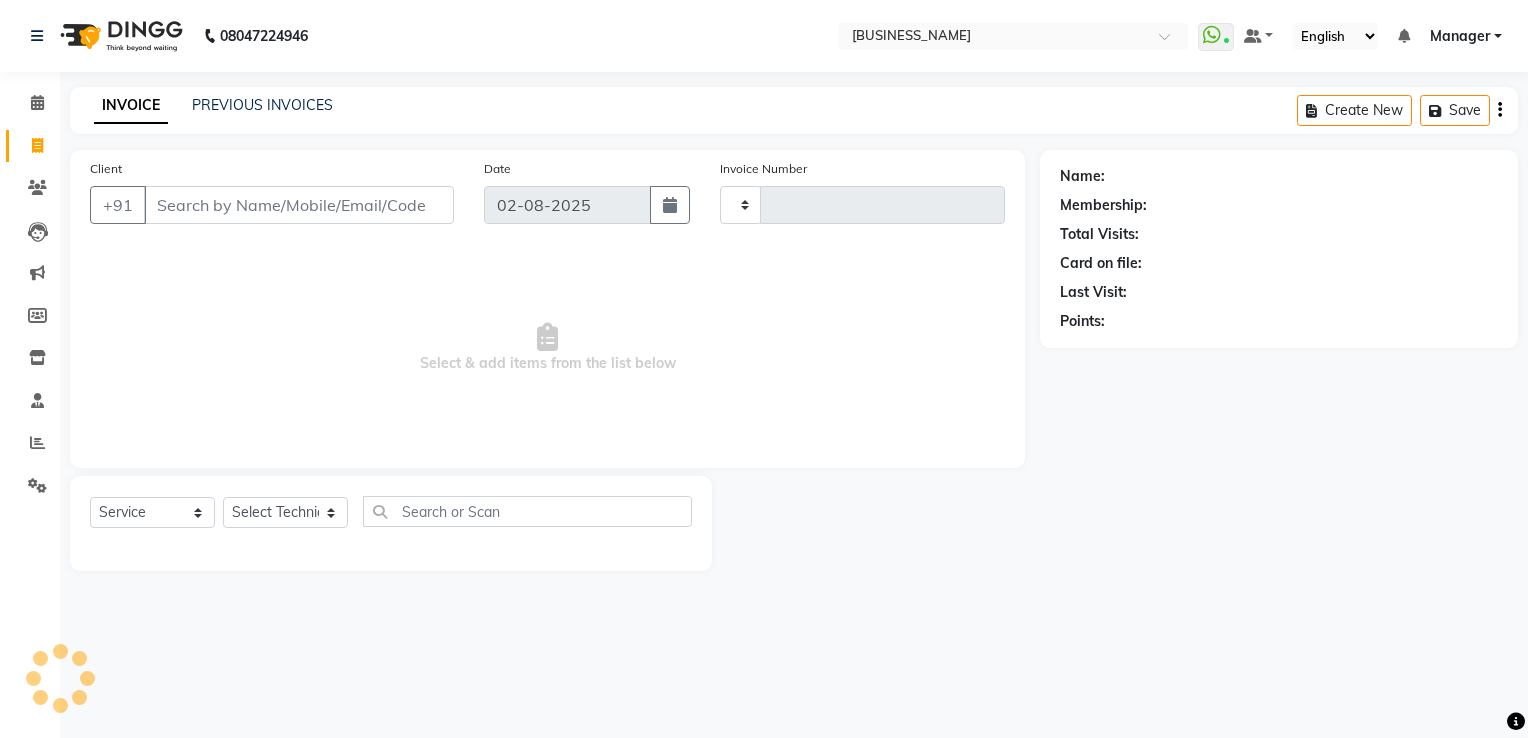 type on "1423" 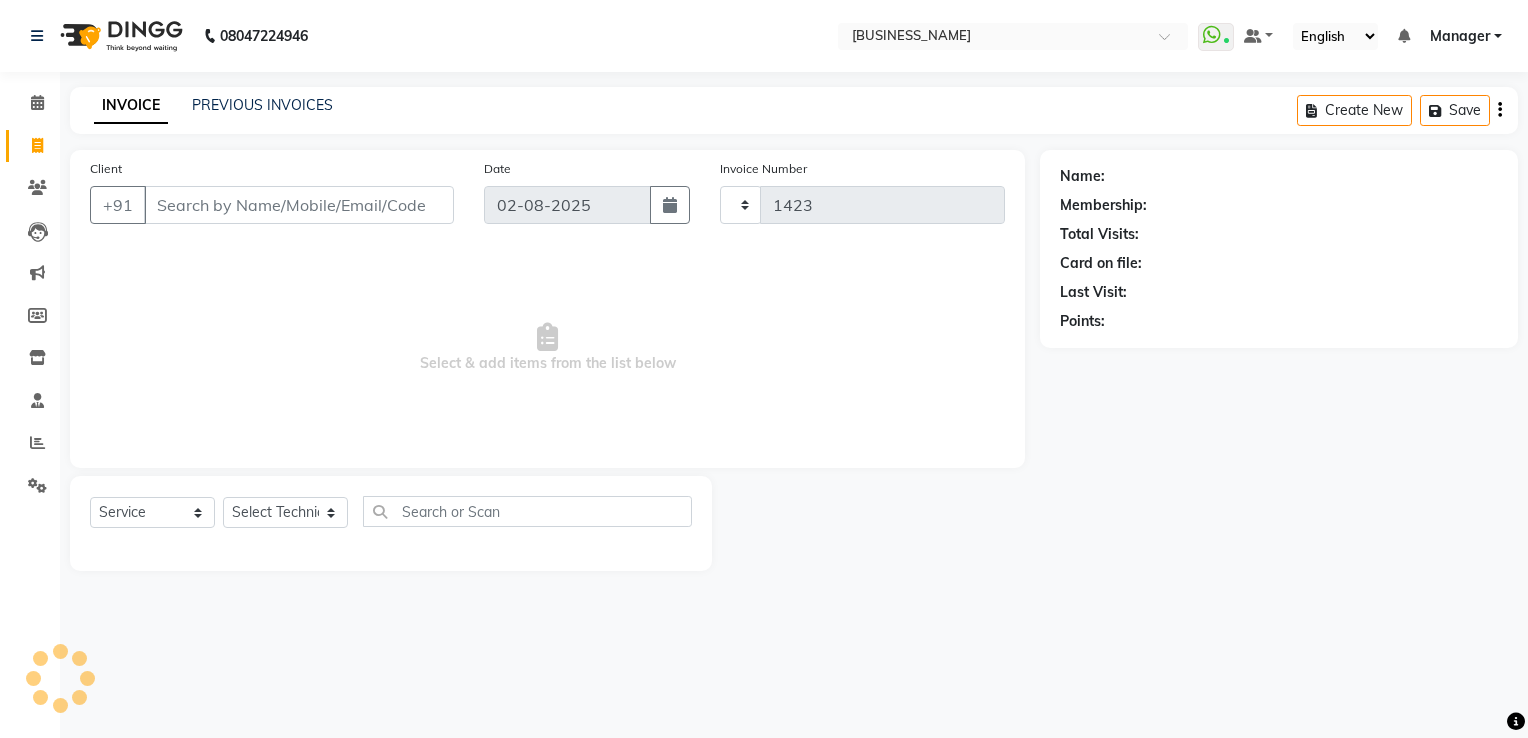 select on "6579" 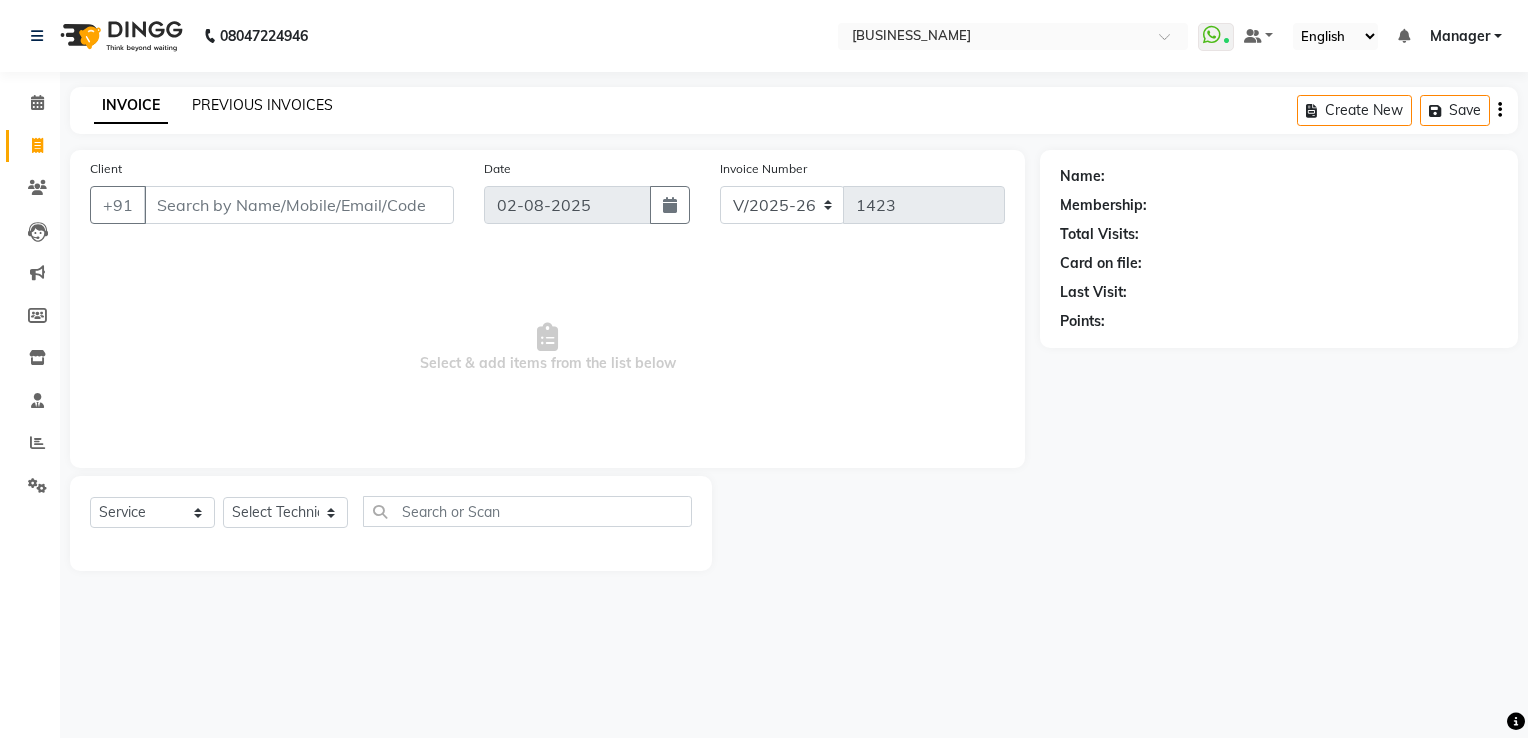 click on "PREVIOUS INVOICES" 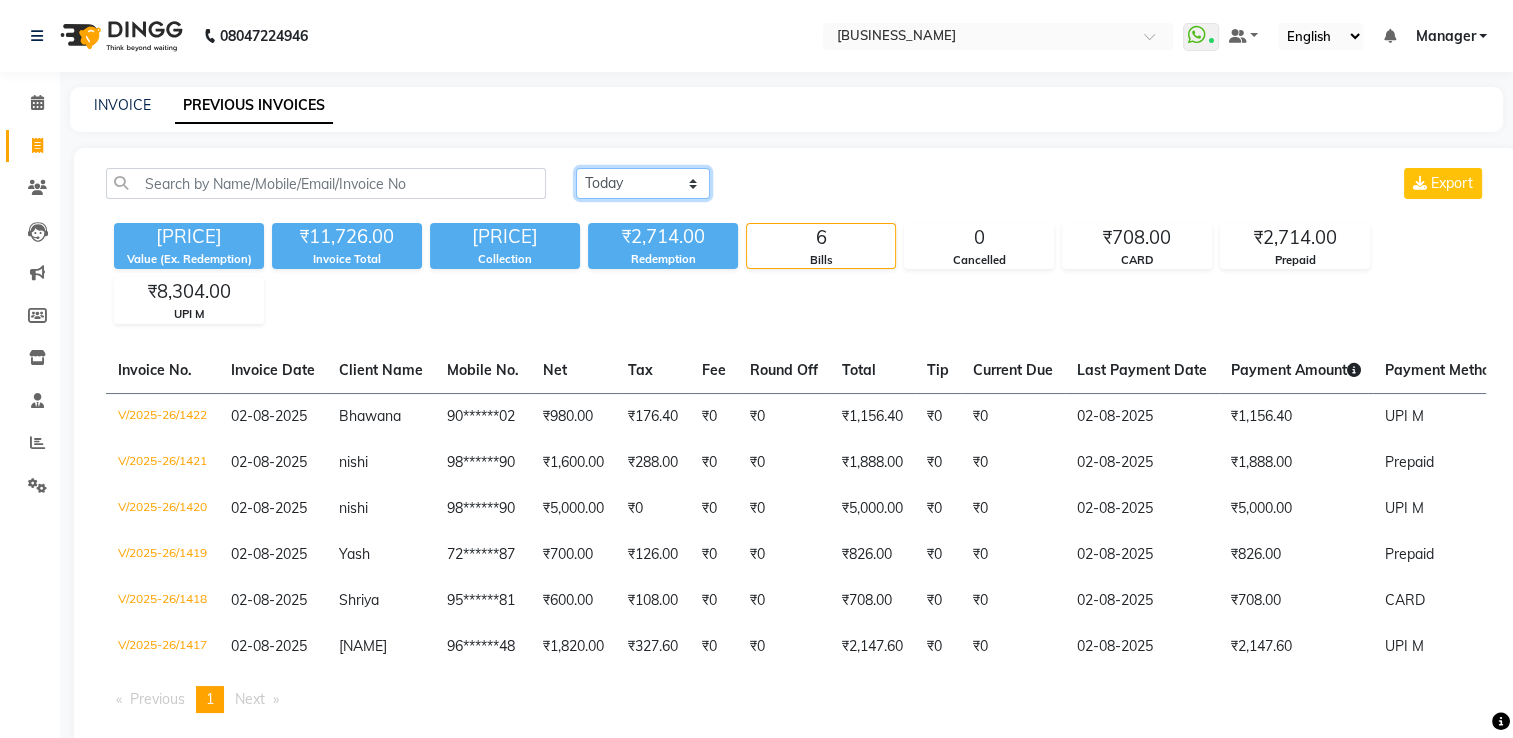 click on "Today Yesterday Custom Range" 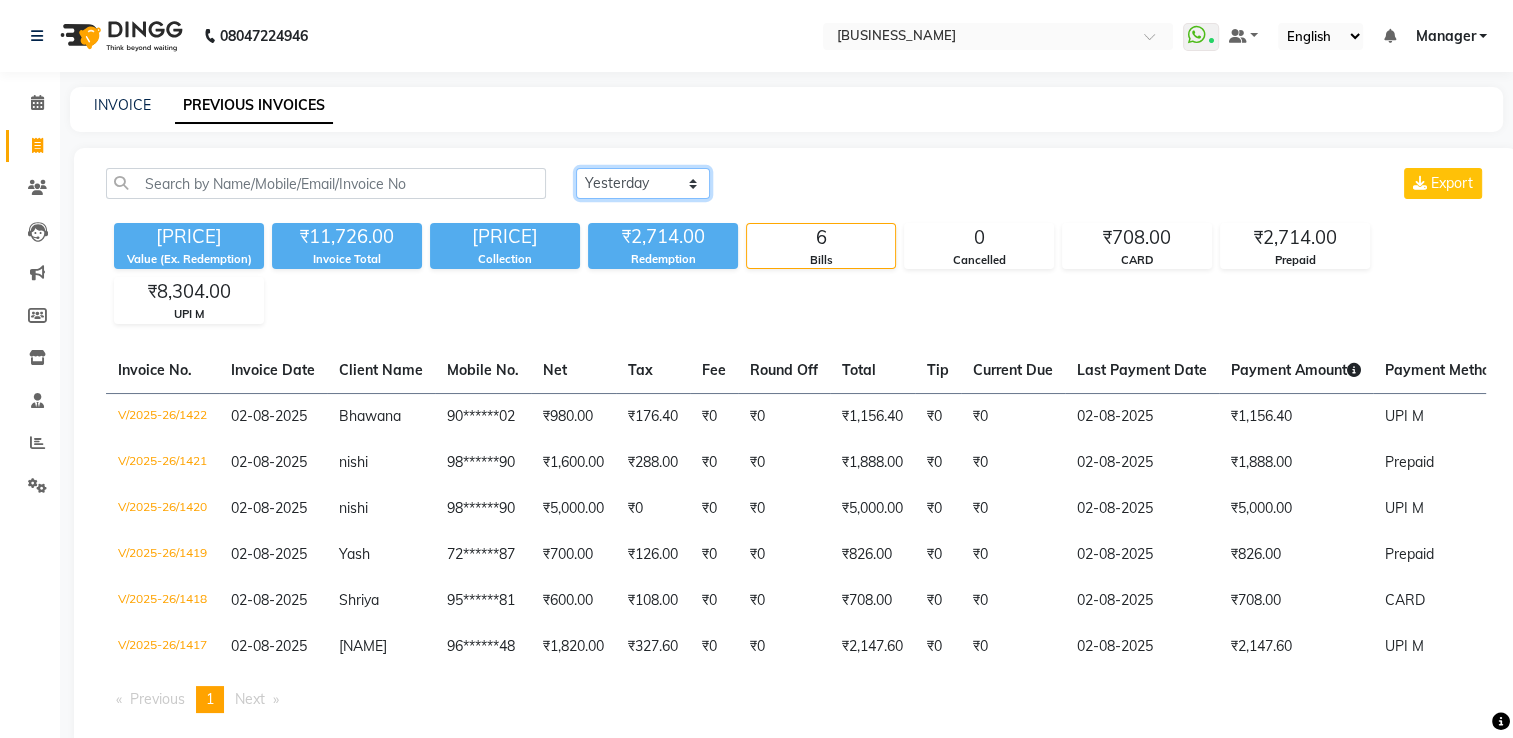 click on "Today Yesterday Custom Range" 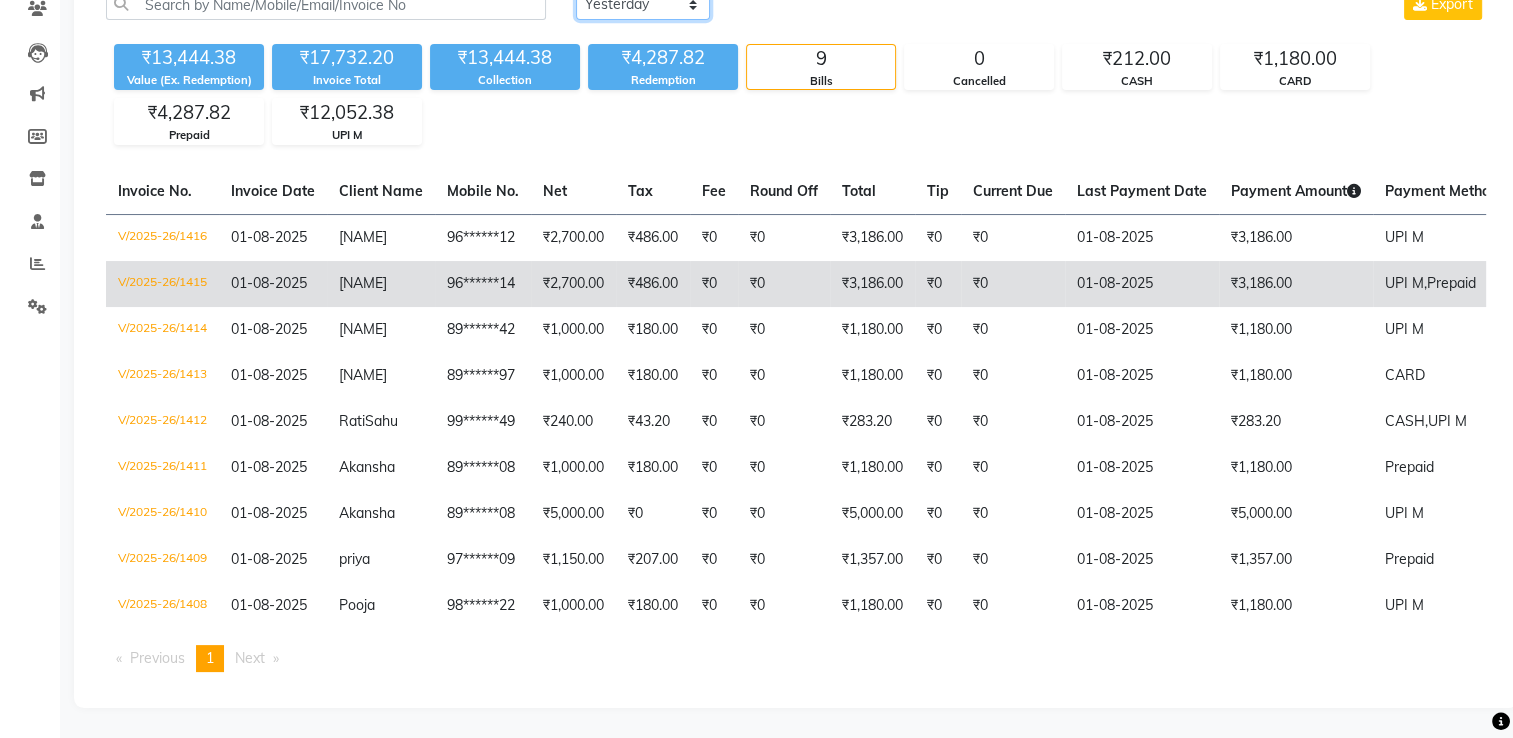scroll, scrollTop: 0, scrollLeft: 0, axis: both 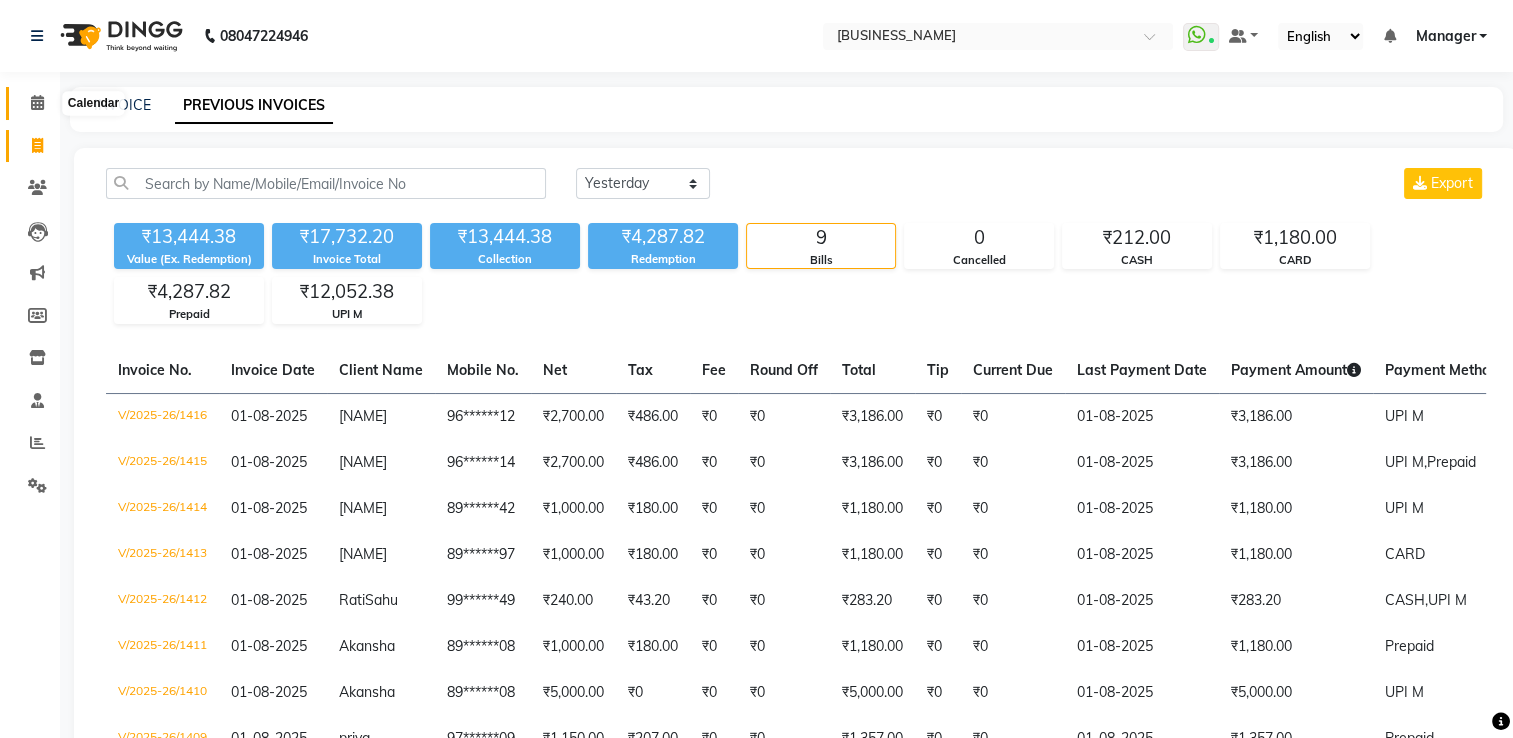 click 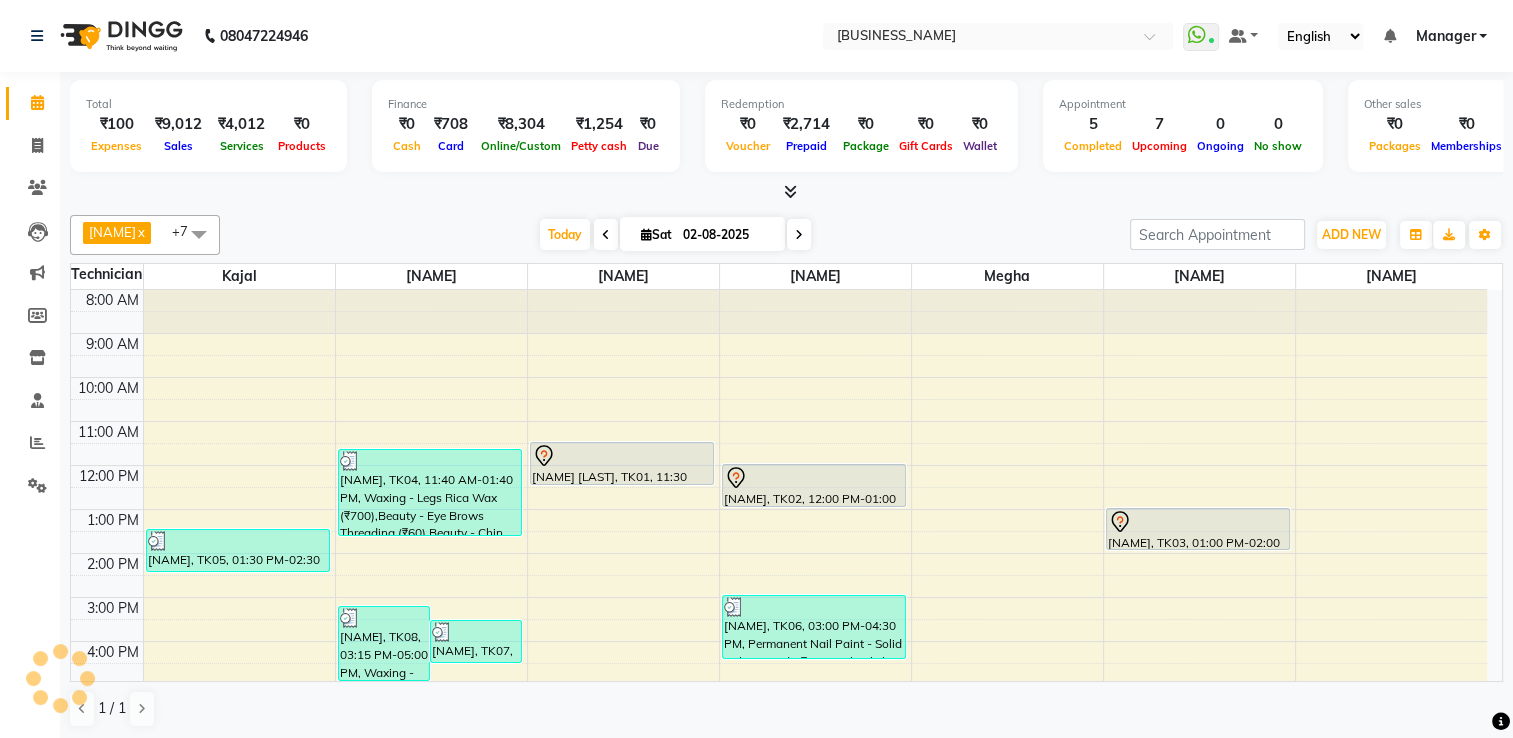 scroll, scrollTop: 175, scrollLeft: 0, axis: vertical 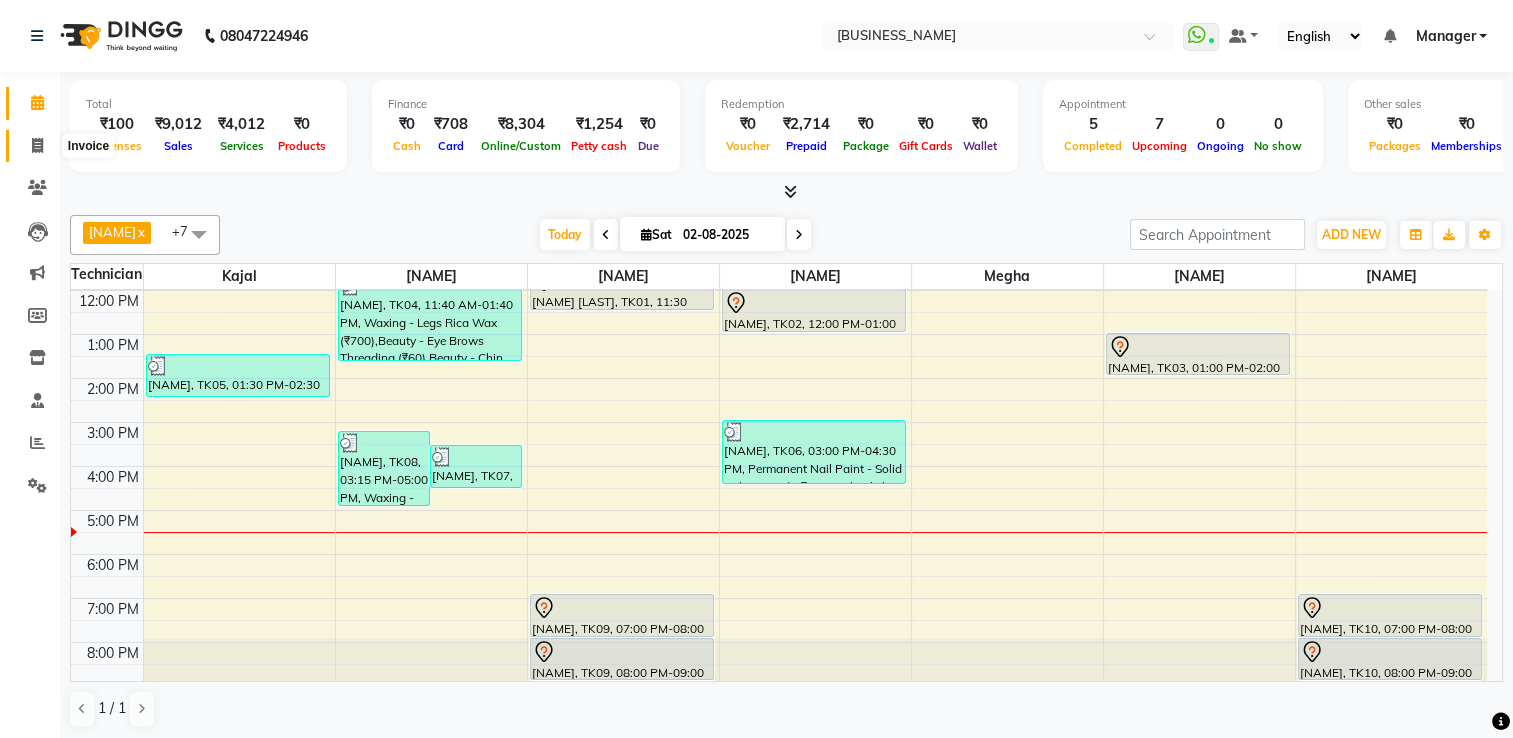 click 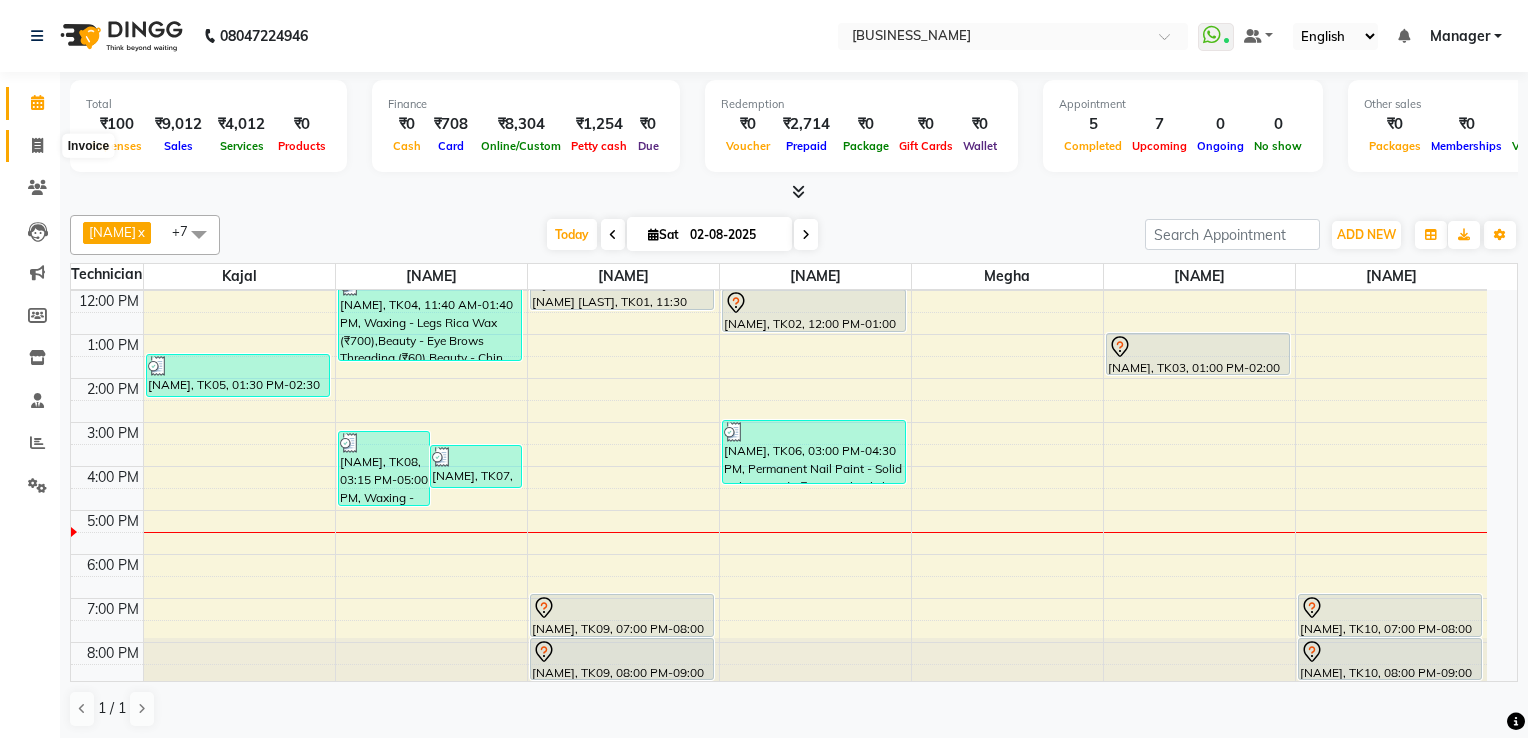 select on "service" 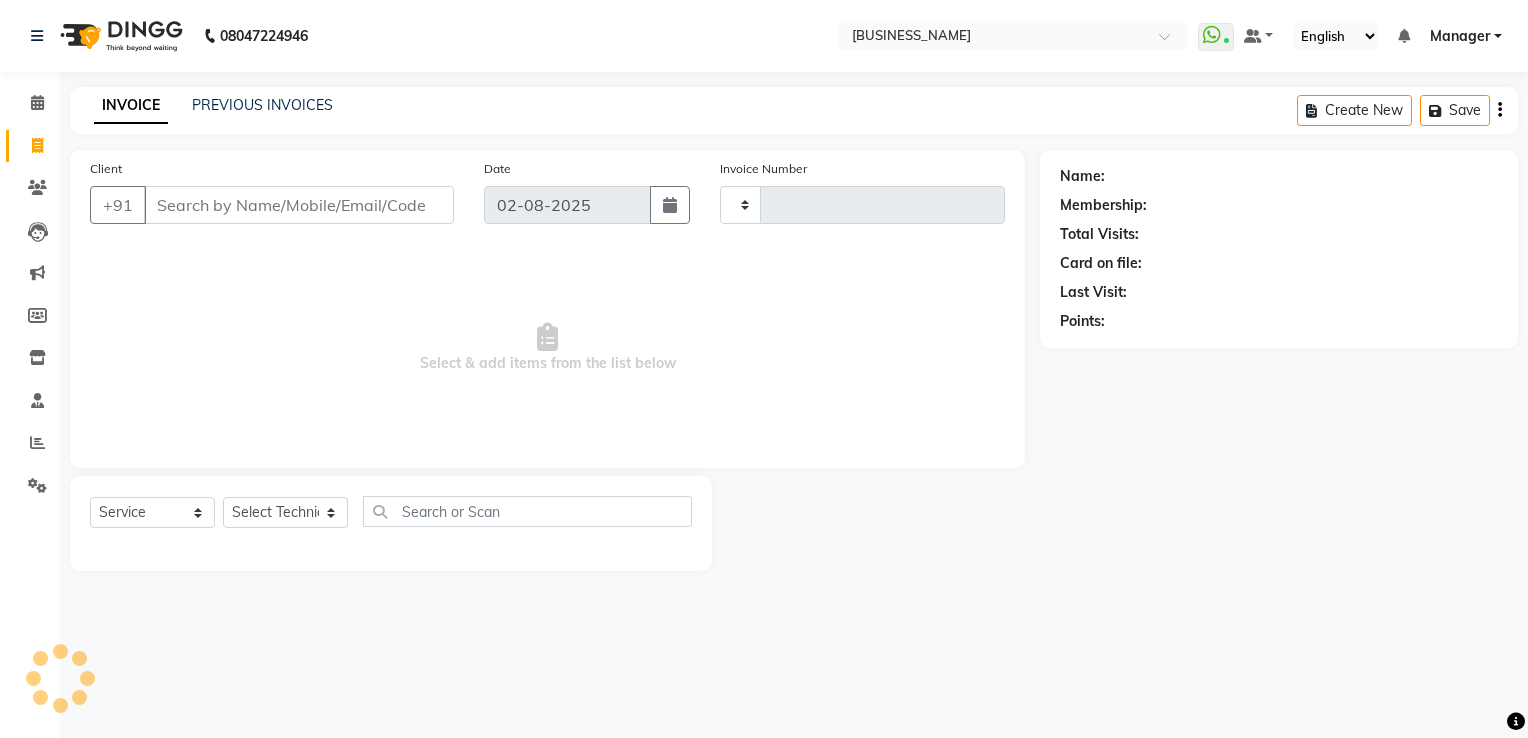type on "1423" 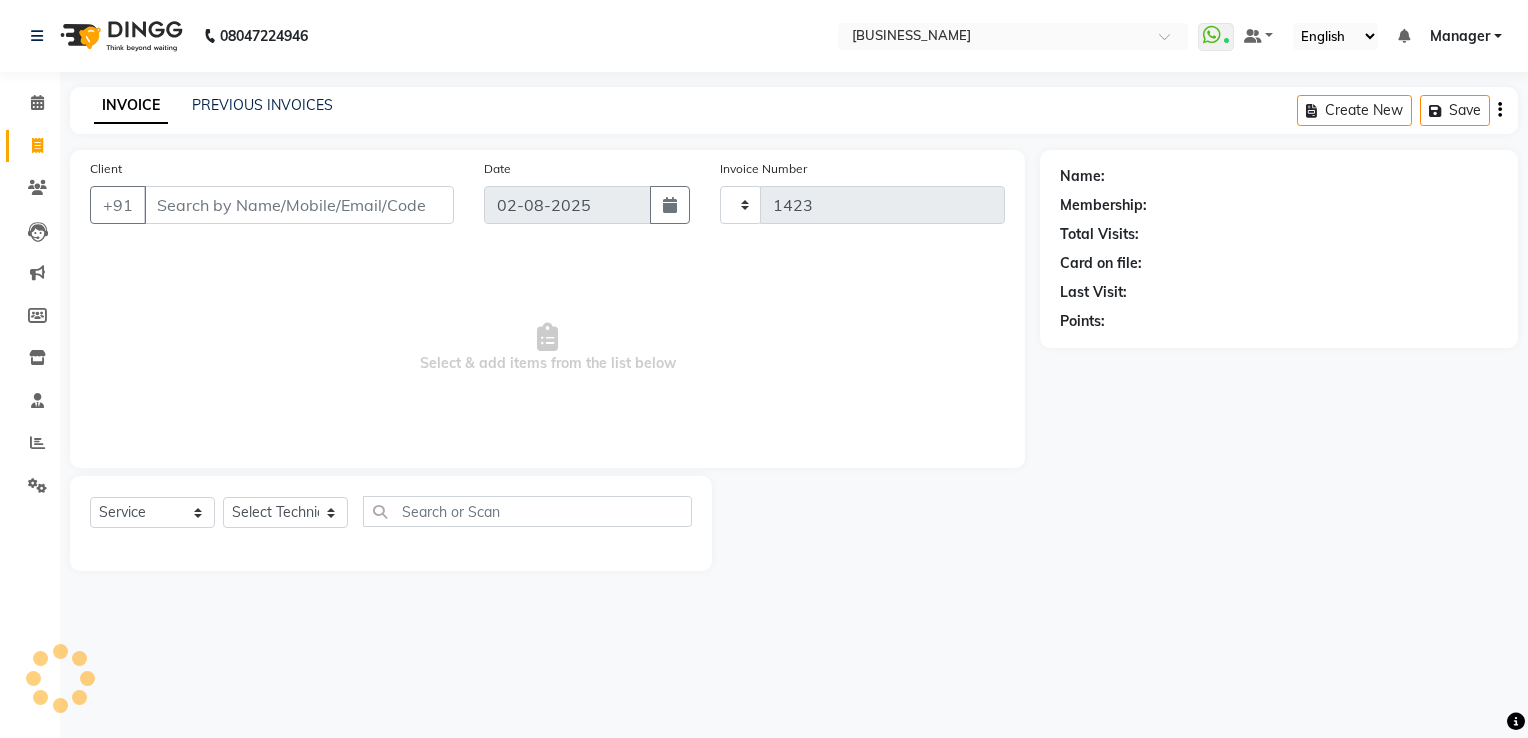 select on "6579" 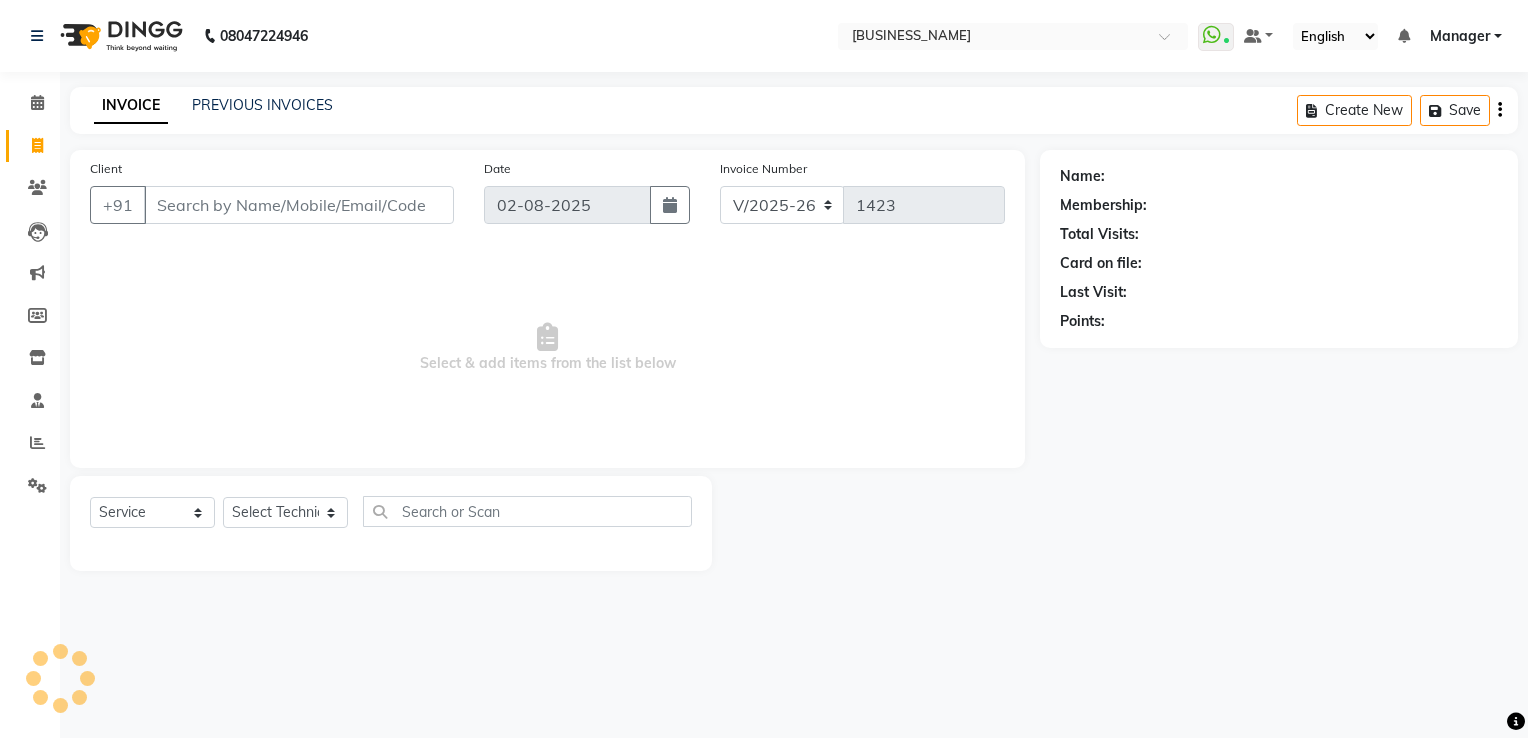 click on "Client" at bounding box center [299, 205] 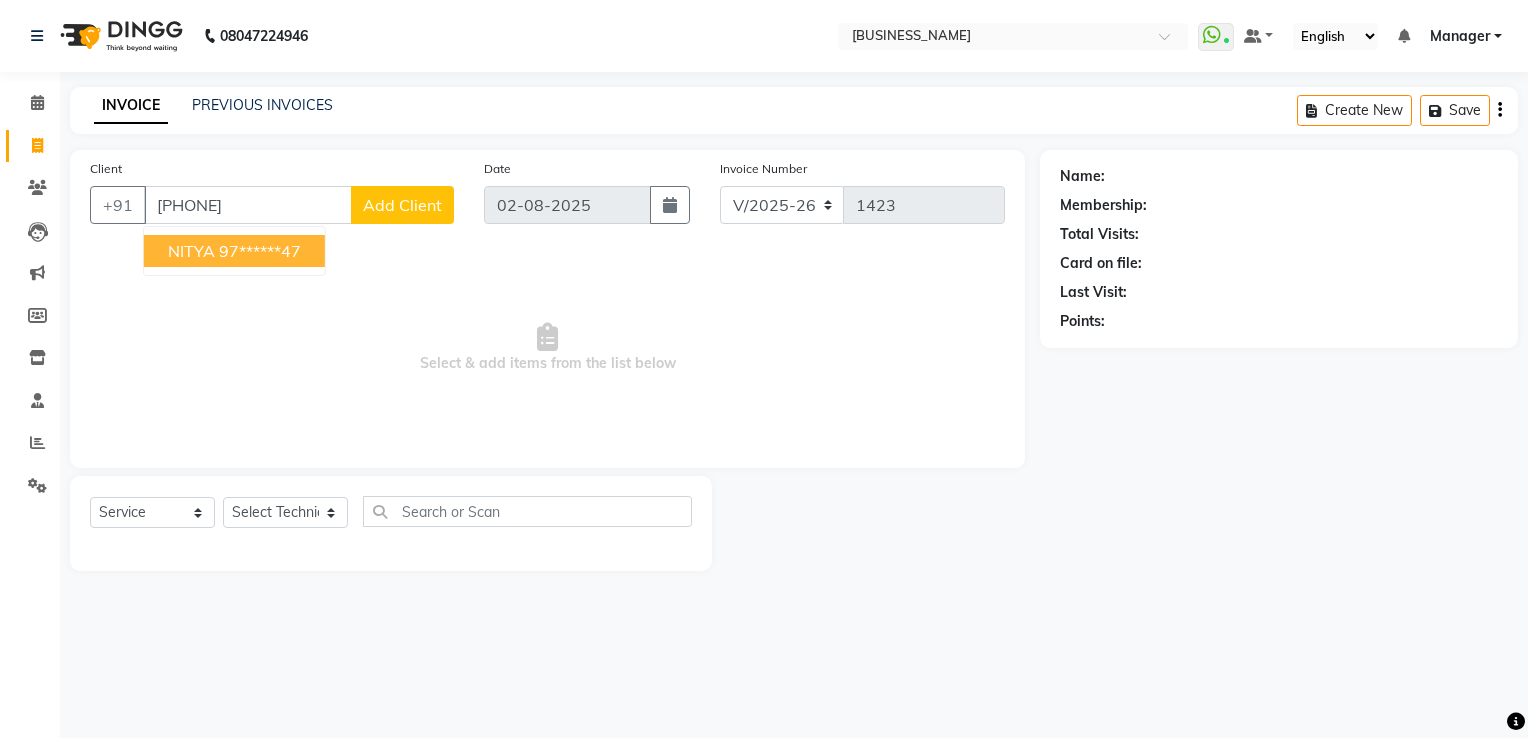 click on "[NAME] [PHONE]" at bounding box center [234, 251] 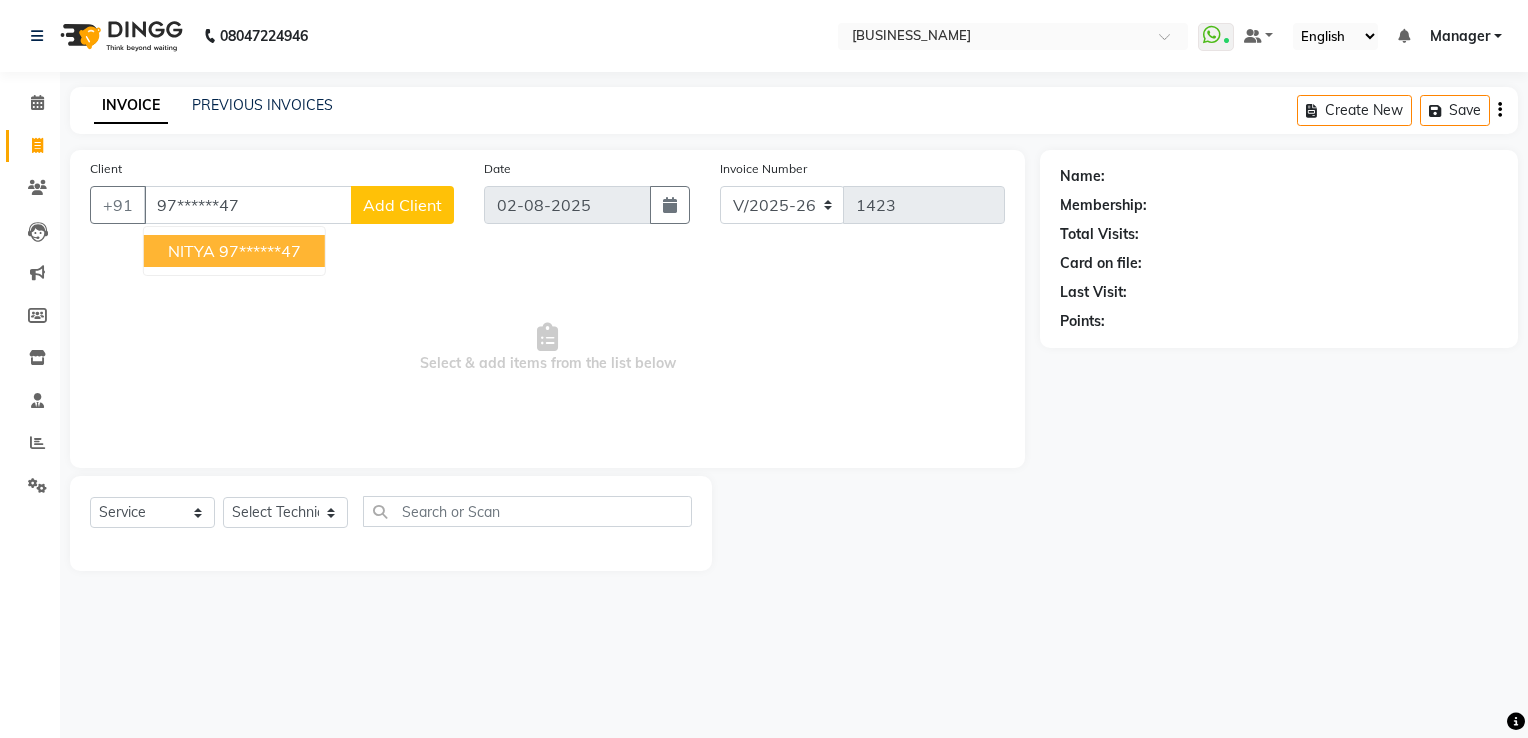 type on "97******47" 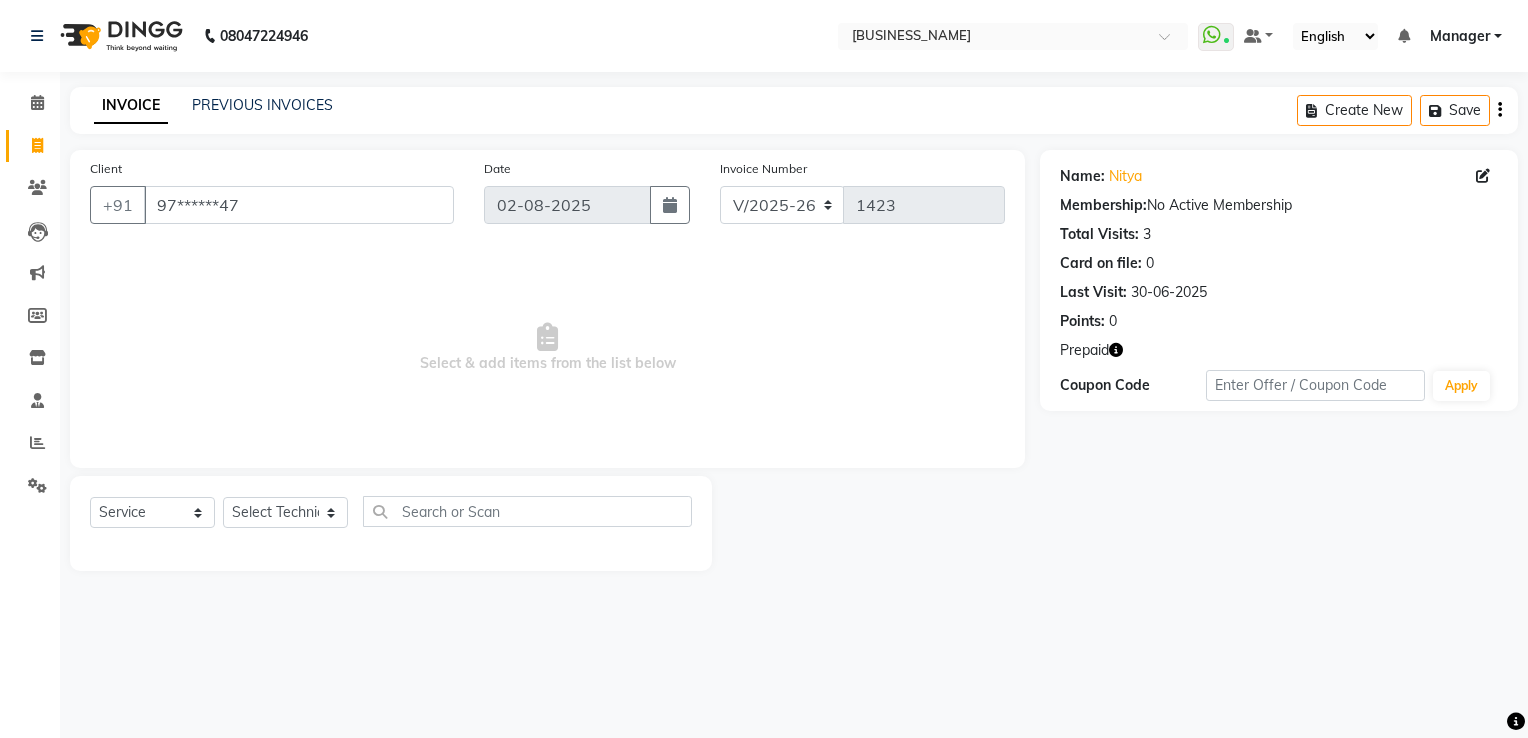 click 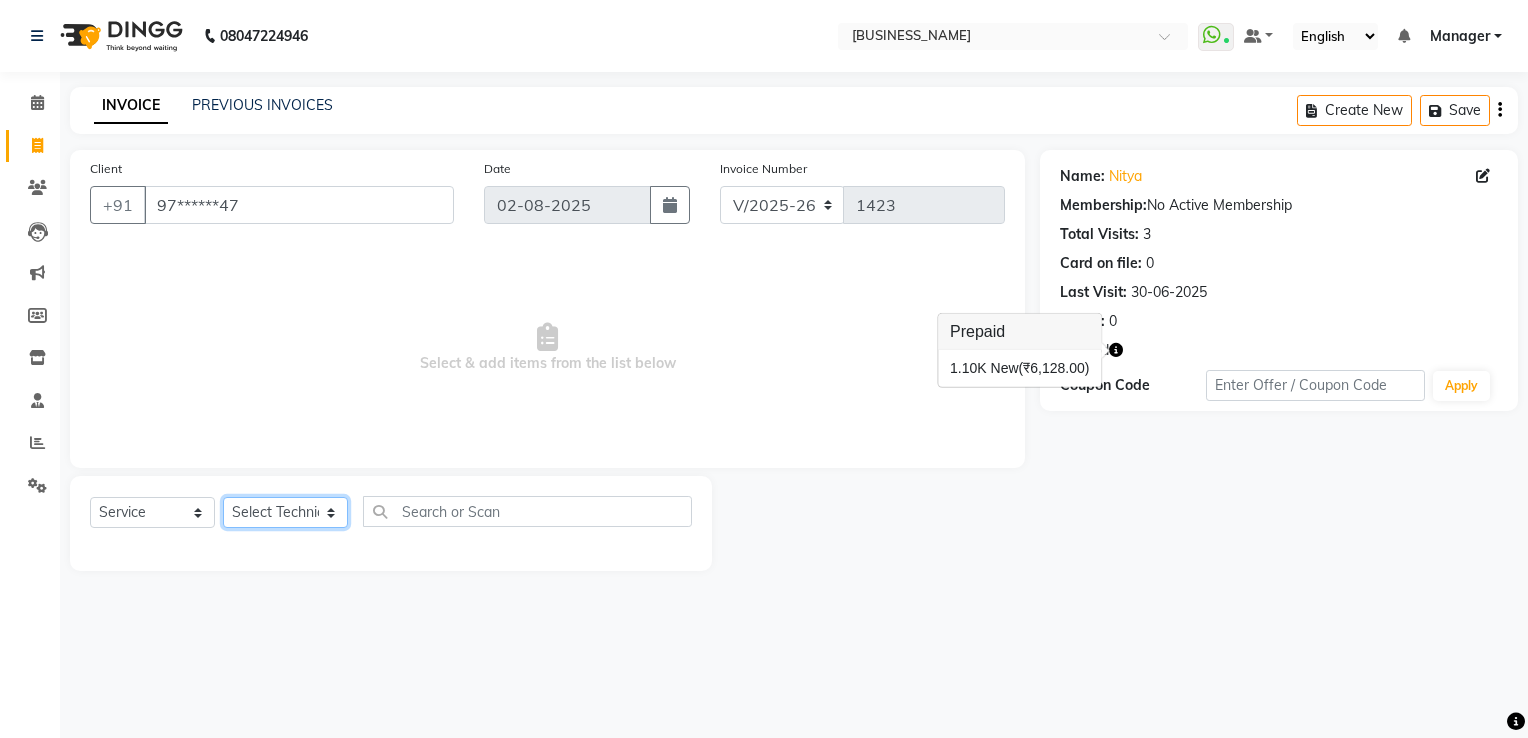 click on "Select Technician [NAME] [NAME] [NAME] [NAME] [NAME] [NAME] [NAME] [NAME] [NAME] Manager [NAME] [NAME] Owner [NAME] [NAME] [NAME] [NAME]" 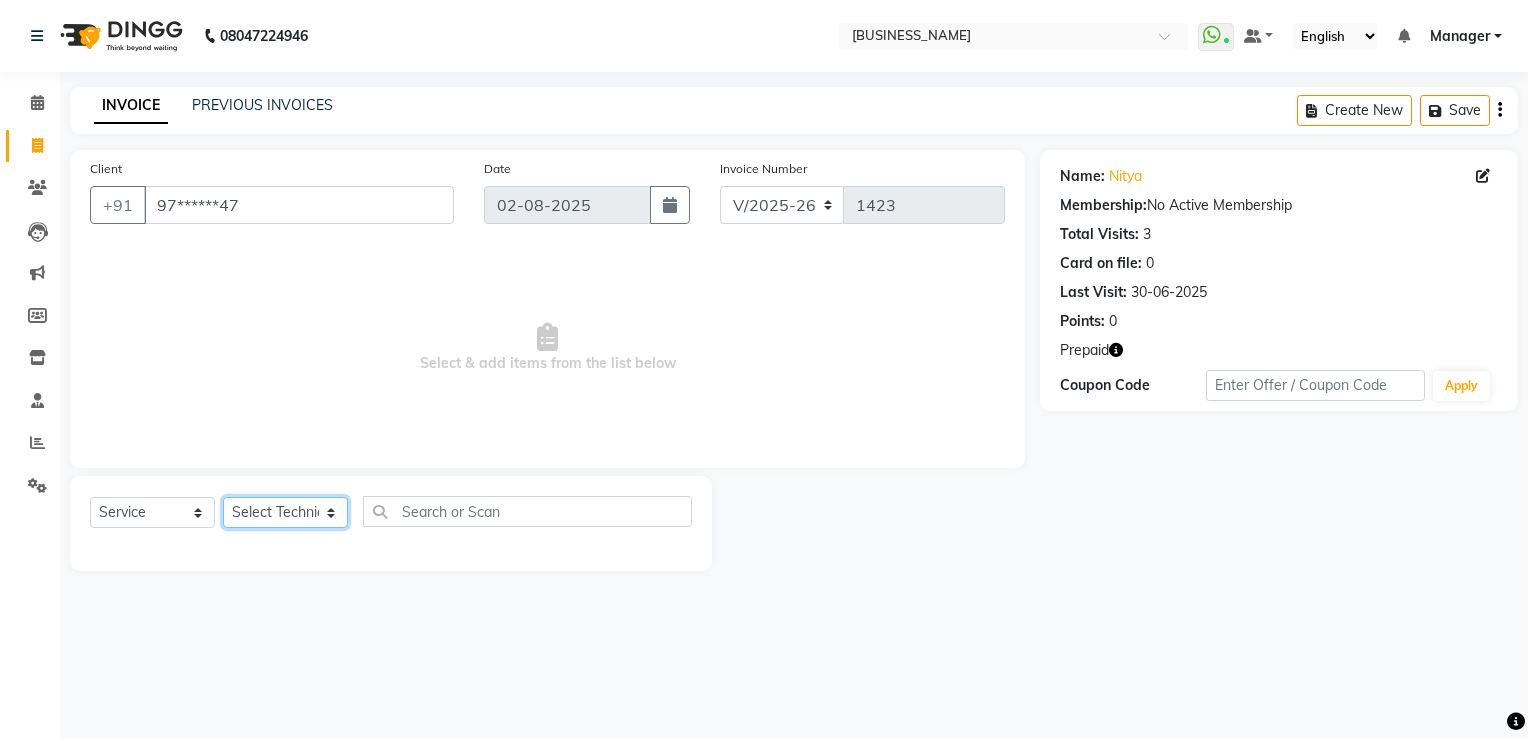 select on "80708" 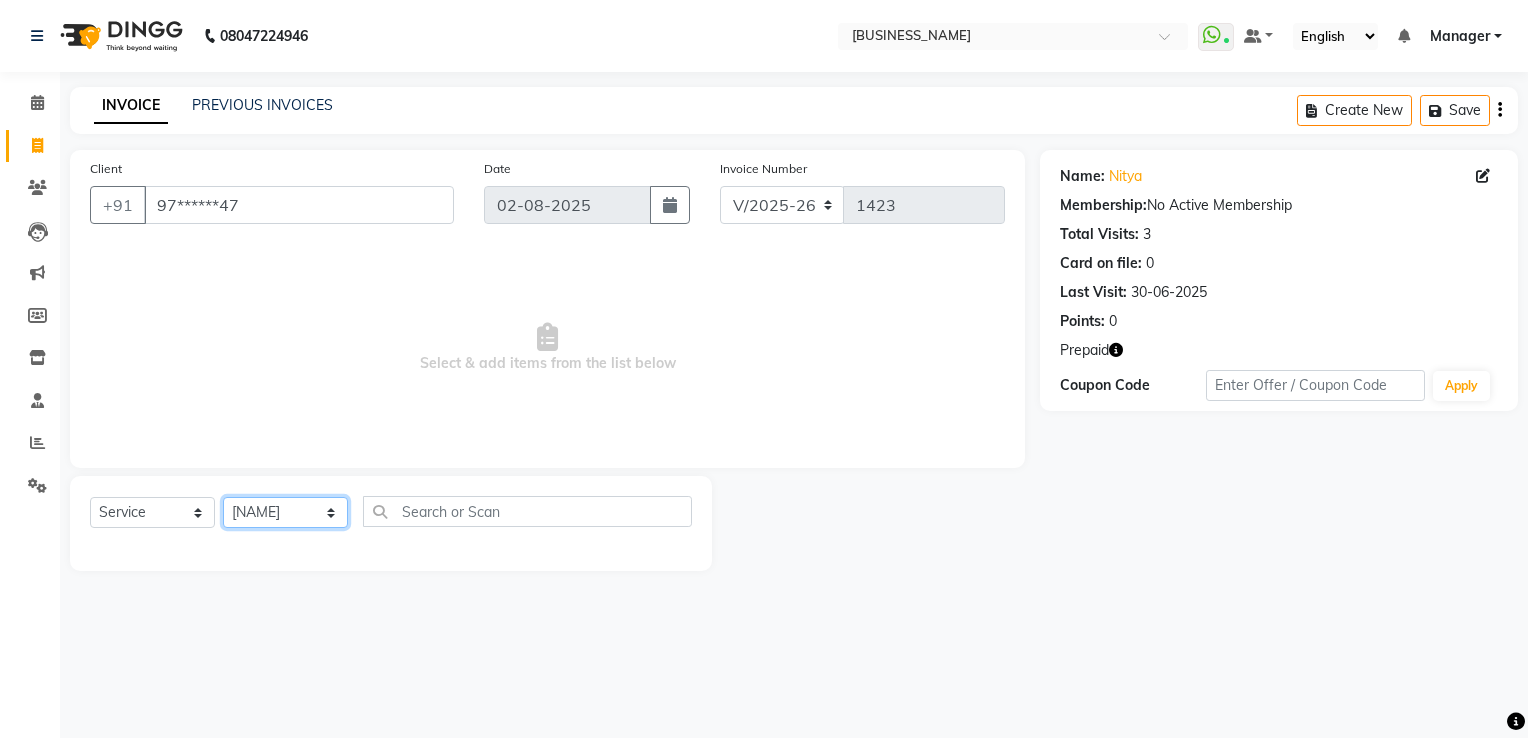 click on "Select Technician [NAME] [NAME] [NAME] [NAME] [NAME] [NAME] [NAME] [NAME] [NAME] Manager [NAME] [NAME] Owner [NAME] [NAME] [NAME] [NAME]" 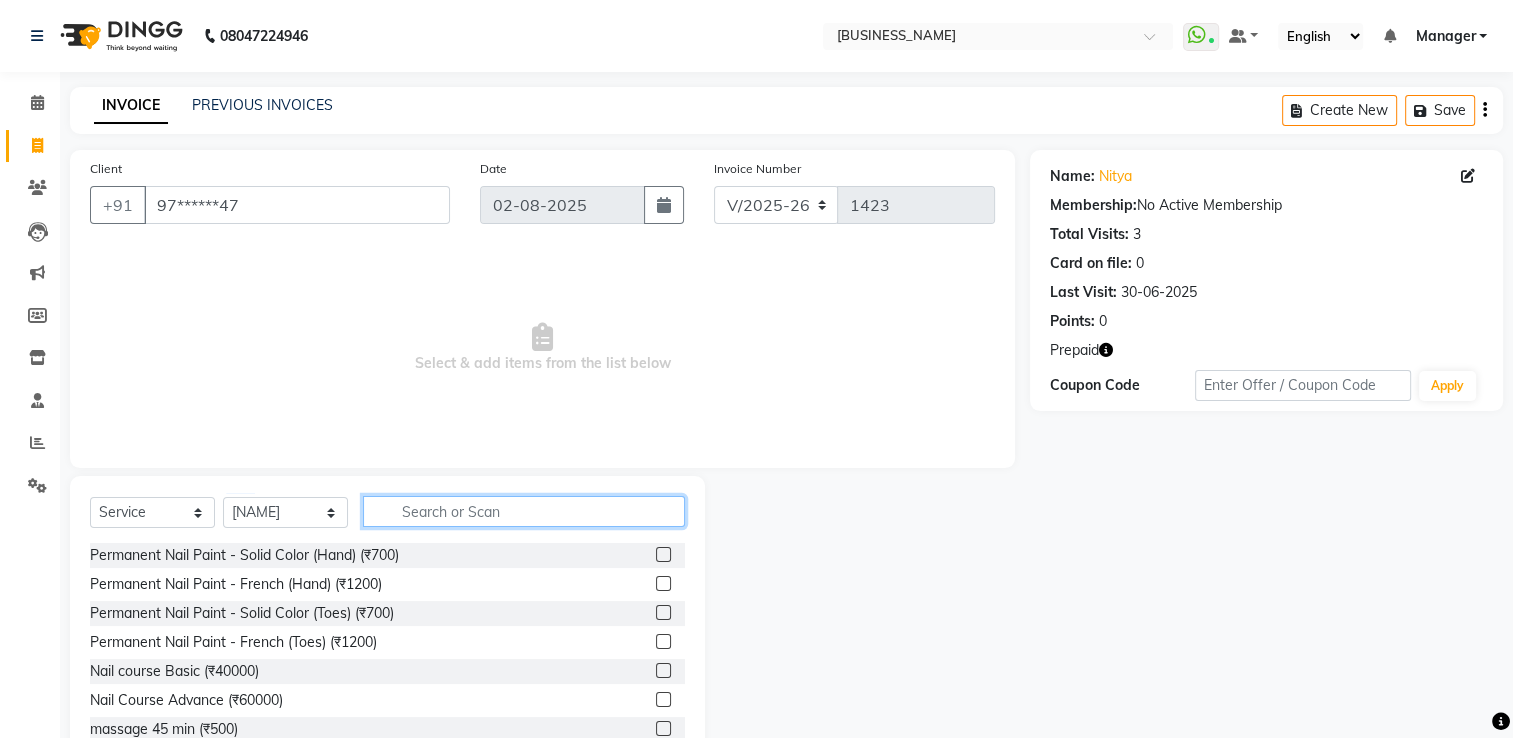 click 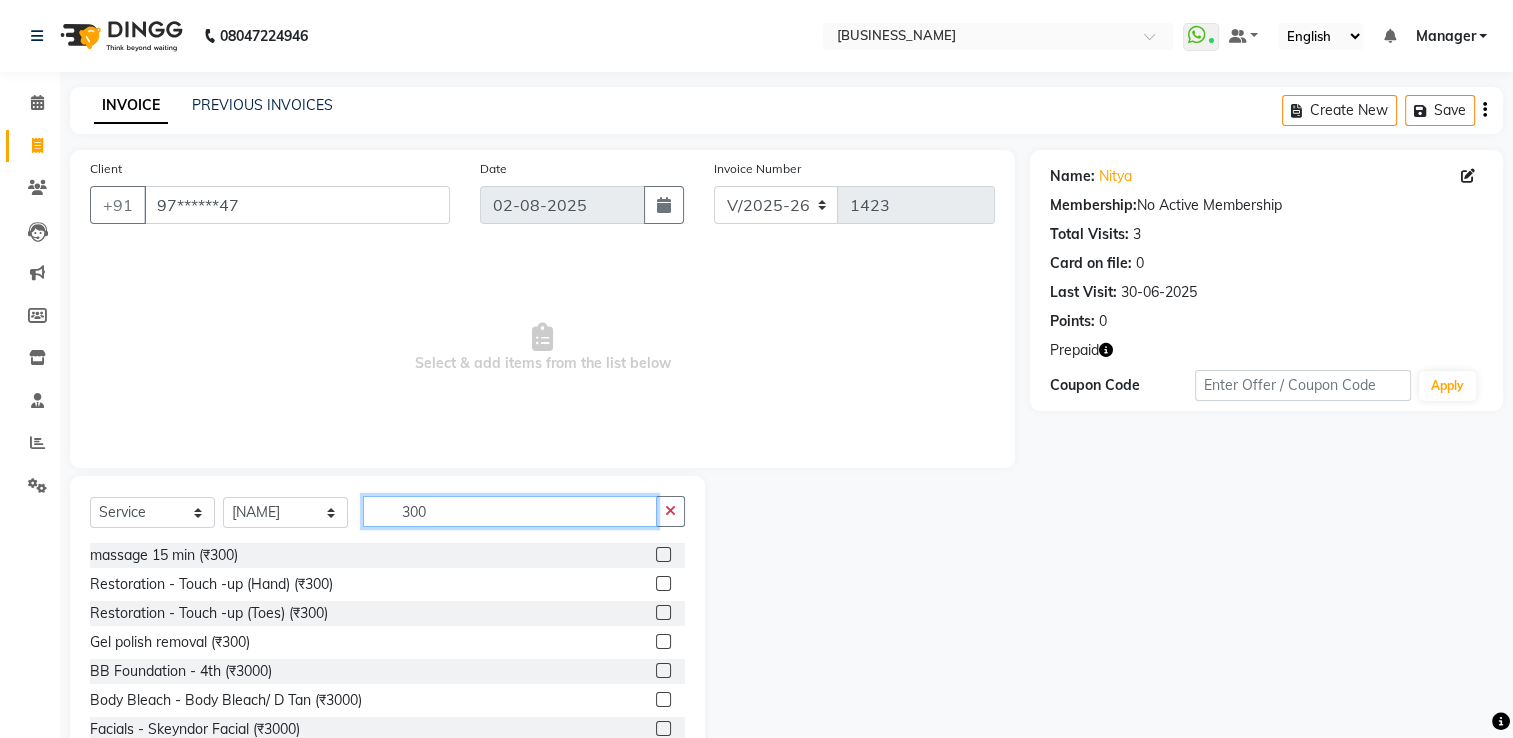 type on "300" 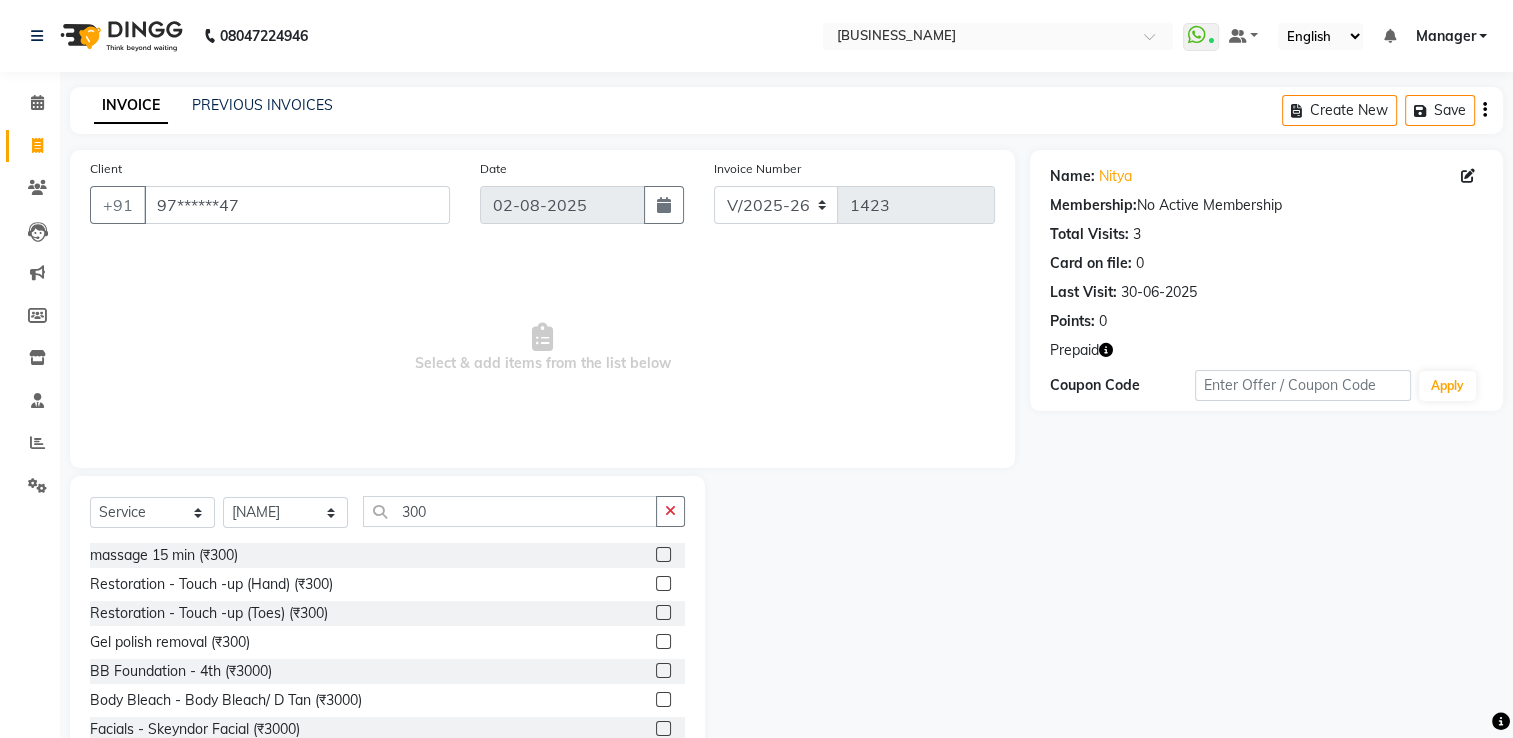 click 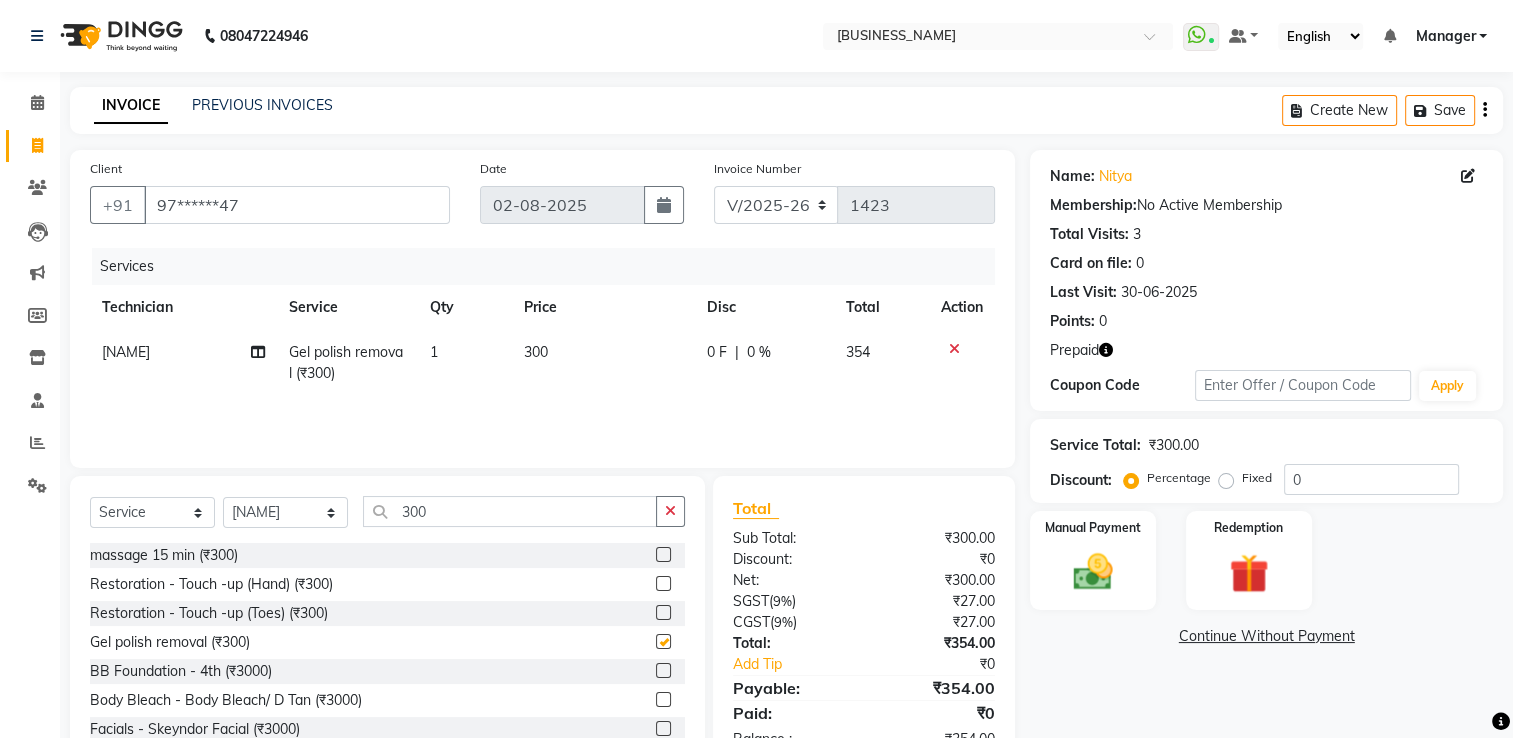 checkbox on "false" 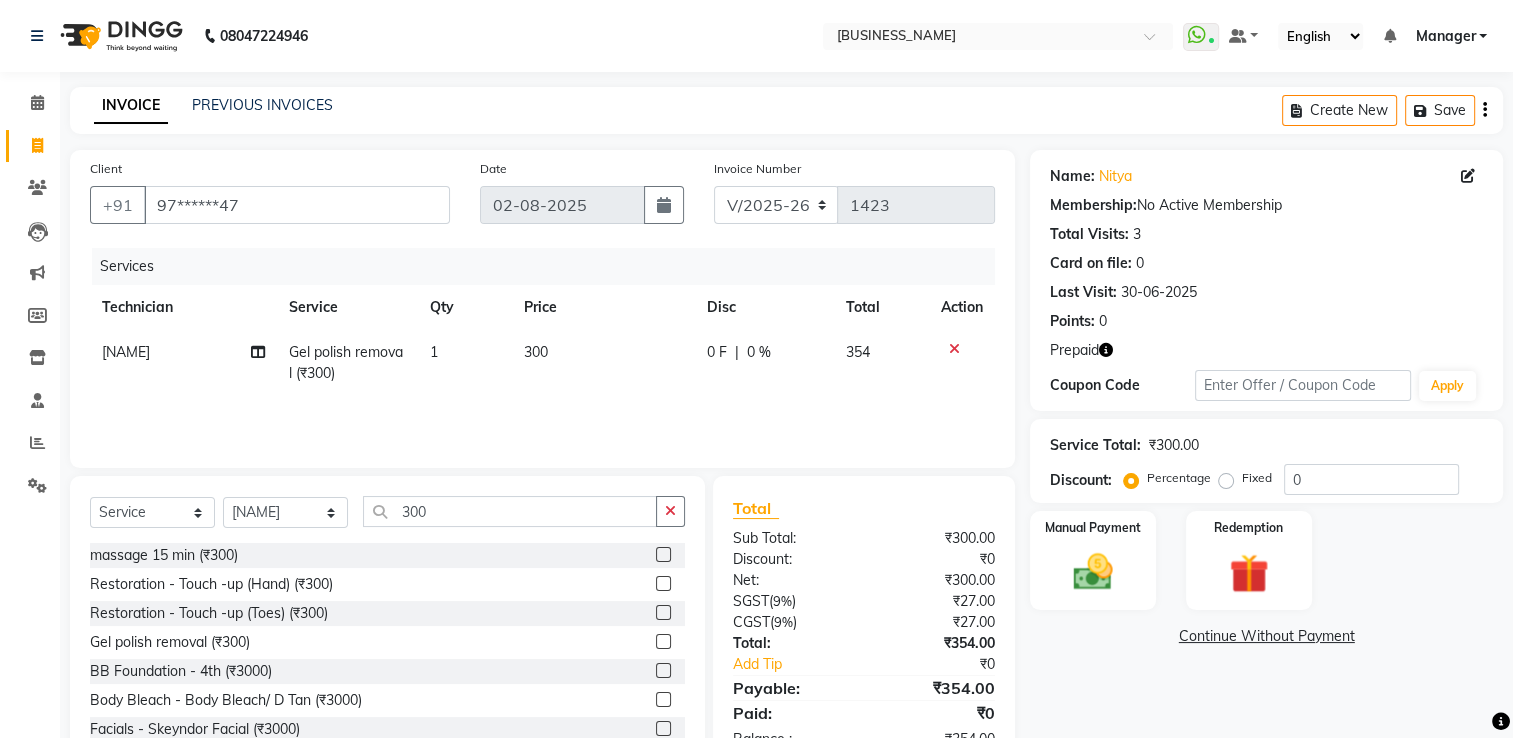 click 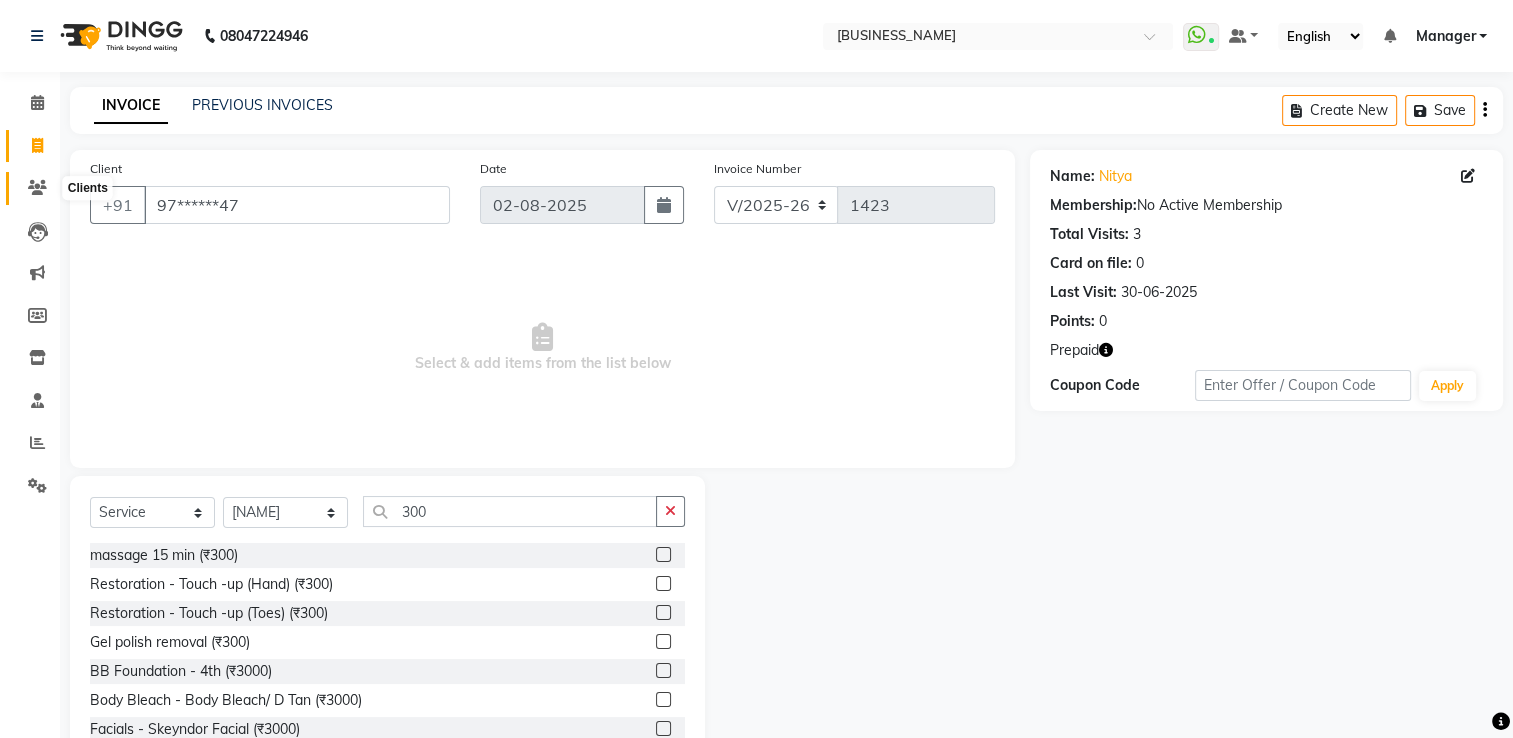 click 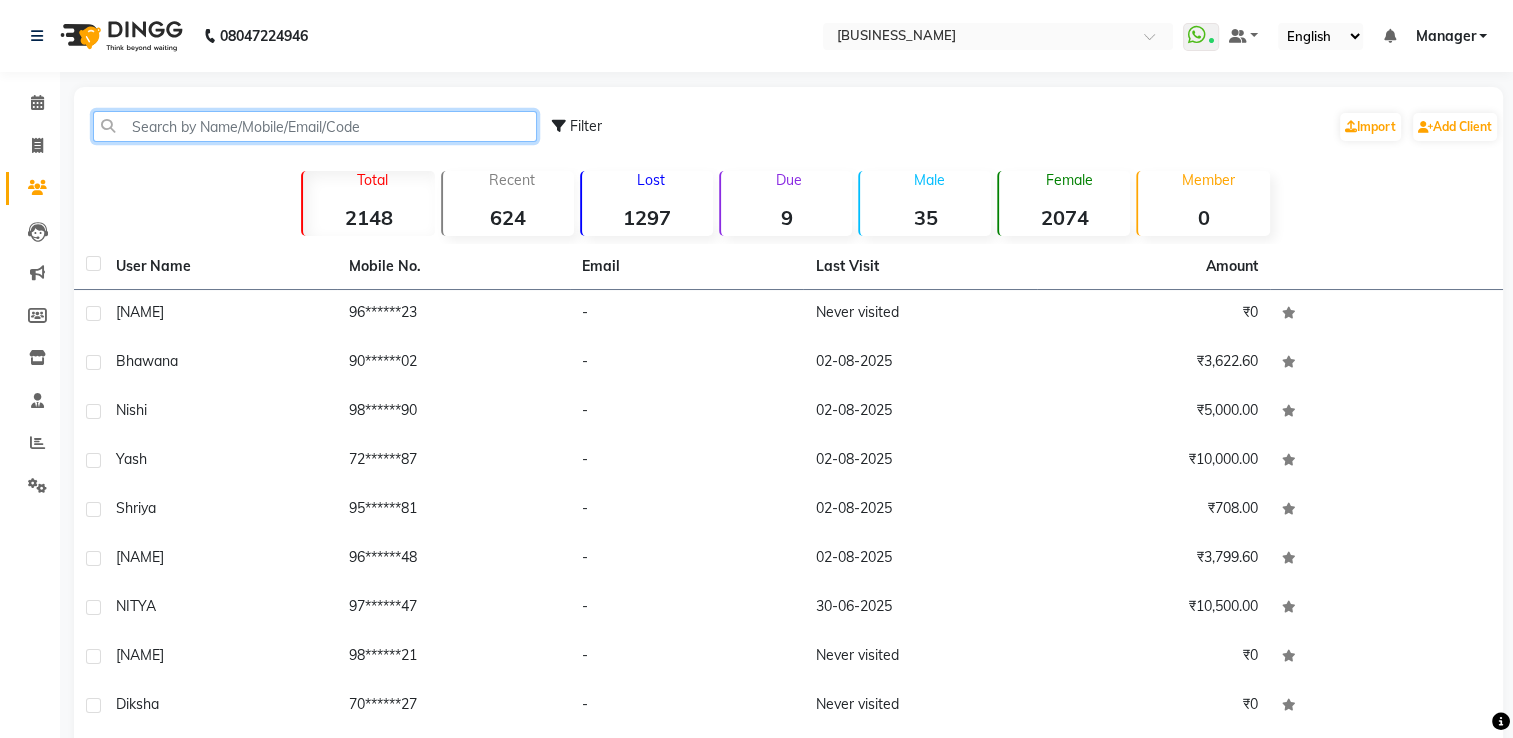 click 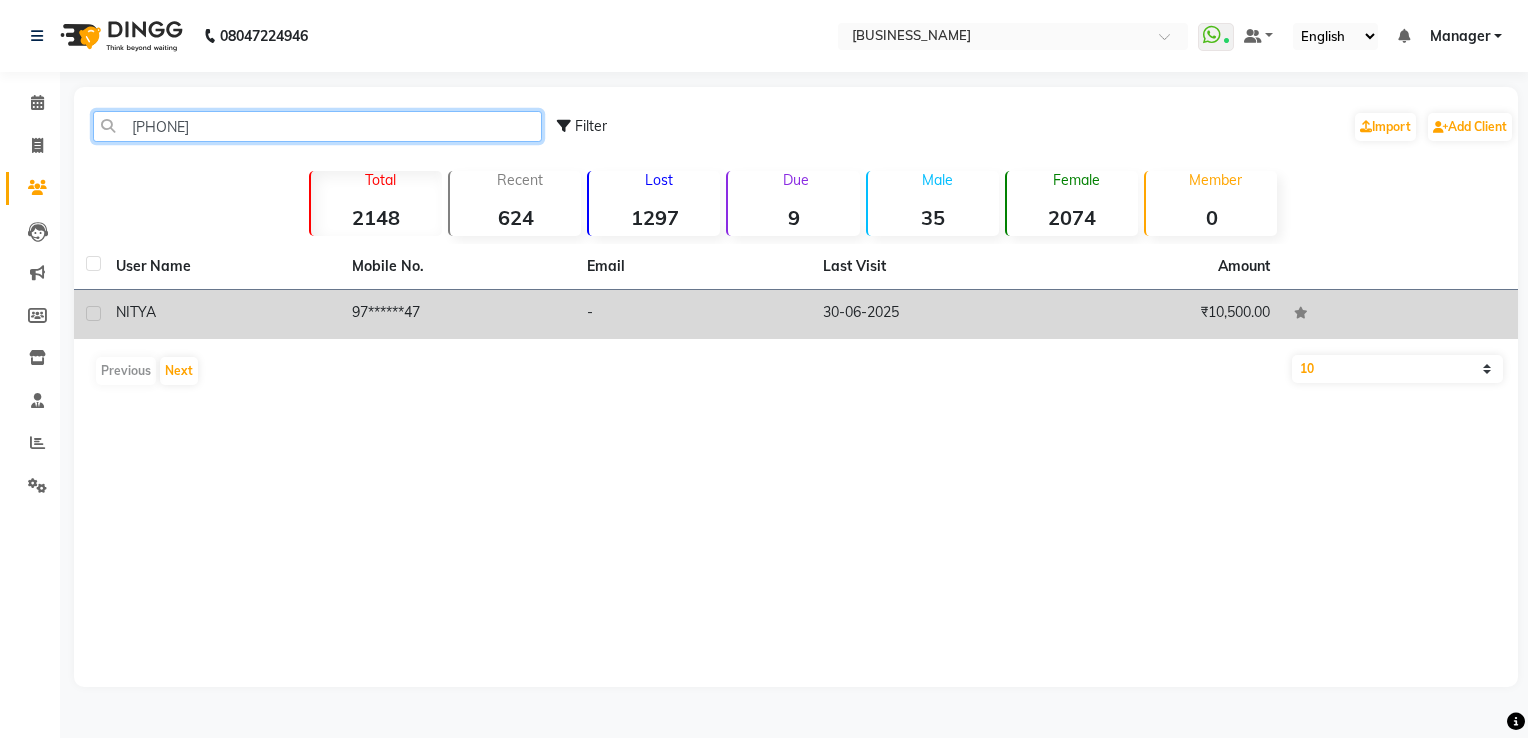 type on "[PHONE]" 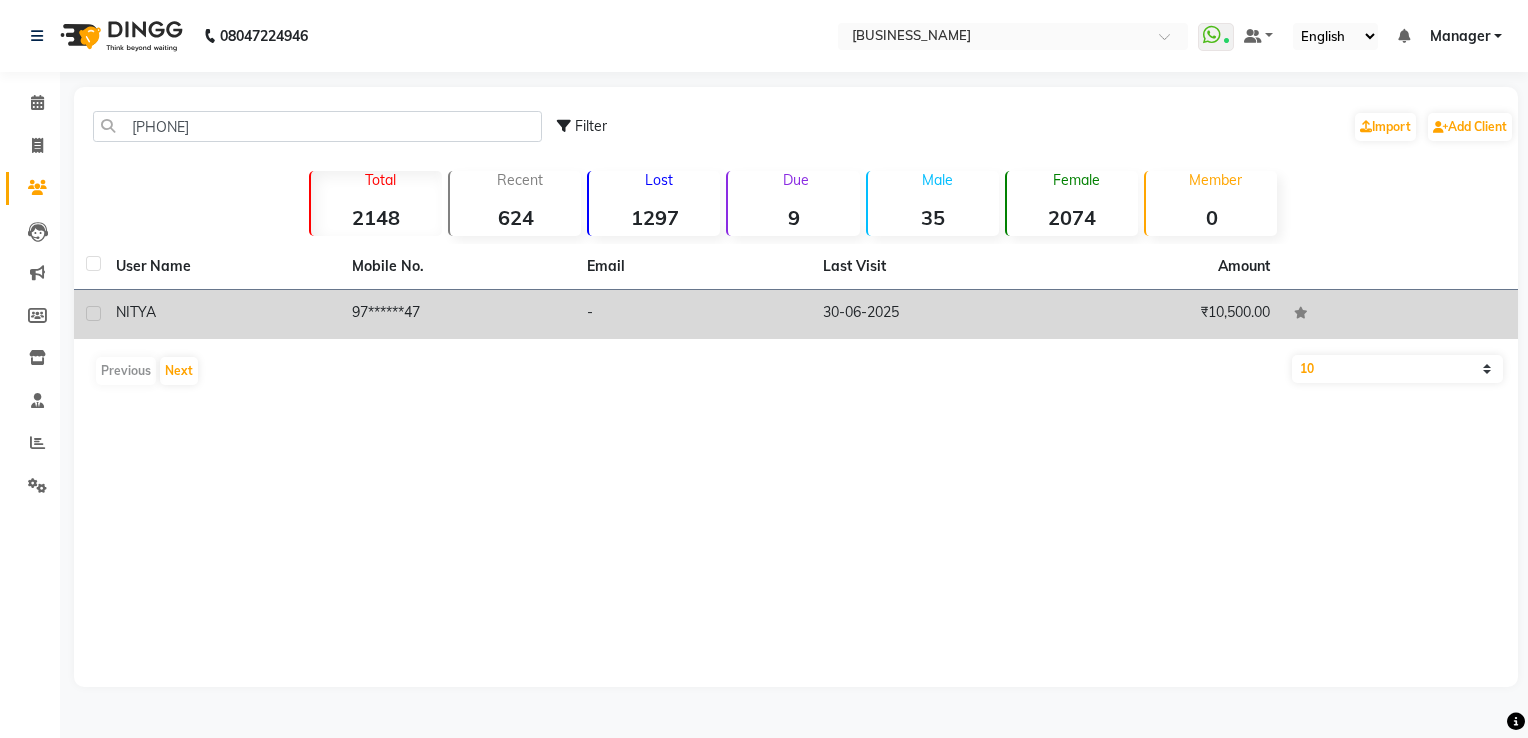 click on "97******47" 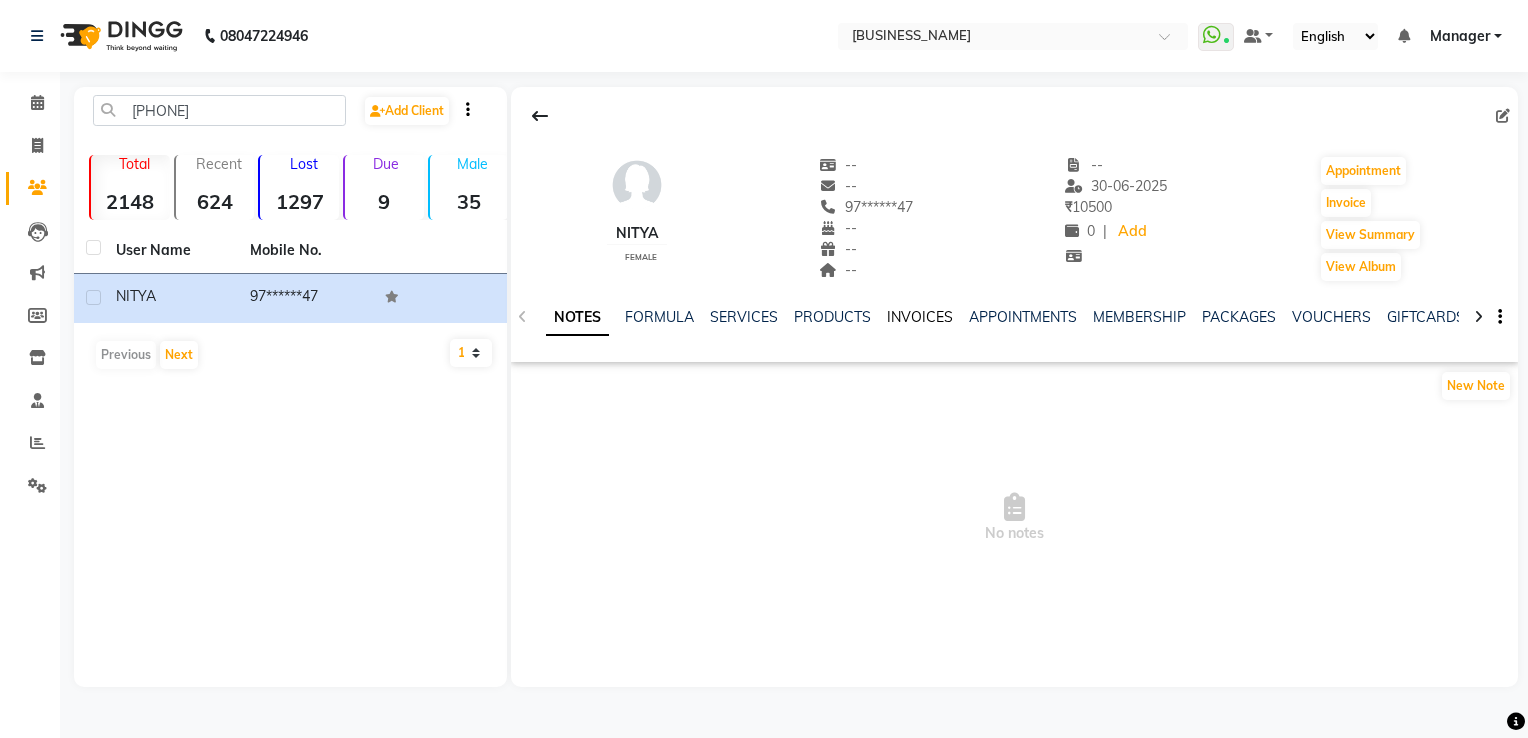 click on "INVOICES" 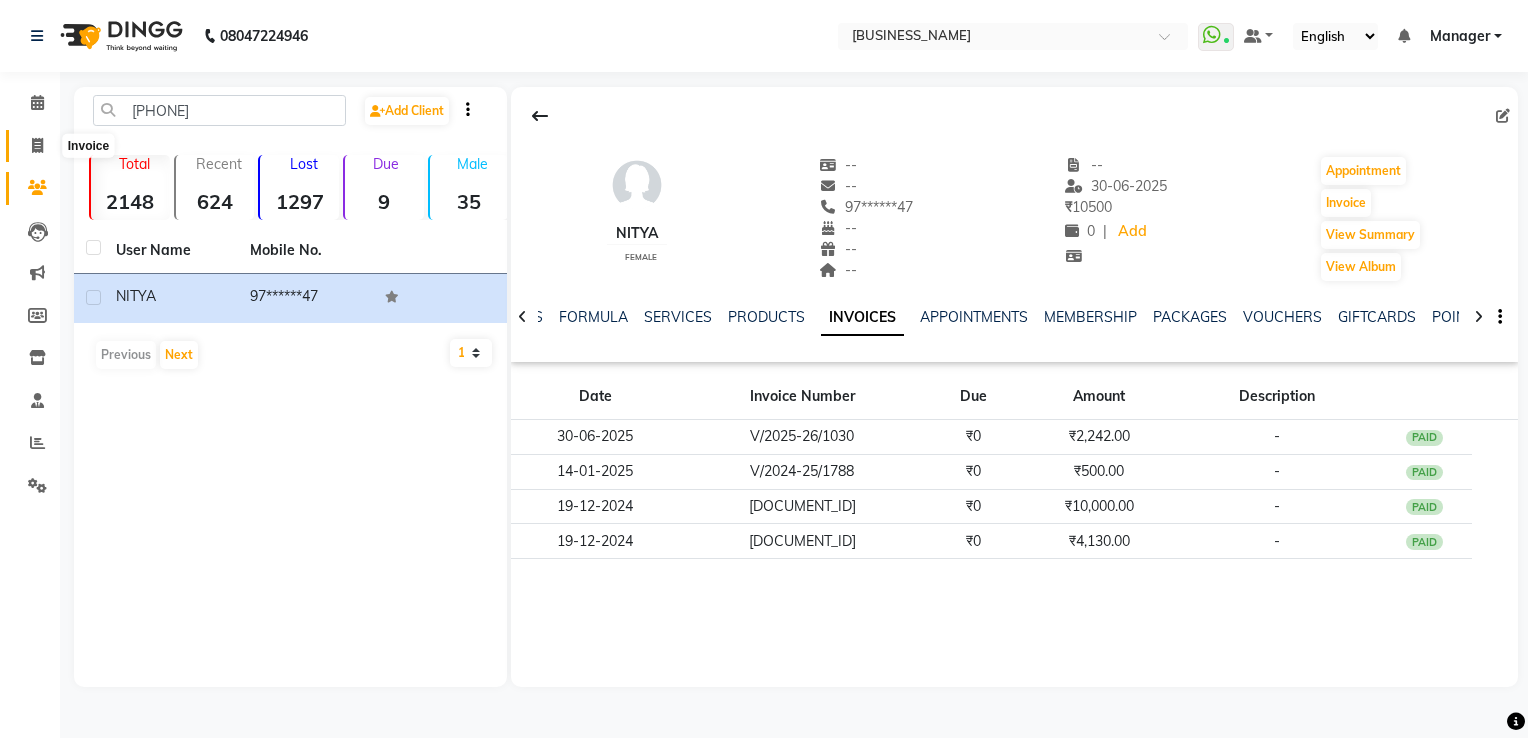 click 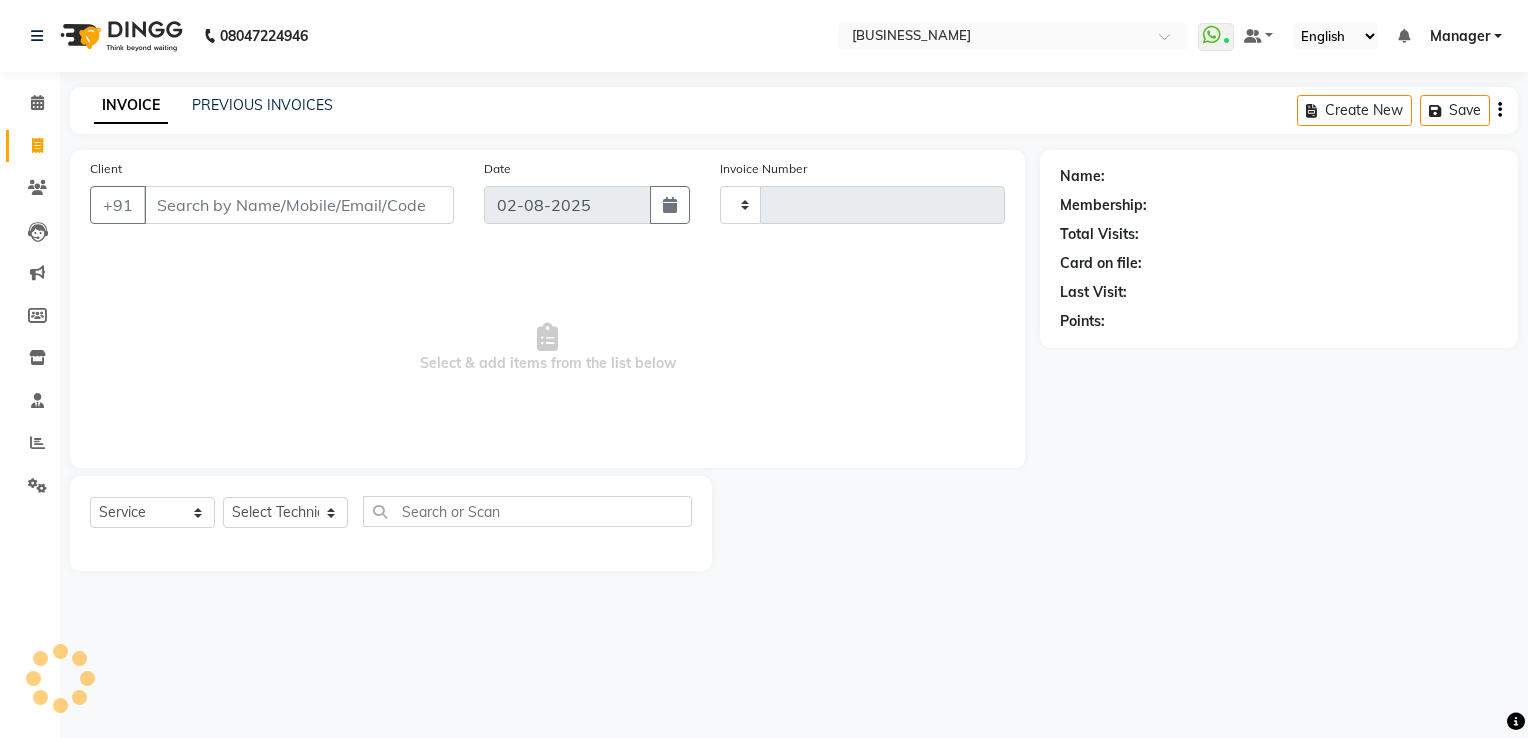 type on "1423" 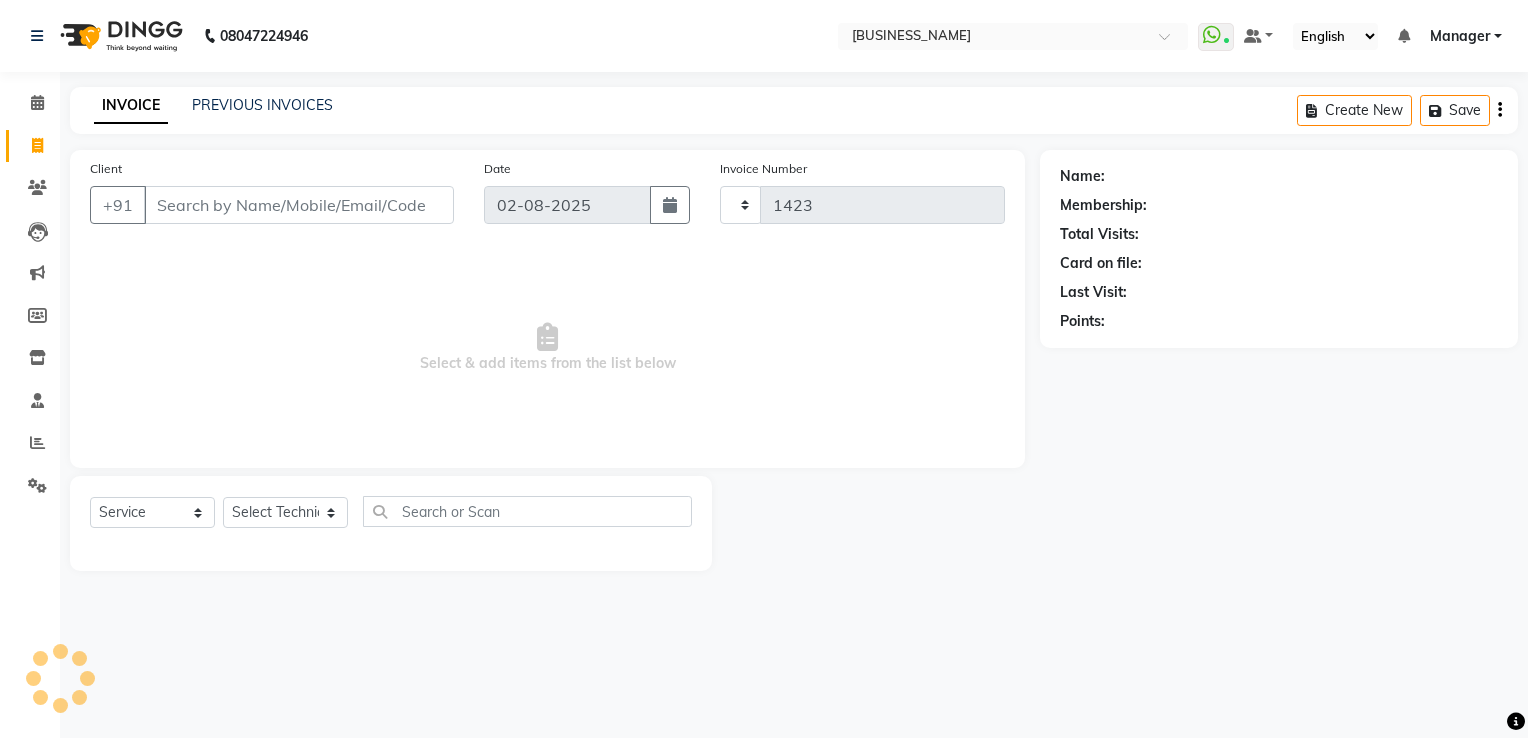 select on "6579" 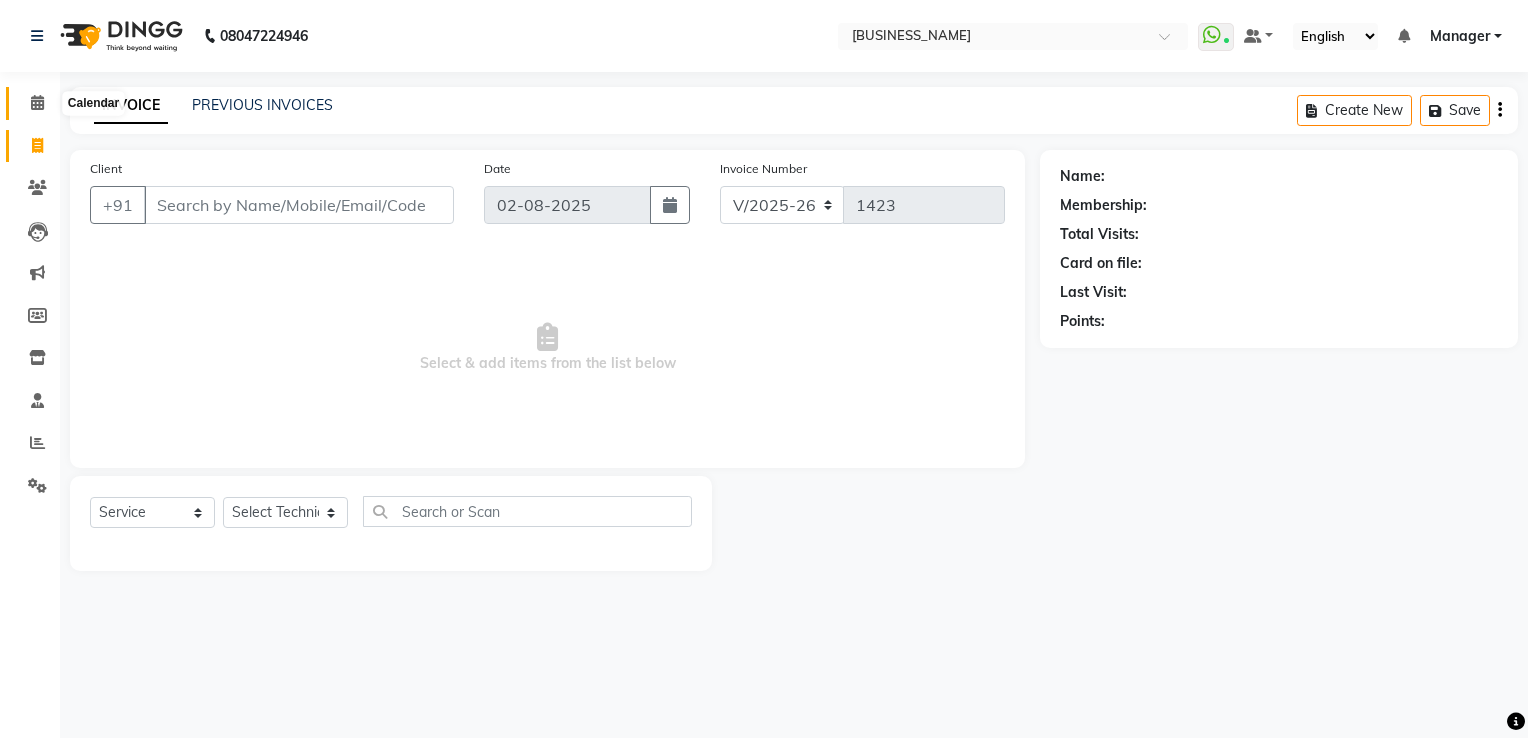 click 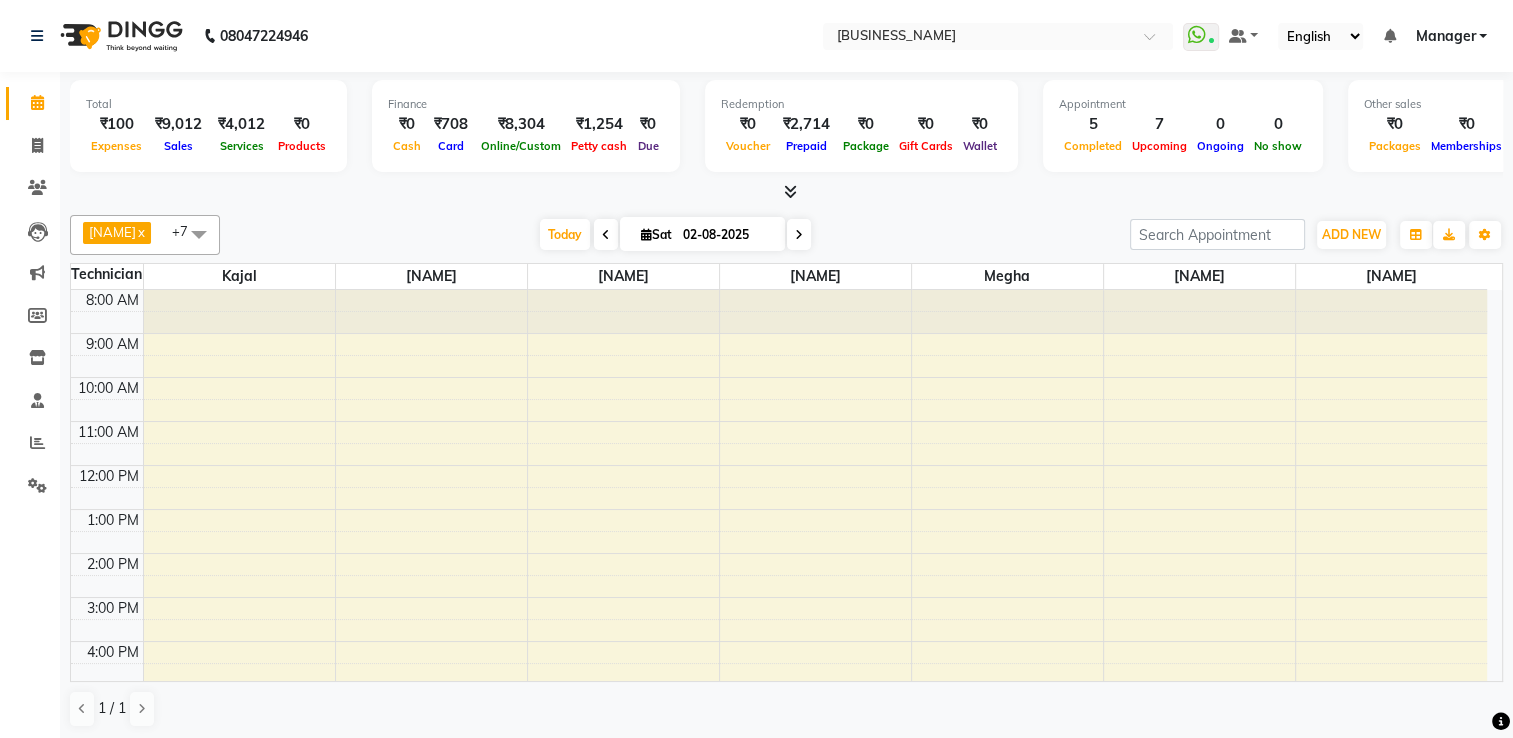 scroll, scrollTop: 0, scrollLeft: 0, axis: both 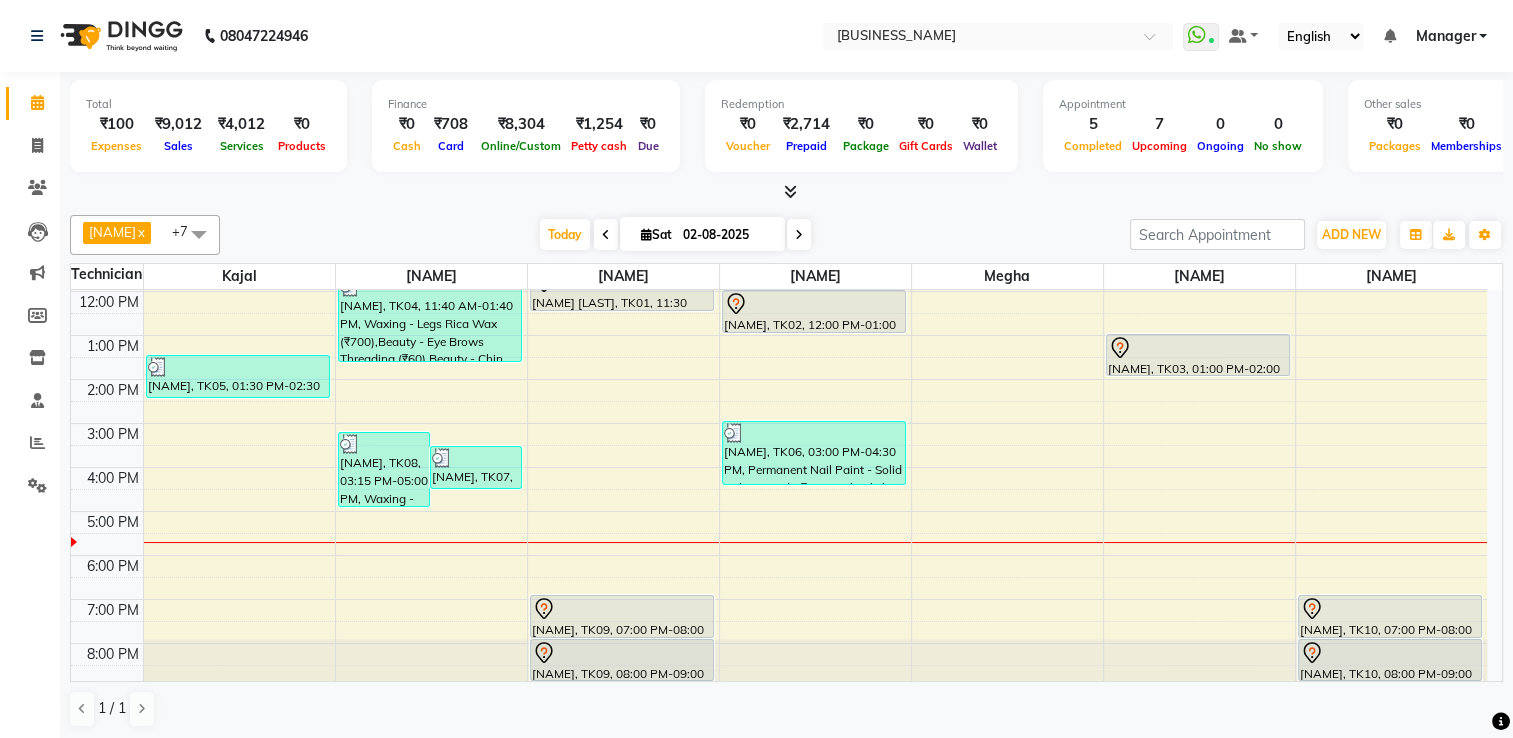 click on "1 / 1" at bounding box center (786, 709) 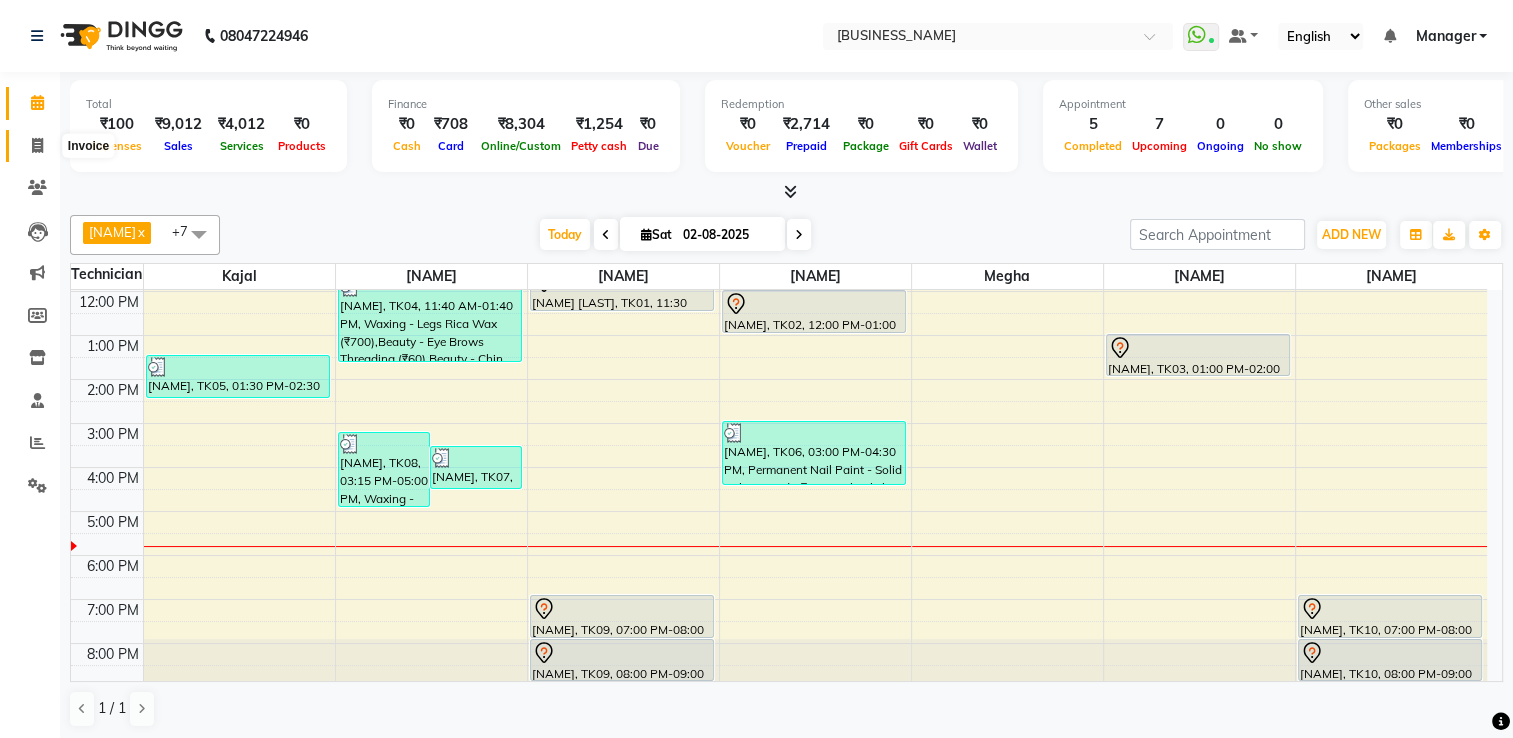 click 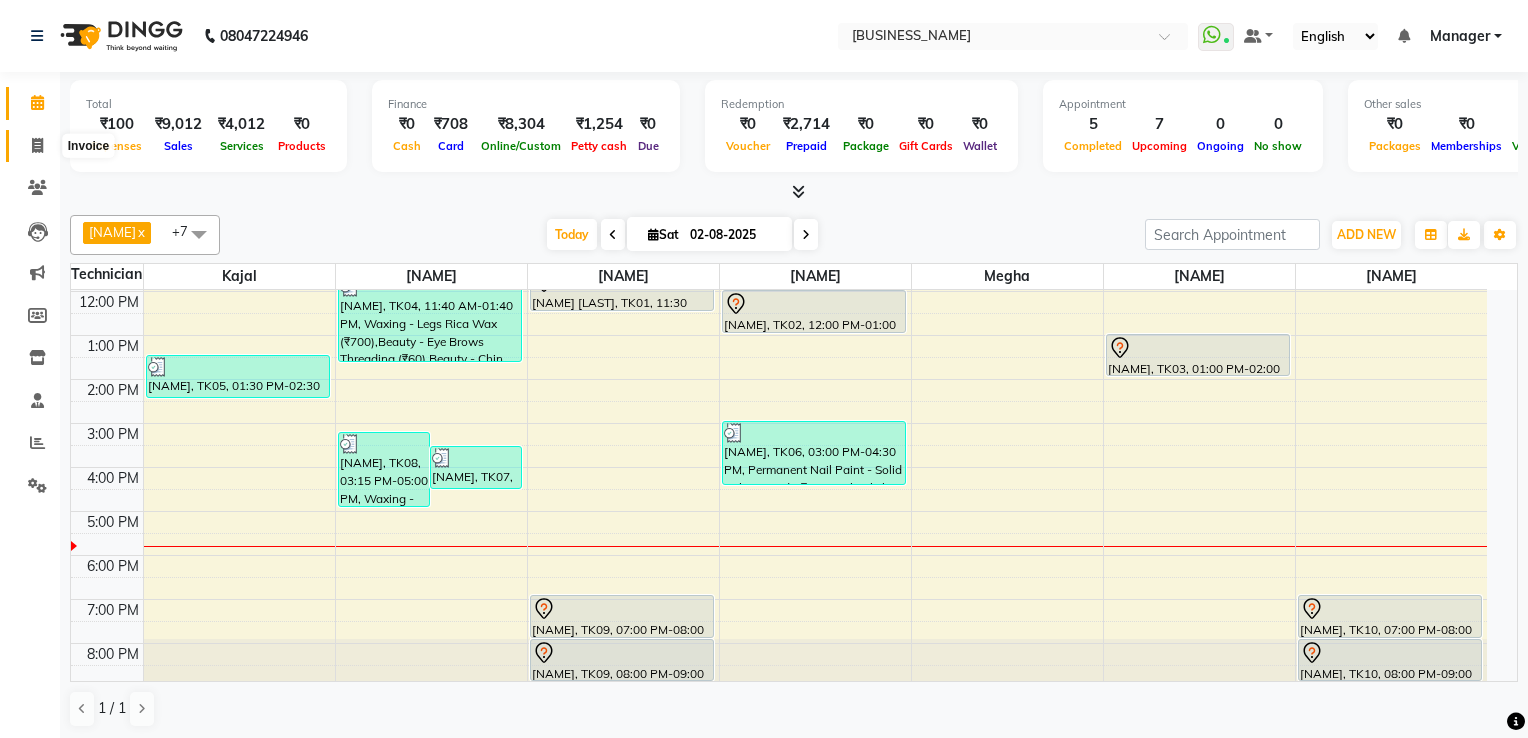 select on "service" 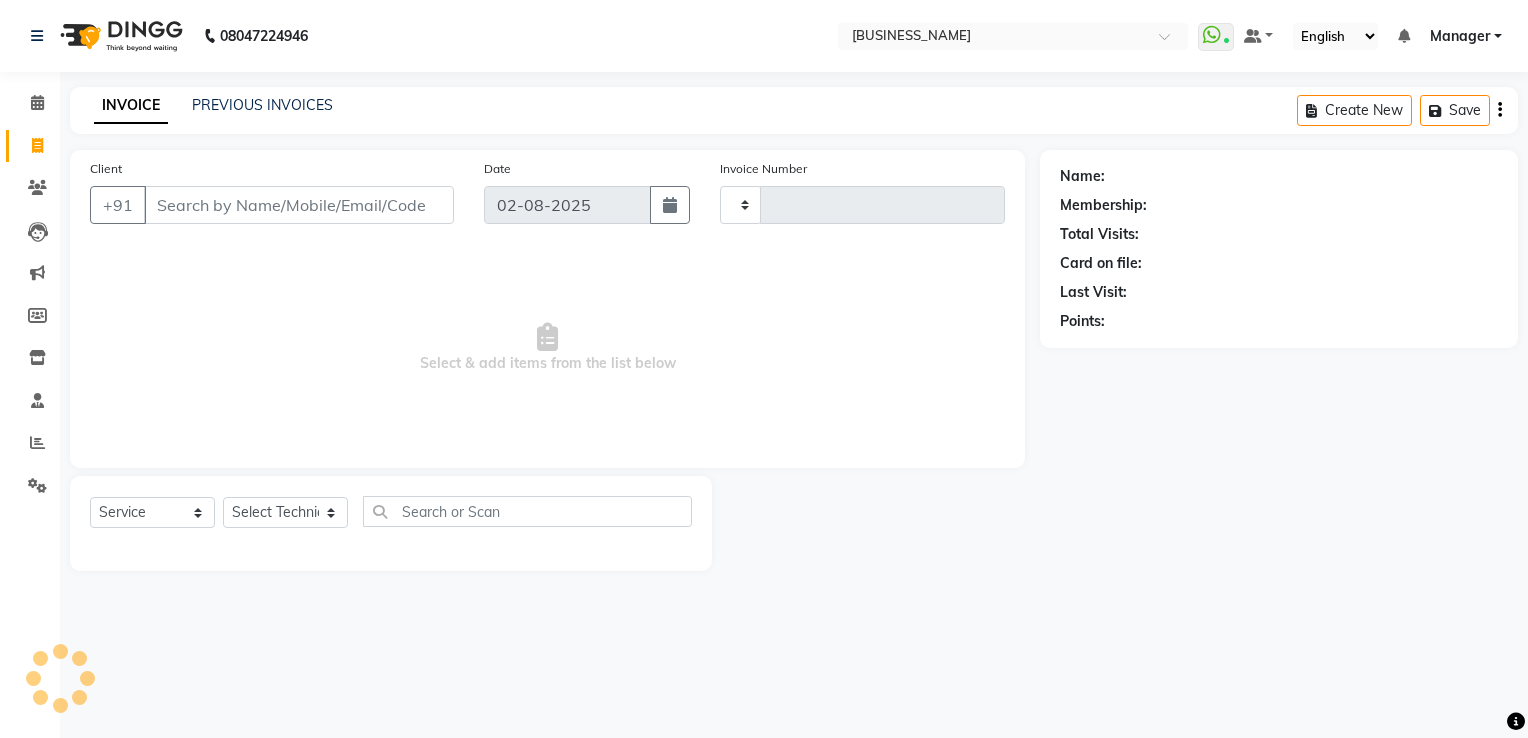 type on "1423" 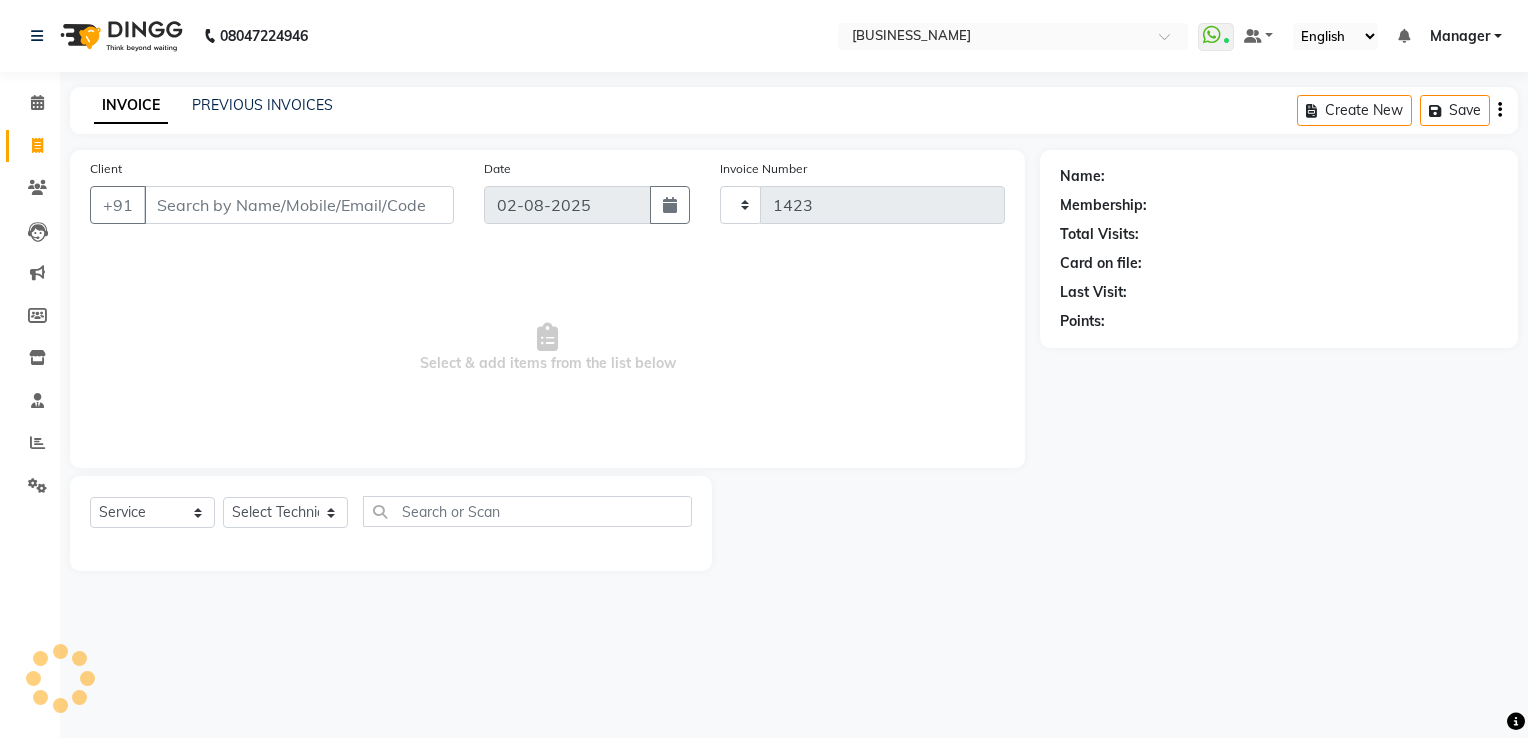 select on "6579" 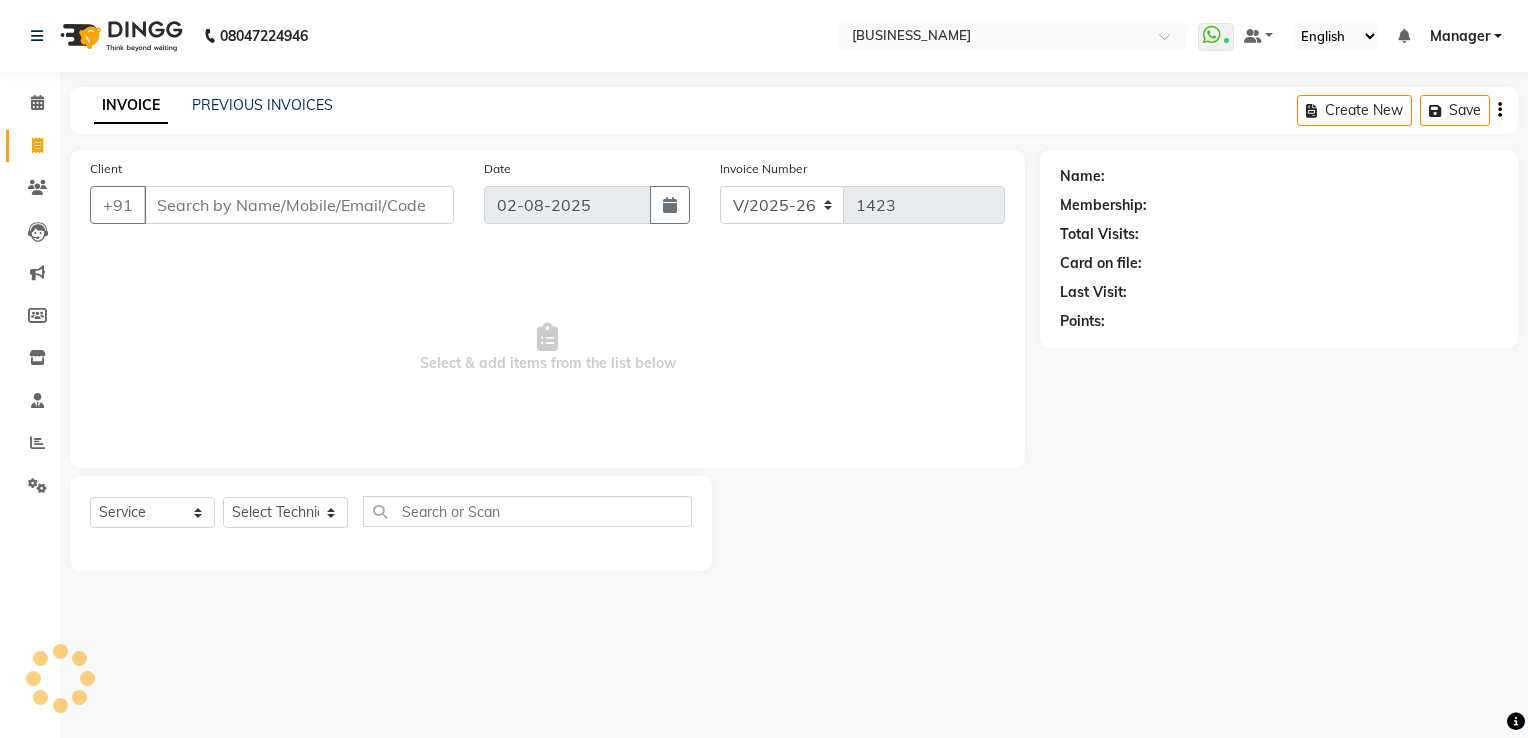 click on "Client" at bounding box center (299, 205) 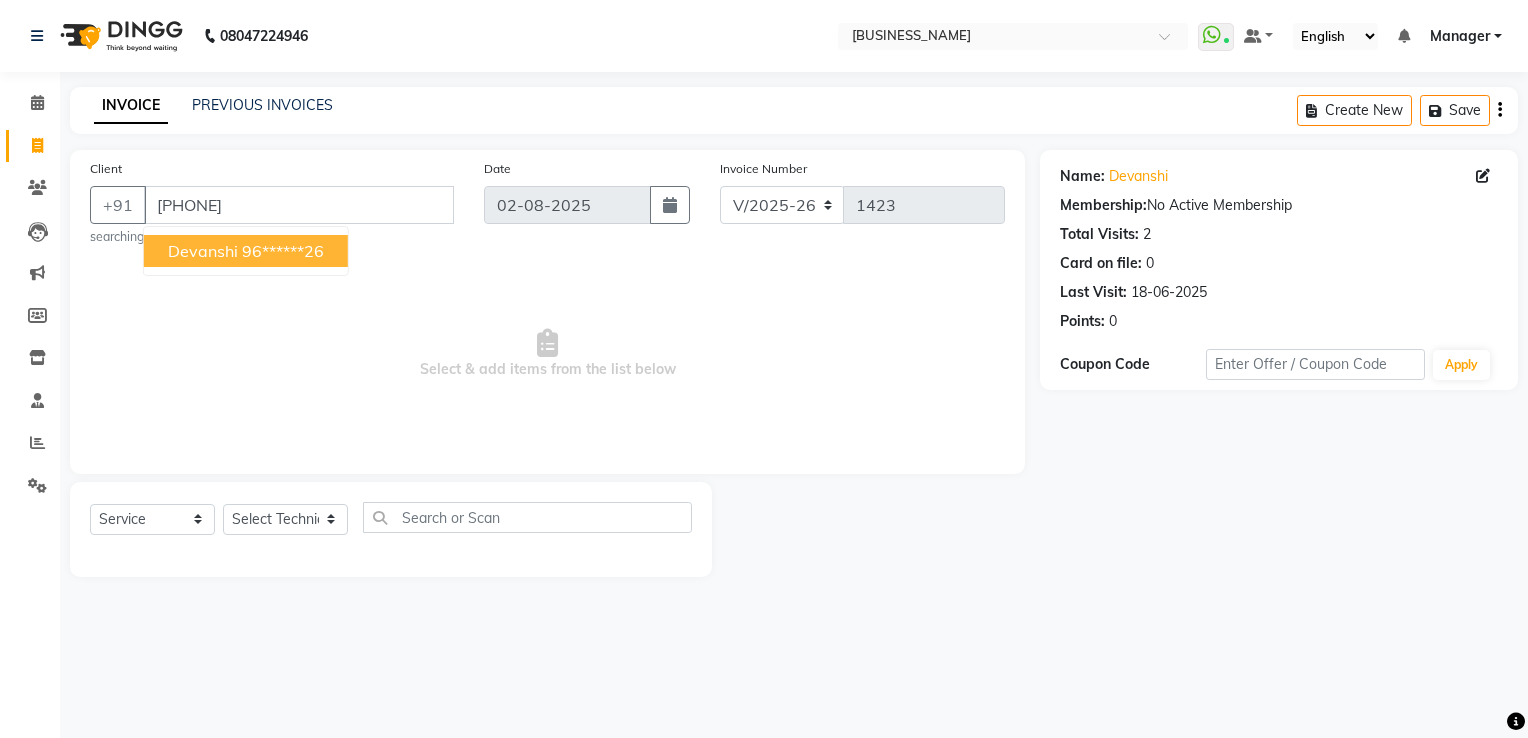 click on "[NAME] [PHONE]" at bounding box center [246, 251] 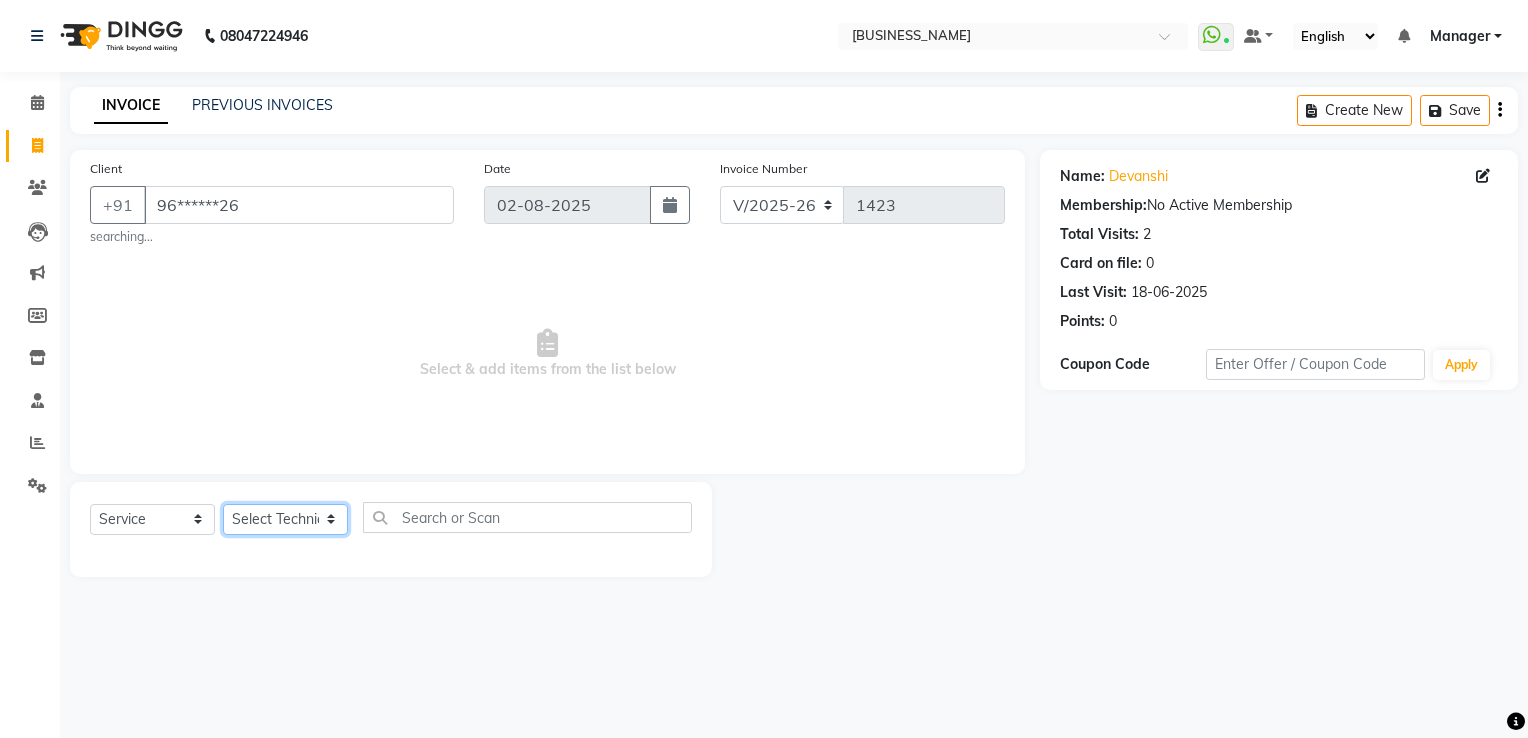 click on "Select Technician [NAME] [NAME] [NAME] [NAME] [NAME] [NAME] [NAME] [NAME] [NAME] Manager [NAME] [NAME] Owner [NAME] [NAME] [NAME] [NAME]" 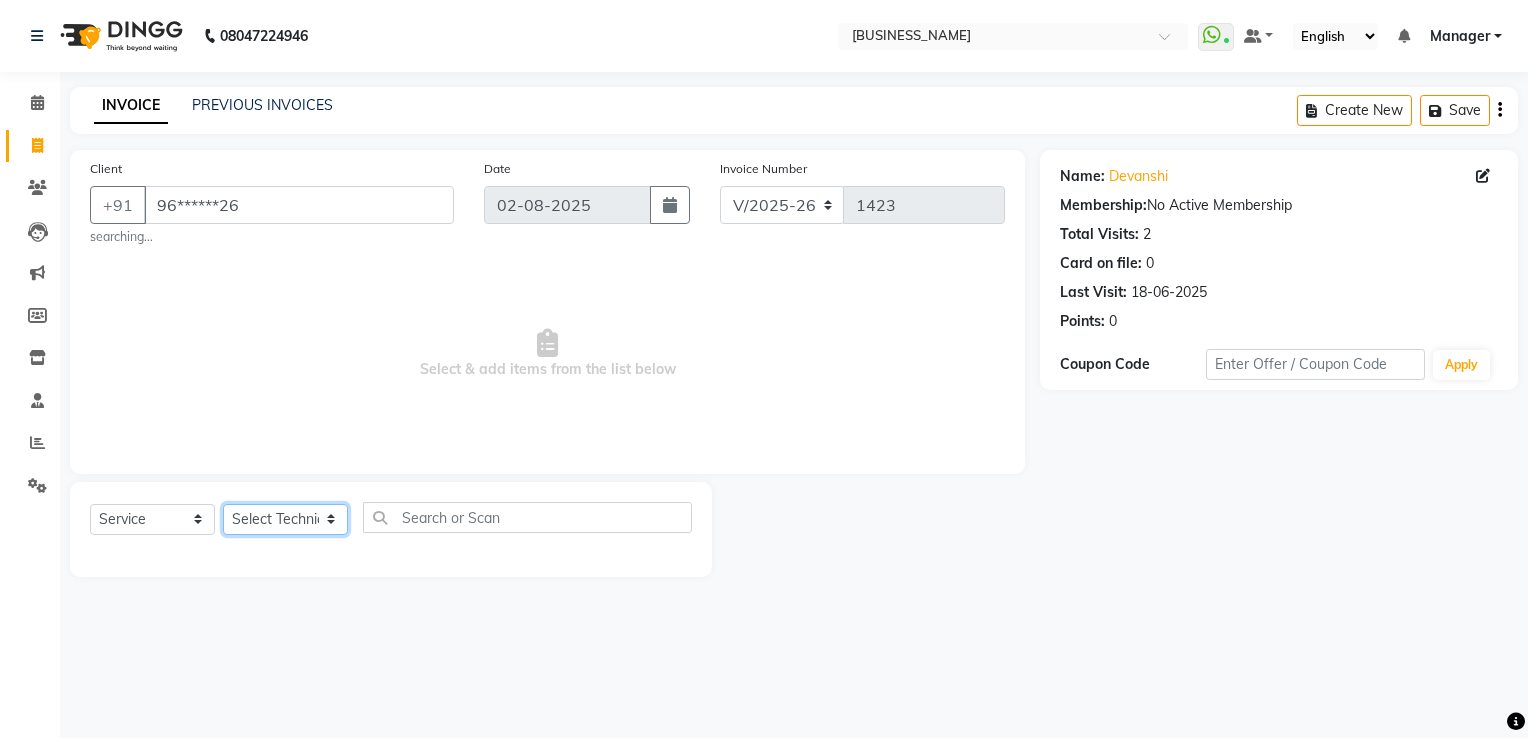 select on "68195" 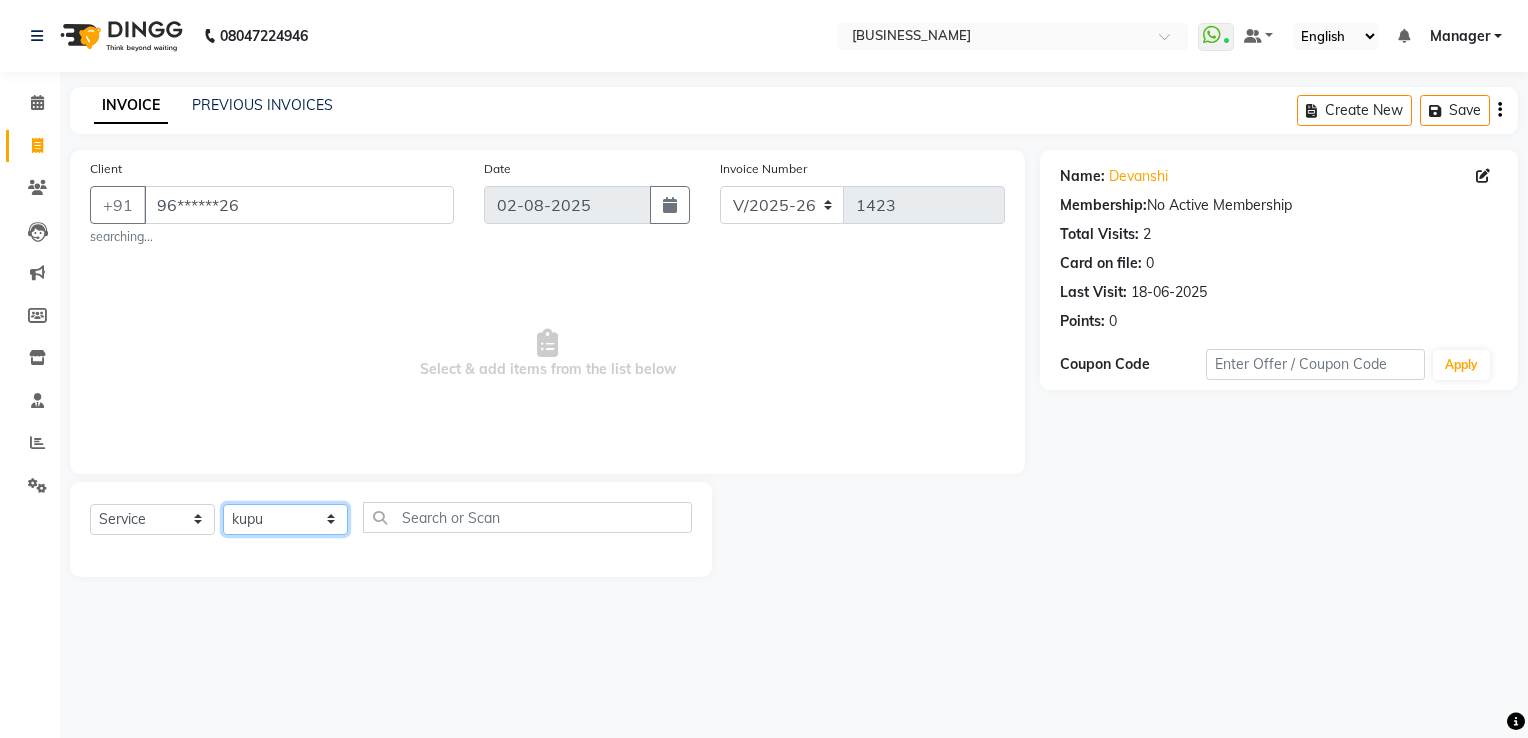 click on "Select Technician [NAME] [NAME] [NAME] [NAME] [NAME] [NAME] [NAME] [NAME] [NAME] Manager [NAME] [NAME] Owner [NAME] [NAME] [NAME] [NAME]" 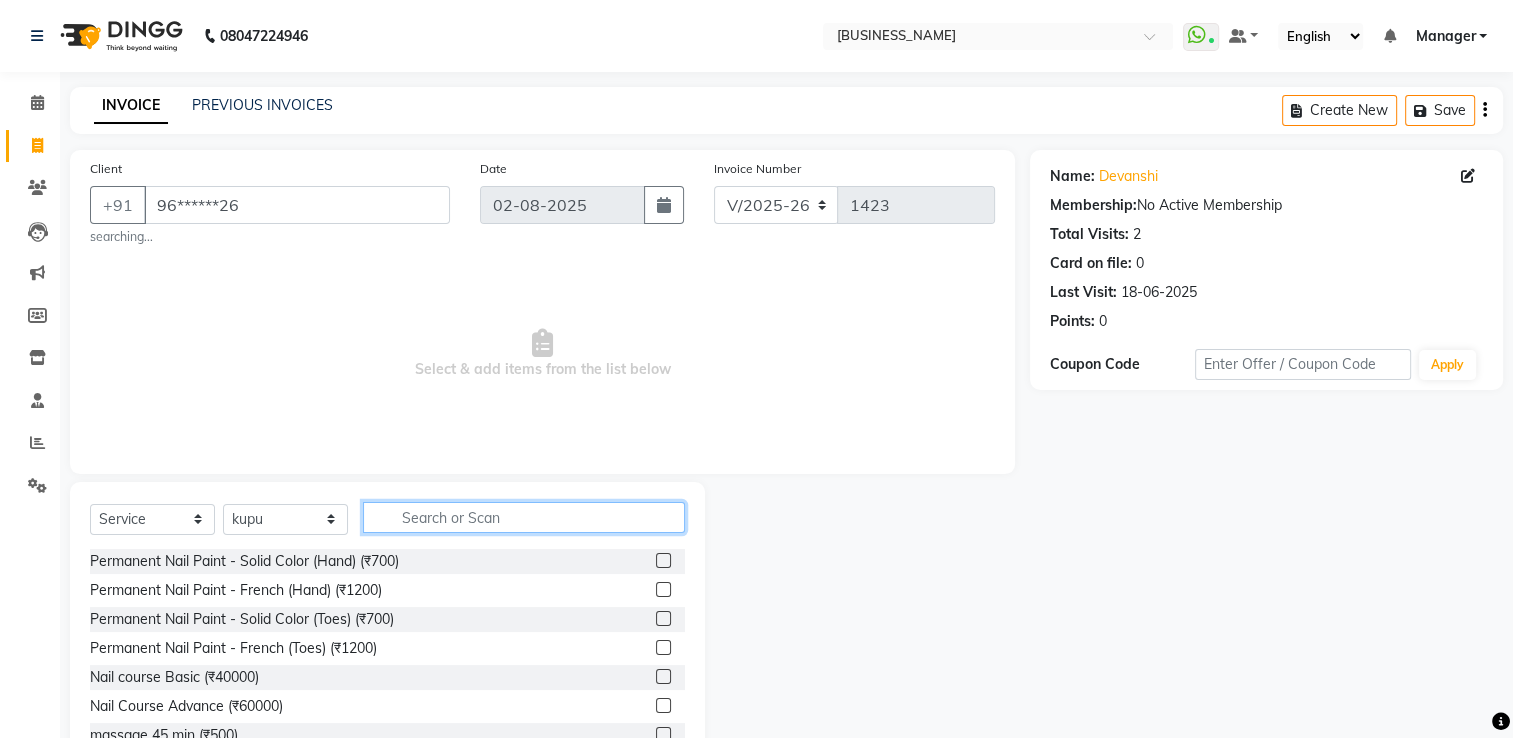 click 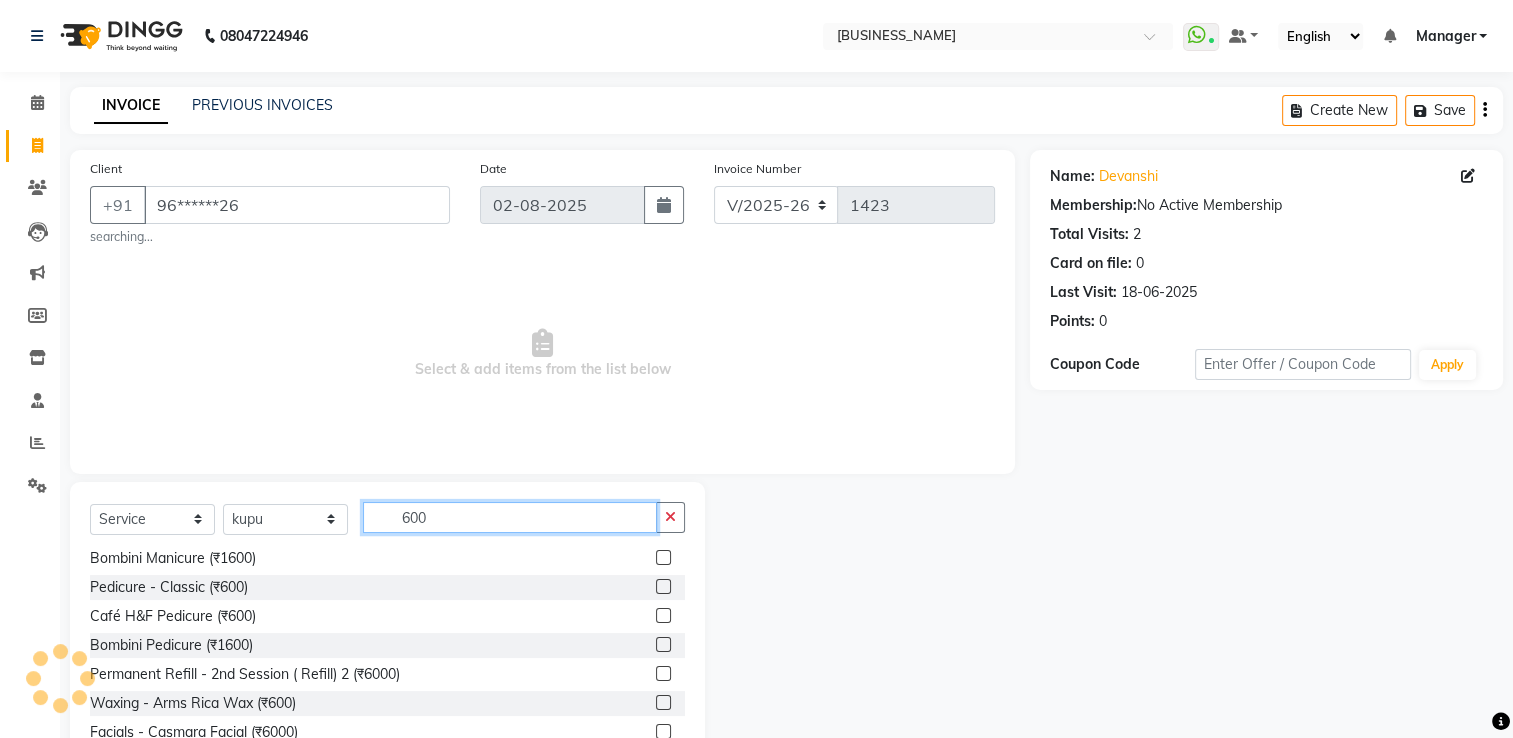 scroll, scrollTop: 108, scrollLeft: 0, axis: vertical 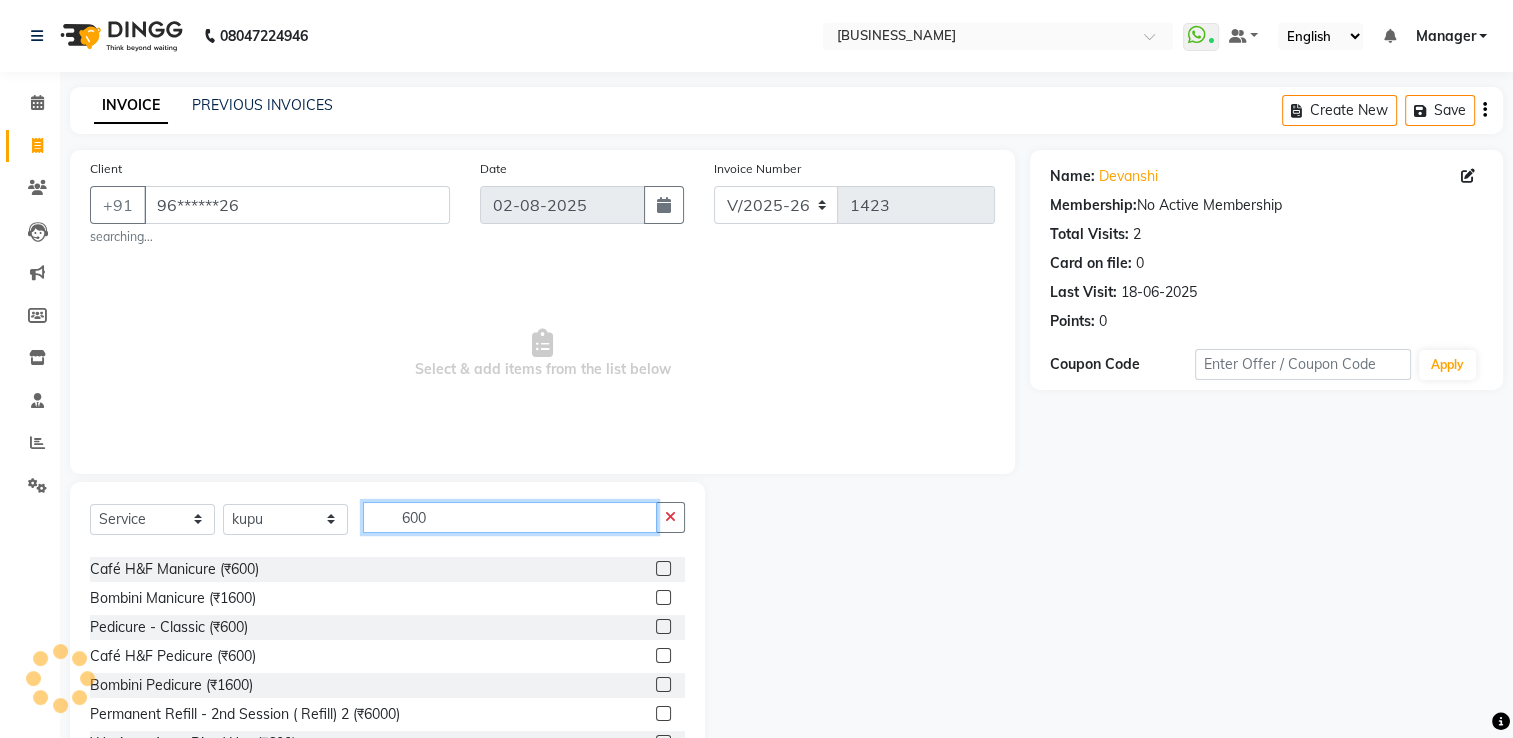 type on "600" 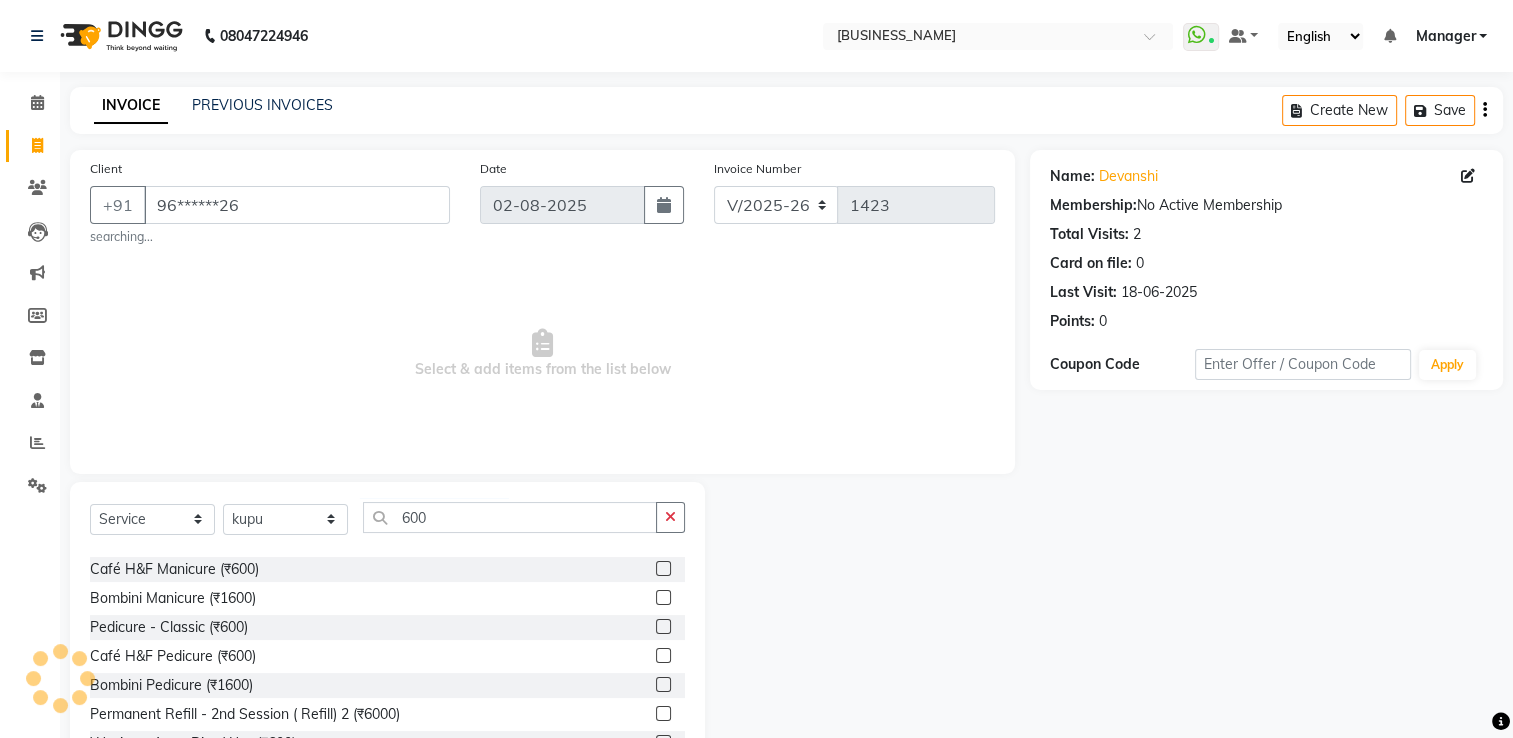click 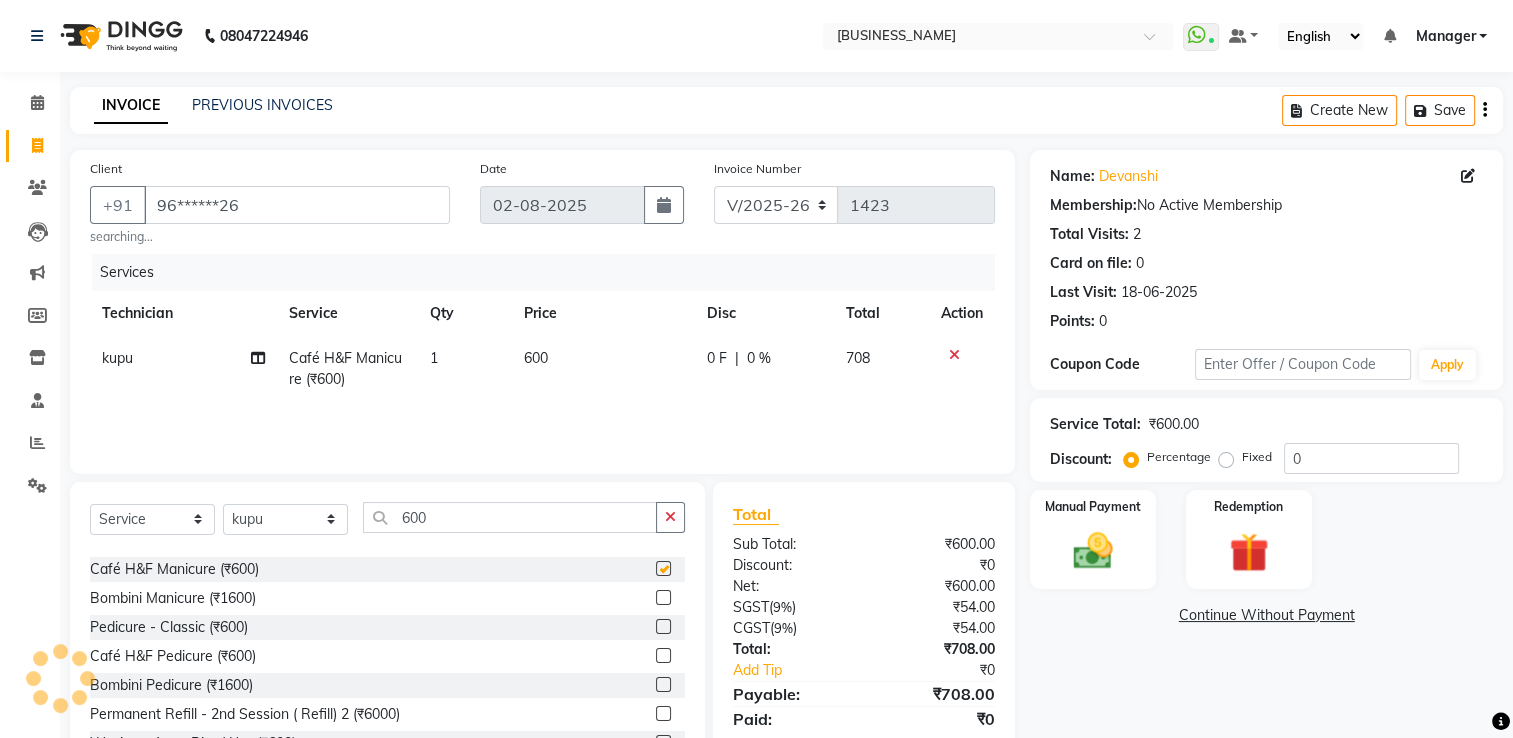 checkbox on "false" 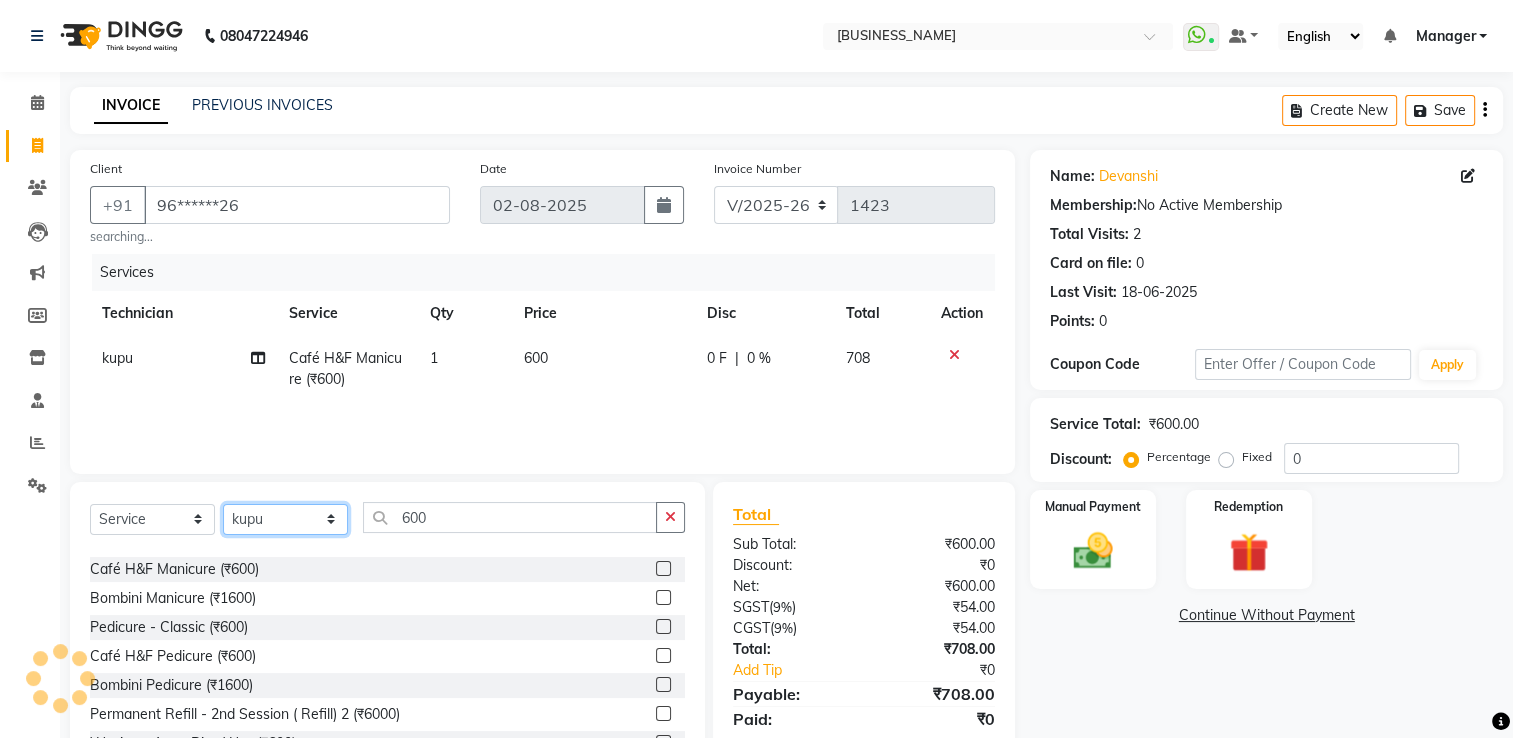 click on "Select Technician [NAME] [NAME] [NAME] [NAME] [NAME] [NAME] [NAME] [NAME] [NAME] Manager [NAME] [NAME] Owner [NAME] [NAME] [NAME] [NAME]" 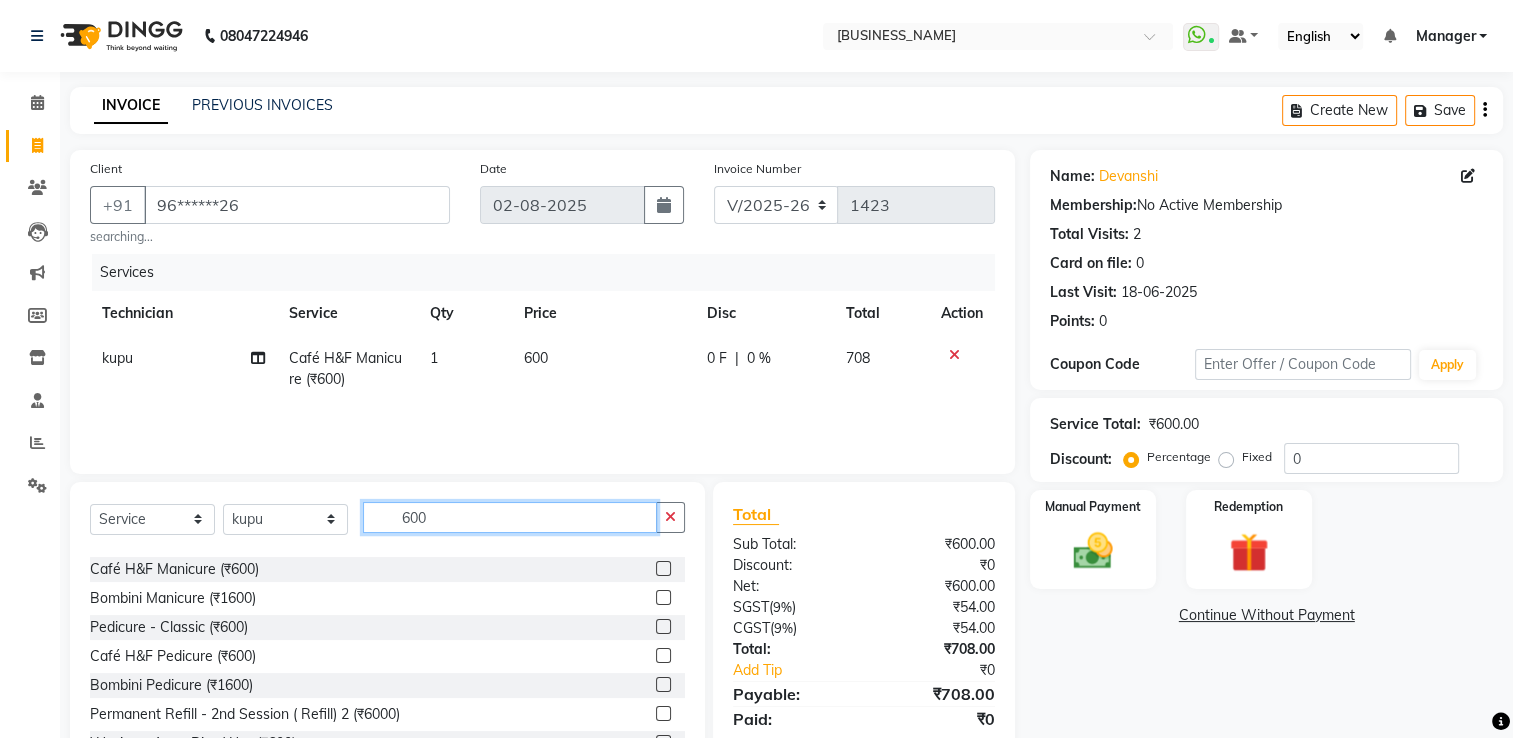 click on "600" 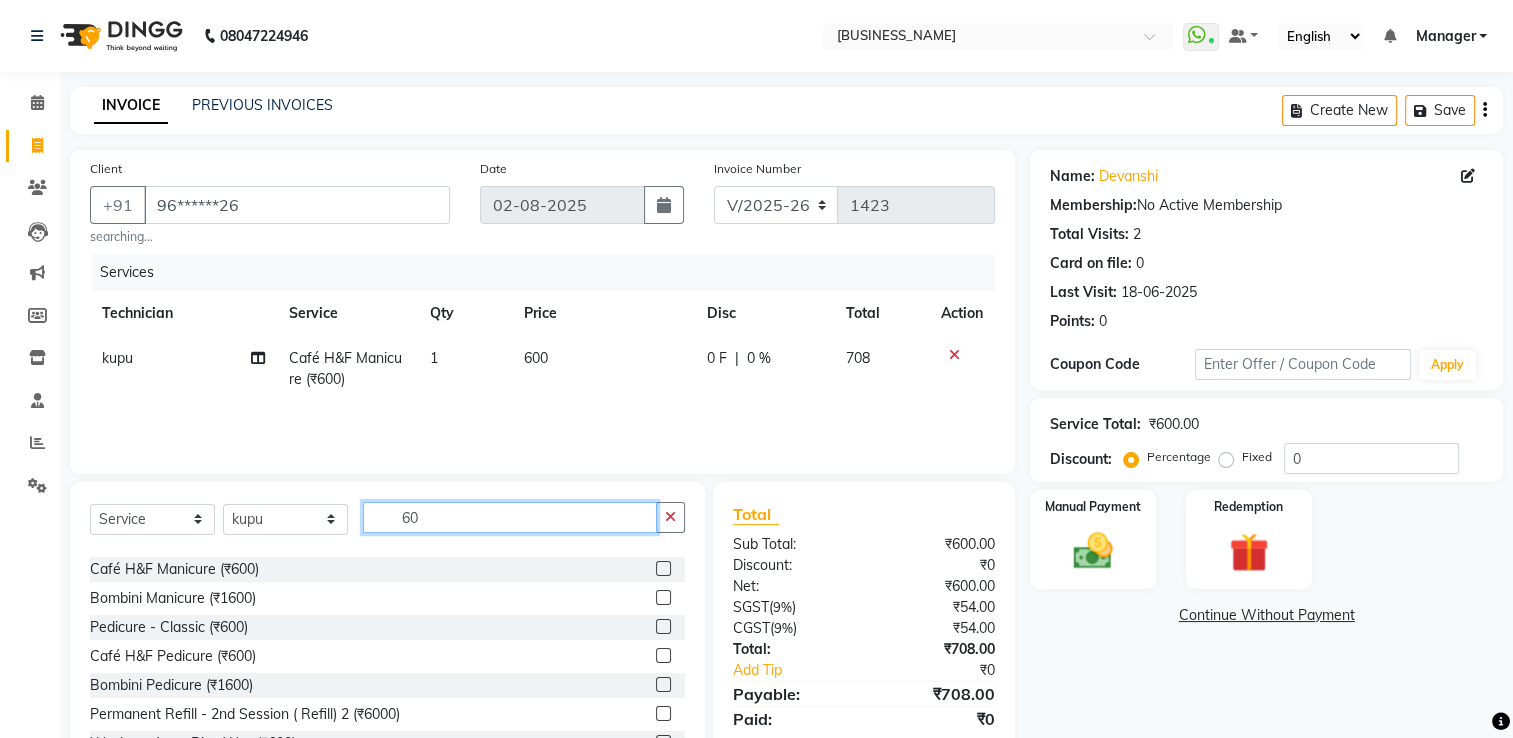 type on "6" 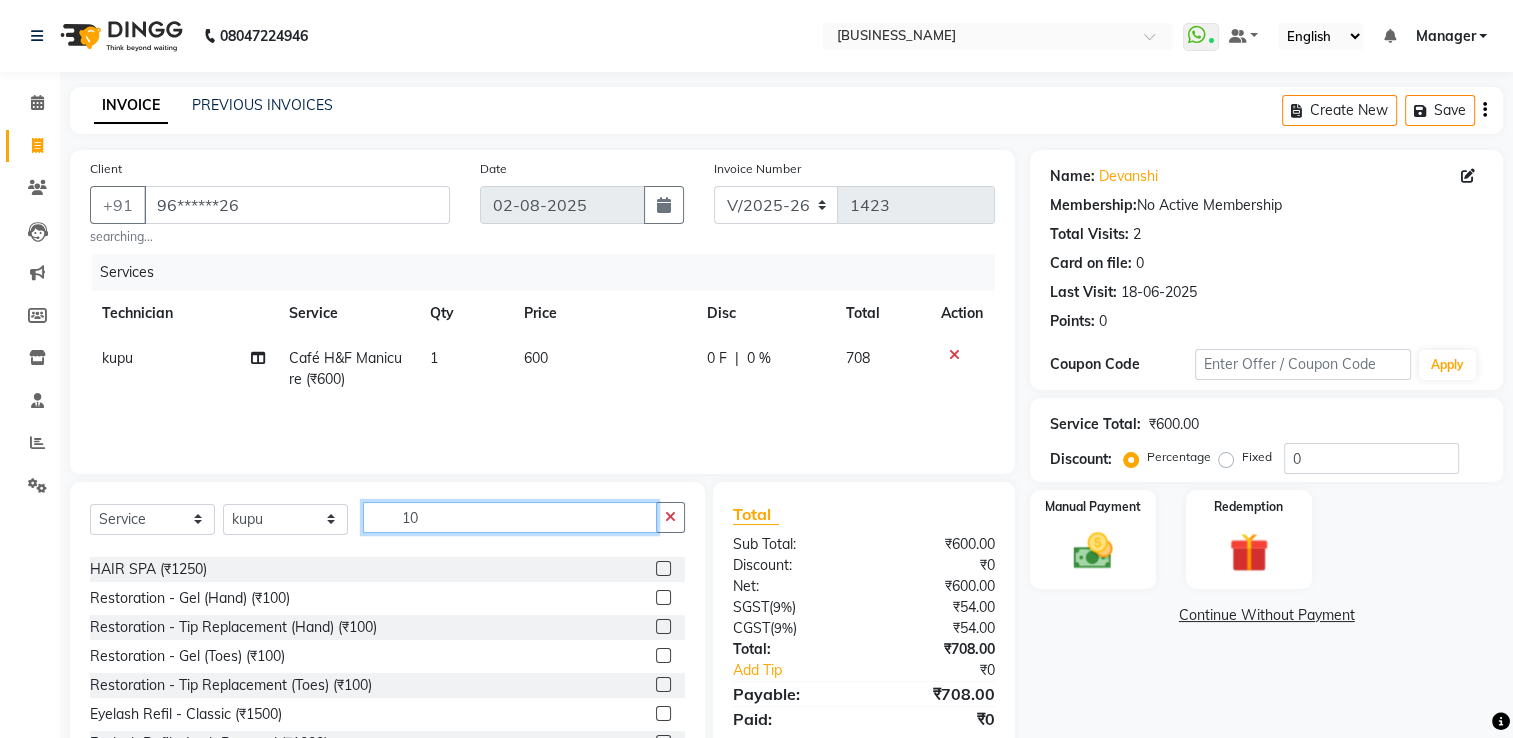 scroll, scrollTop: 0, scrollLeft: 0, axis: both 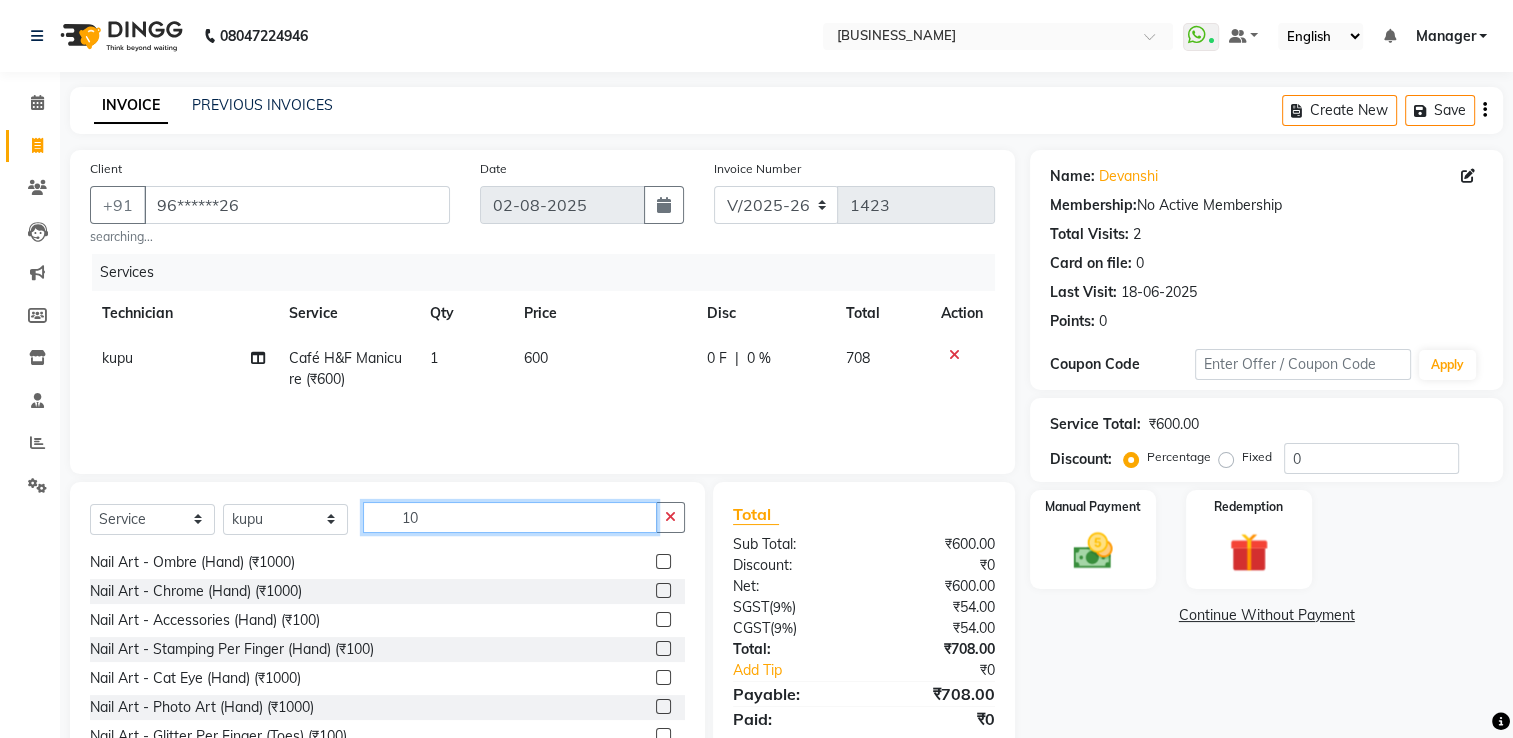 type on "1" 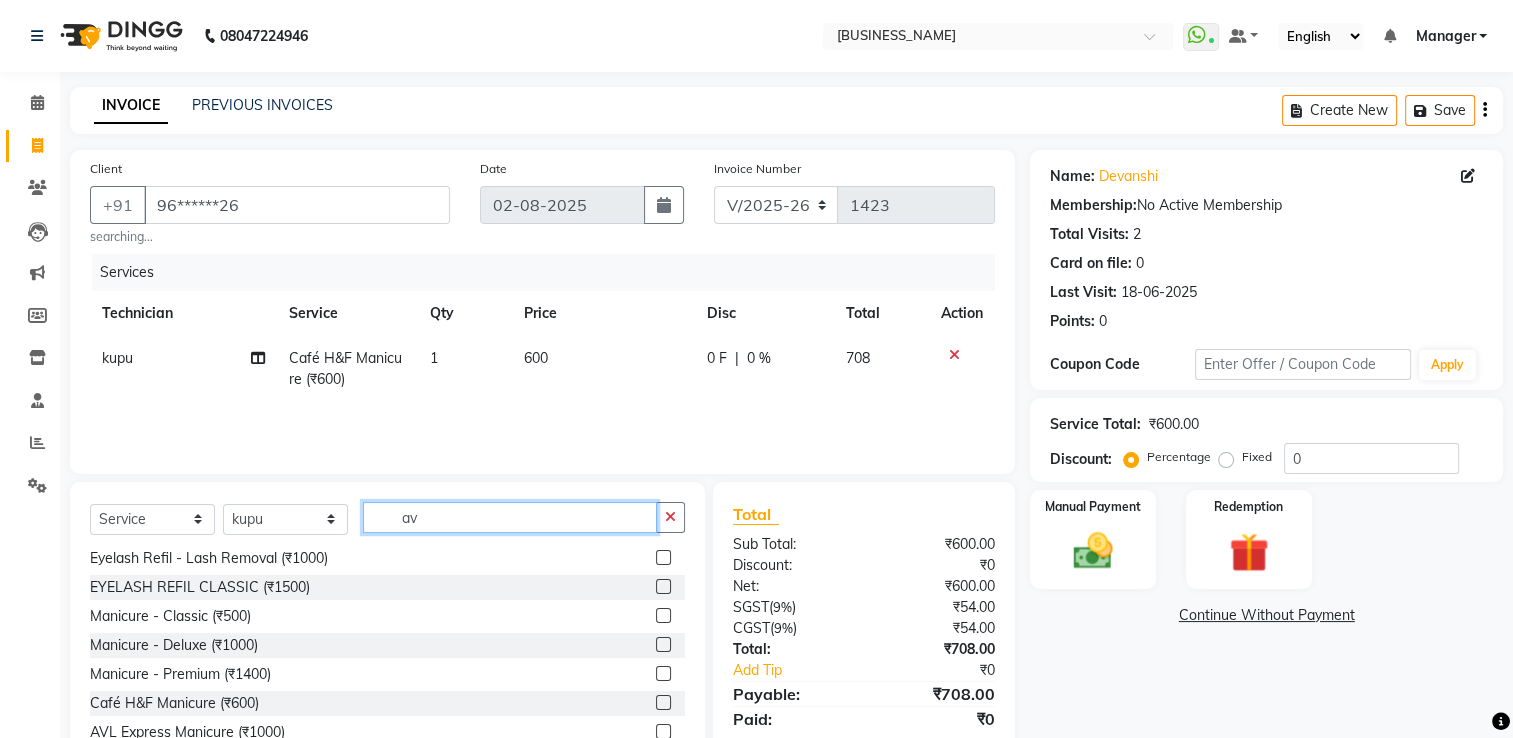 scroll, scrollTop: 0, scrollLeft: 0, axis: both 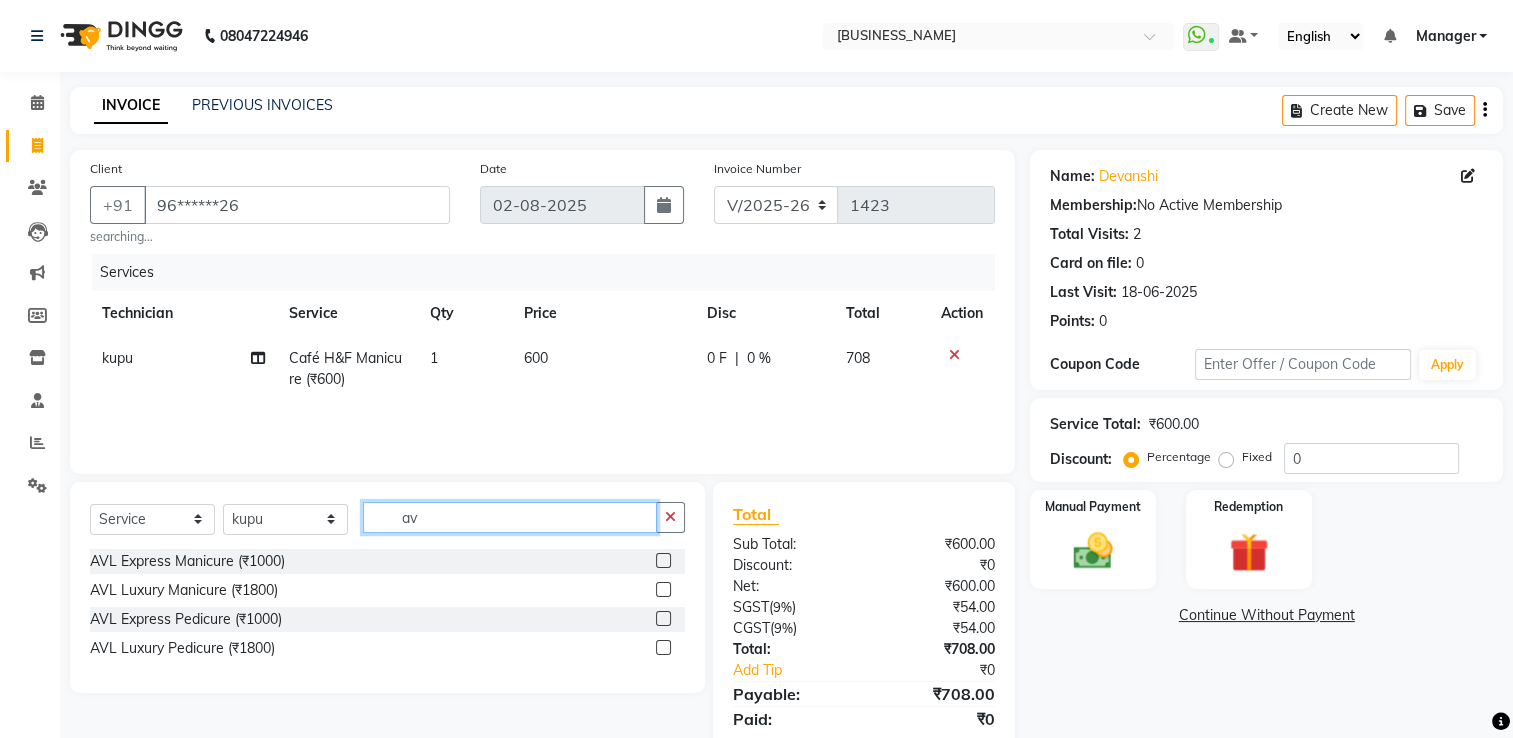 type on "av" 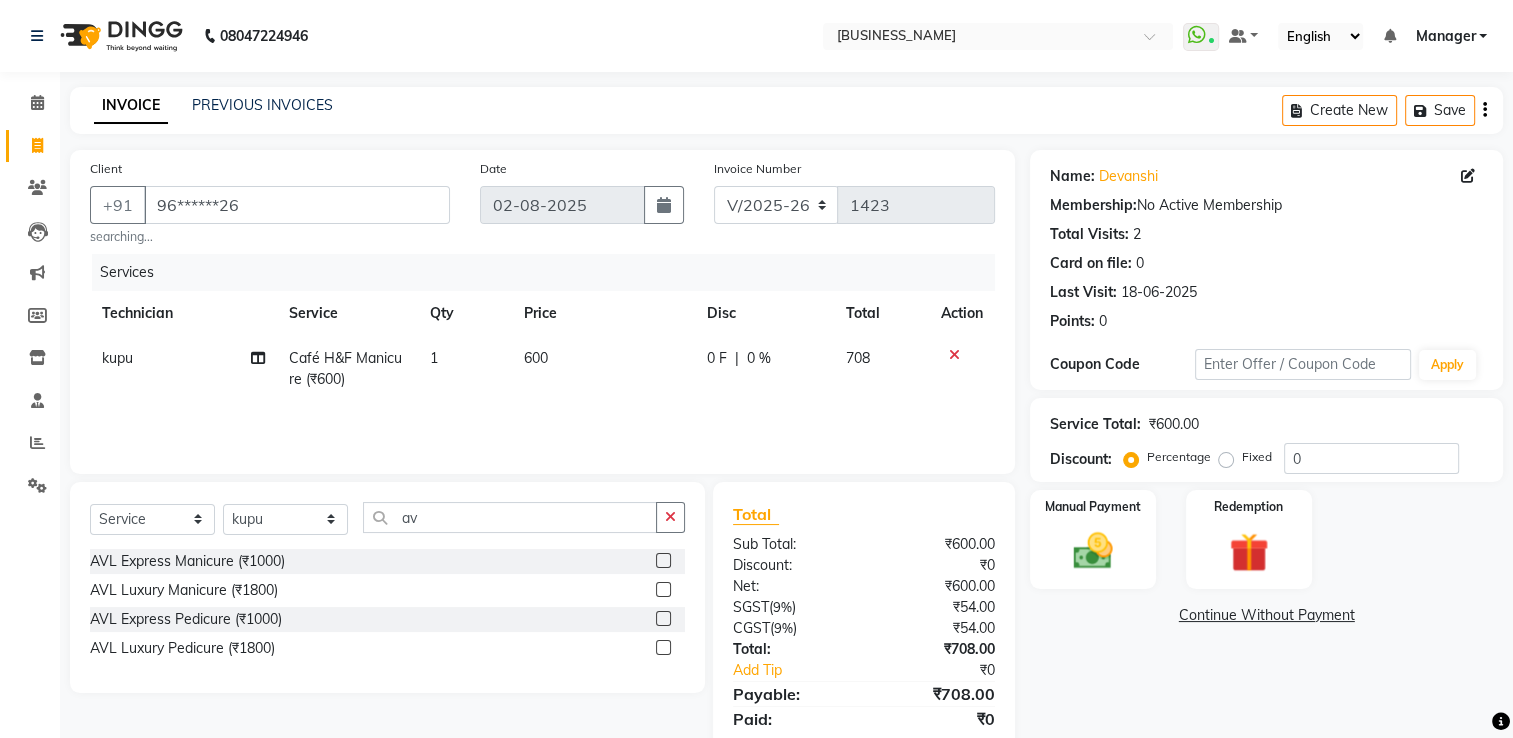 click 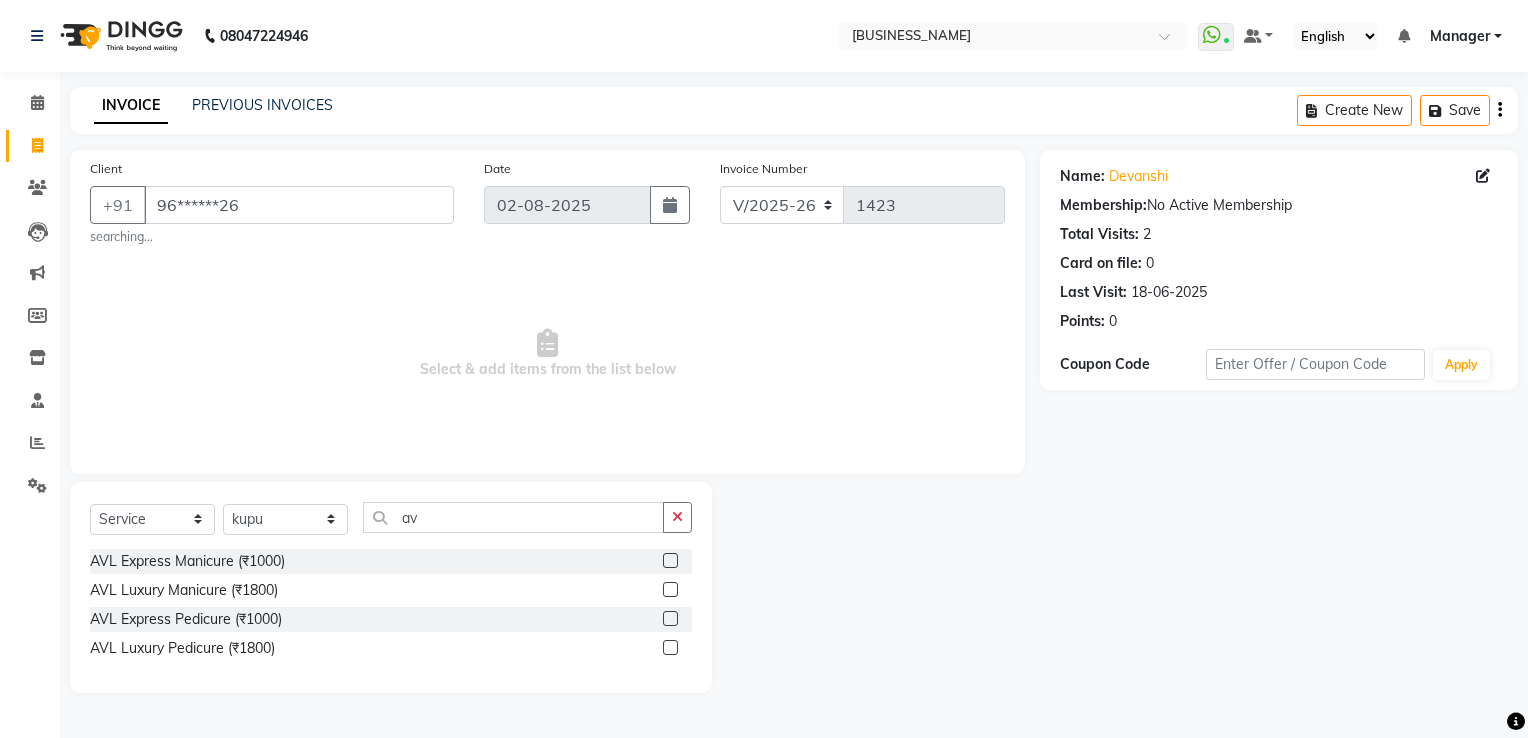 click 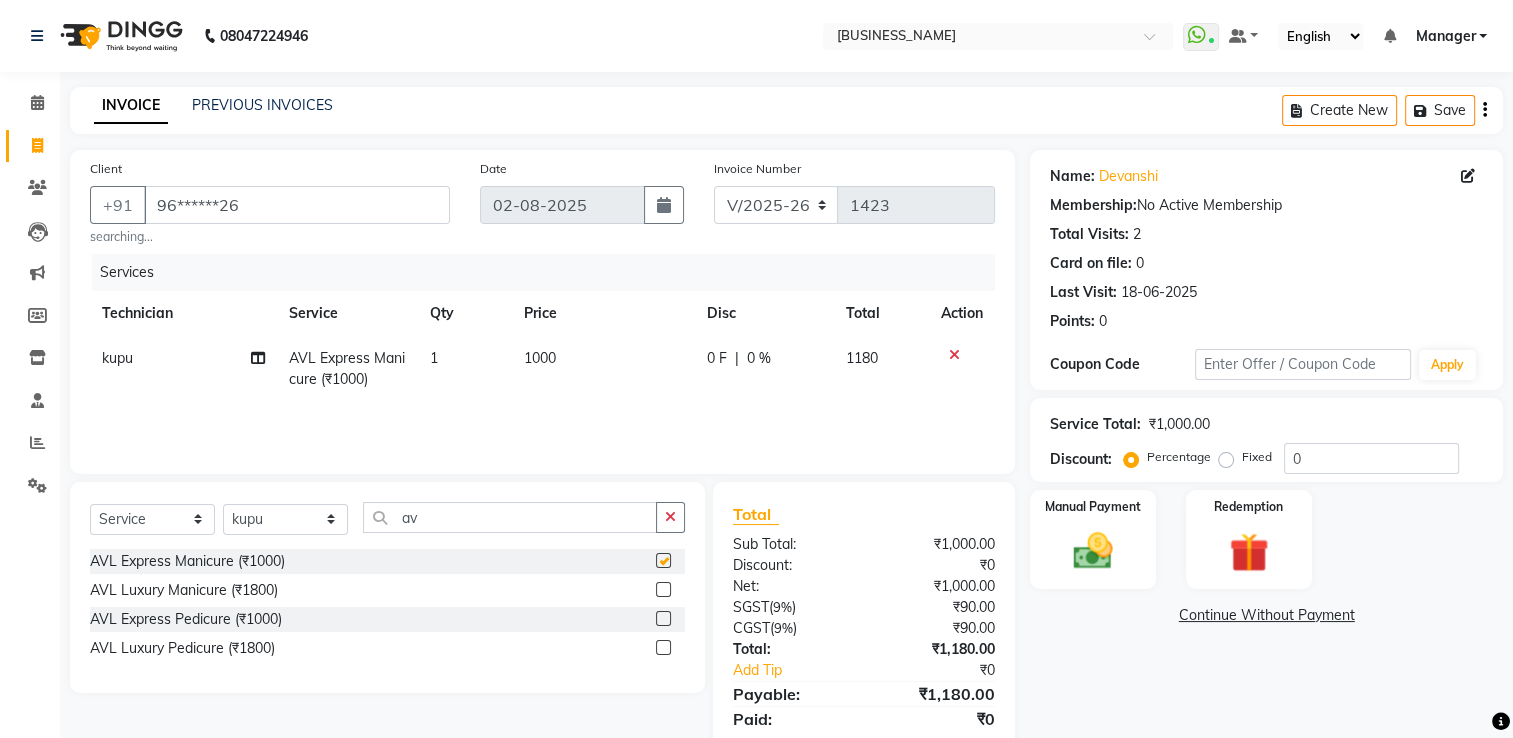 checkbox on "false" 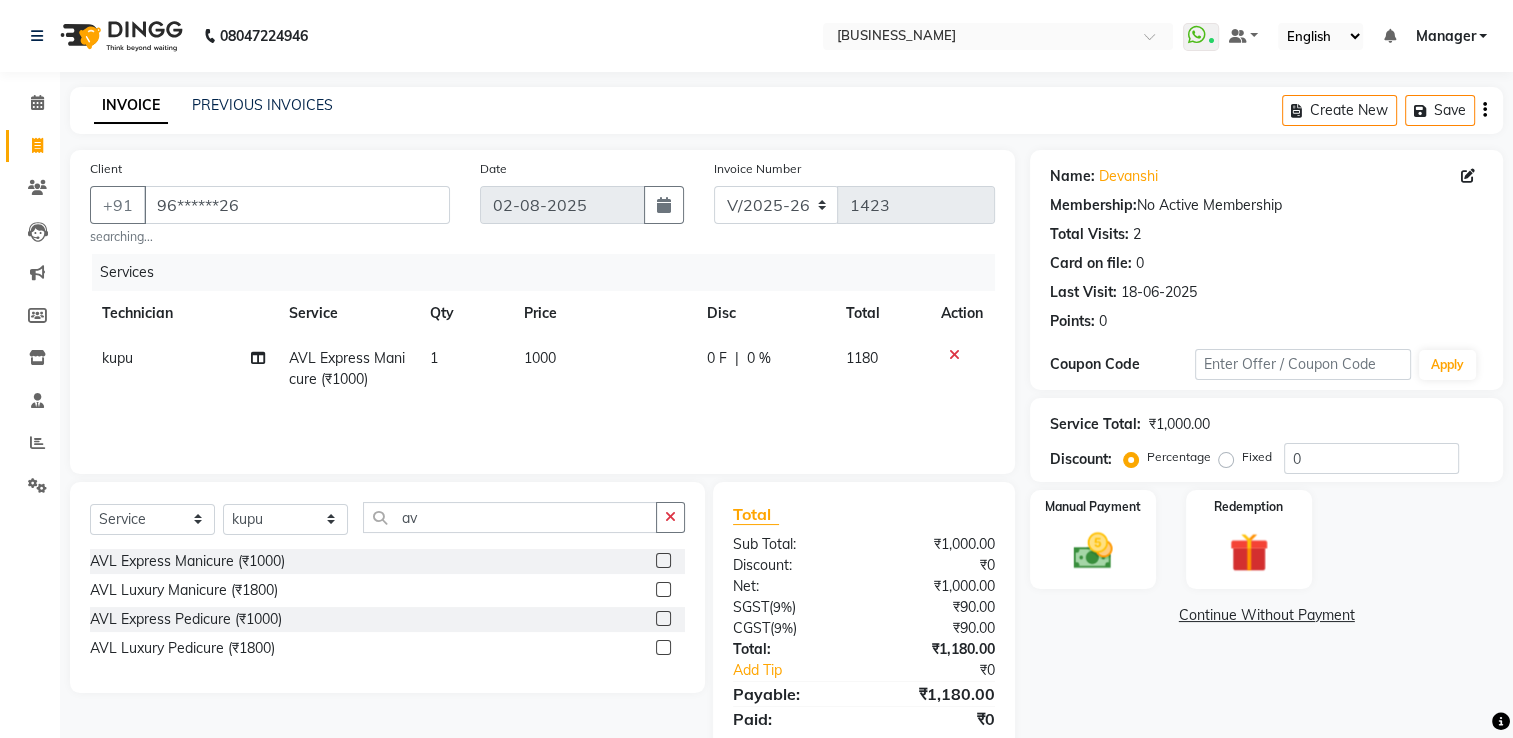 click 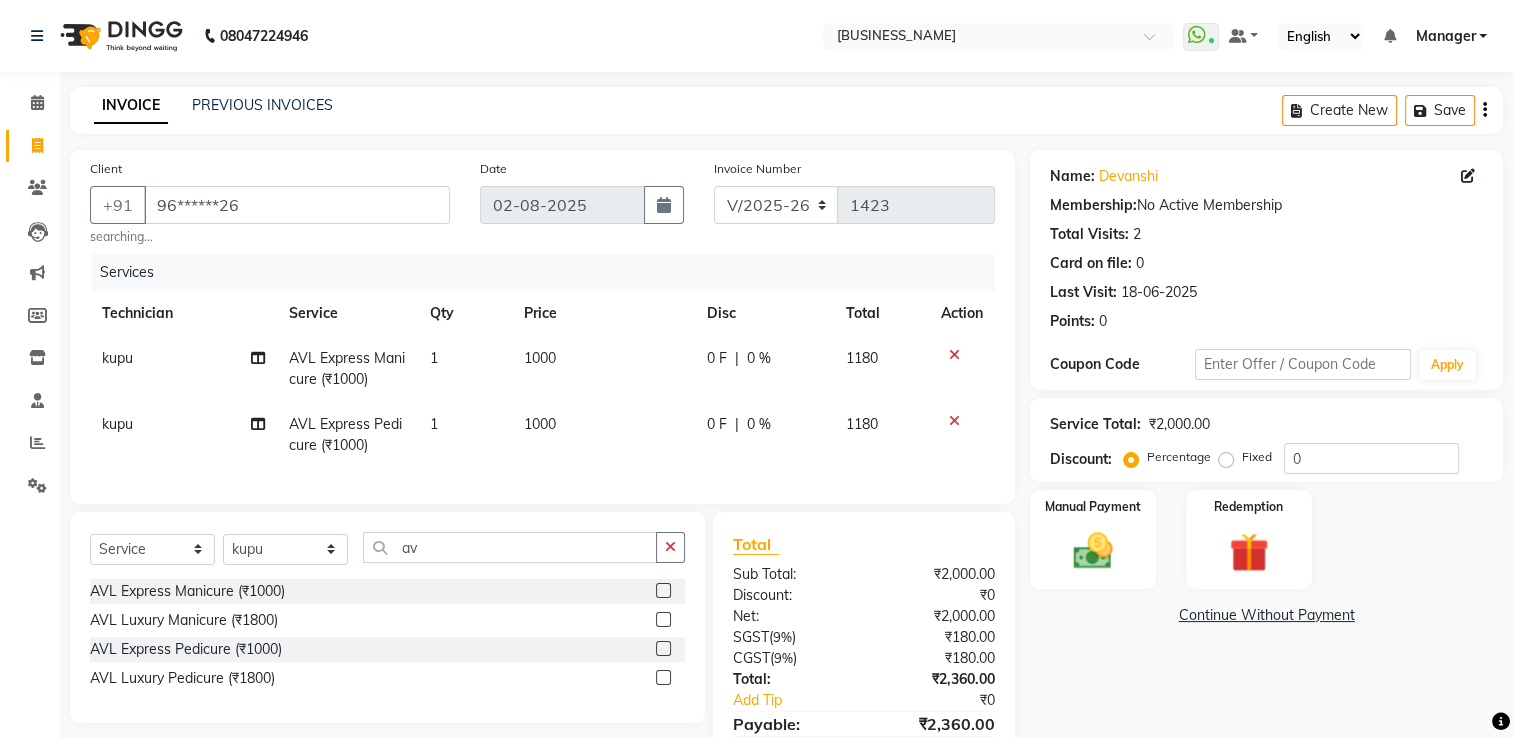 drag, startPoint x: 660, startPoint y: 664, endPoint x: 556, endPoint y: 545, distance: 158.04114 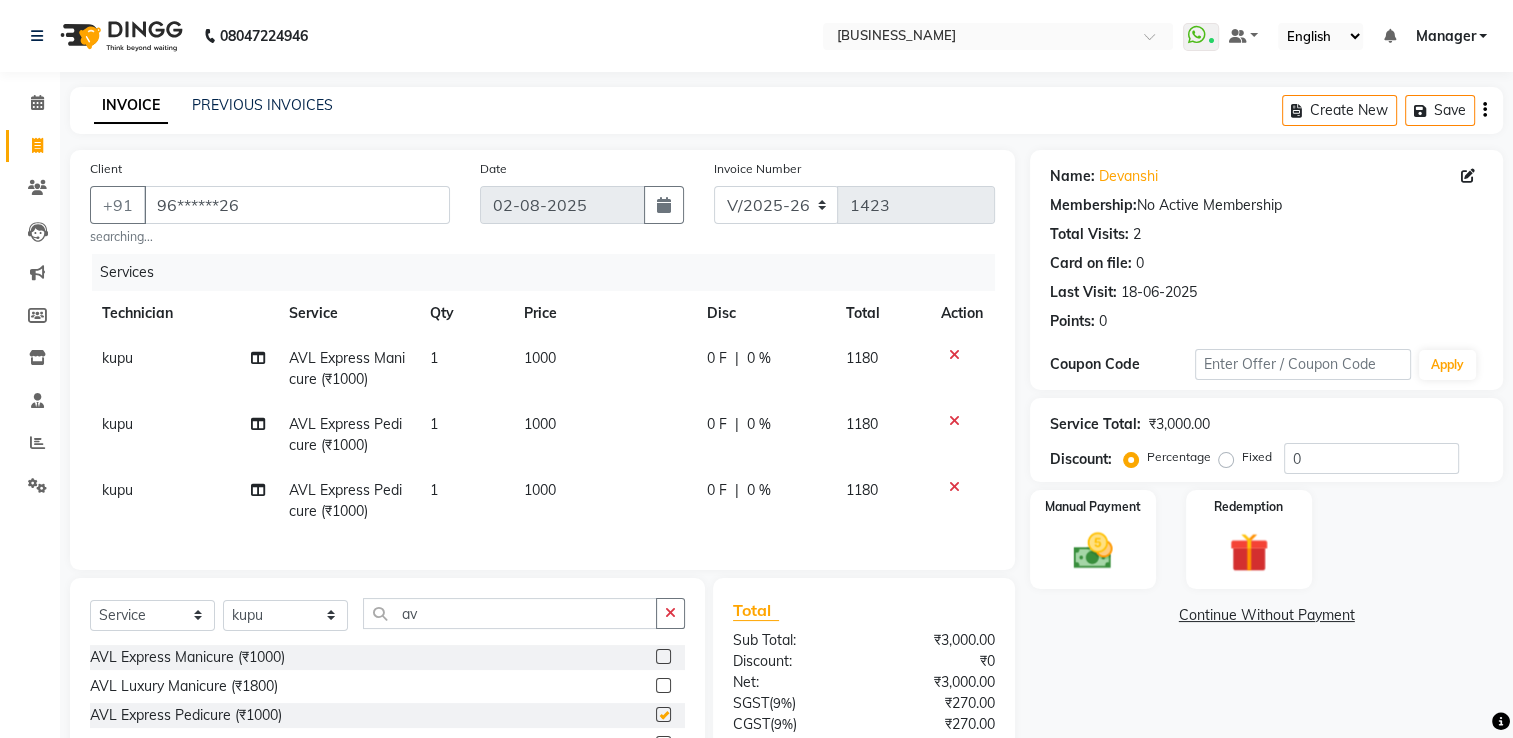 checkbox on "false" 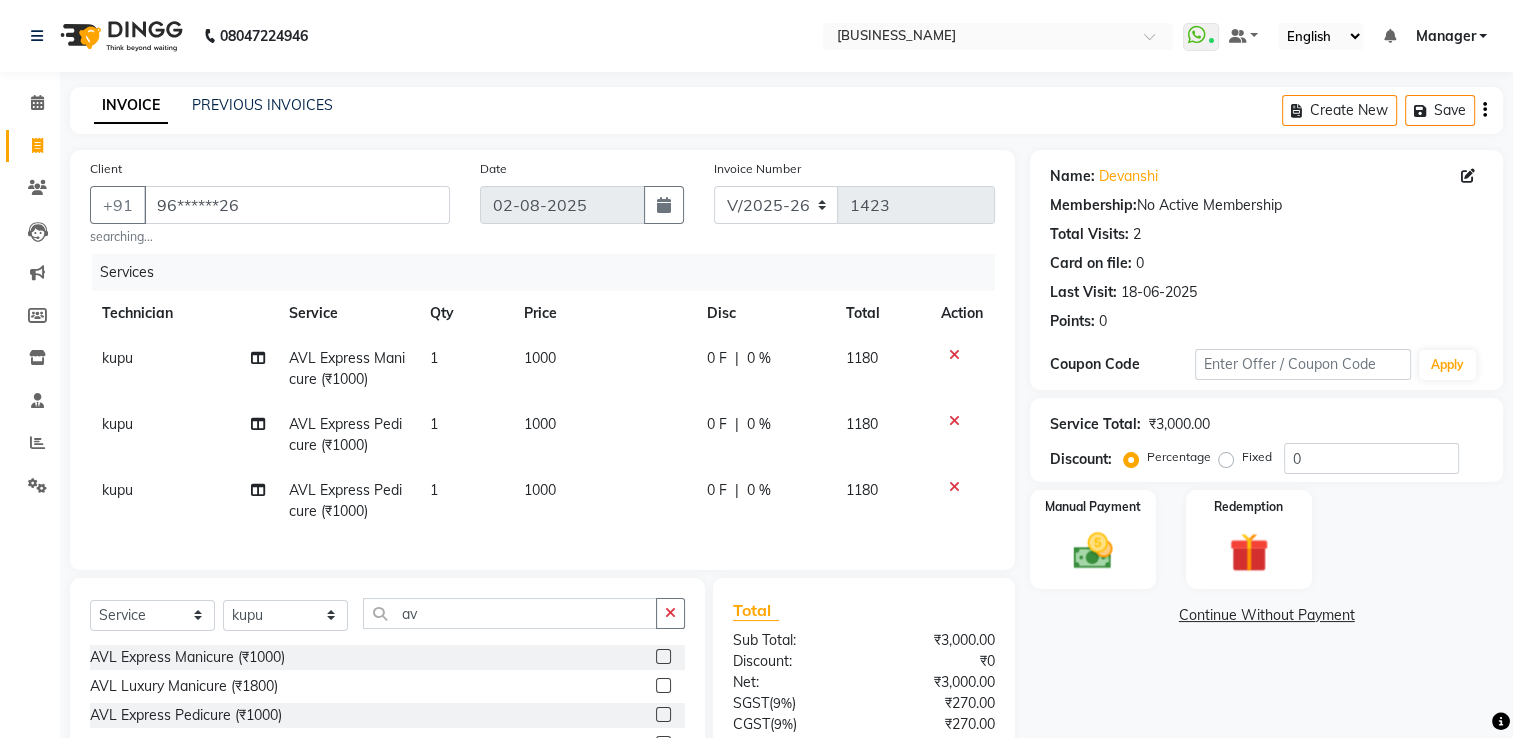click on "kupu" 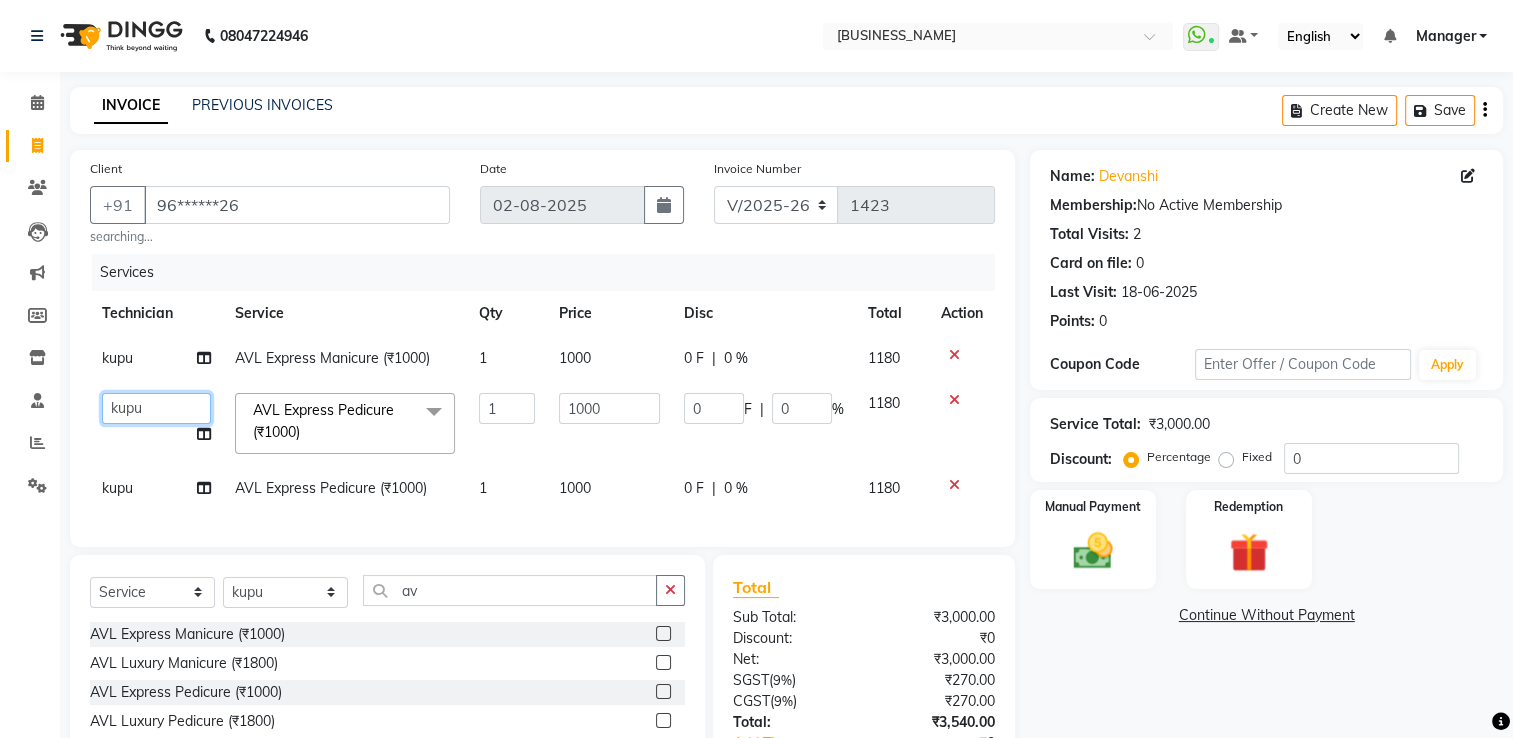 click on "Select Technician [NAME] [NAME] [NAME] [NAME] [NAME] [NAME] [NAME] [NAME] [NAME] Manager [NAME] [NAME] Owner [NAME] [NAME] [NAME] [NAME]" 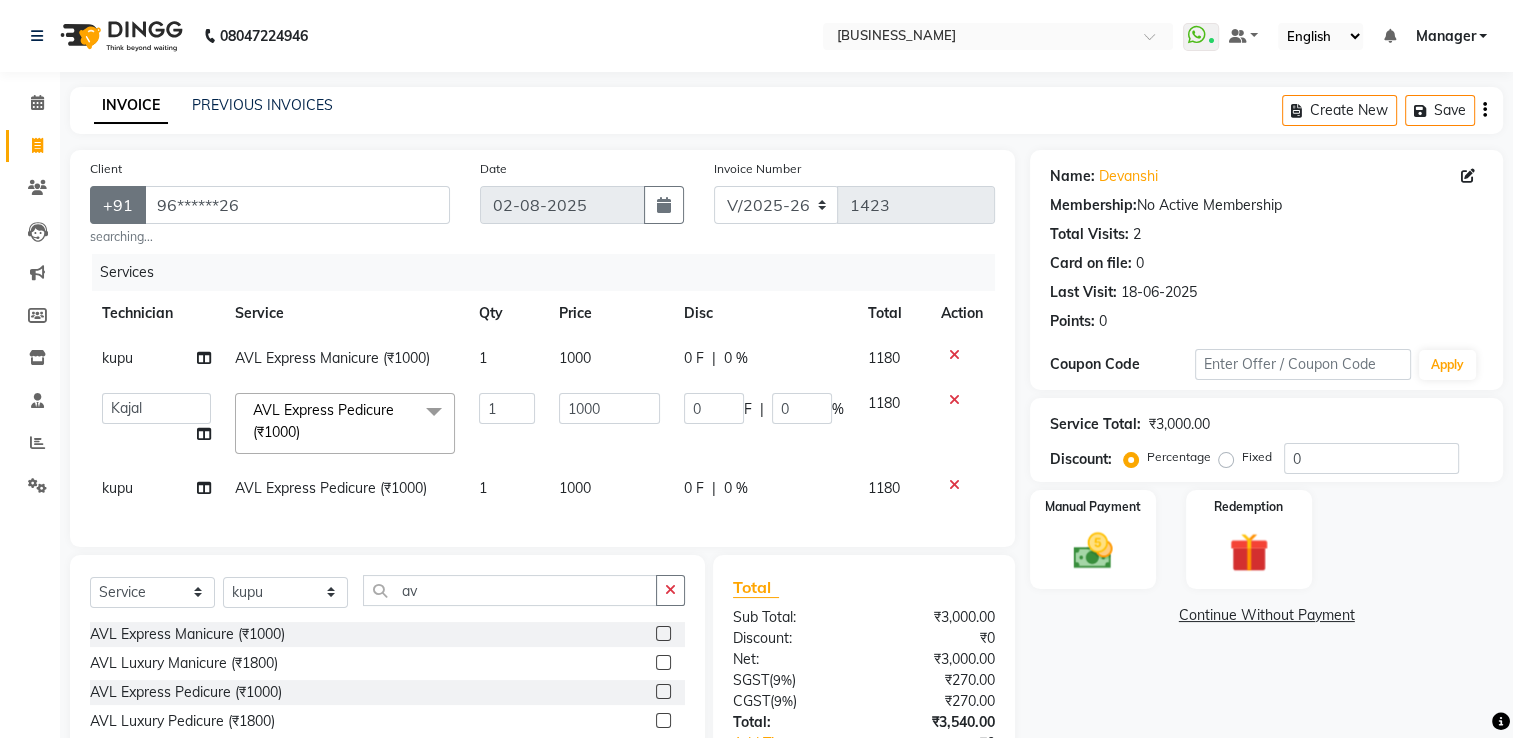 select on "62952" 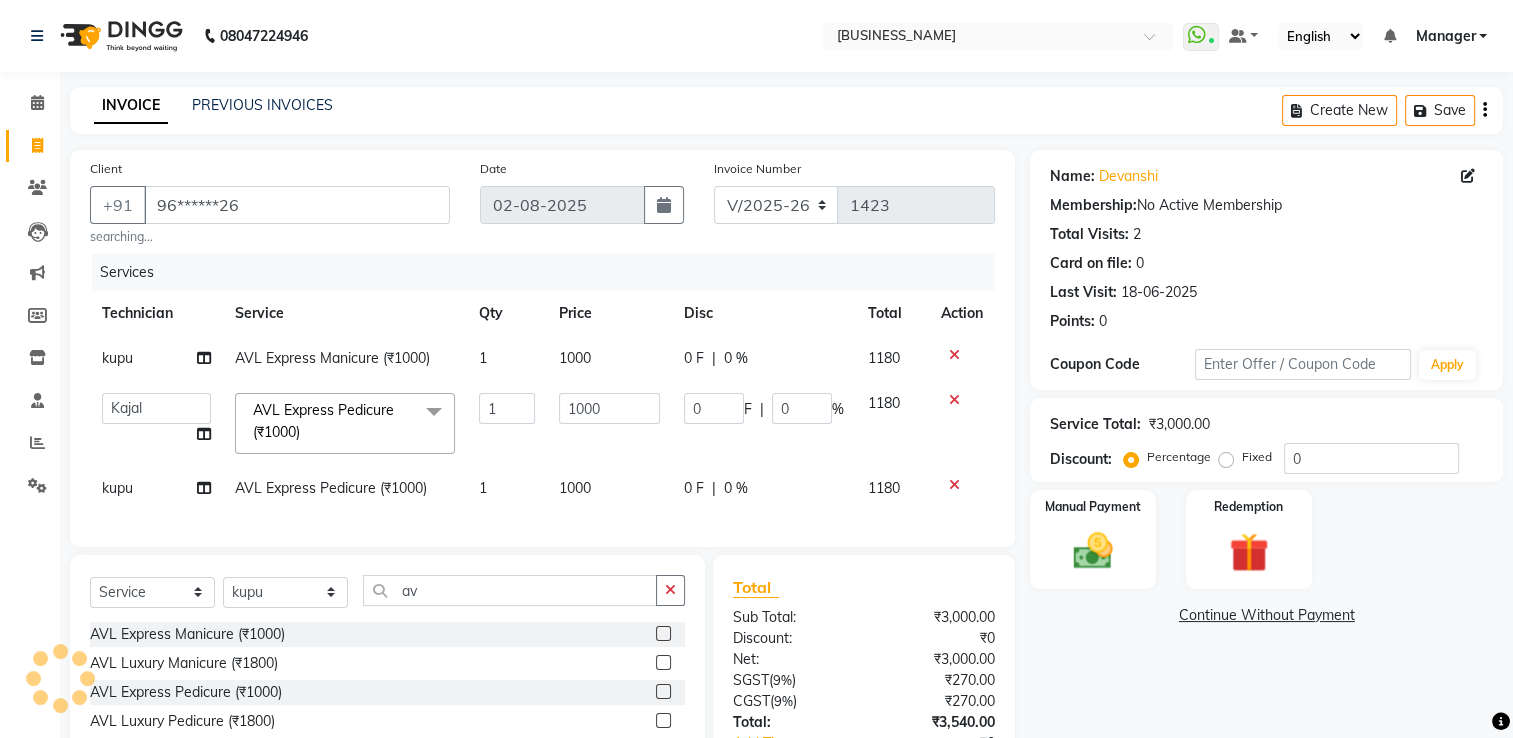 click on "kupu" 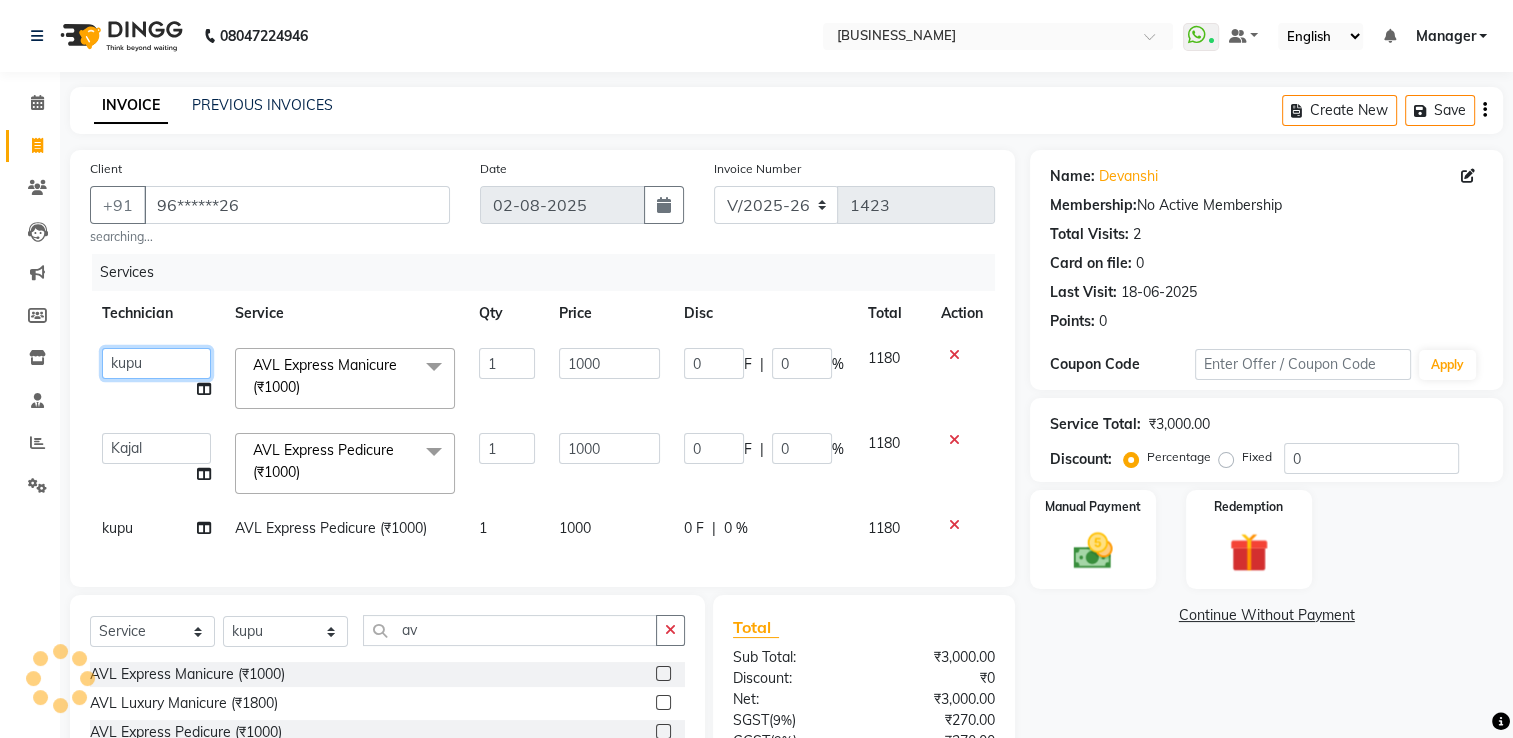 click on "Select Technician [NAME] [NAME] [NAME] [NAME] [NAME] [NAME] [NAME] [NAME] [NAME] Manager [NAME] [NAME] Owner [NAME] [NAME] [NAME] [NAME]" 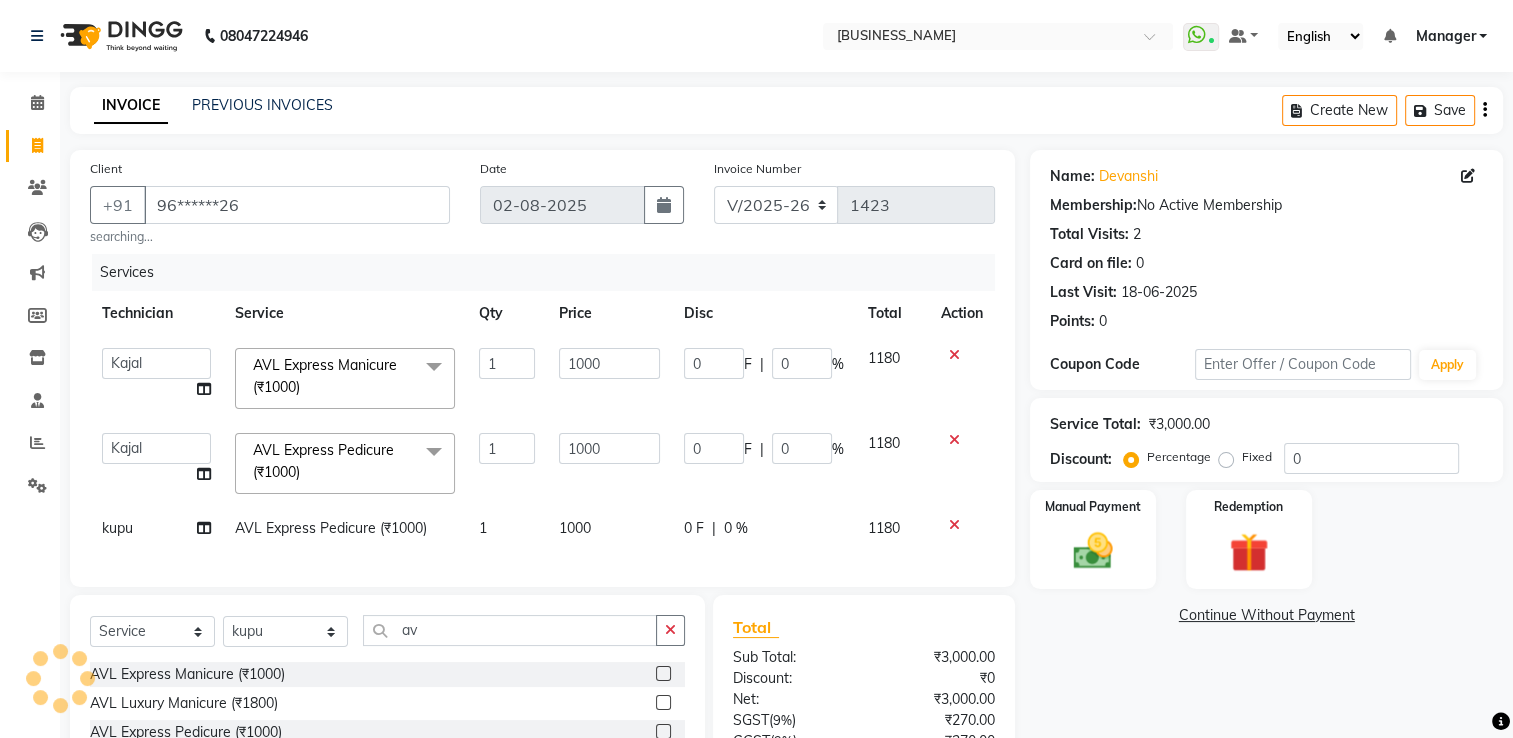 select on "62952" 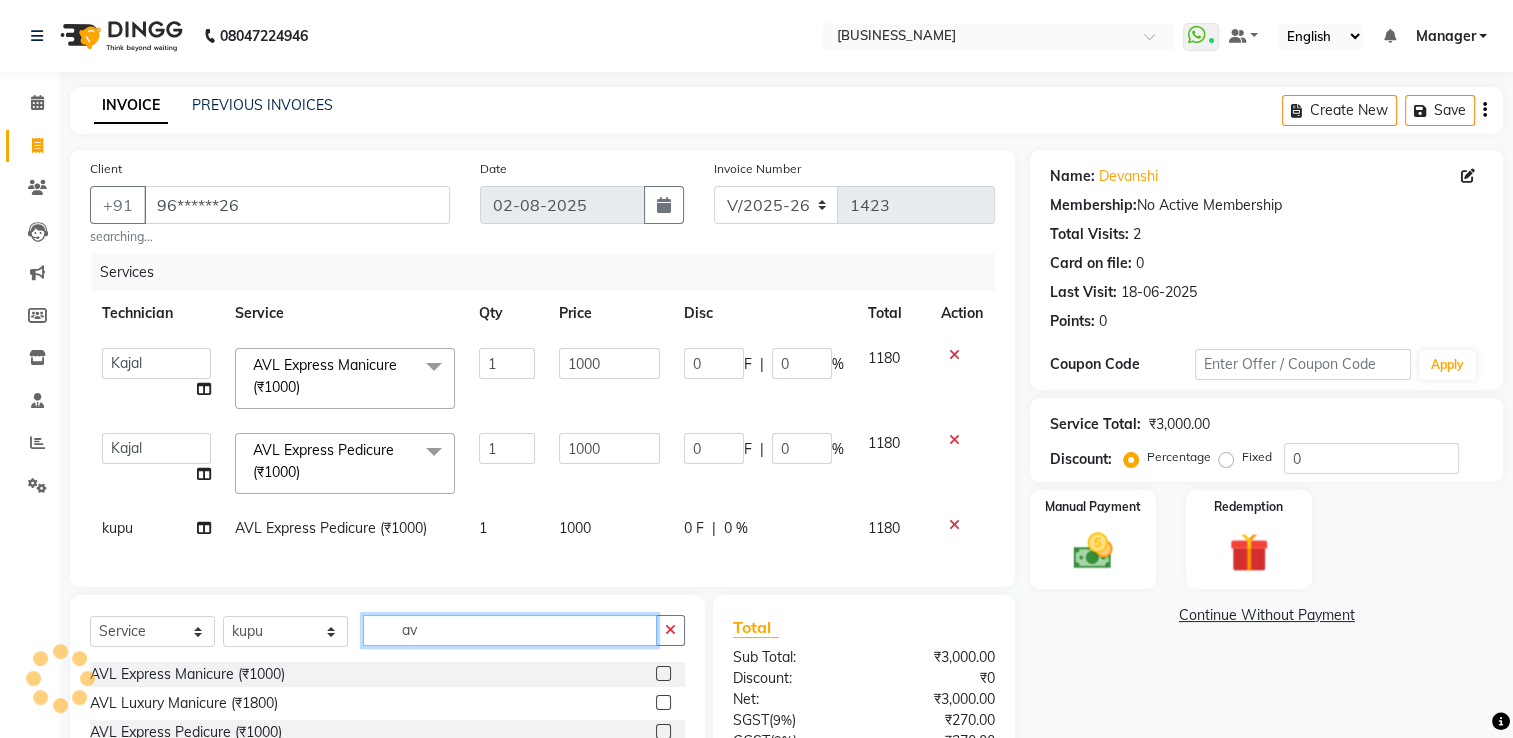 click on "av" 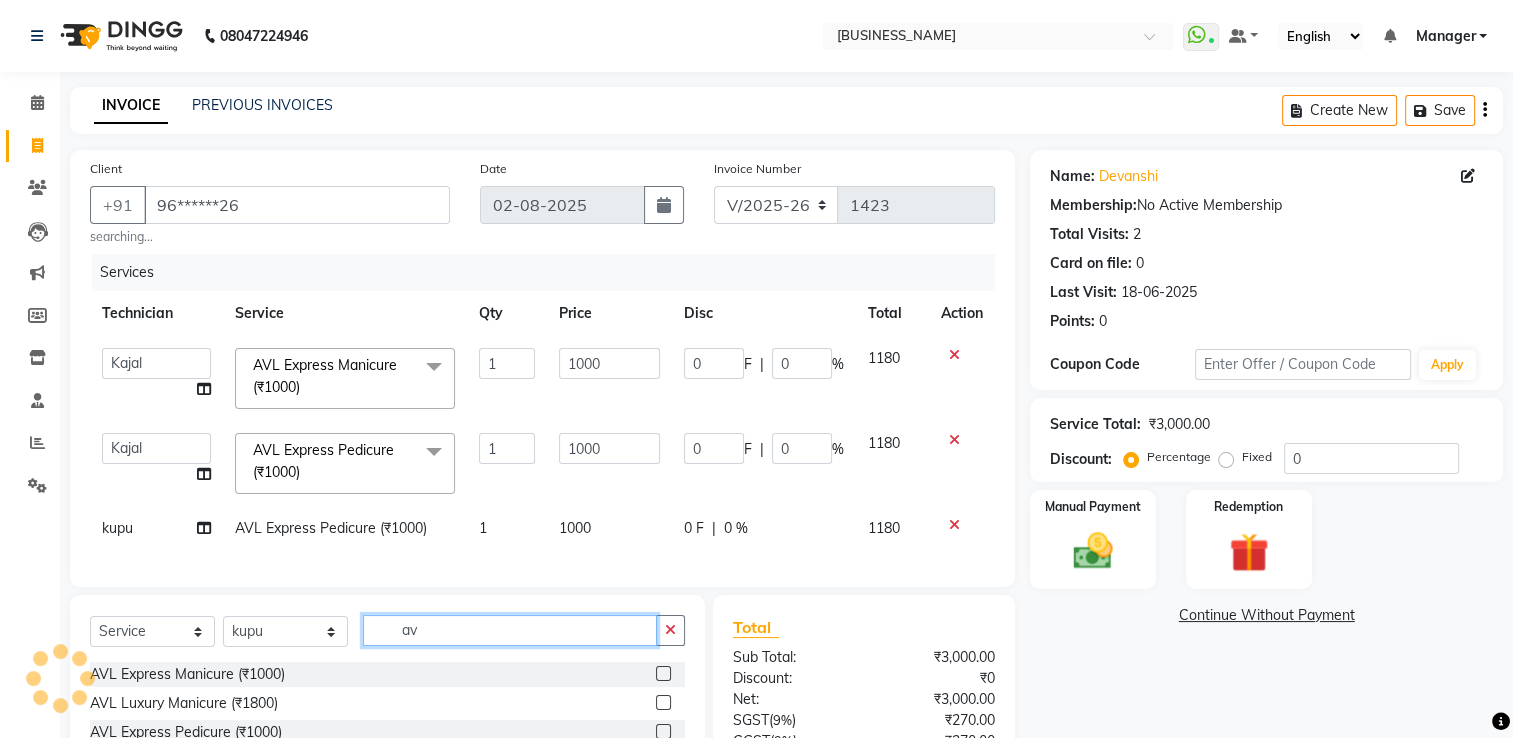 type on "a" 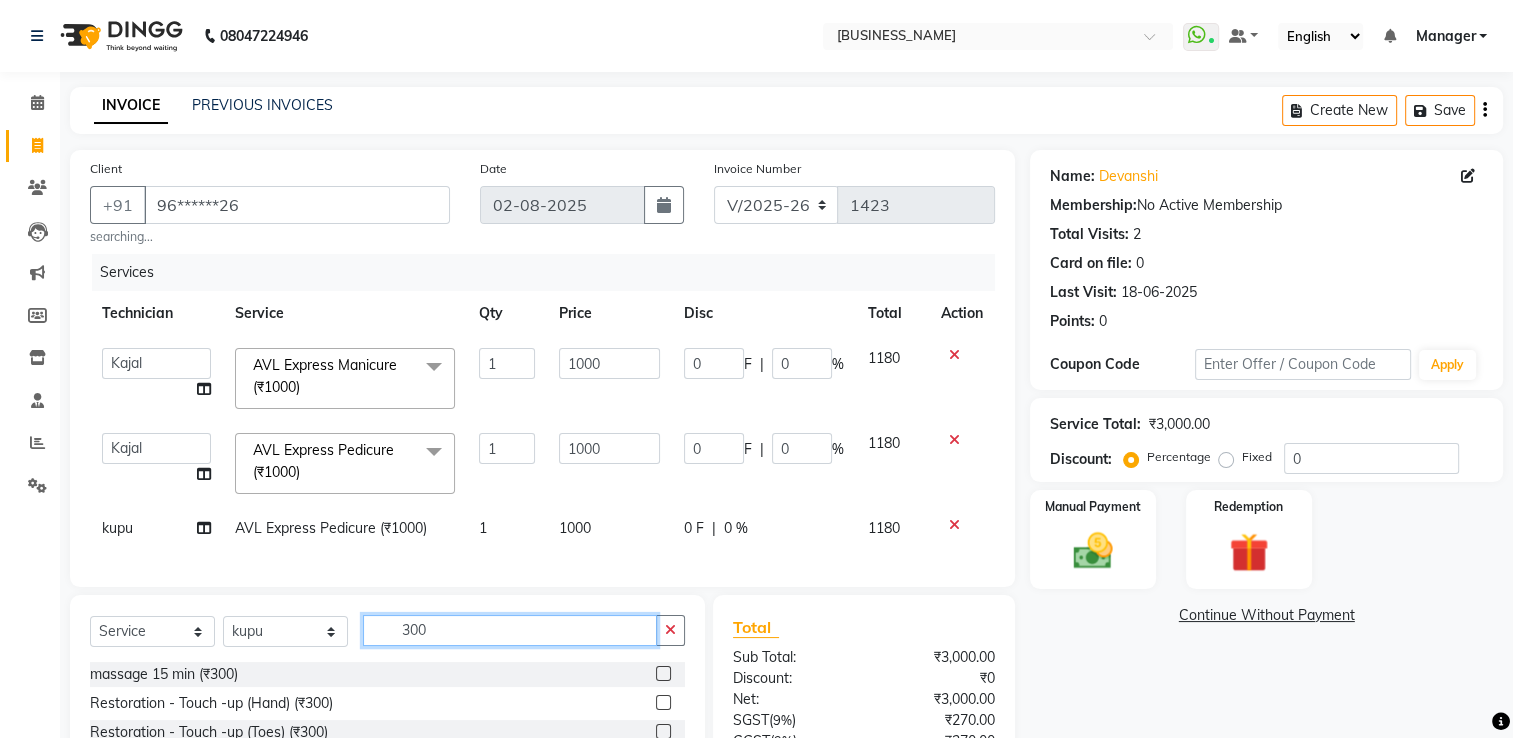 scroll, scrollTop: 196, scrollLeft: 0, axis: vertical 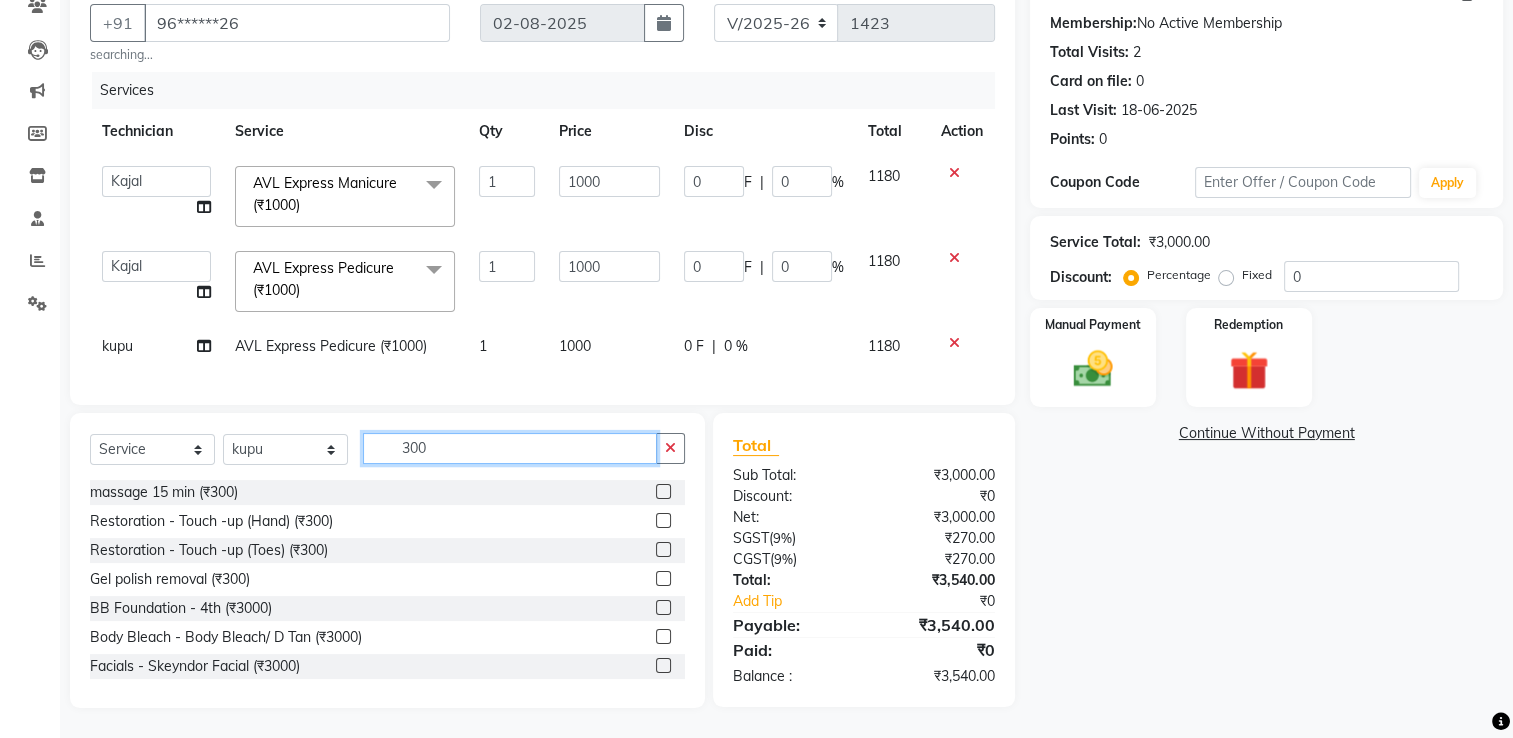type on "300" 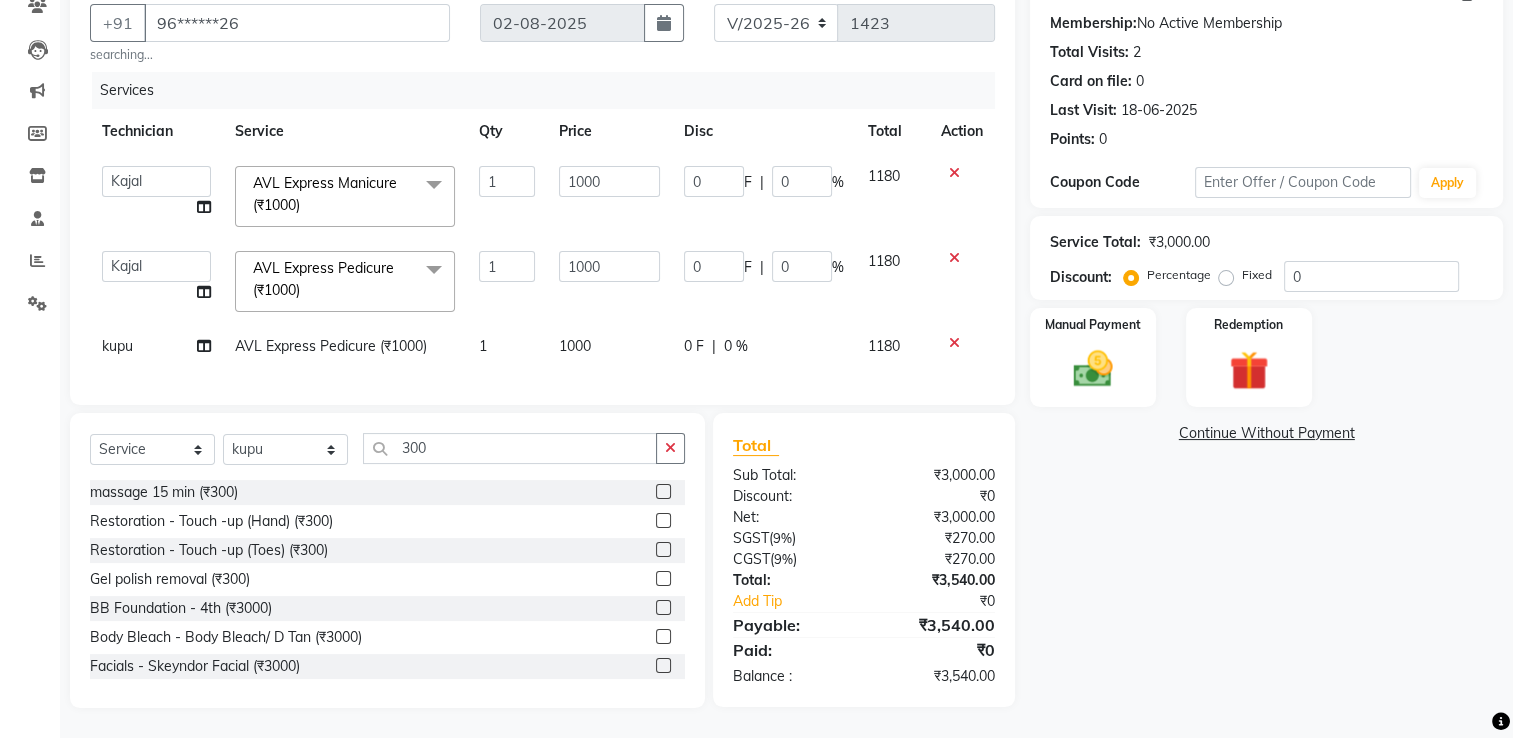 click 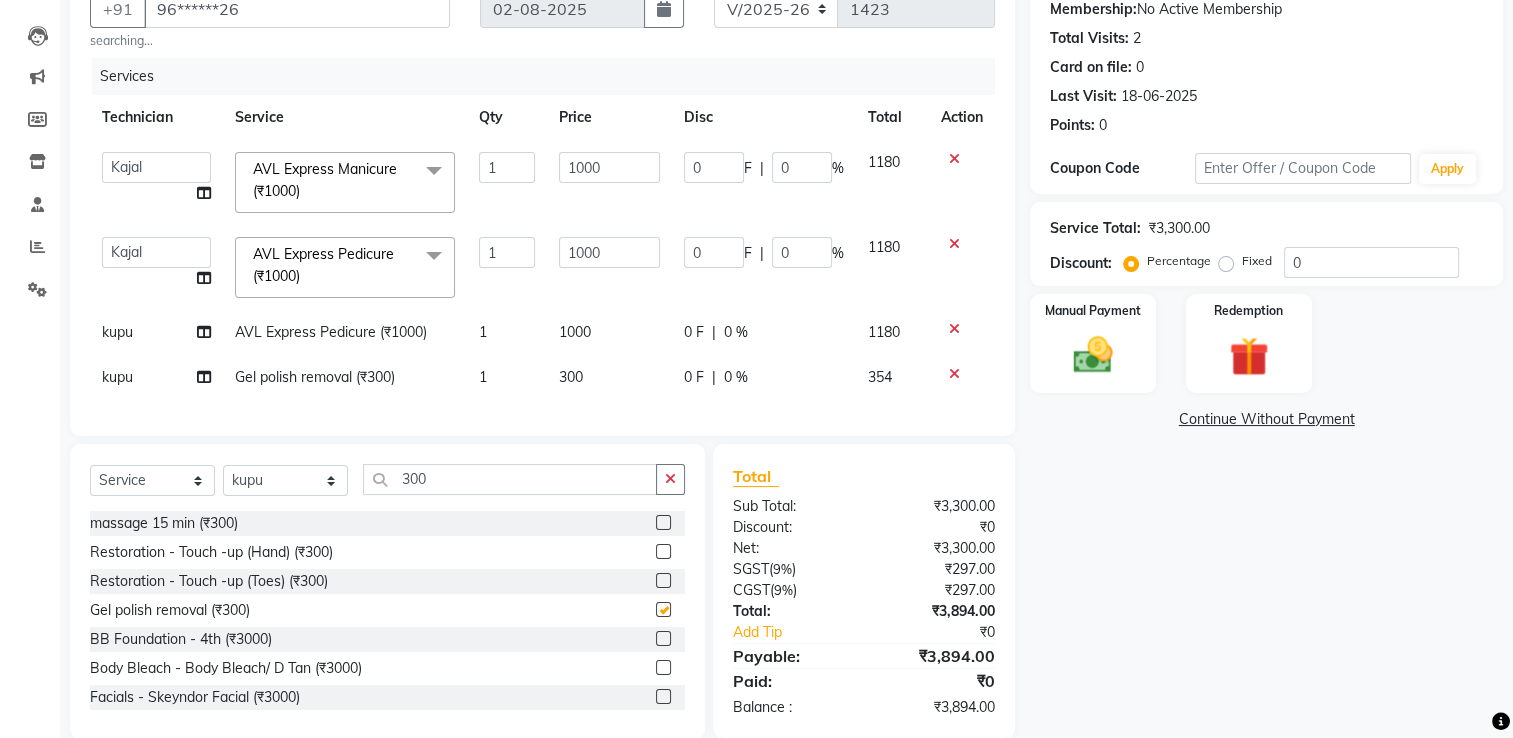 checkbox on "false" 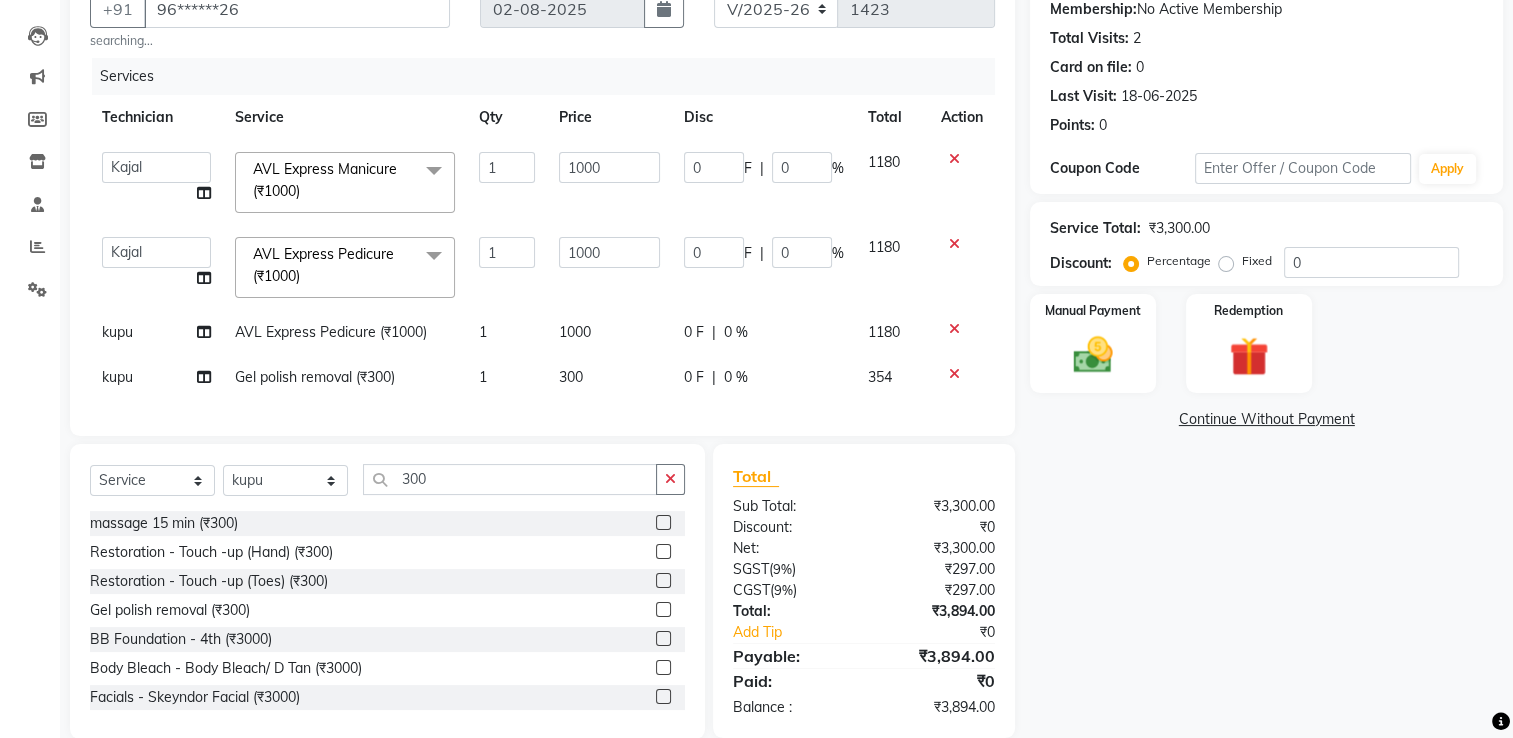 scroll, scrollTop: 0, scrollLeft: 0, axis: both 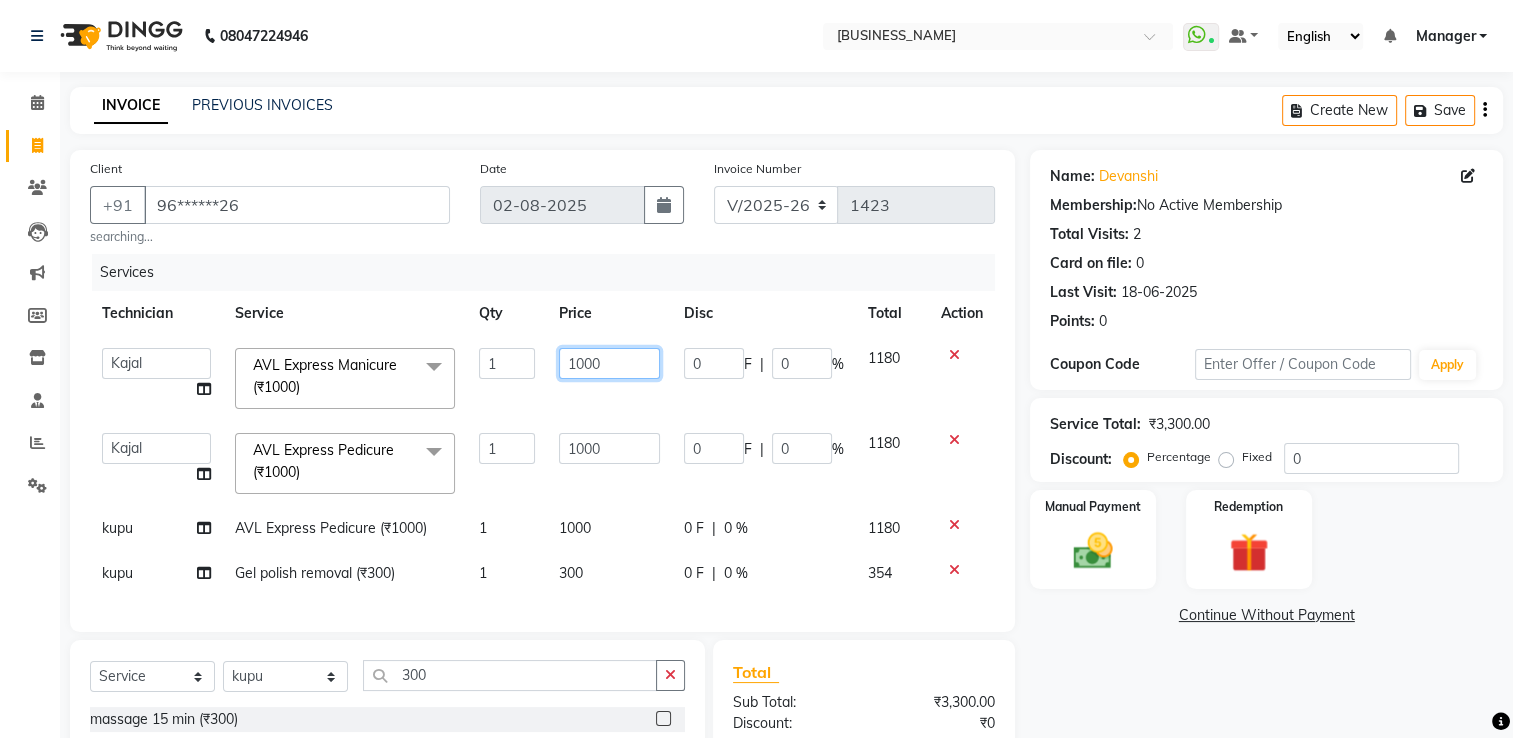 click on "1000" 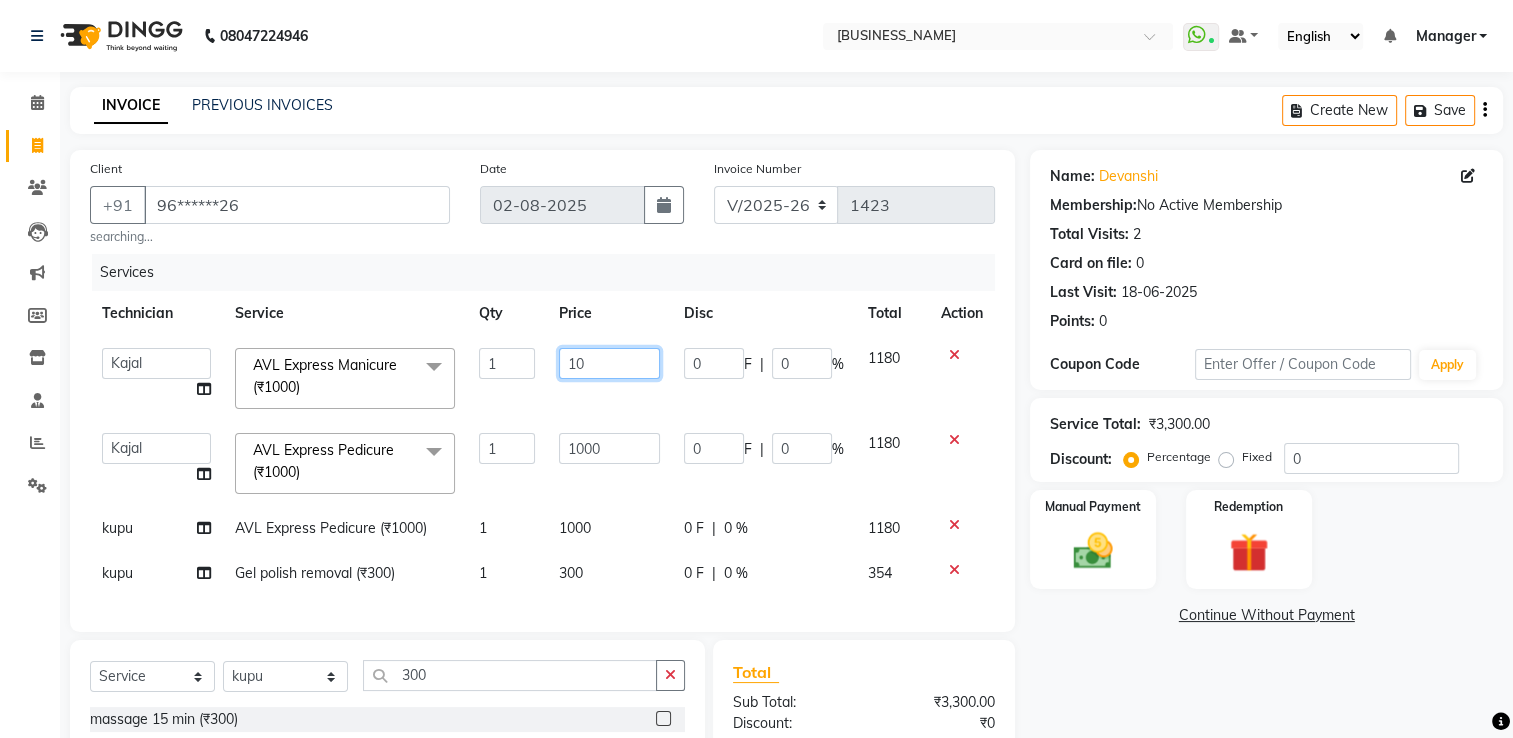 type on "1" 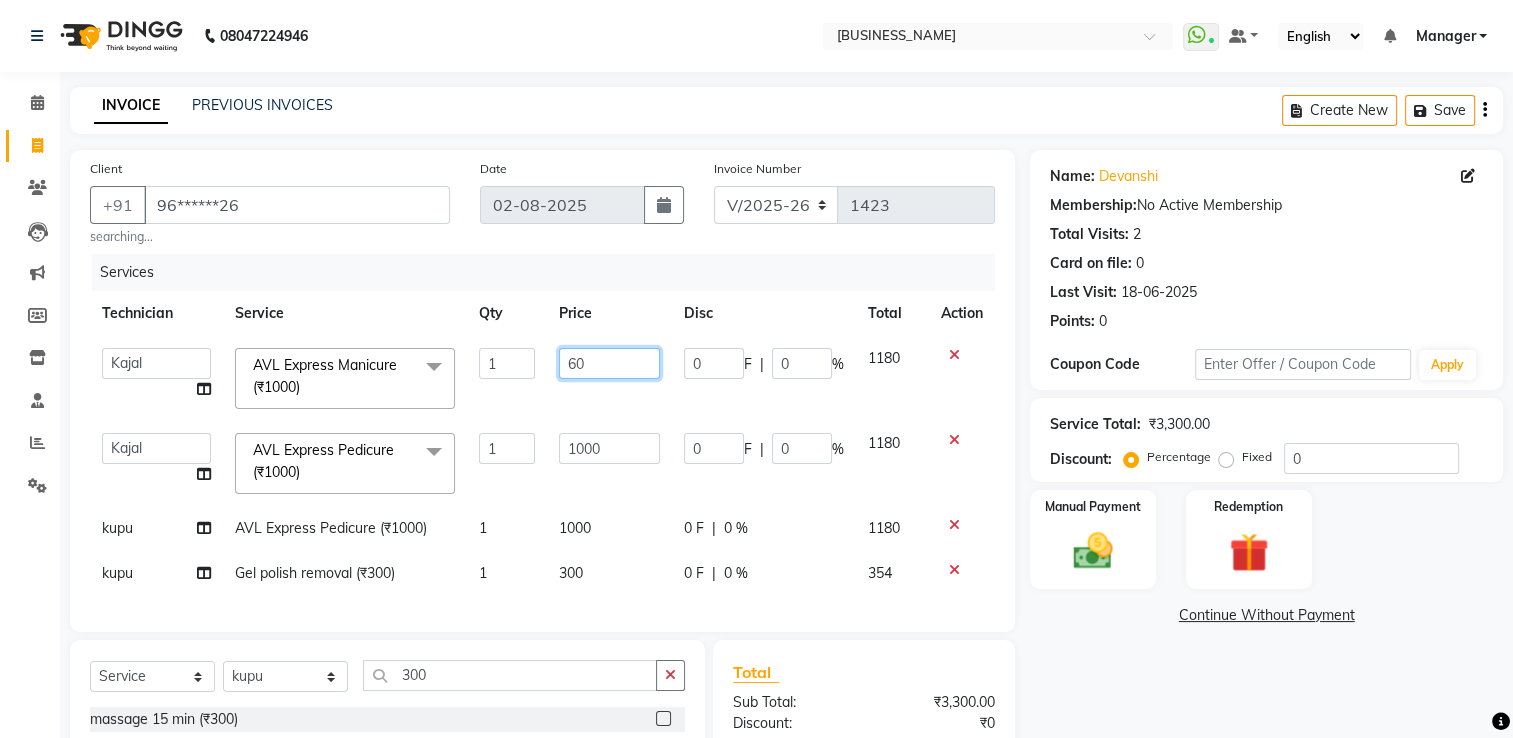 type on "600" 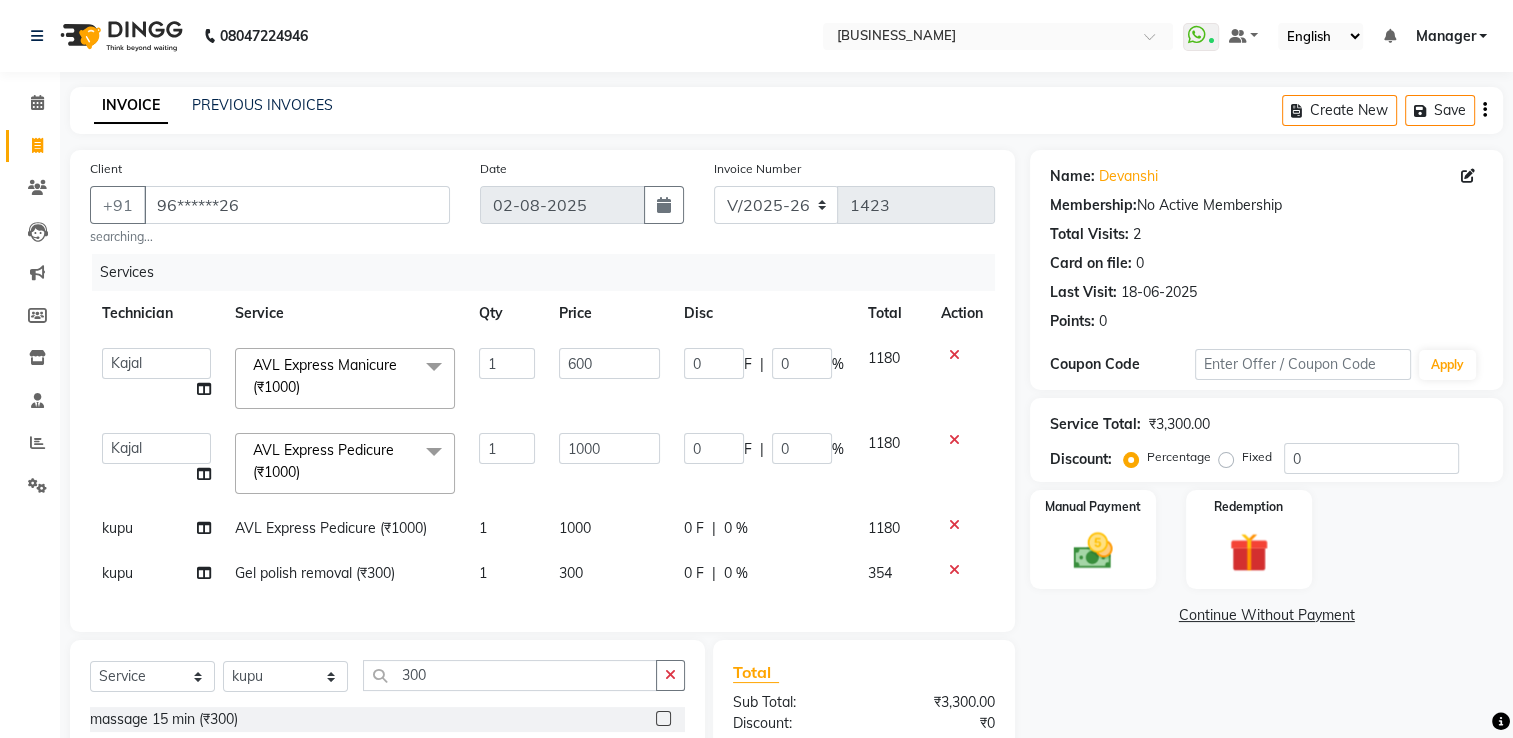 click on "Name: [NAME]  Membership:  No Active Membership  Total Visits:  2 Card on file:  0 Last Visit:   18-06-2025 Points:   0  Coupon Code Apply Service Total:  [PRICE]  Discount:  Percentage   Fixed  0 Manual Payment Redemption  Continue Without Payment" 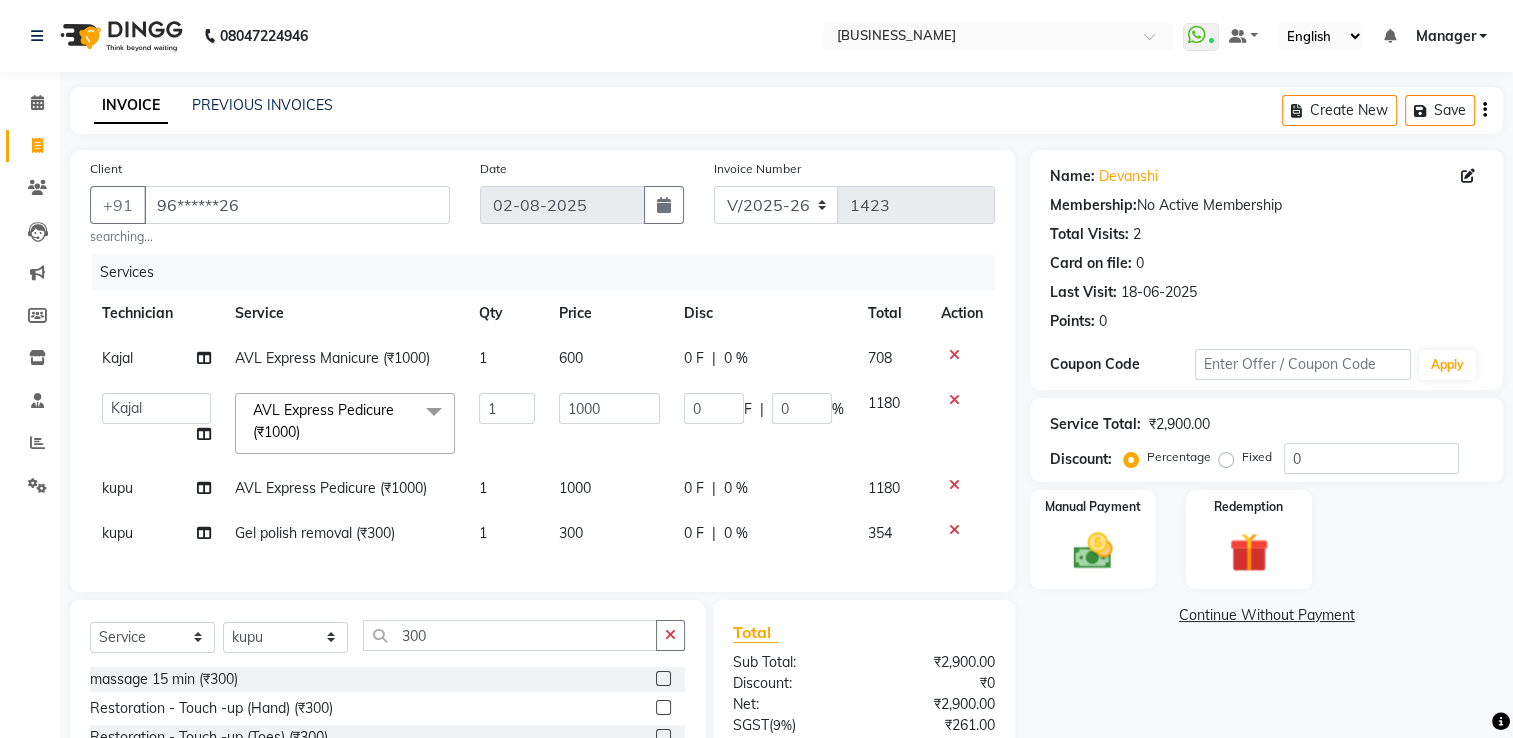 scroll, scrollTop: 202, scrollLeft: 0, axis: vertical 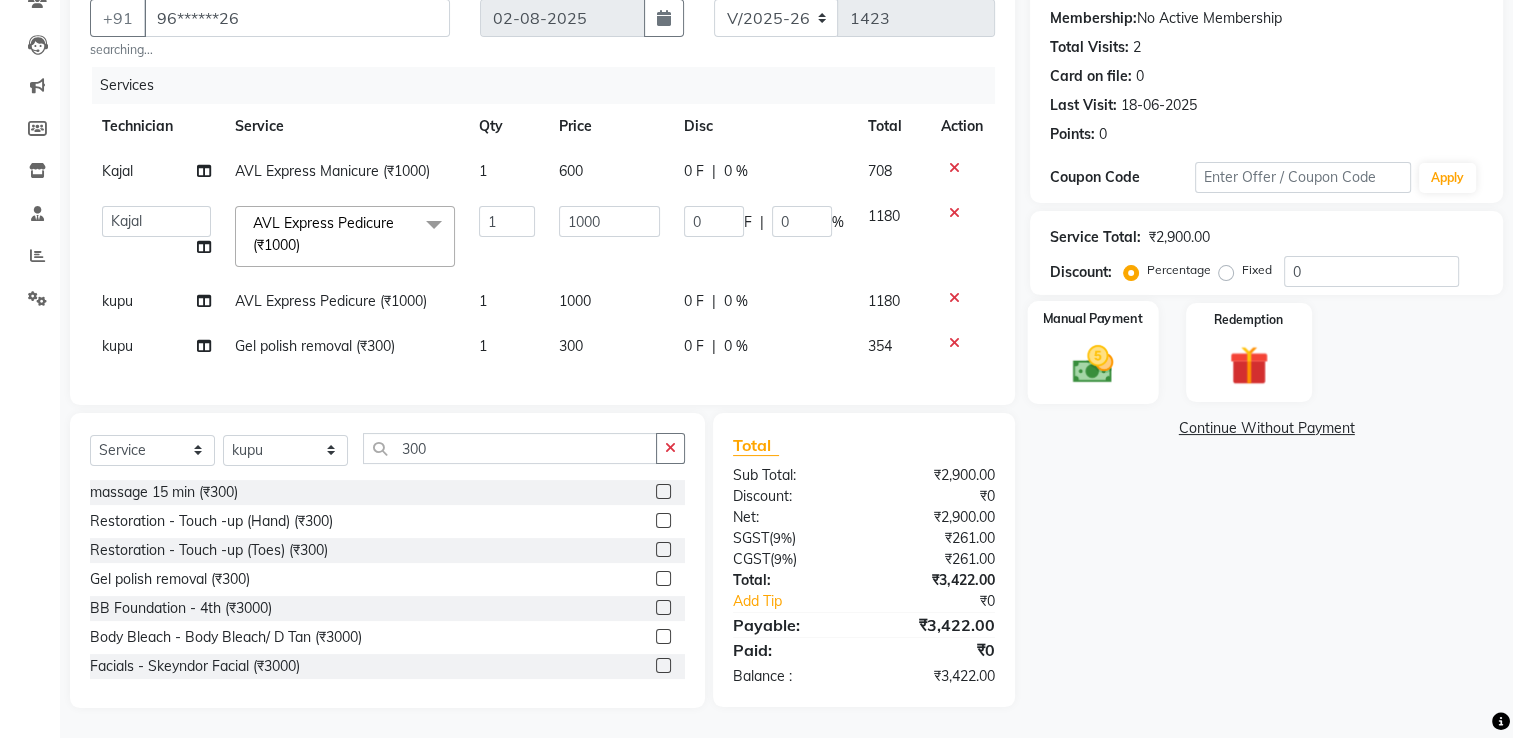 click 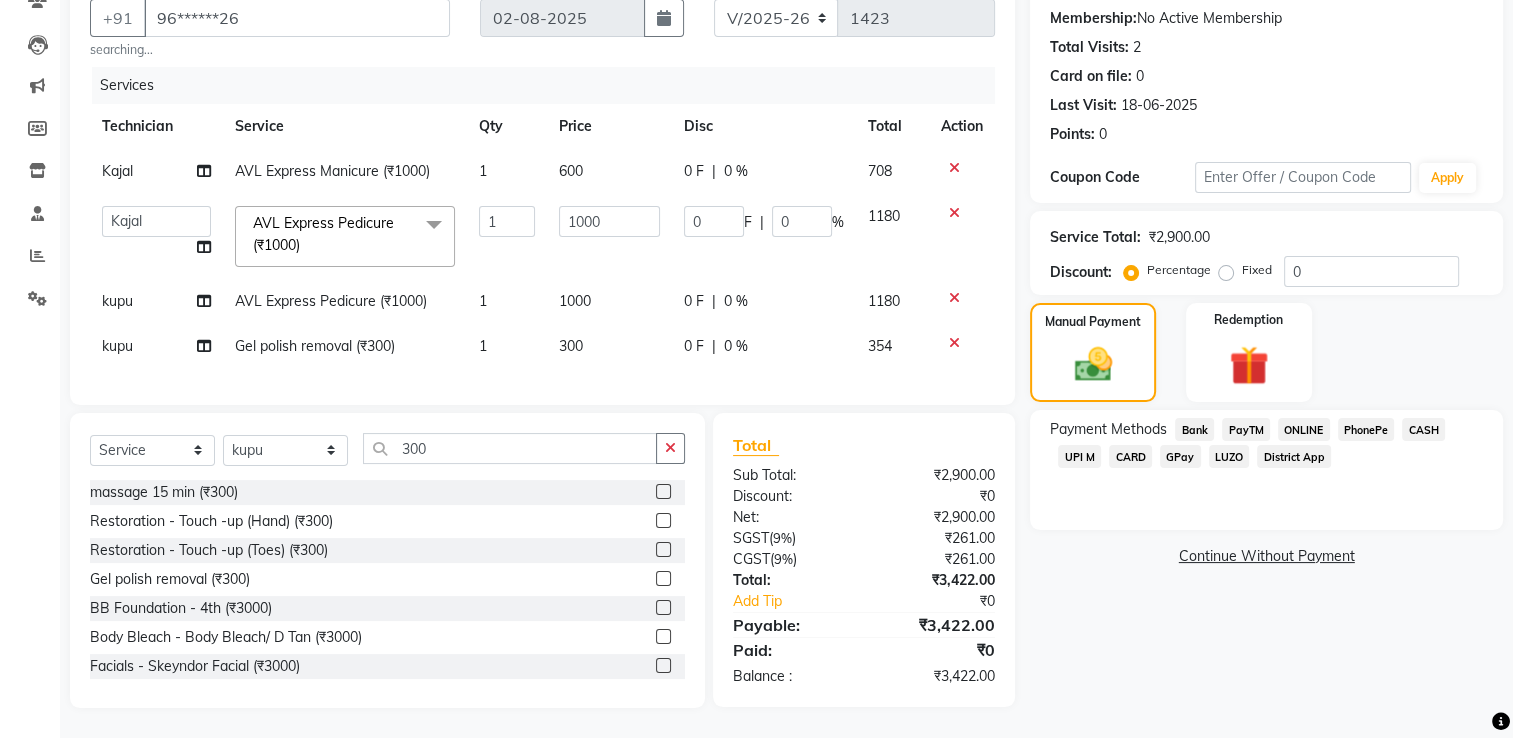 click on "UPI M" 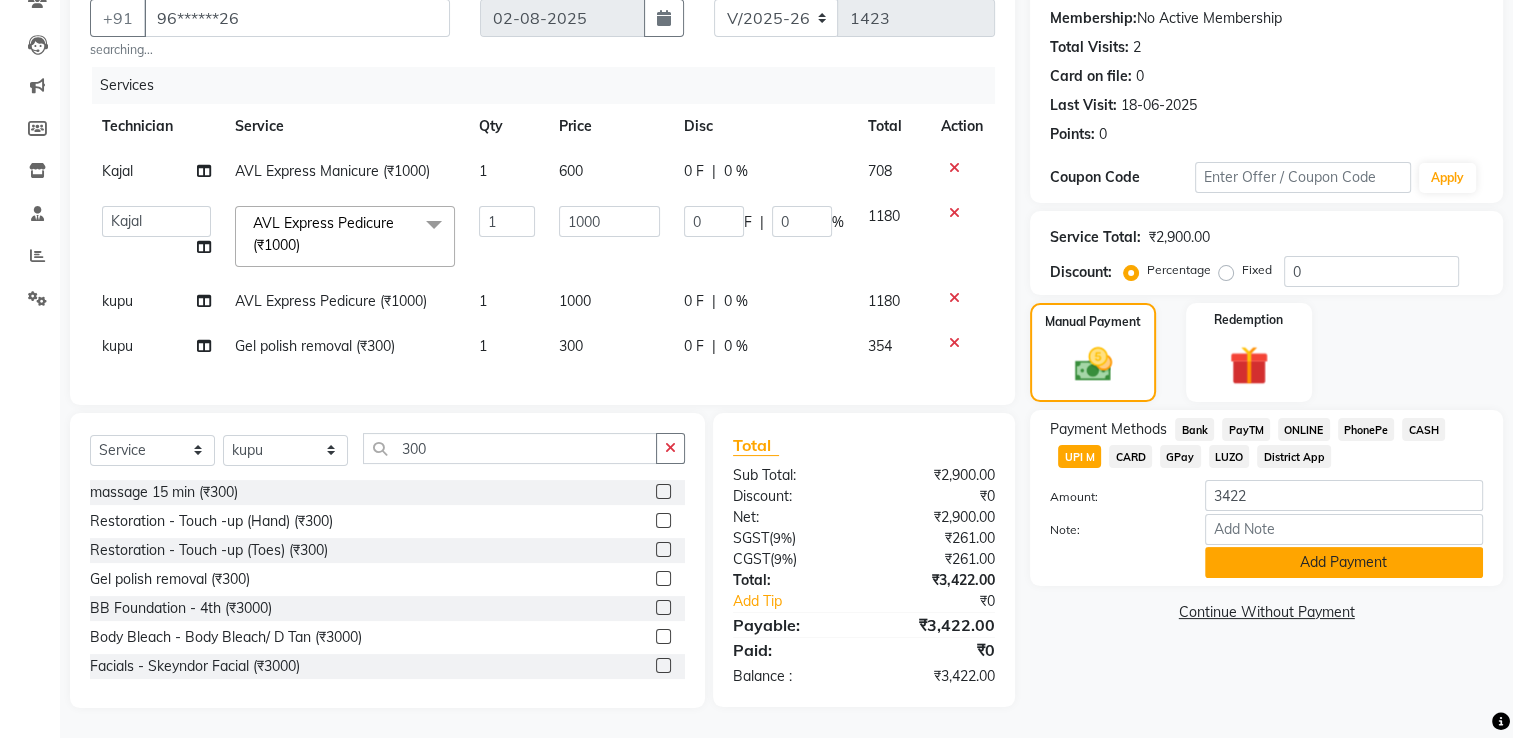 click on "Add Payment" 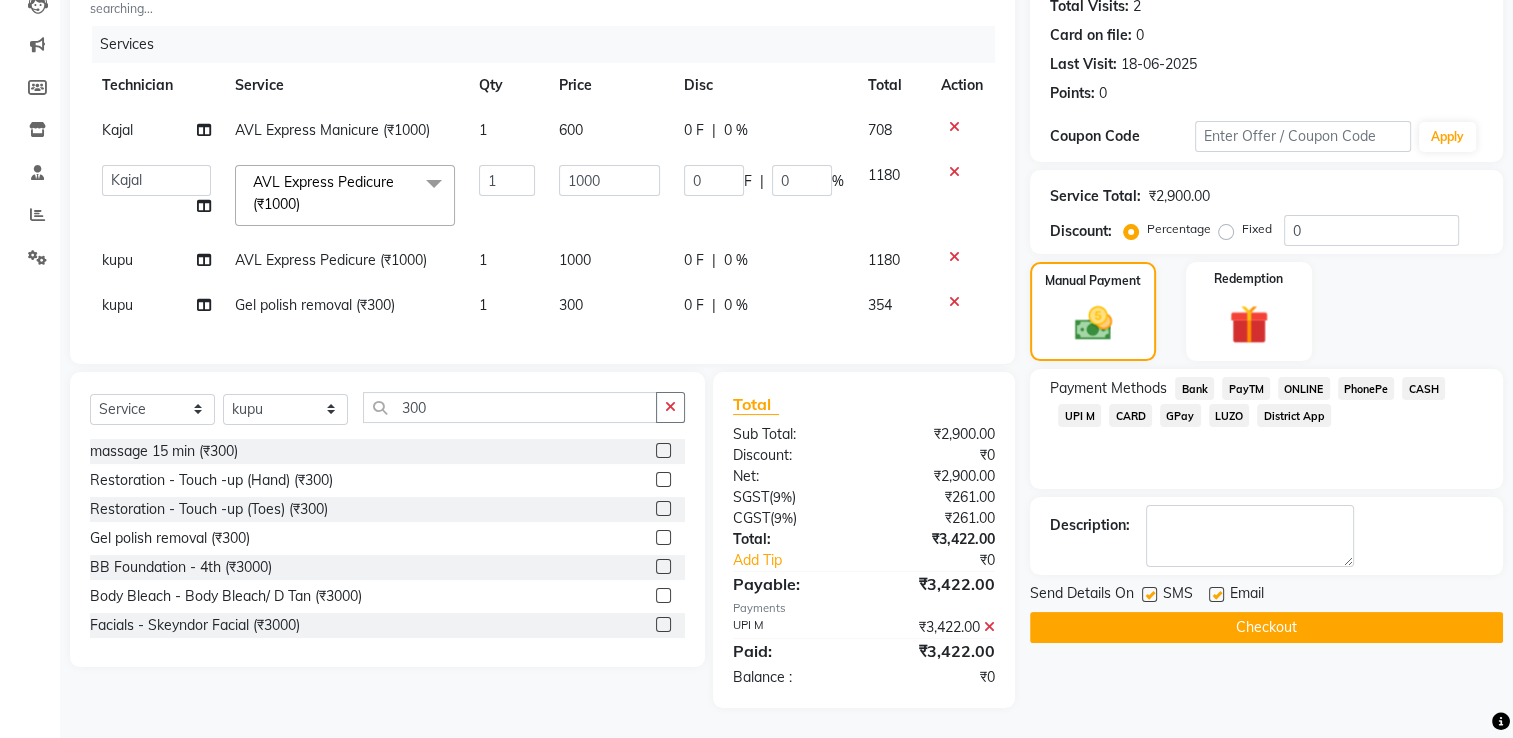scroll, scrollTop: 243, scrollLeft: 0, axis: vertical 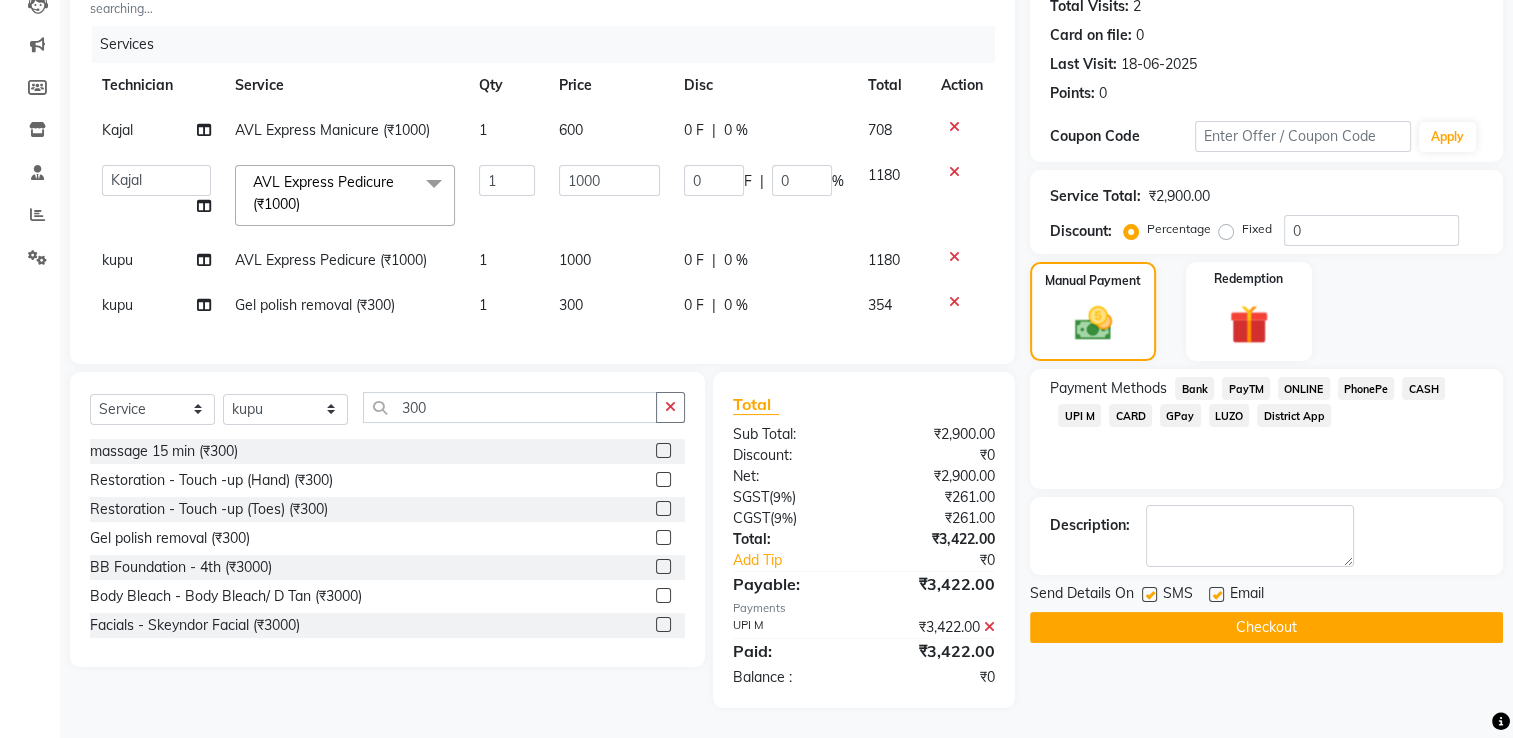 click on "Checkout" 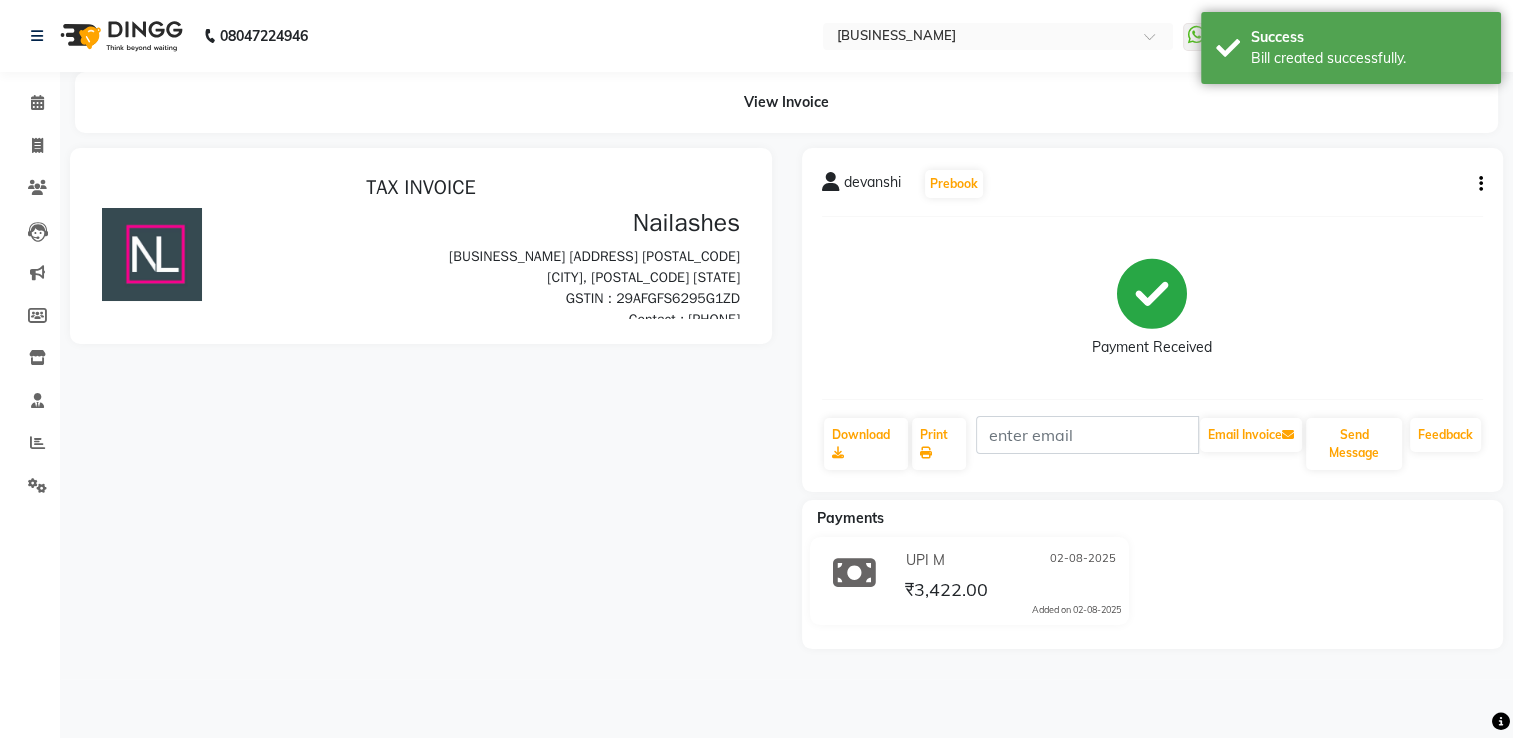 scroll, scrollTop: 0, scrollLeft: 0, axis: both 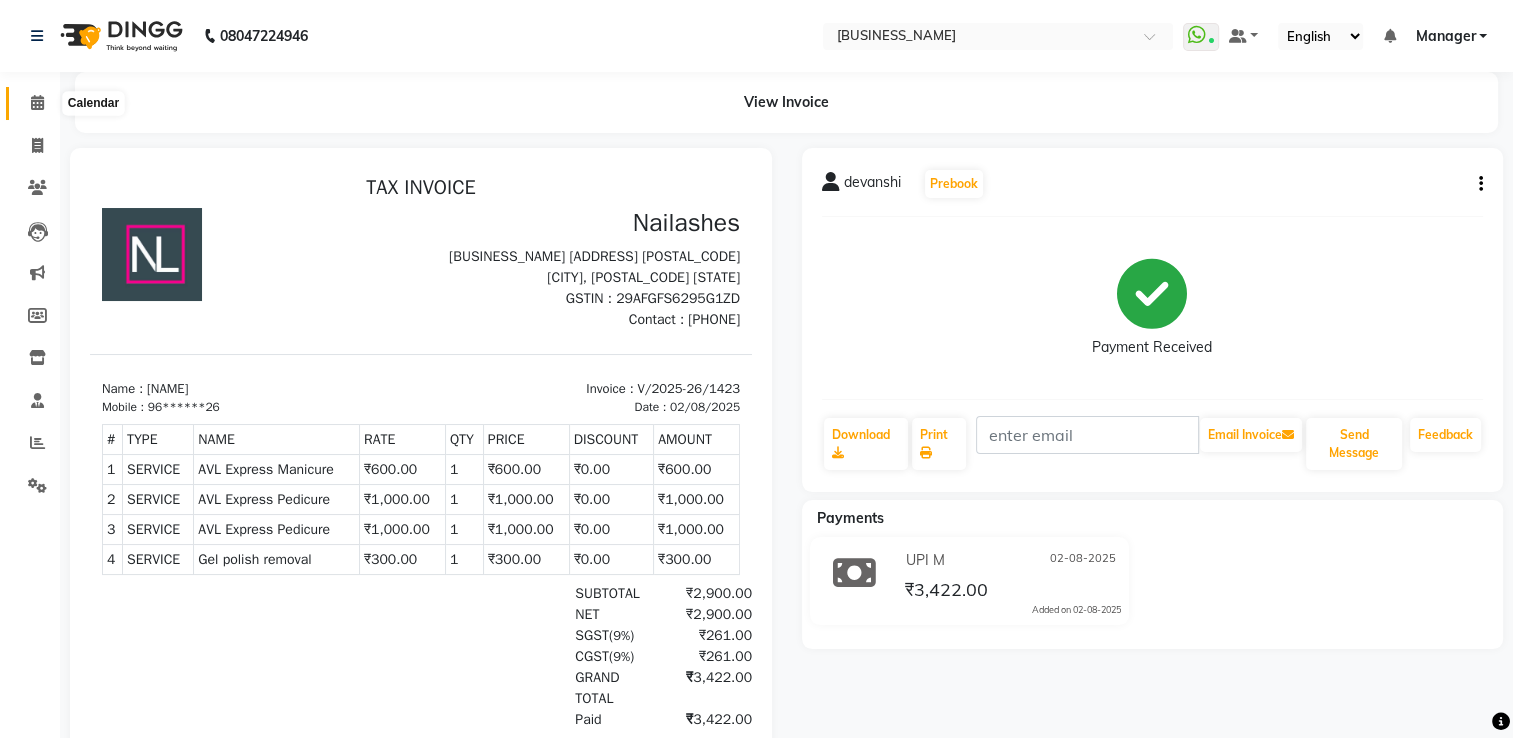 click 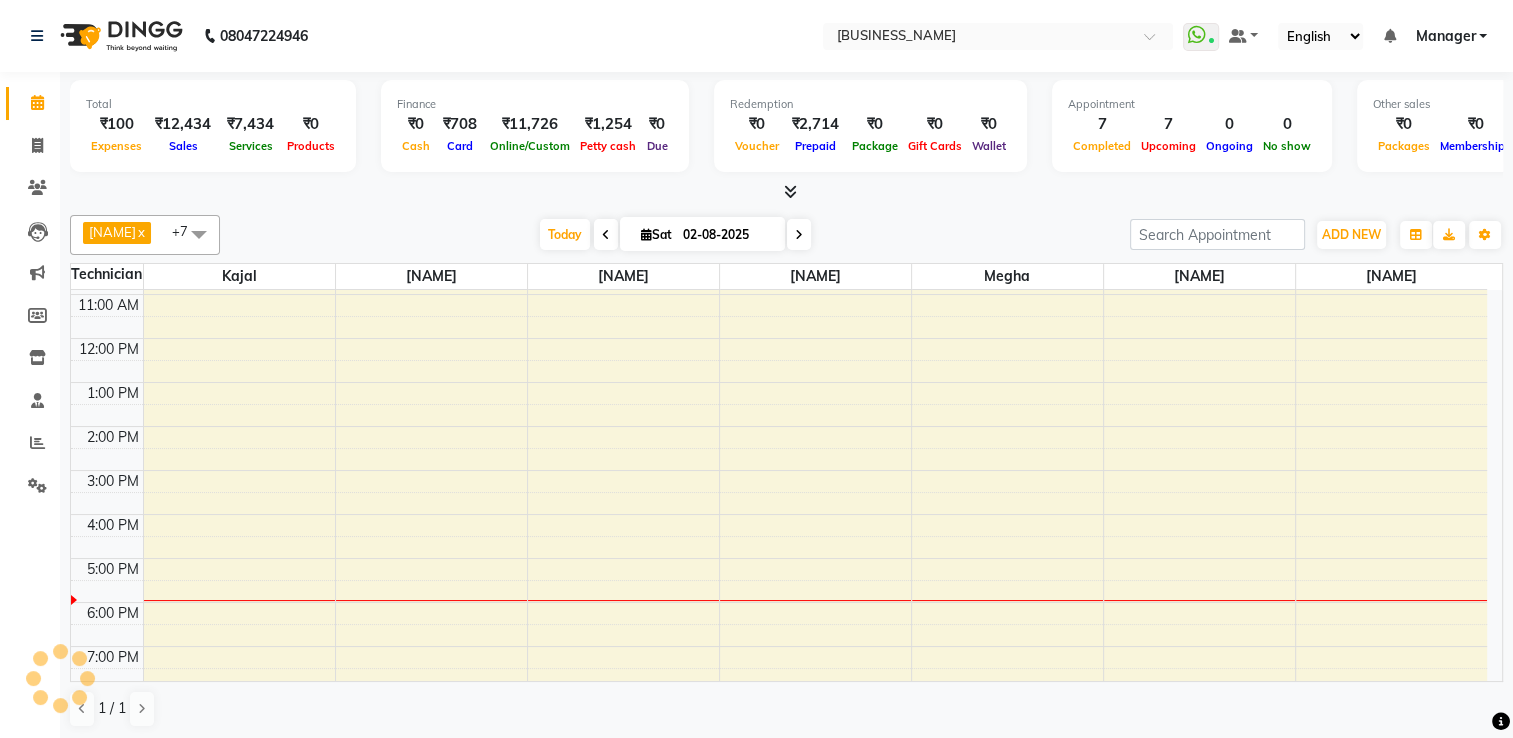 scroll, scrollTop: 0, scrollLeft: 0, axis: both 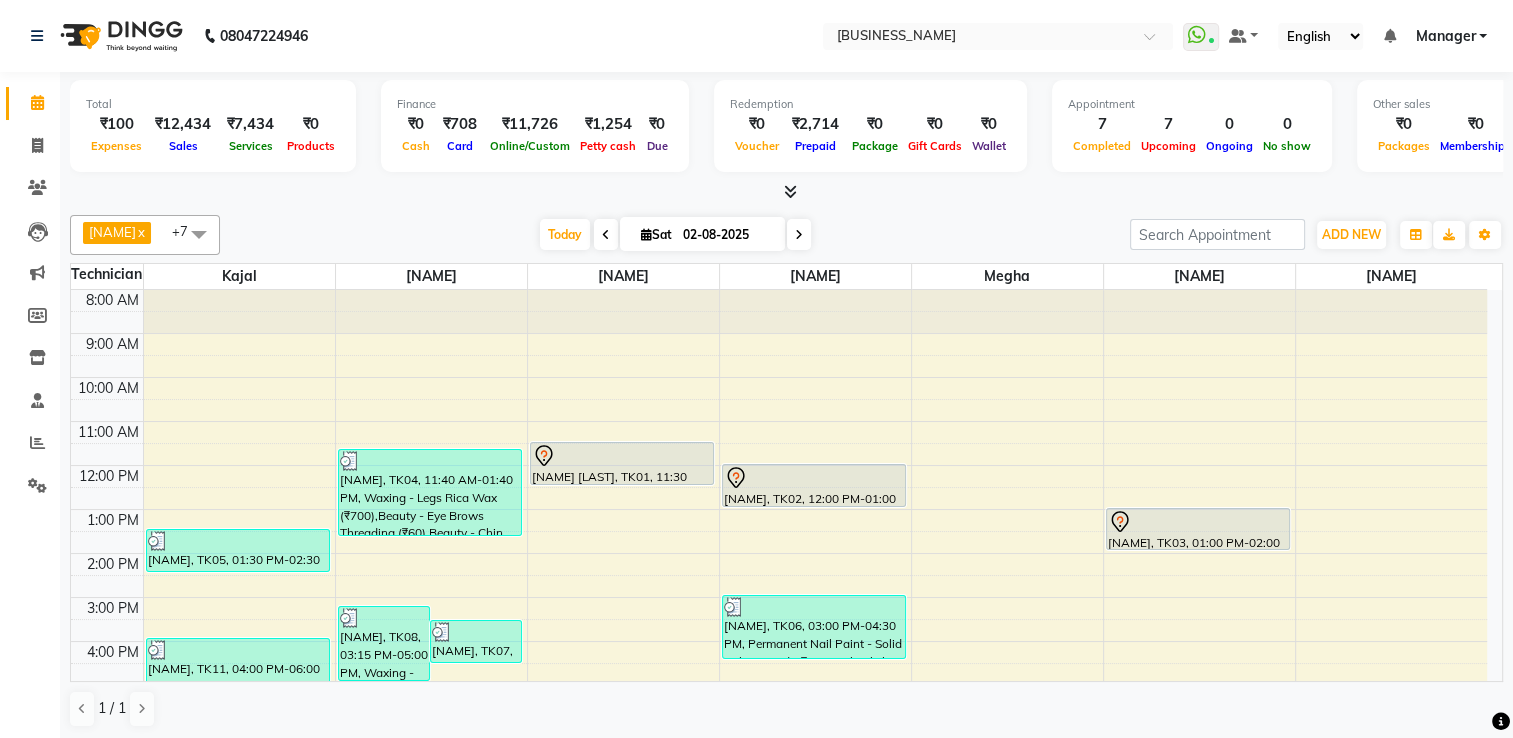 click at bounding box center [790, 191] 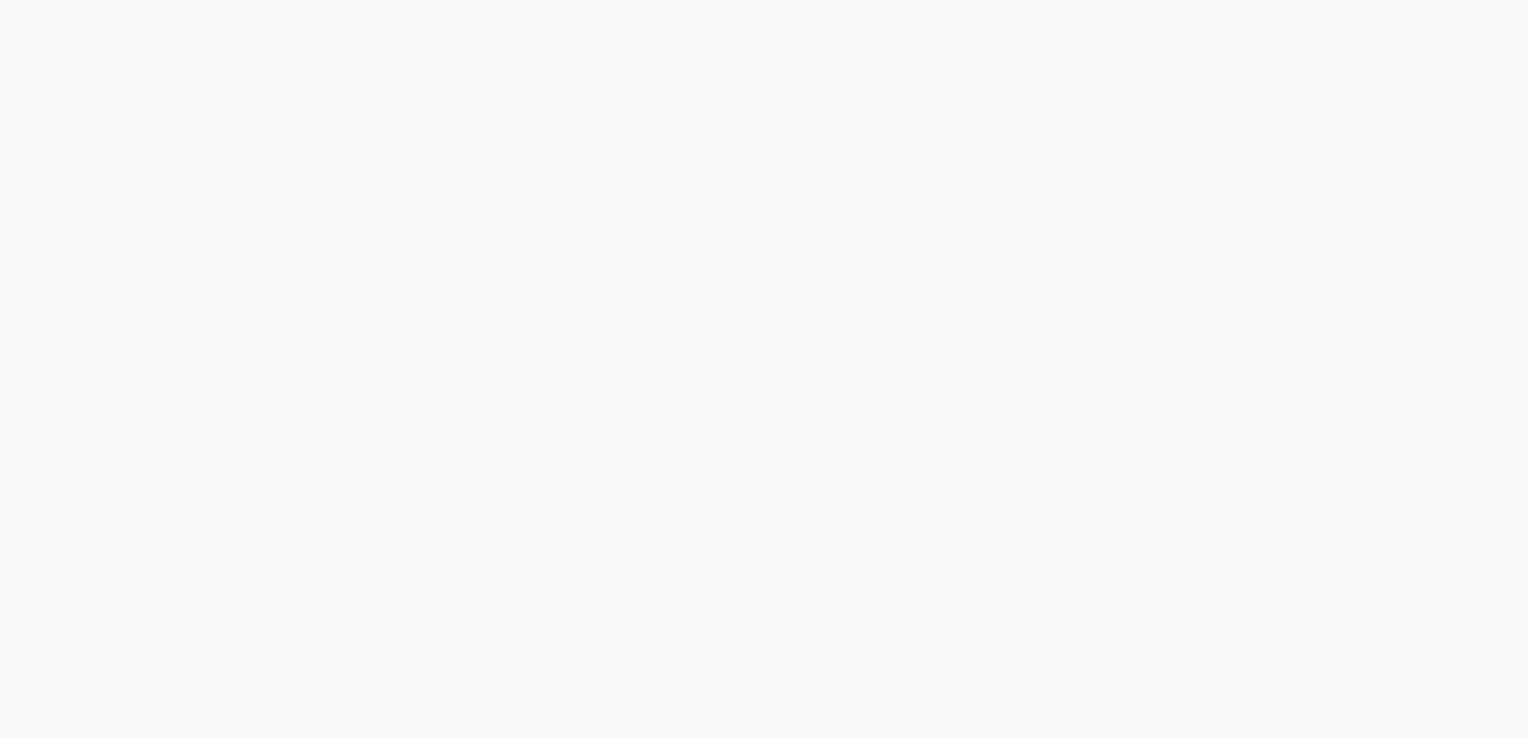 scroll, scrollTop: 0, scrollLeft: 0, axis: both 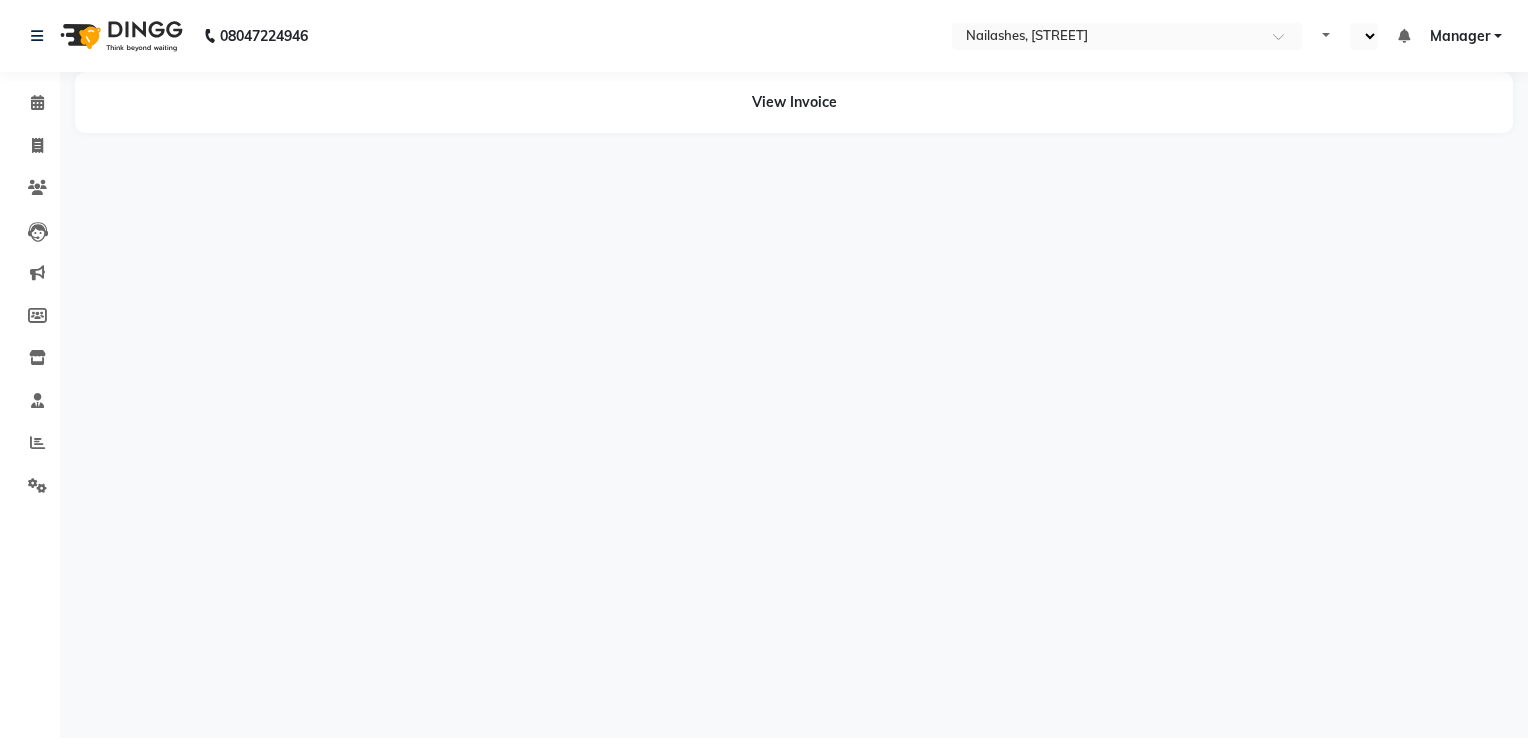 select on "en" 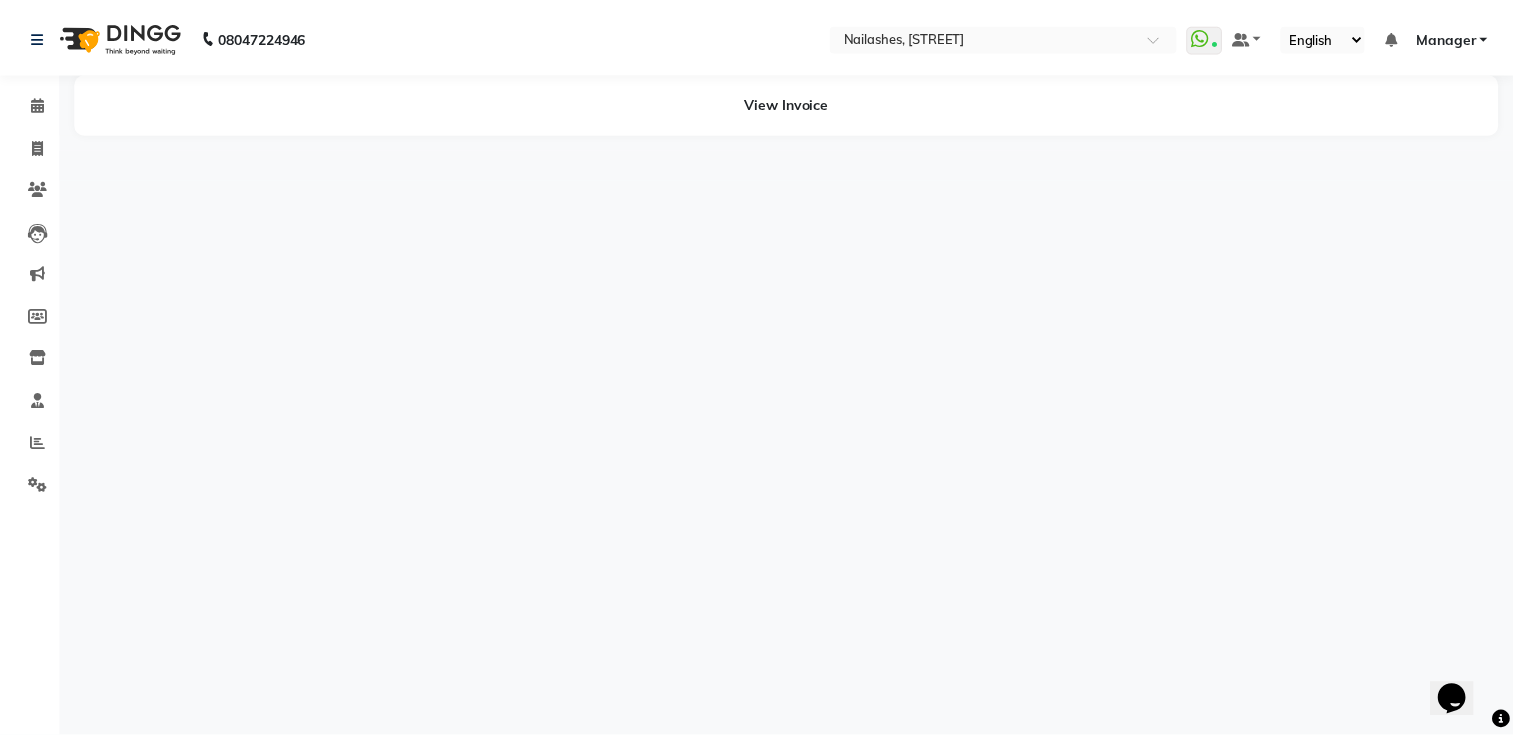 scroll, scrollTop: 0, scrollLeft: 0, axis: both 